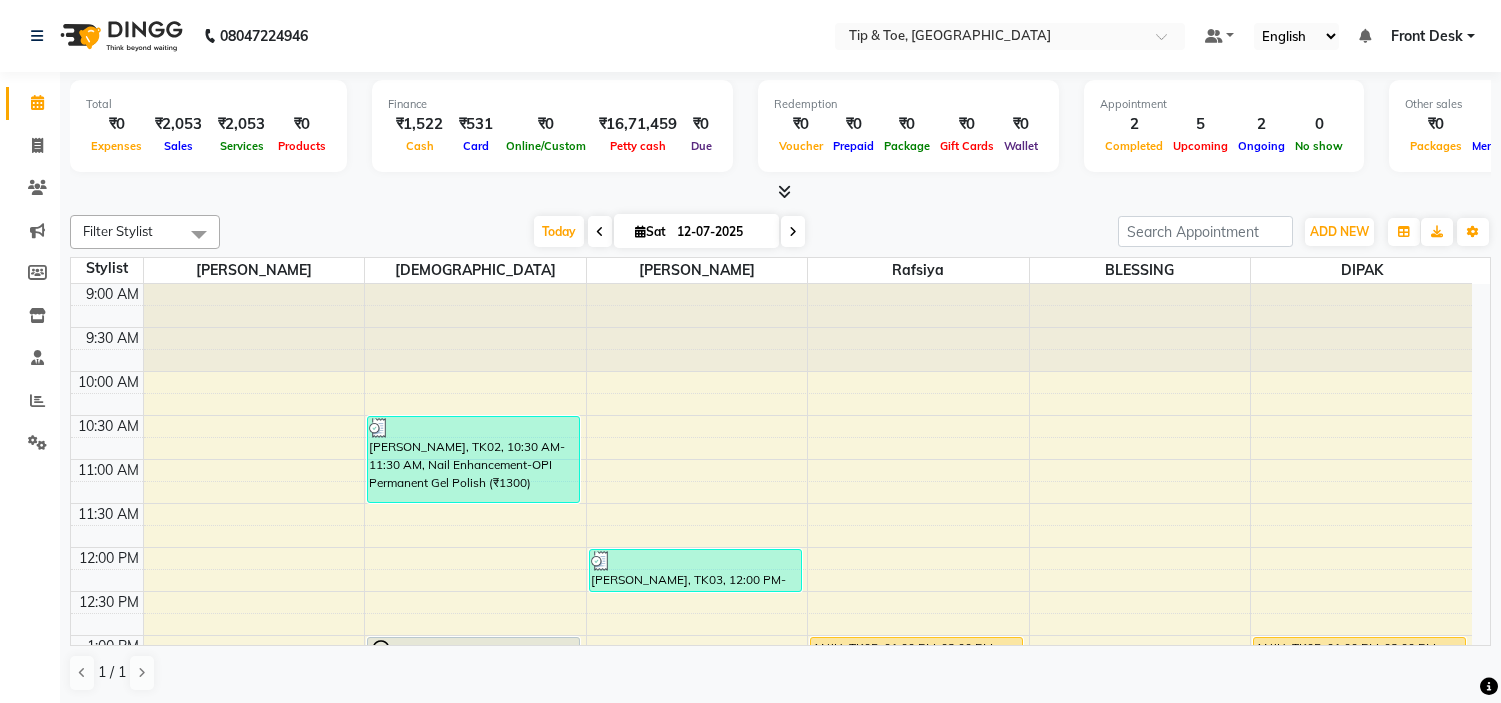 scroll, scrollTop: 0, scrollLeft: 0, axis: both 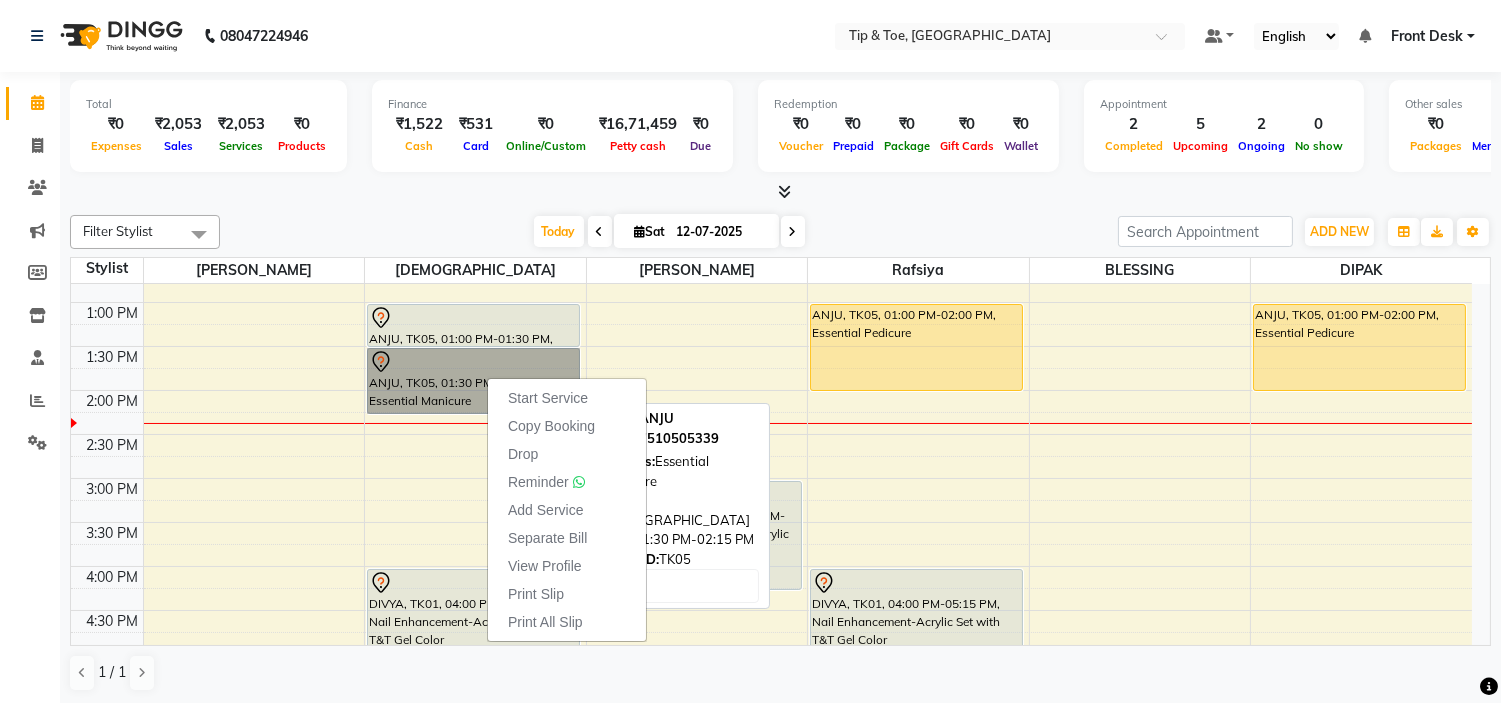 click on "ANJU, TK05, 01:30 PM-02:15 PM, Essential Manicure" at bounding box center [473, 381] 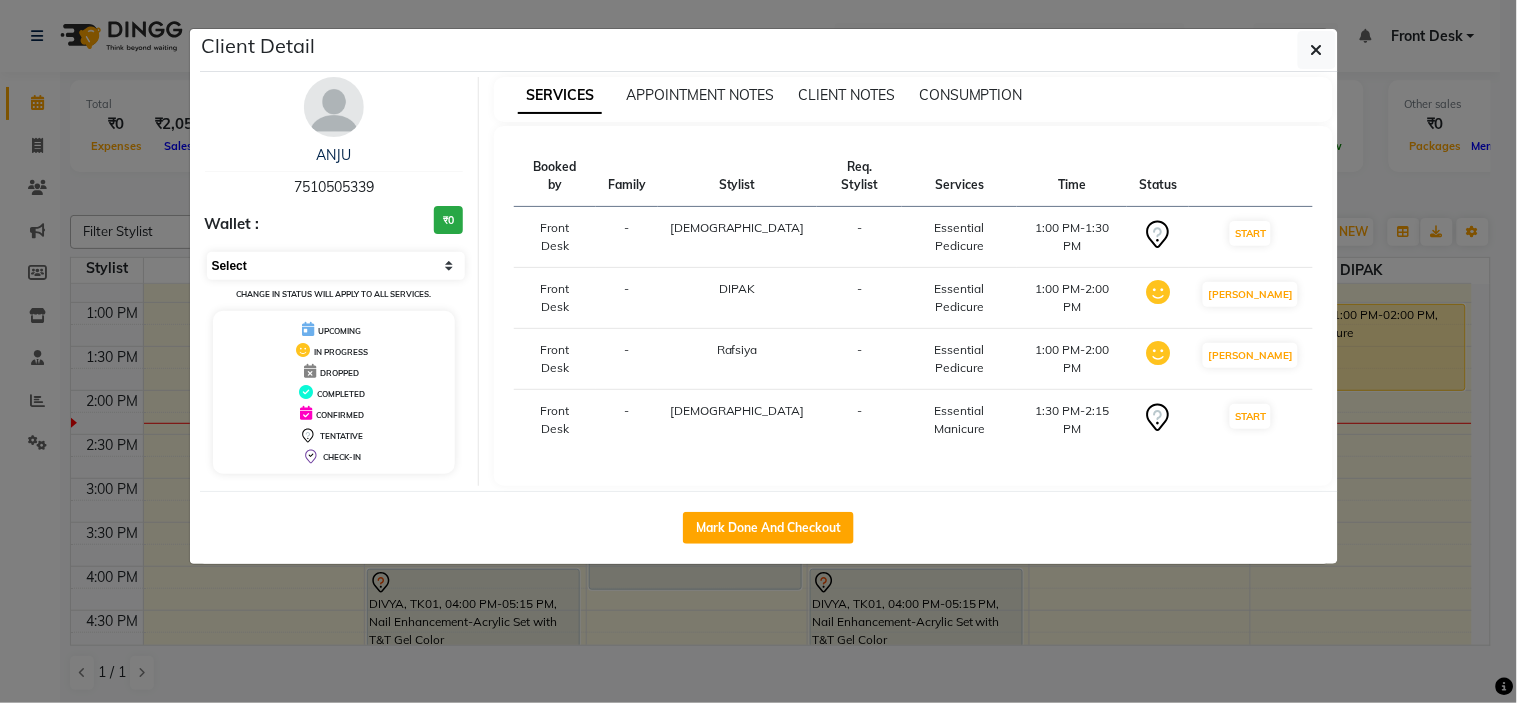 click on "Select IN SERVICE CONFIRMED TENTATIVE CHECK IN MARK DONE DROPPED UPCOMING" at bounding box center [336, 266] 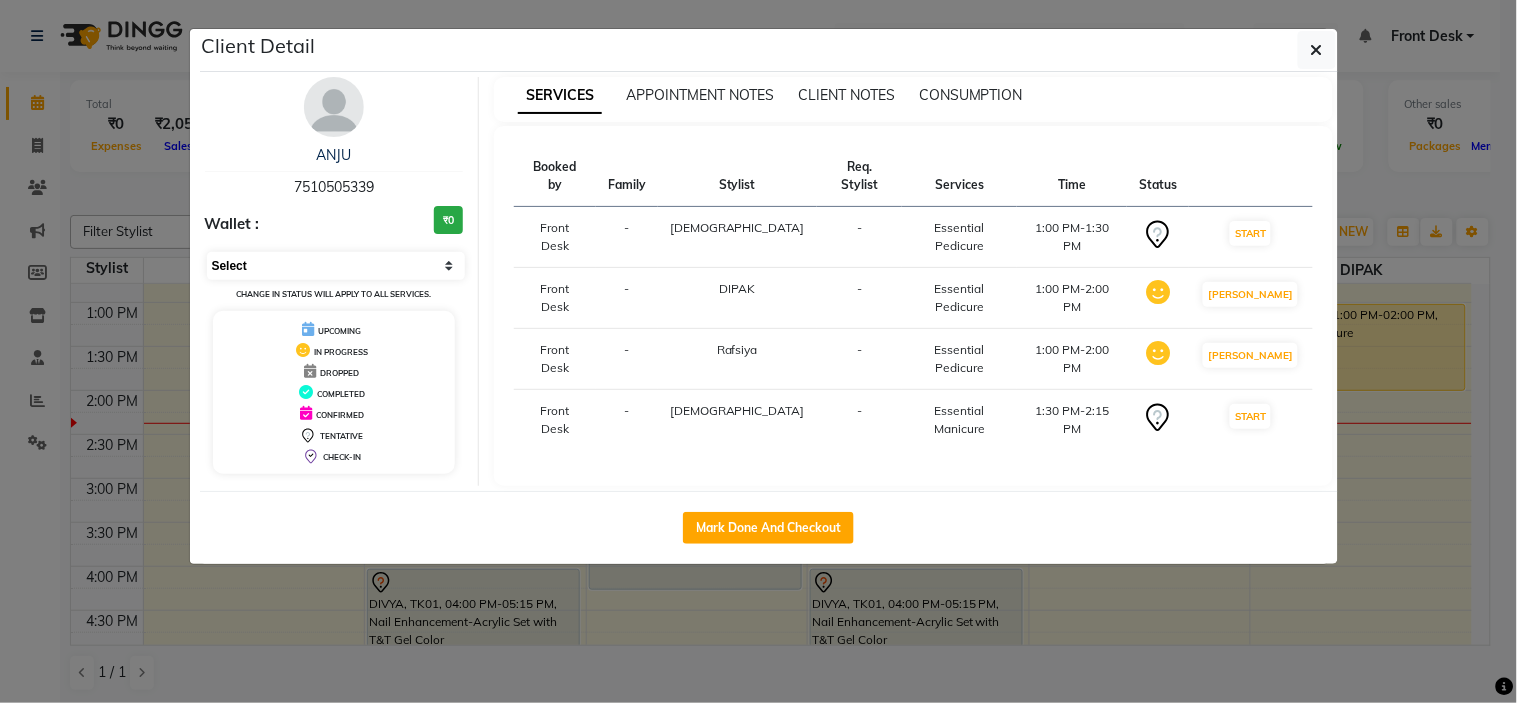 select on "7" 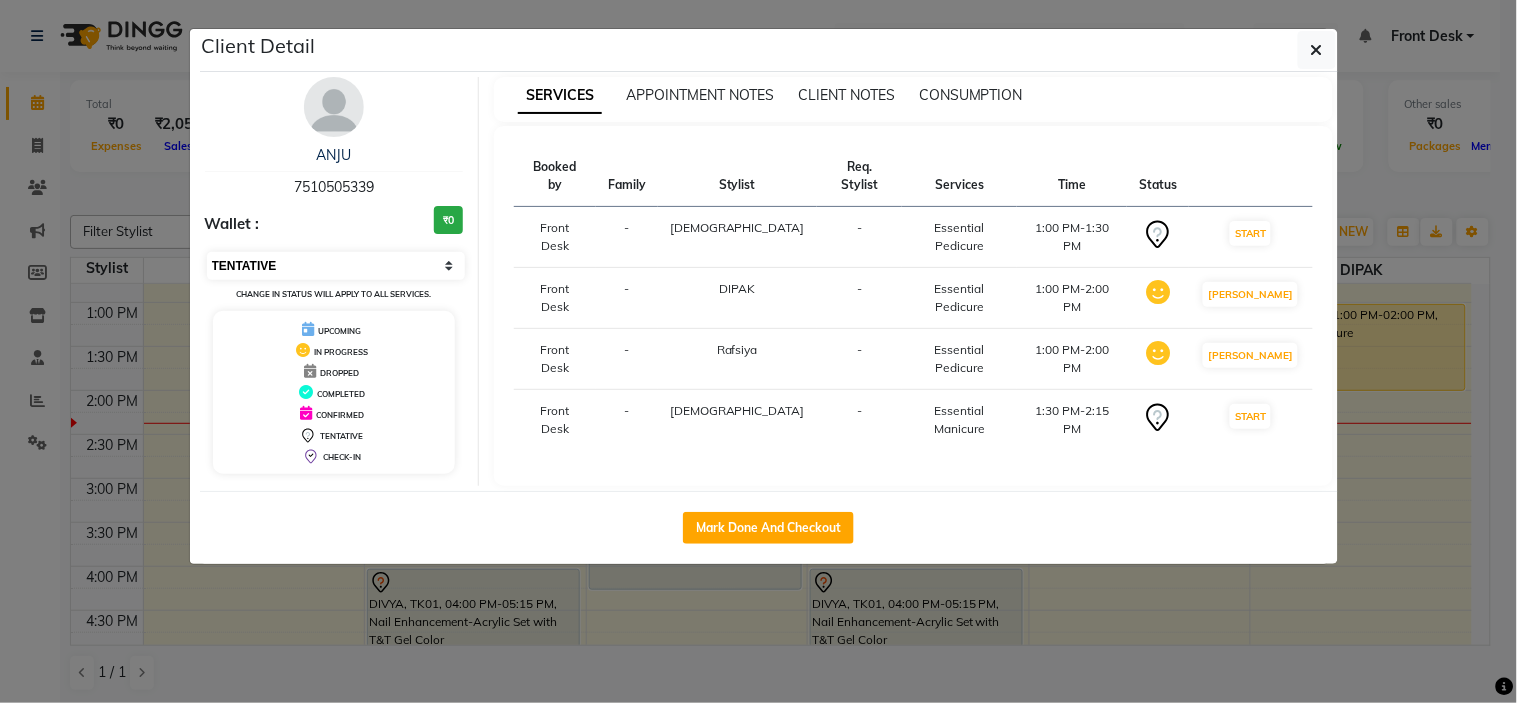 click on "Select IN SERVICE CONFIRMED TENTATIVE CHECK IN MARK DONE DROPPED UPCOMING" at bounding box center [336, 266] 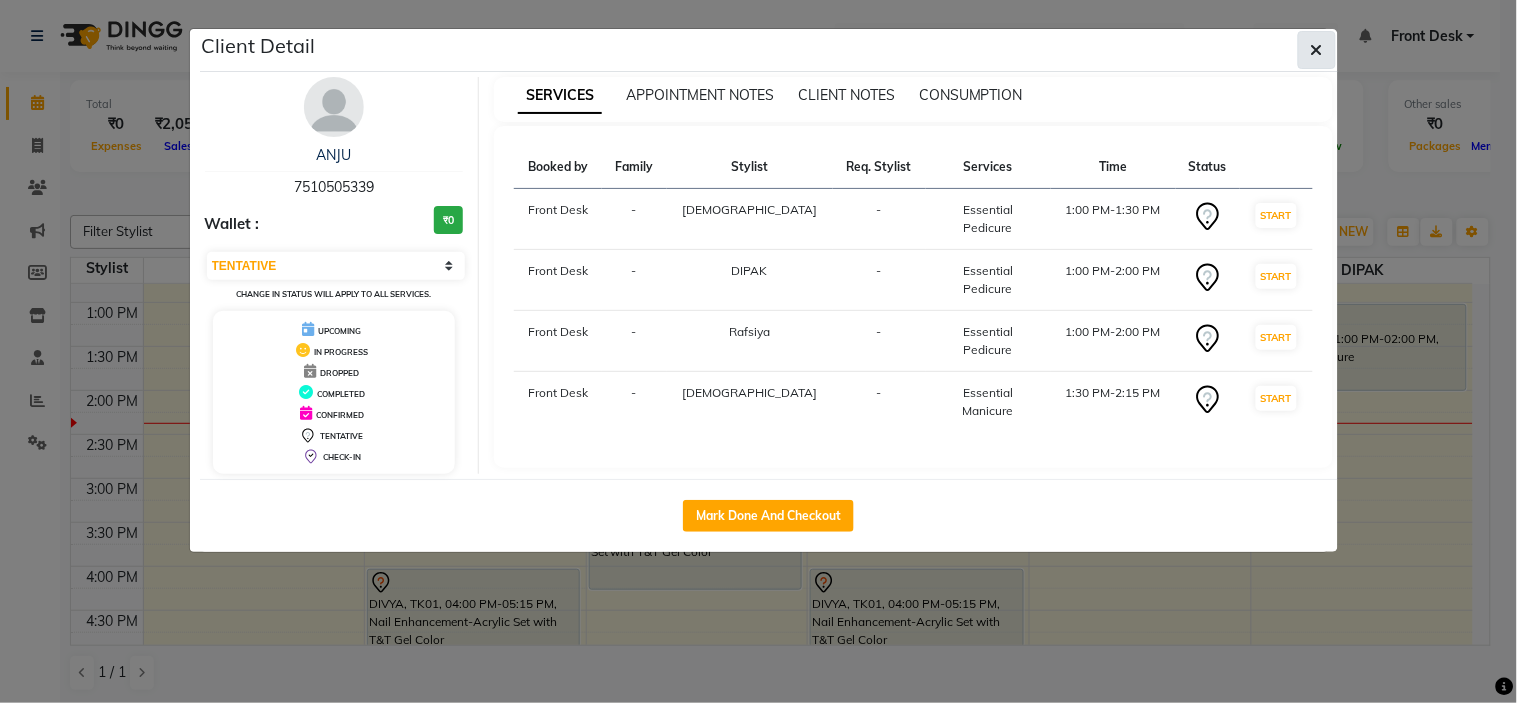 click 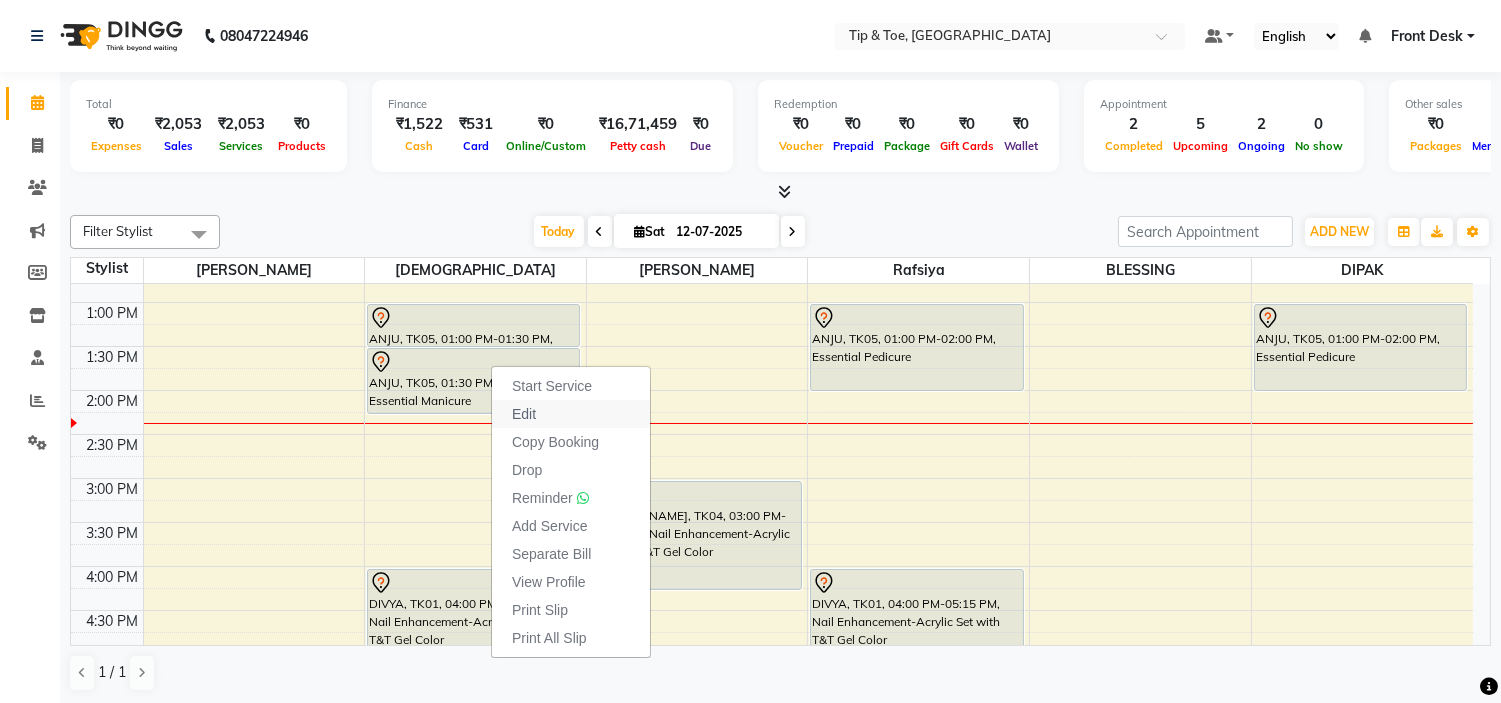 click on "Edit" at bounding box center [571, 414] 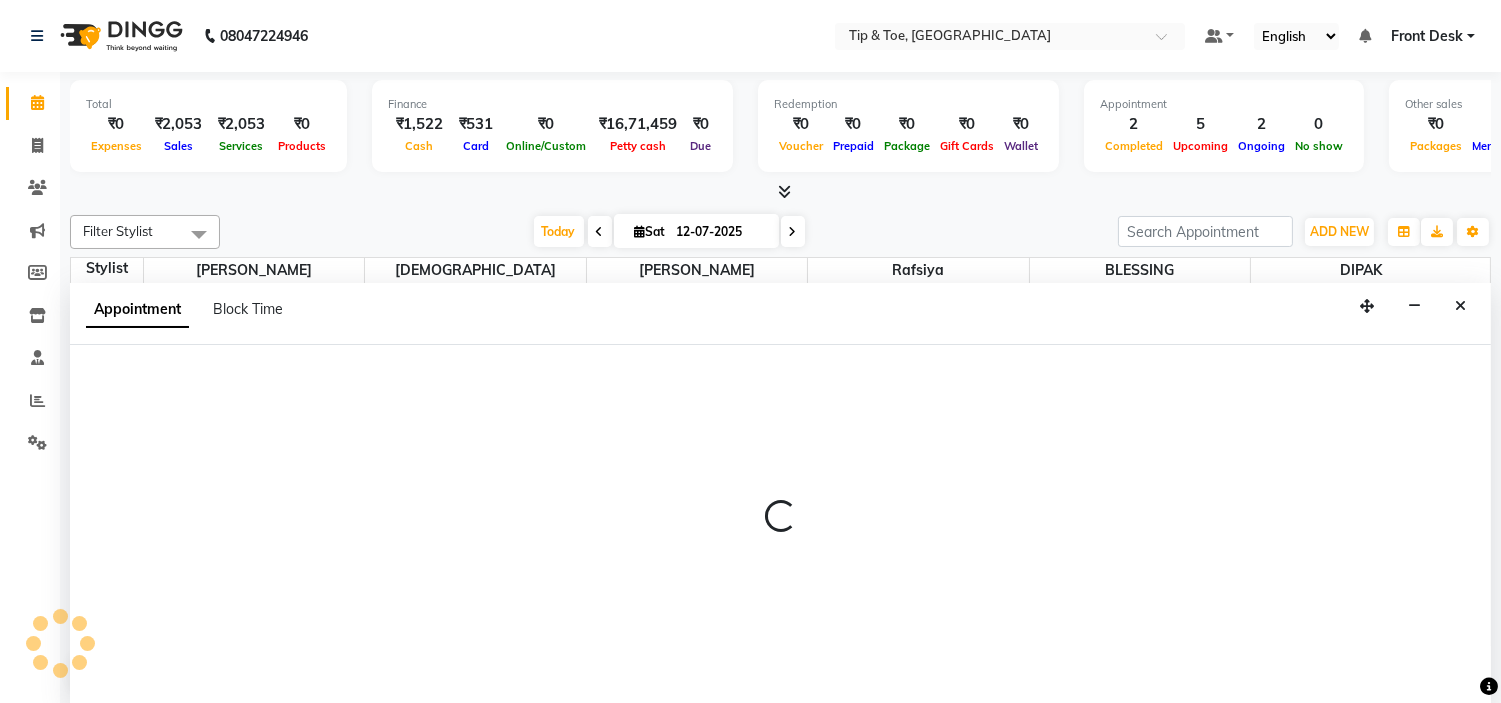 scroll, scrollTop: 1, scrollLeft: 0, axis: vertical 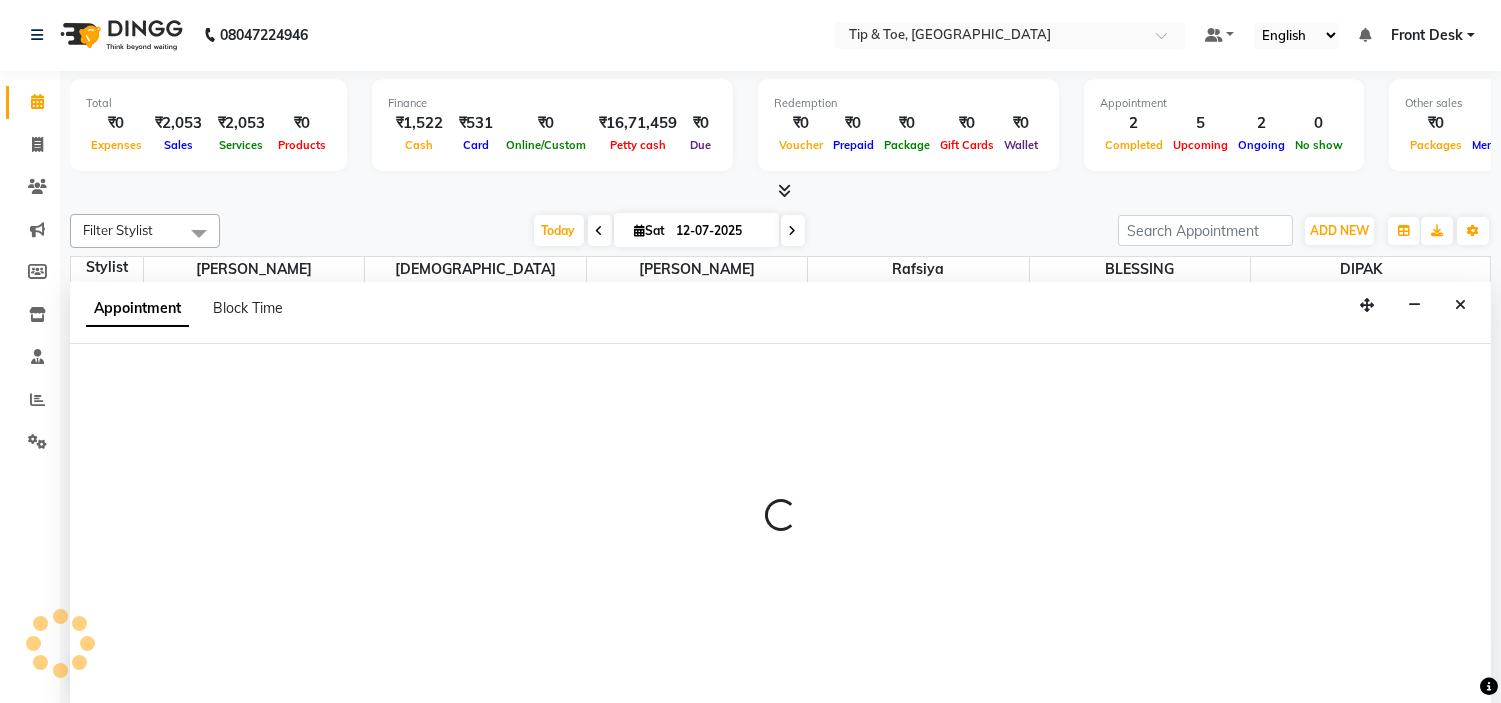 select on "tentative" 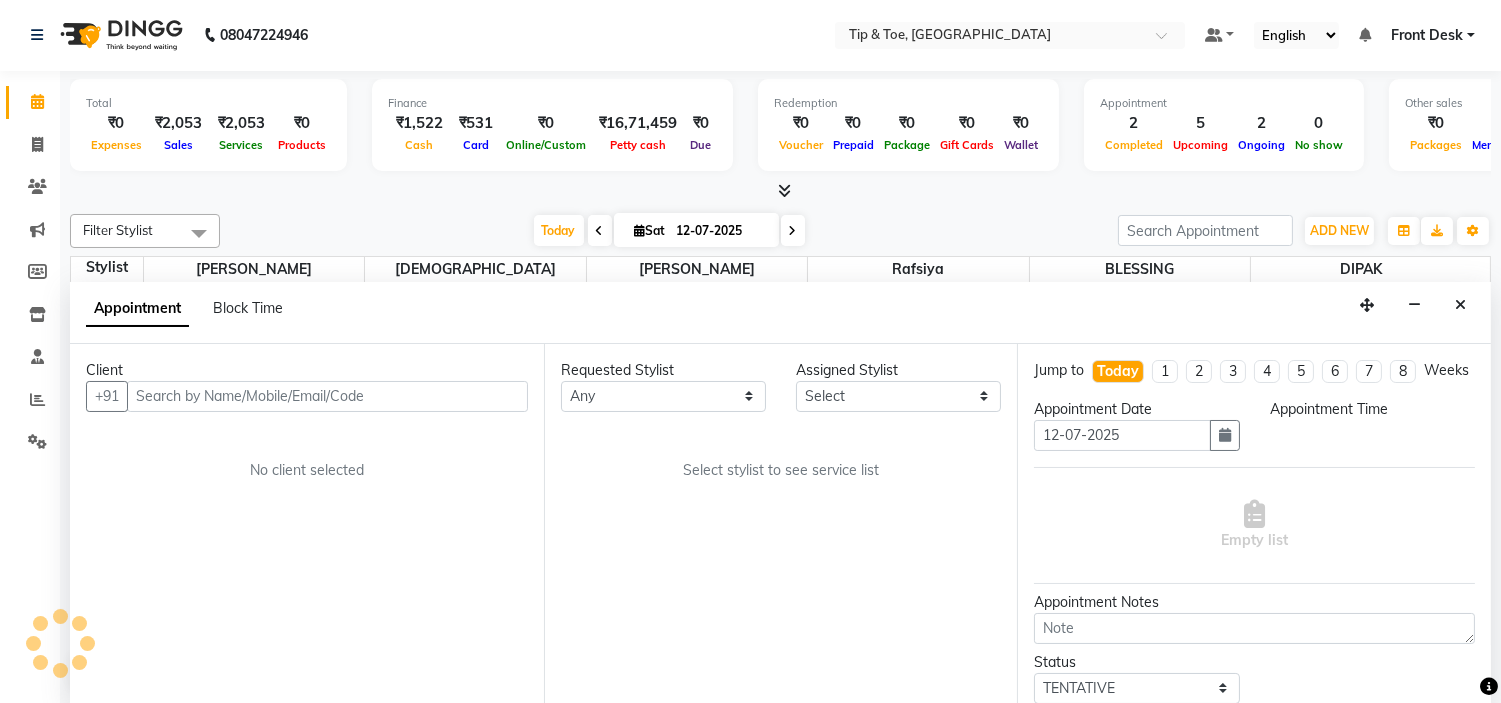 scroll, scrollTop: 0, scrollLeft: 0, axis: both 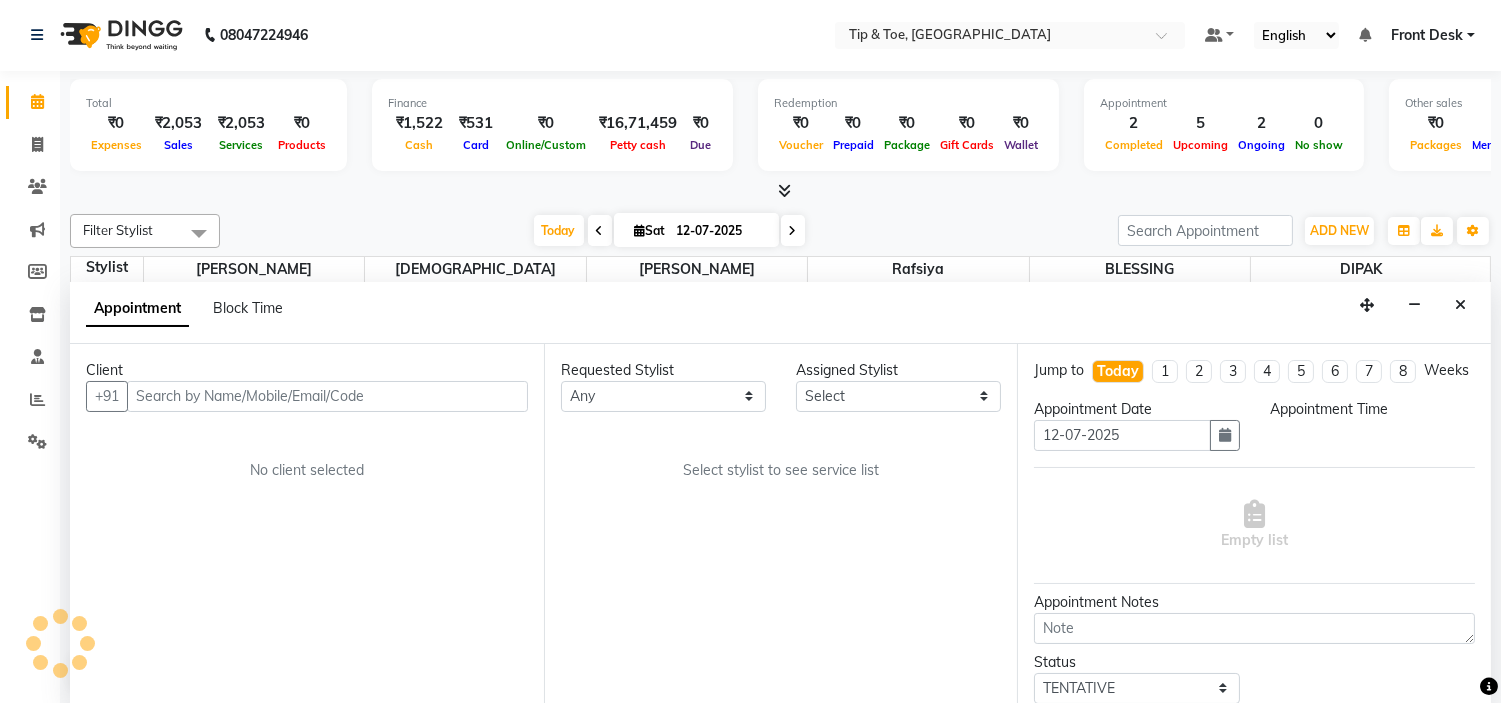 select on "37611" 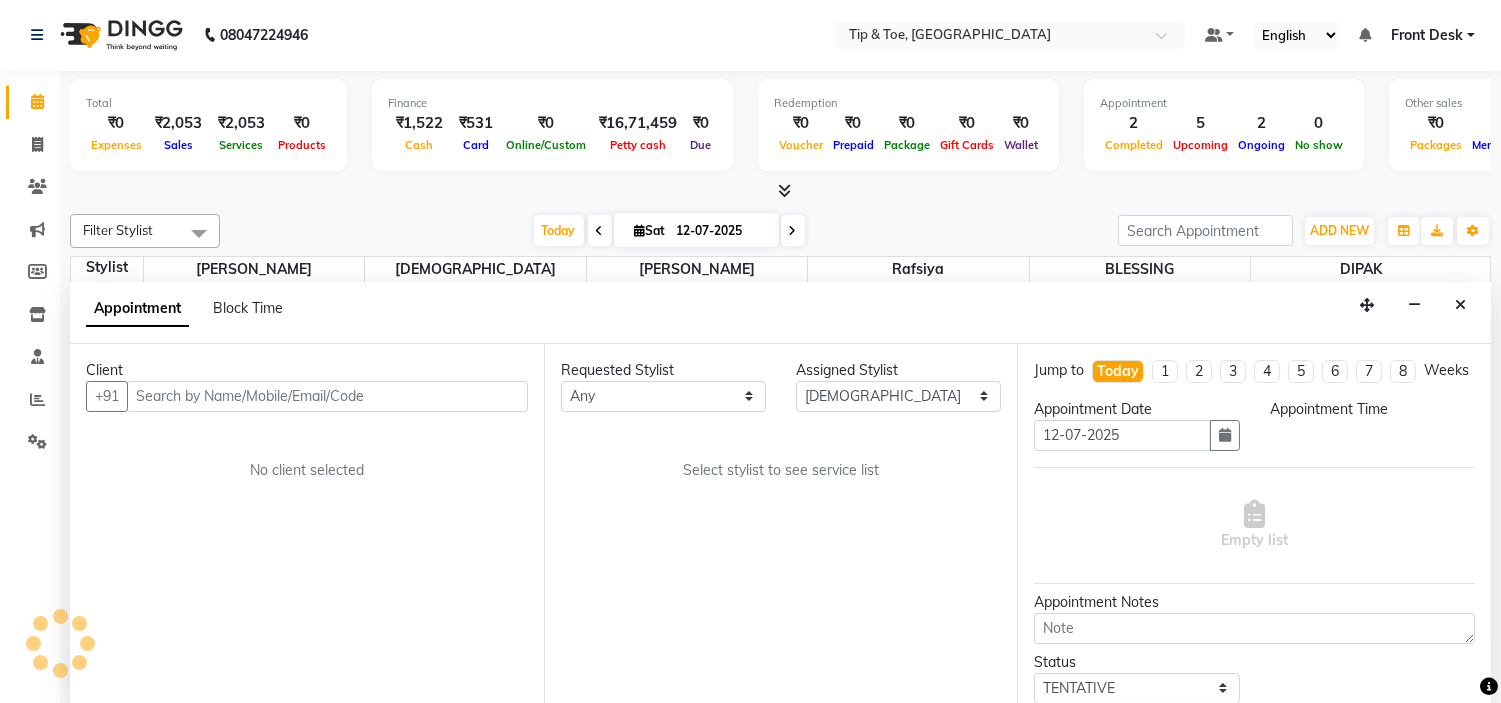 scroll, scrollTop: 443, scrollLeft: 0, axis: vertical 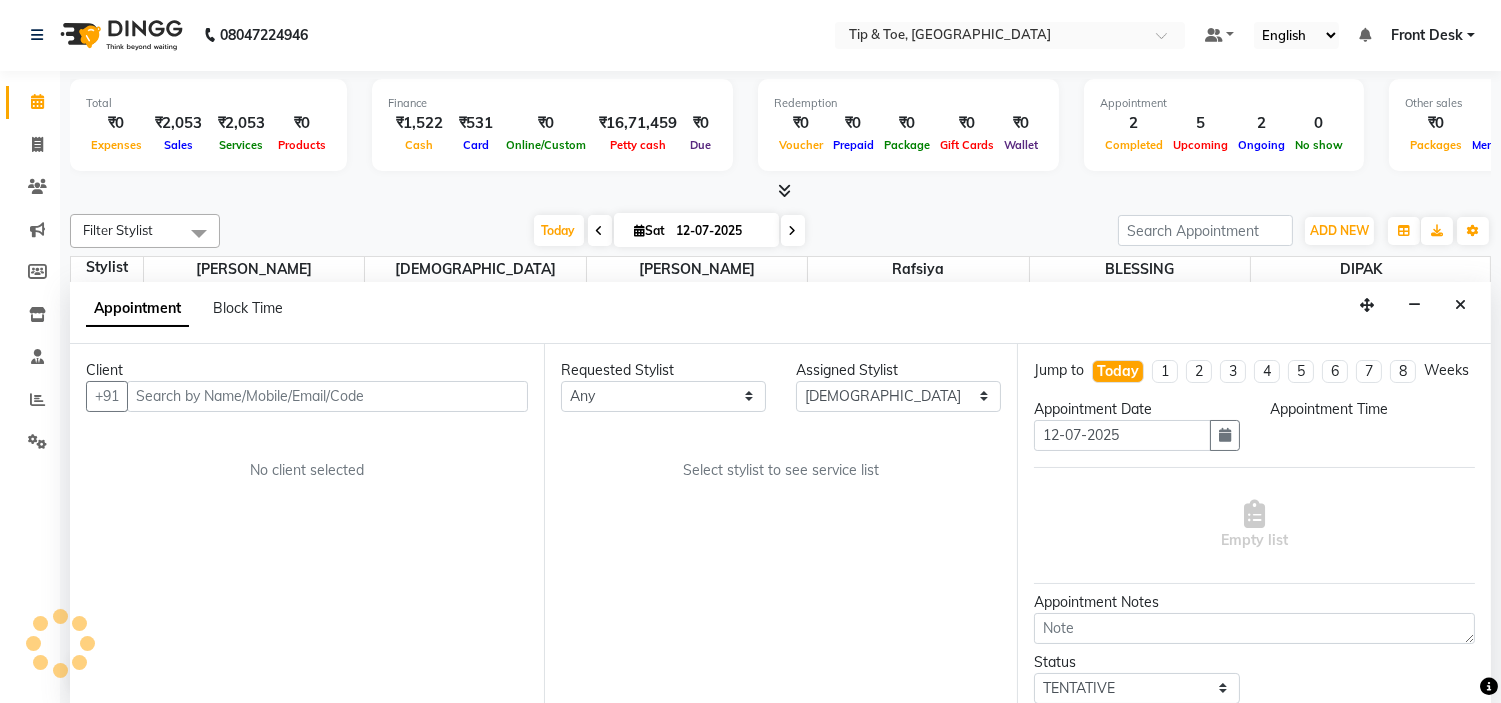 select on "780" 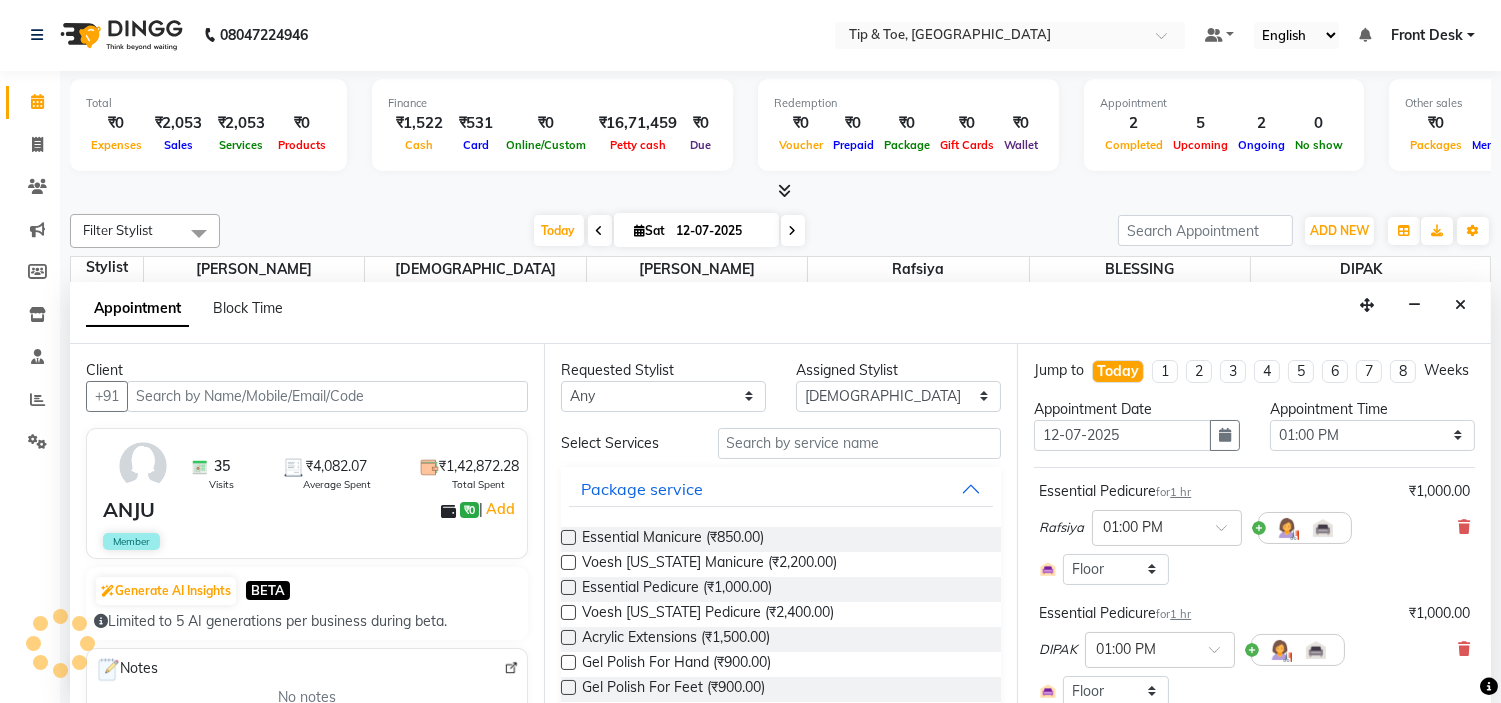select on "2436" 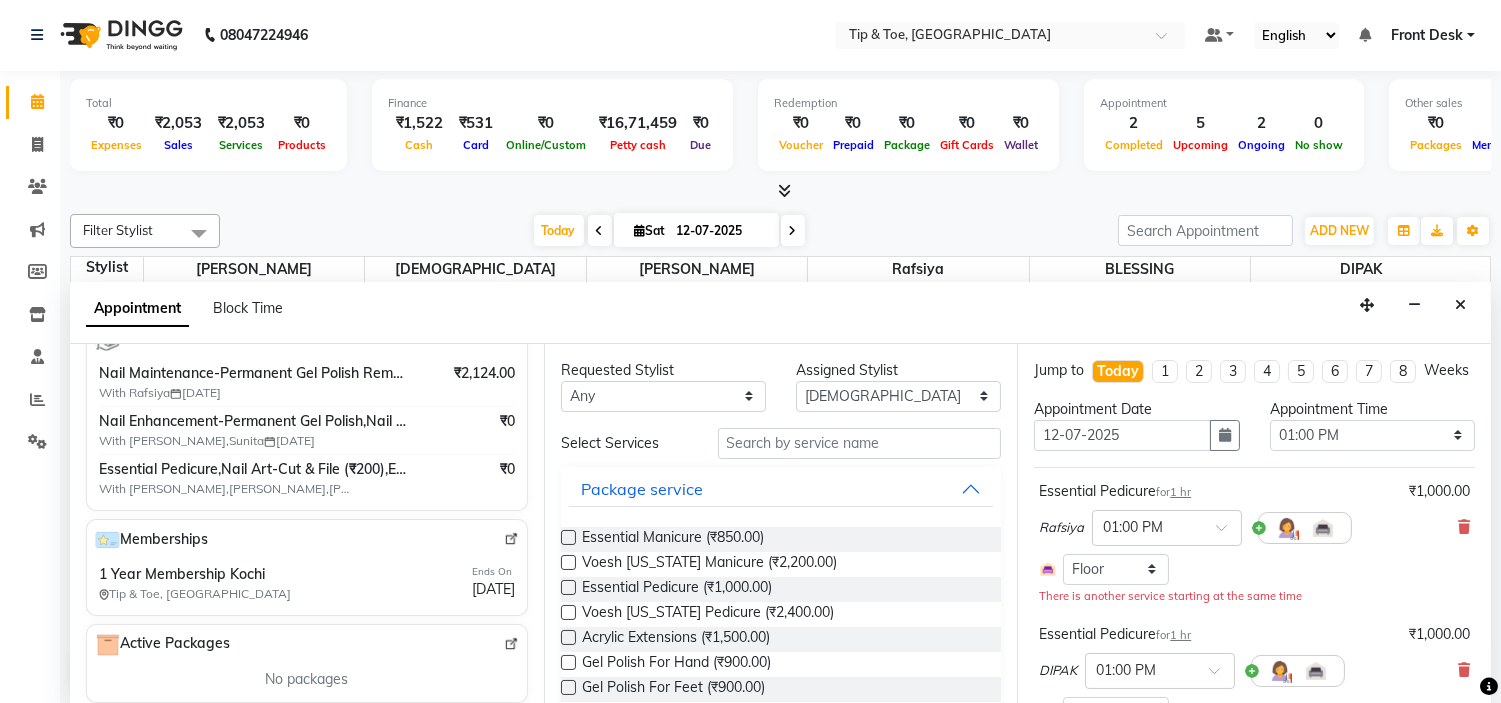 scroll, scrollTop: 444, scrollLeft: 0, axis: vertical 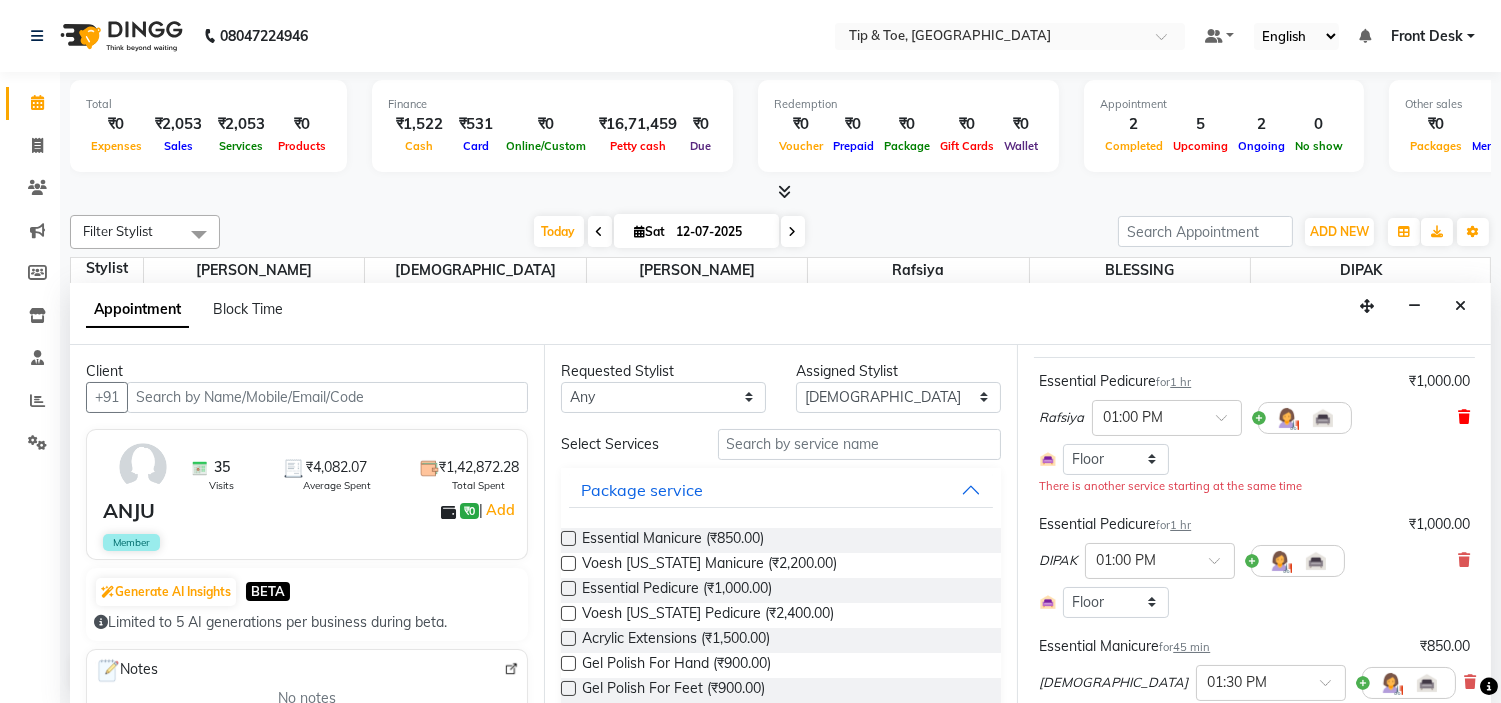 click at bounding box center [1464, 417] 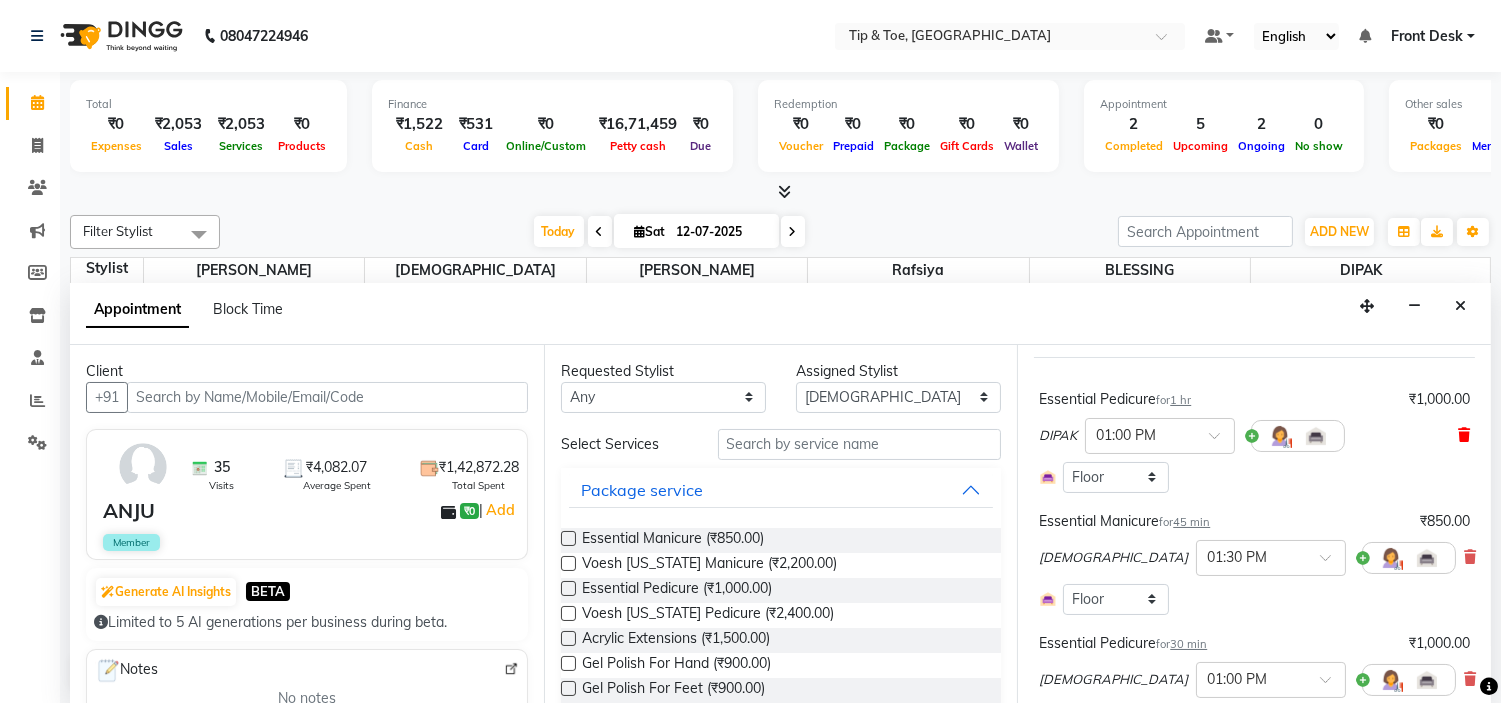 click at bounding box center (1464, 435) 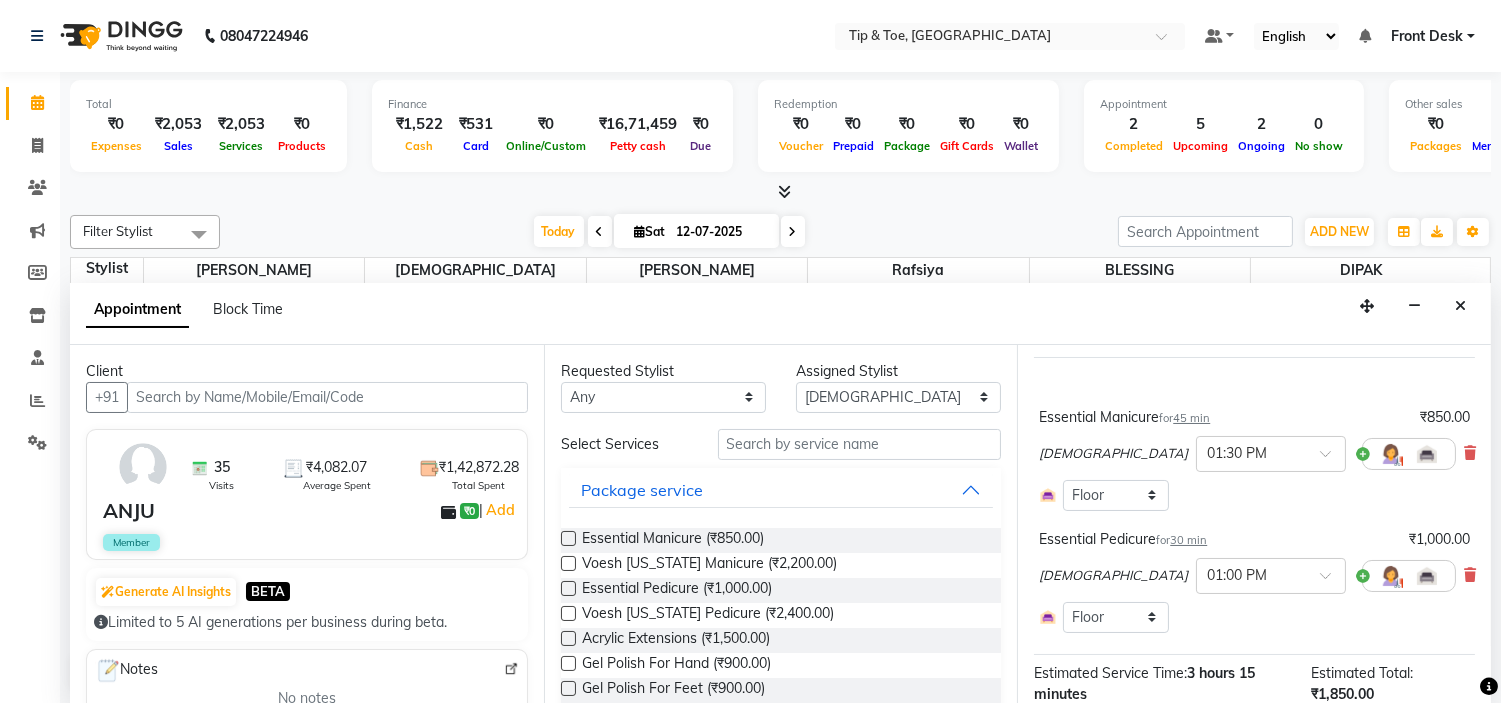 drag, startPoint x: 1444, startPoint y: 471, endPoint x: 1458, endPoint y: 513, distance: 44.27189 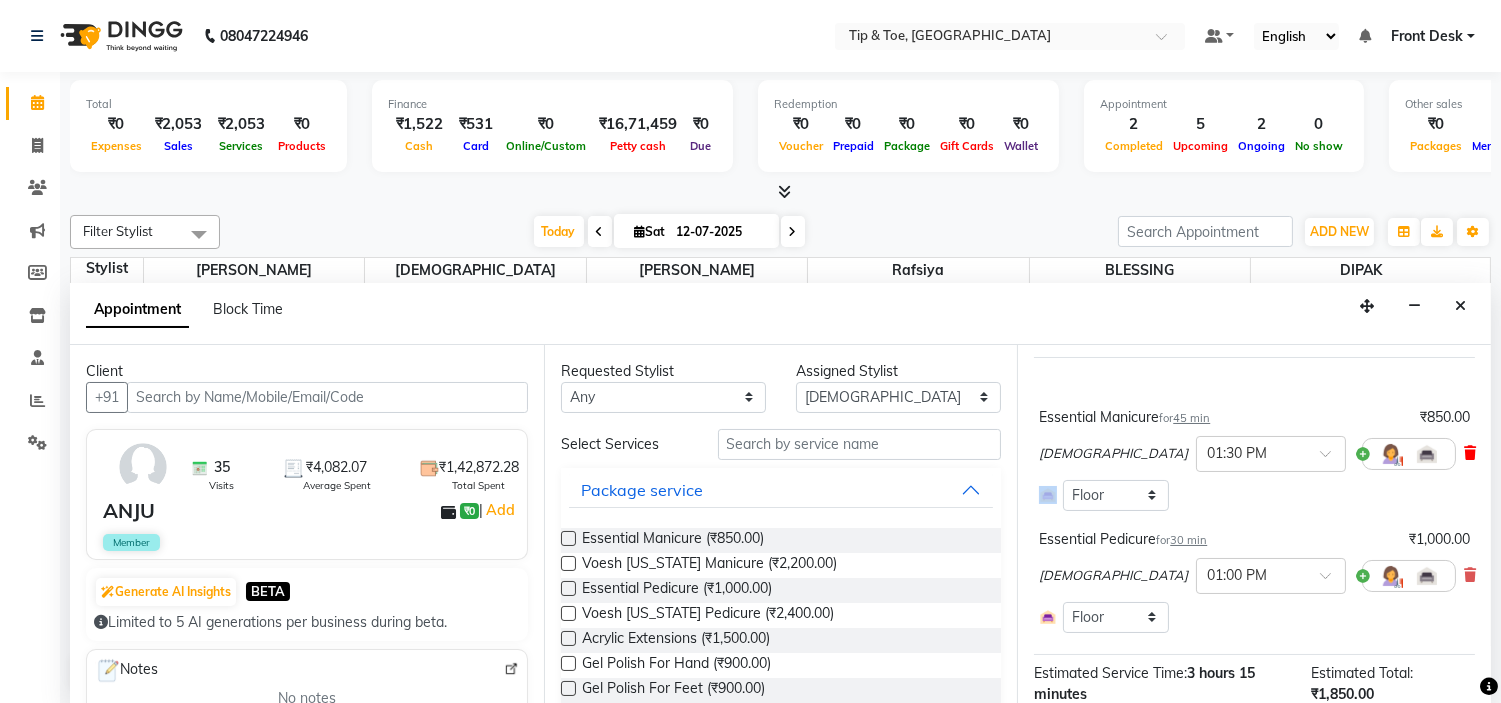 click at bounding box center [1470, 453] 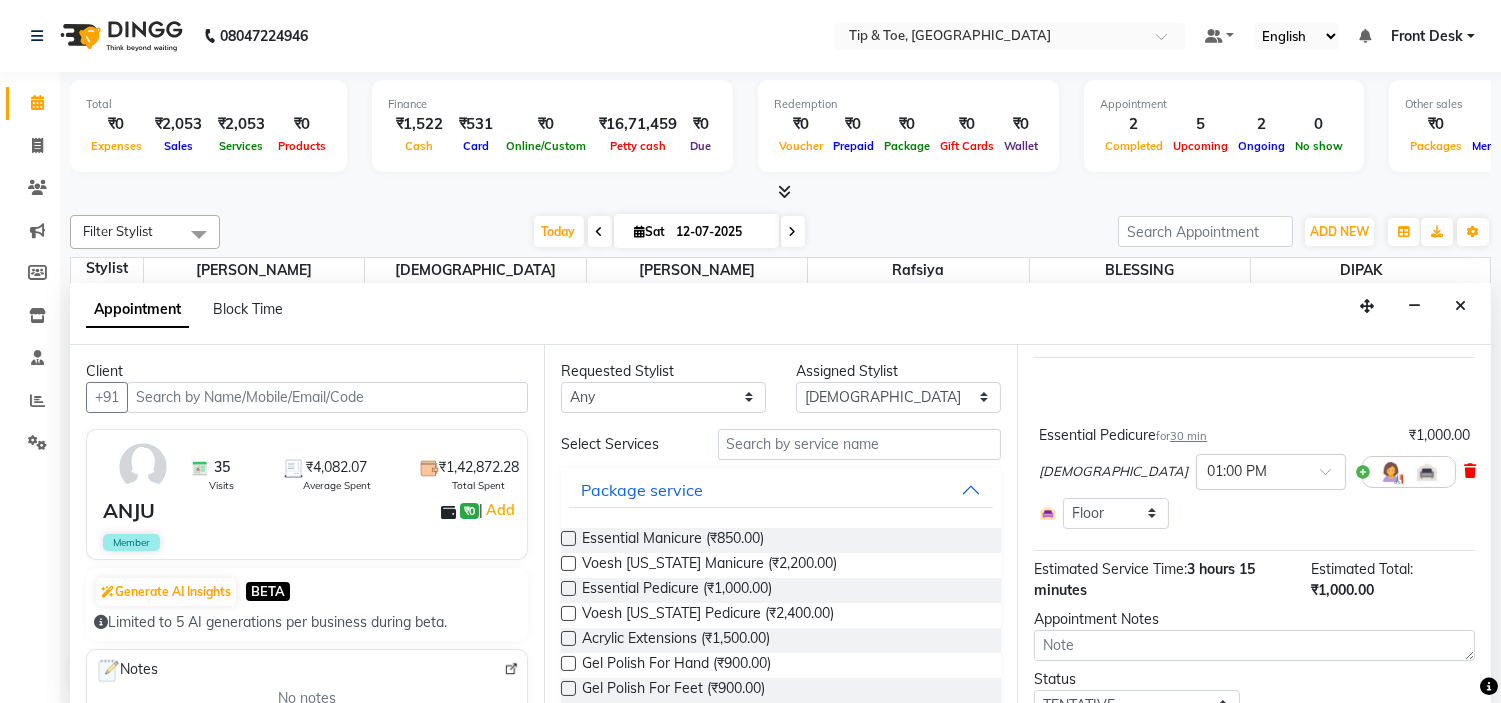 click at bounding box center [1470, 471] 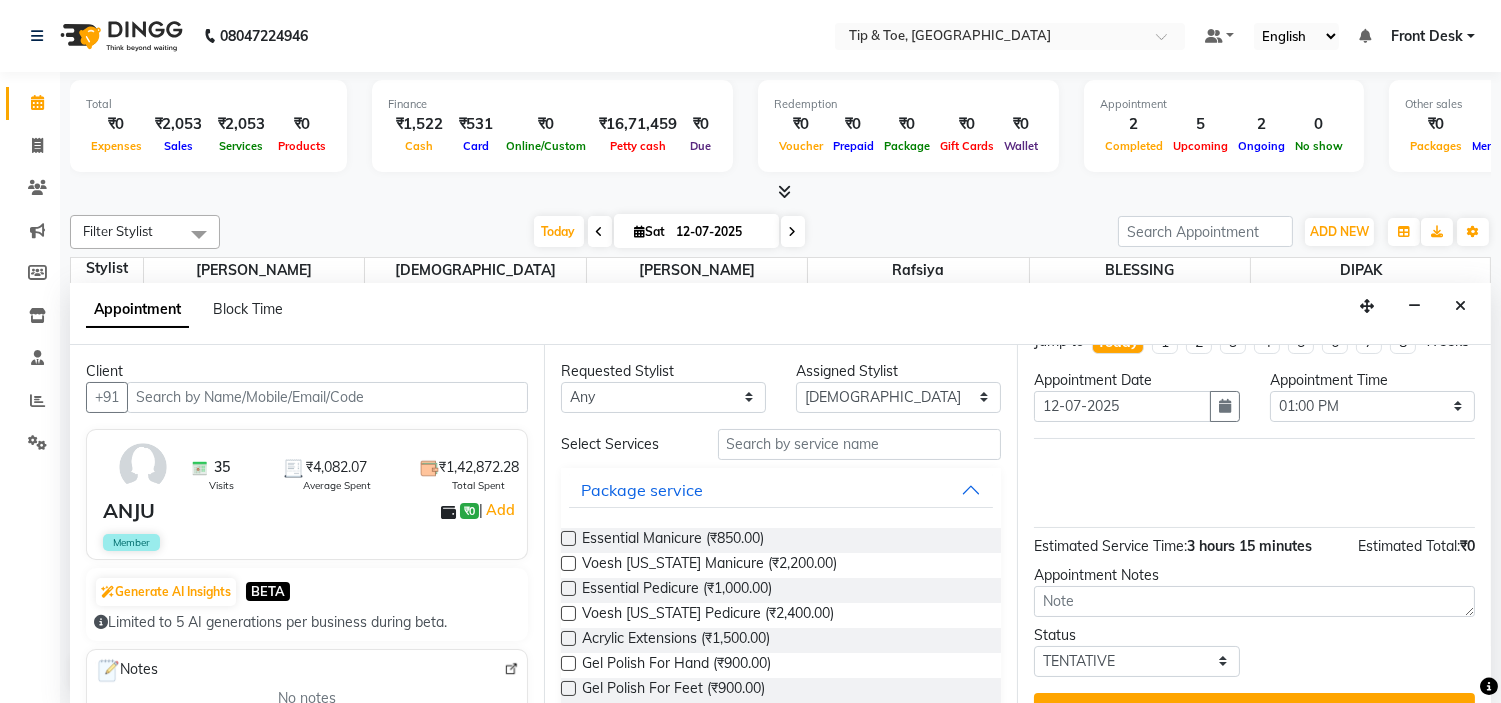scroll, scrollTop: 0, scrollLeft: 0, axis: both 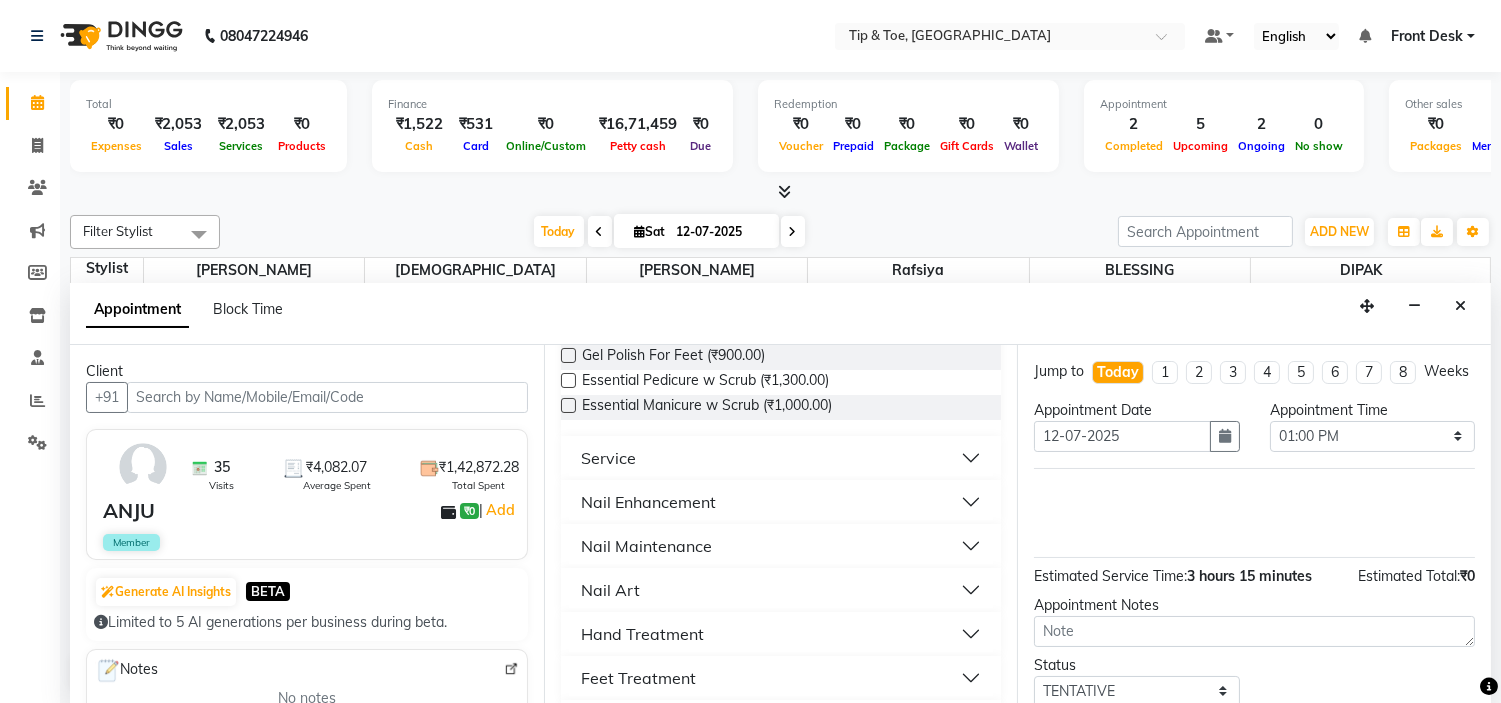 click on "Nail Art" at bounding box center [781, 590] 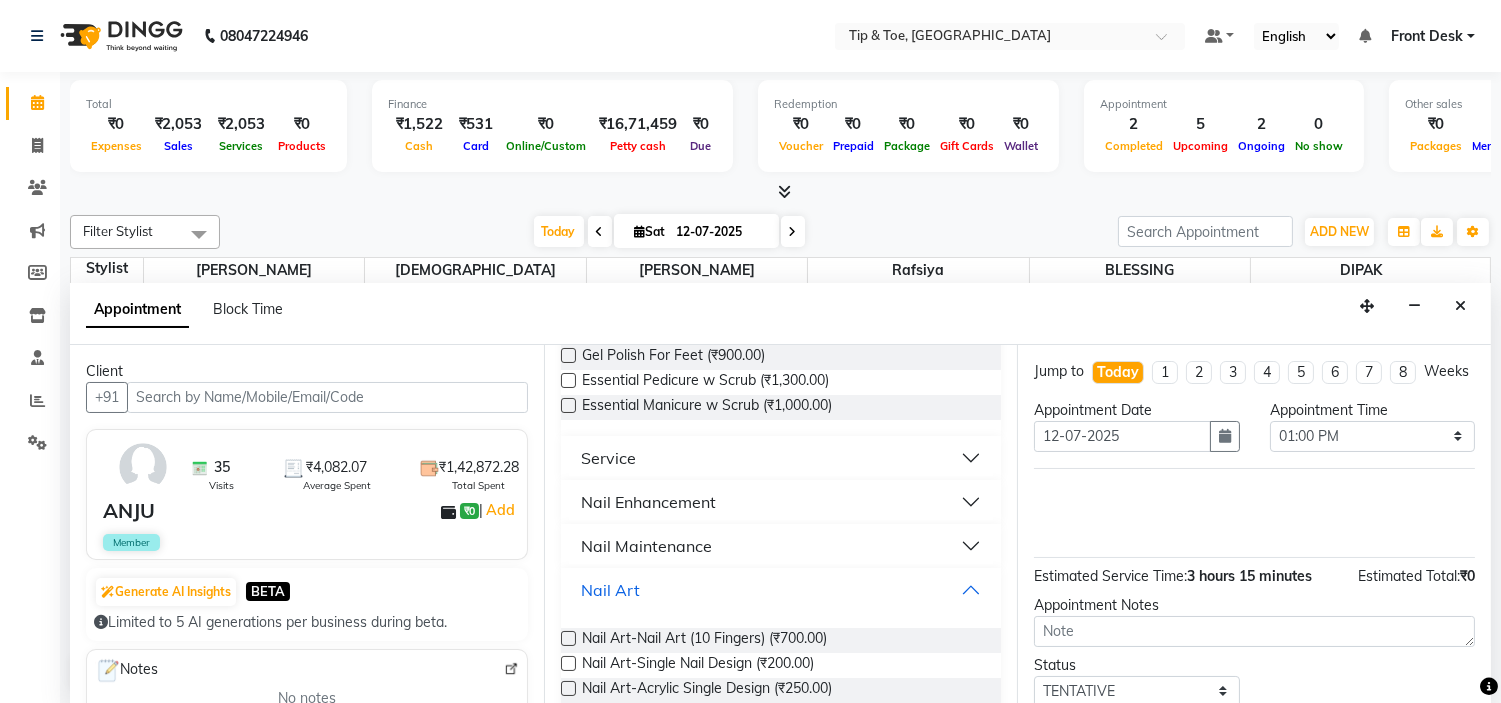 scroll, scrollTop: 555, scrollLeft: 0, axis: vertical 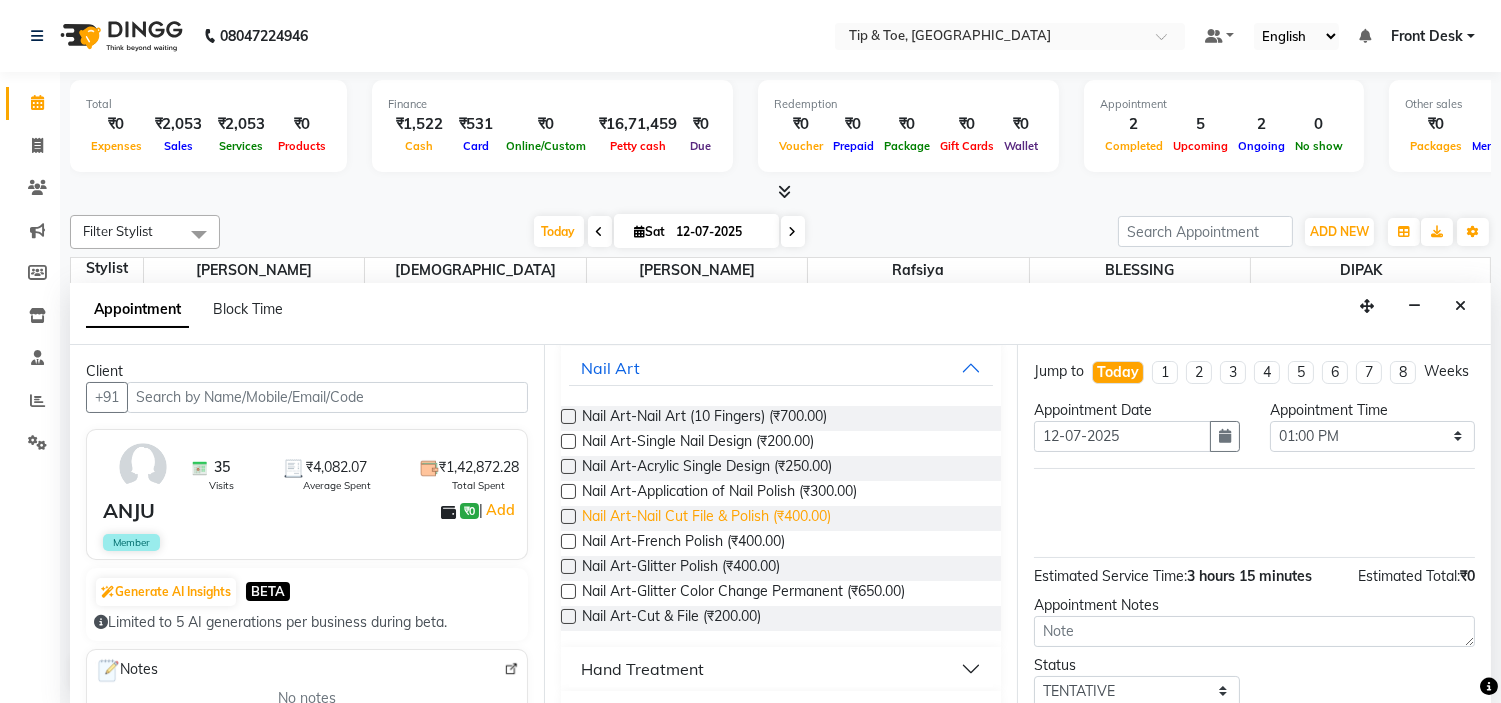 click on "Nail Art-Nail Cut File & Polish (₹400.00)" at bounding box center (706, 518) 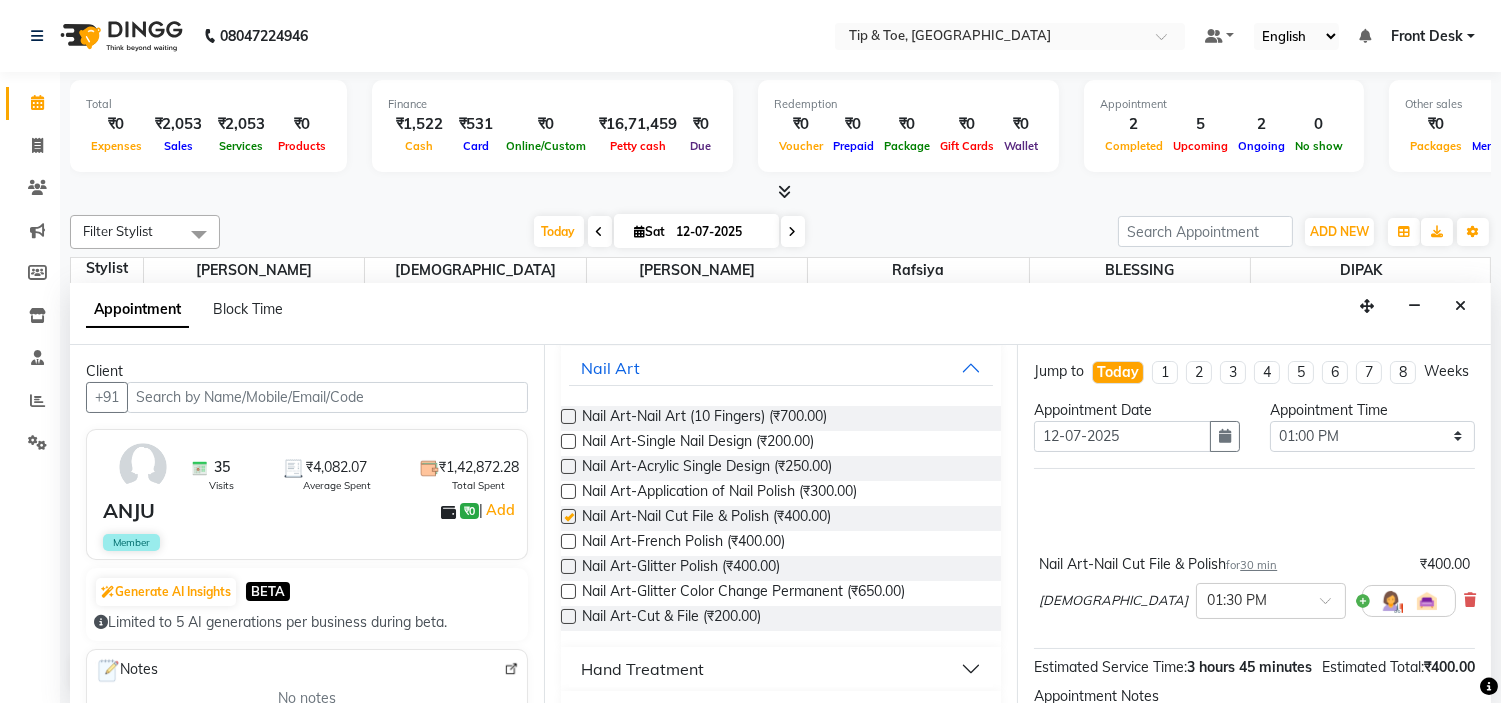 checkbox on "false" 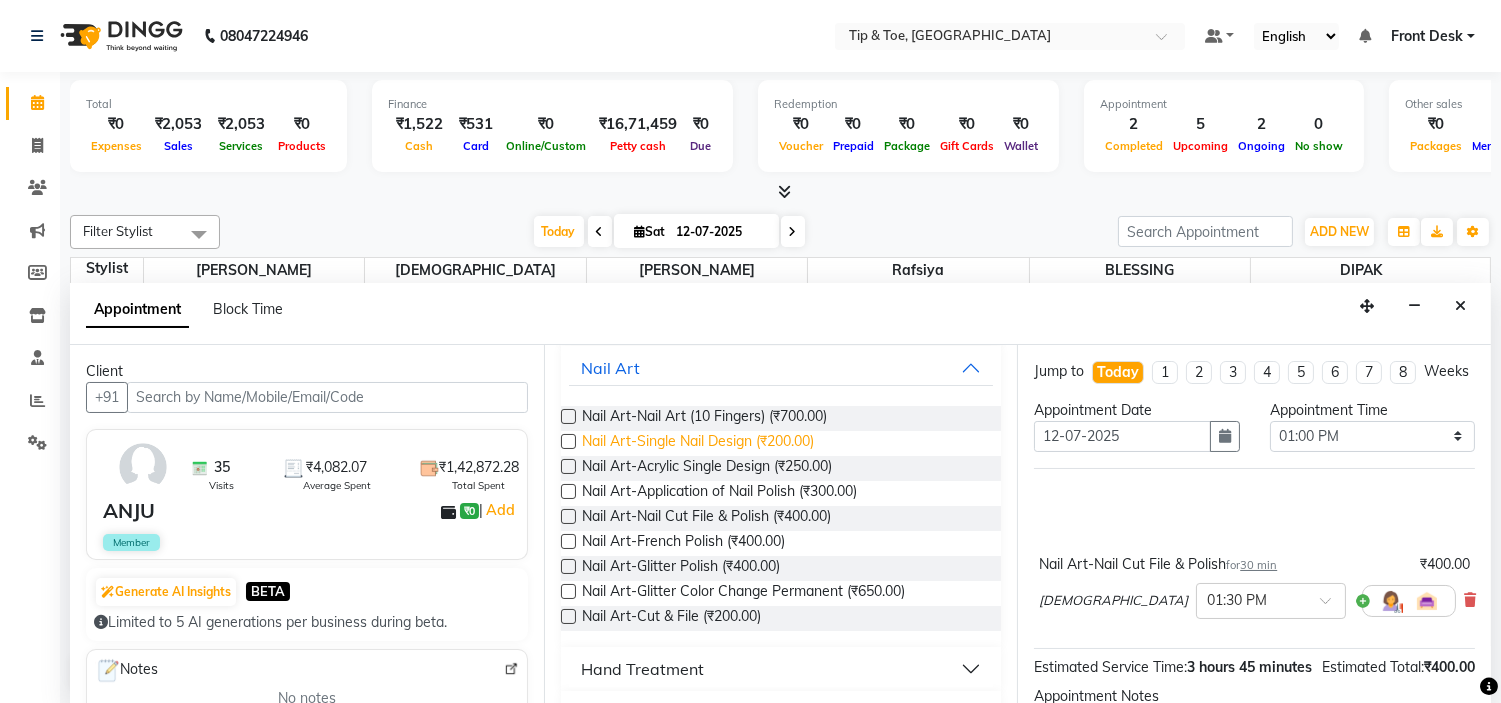 click on "Nail Art-Single Nail Design (₹200.00)" at bounding box center (698, 443) 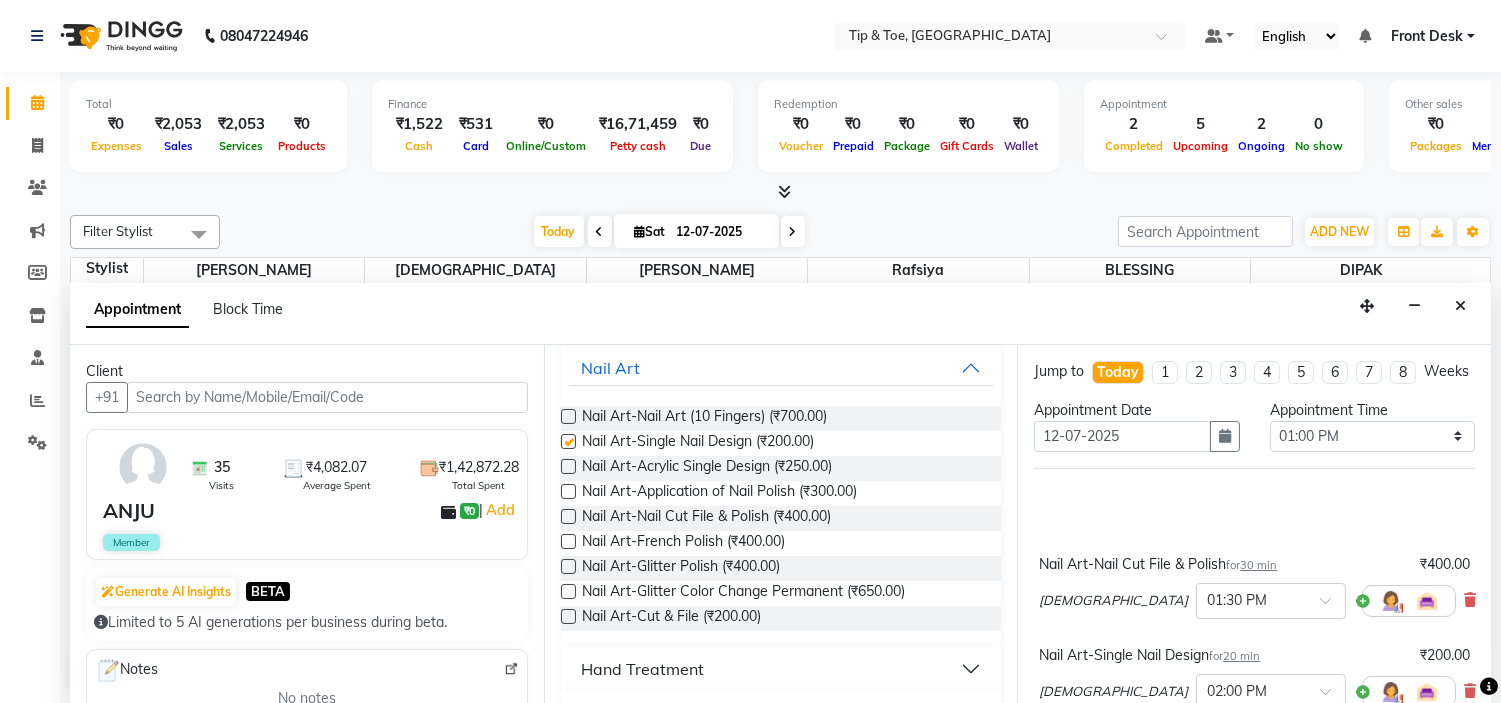 checkbox on "false" 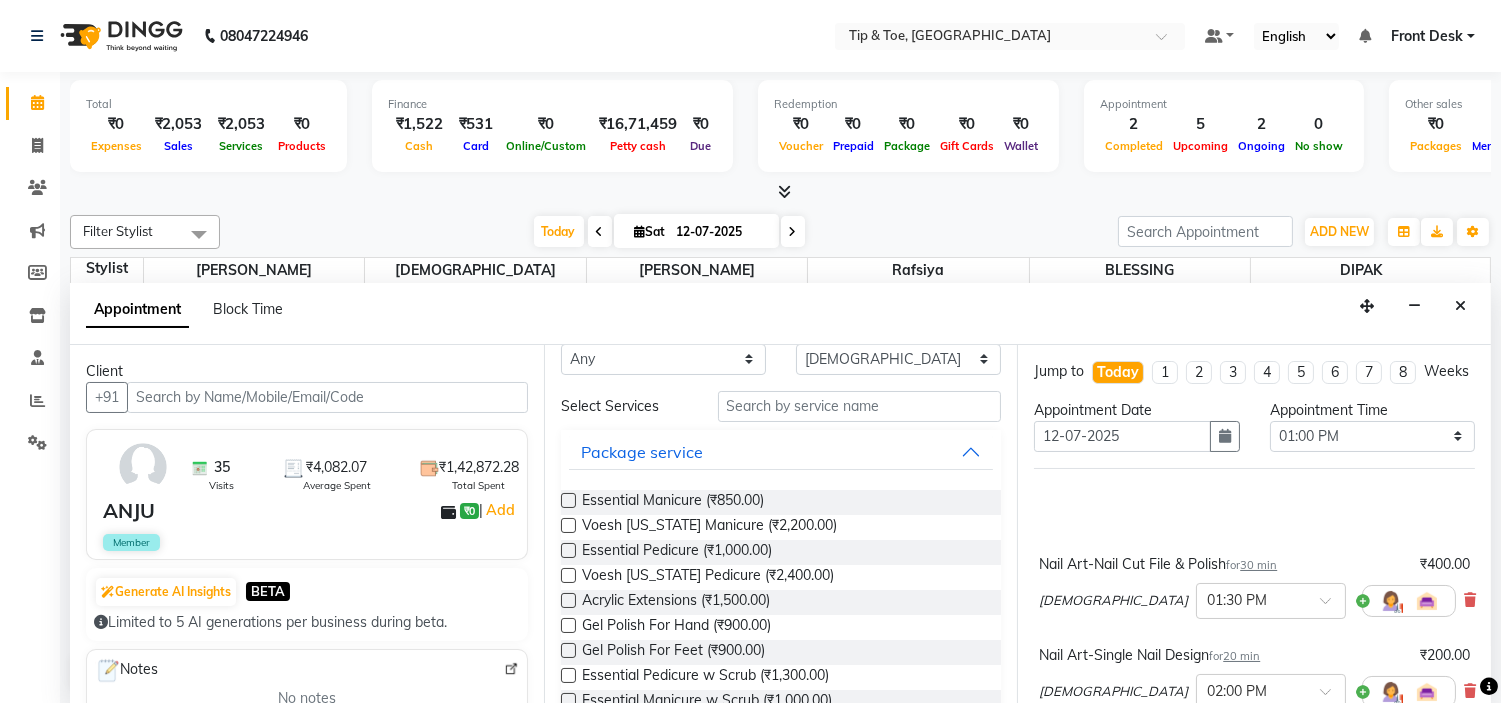 scroll, scrollTop: 0, scrollLeft: 0, axis: both 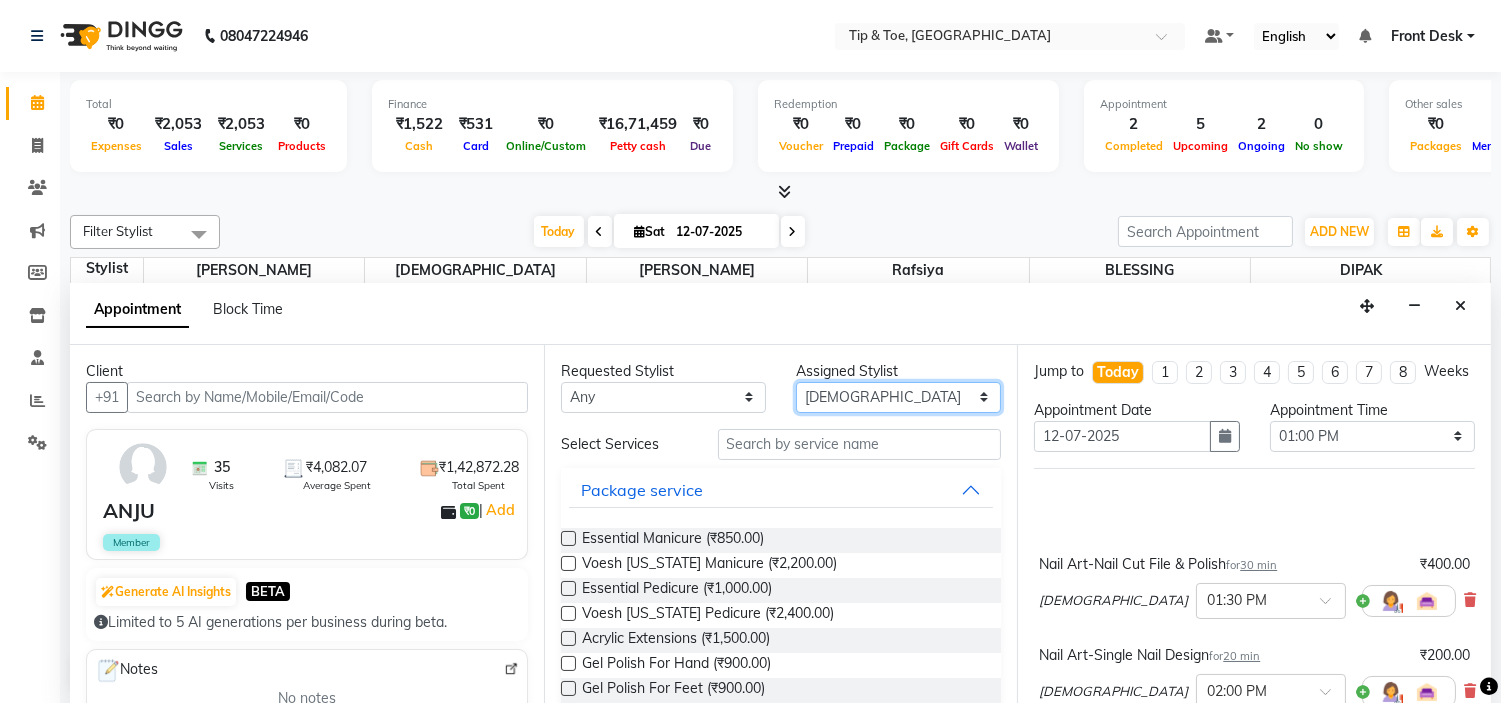 click on "Select [PERSON_NAME] [PERSON_NAME] Rafsiya [PERSON_NAME]" at bounding box center [898, 397] 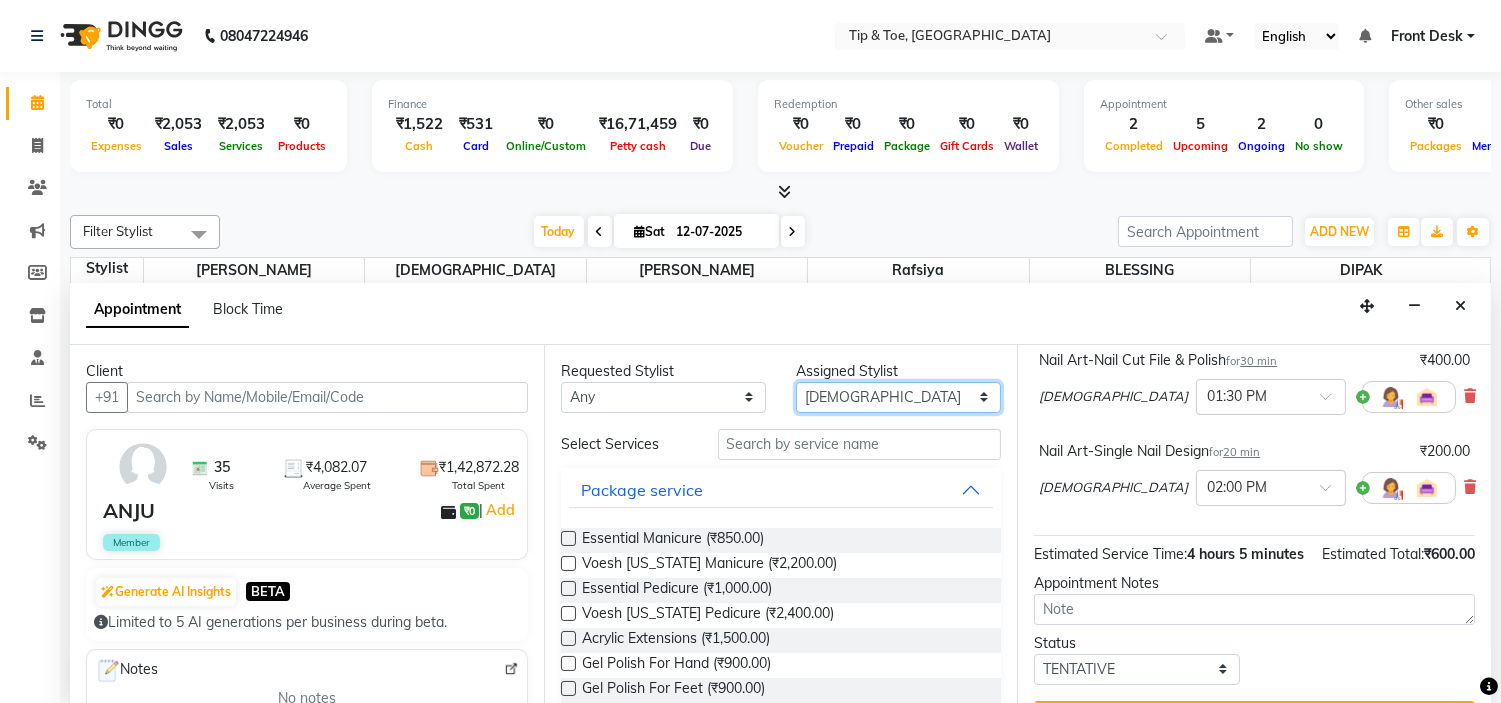 scroll, scrollTop: 222, scrollLeft: 0, axis: vertical 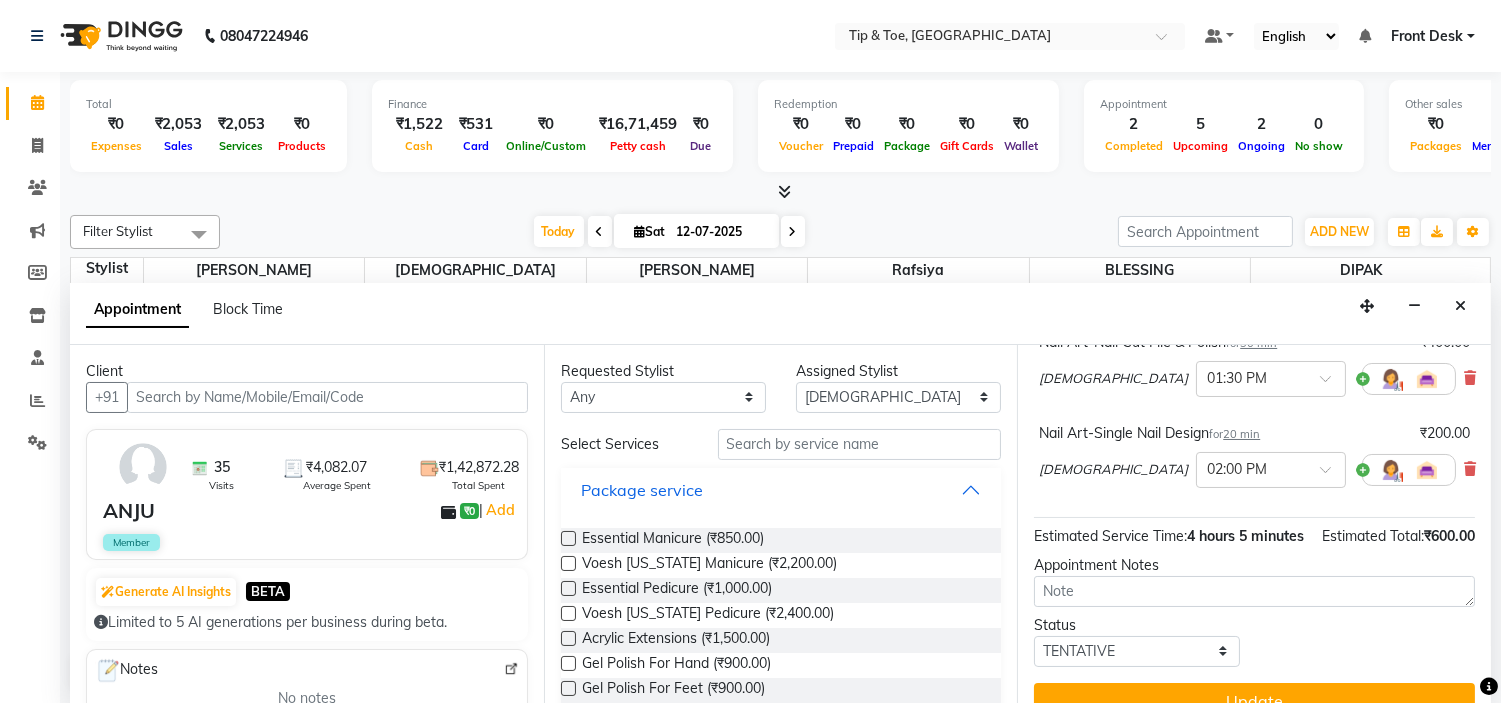 click on "Package service" at bounding box center (642, 490) 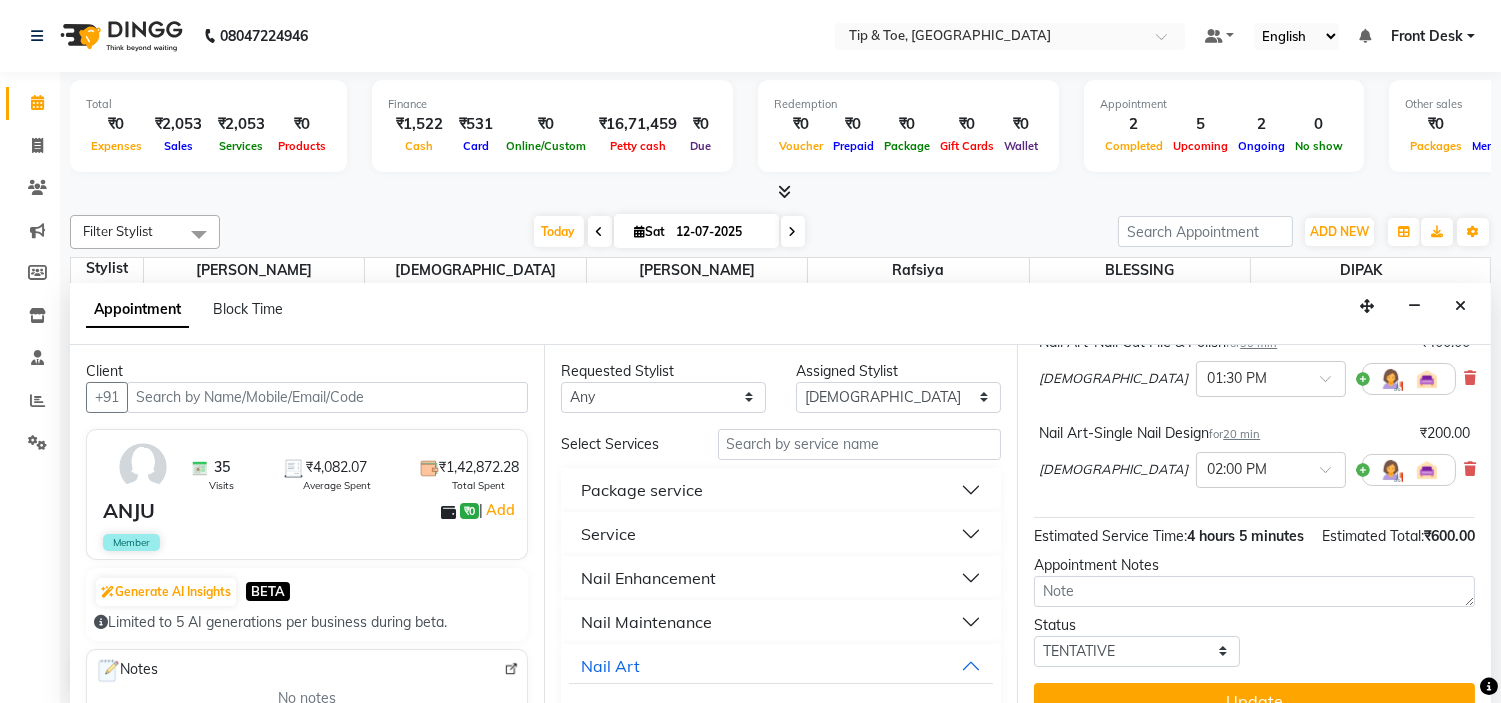 click on "Nail Maintenance" at bounding box center [646, 622] 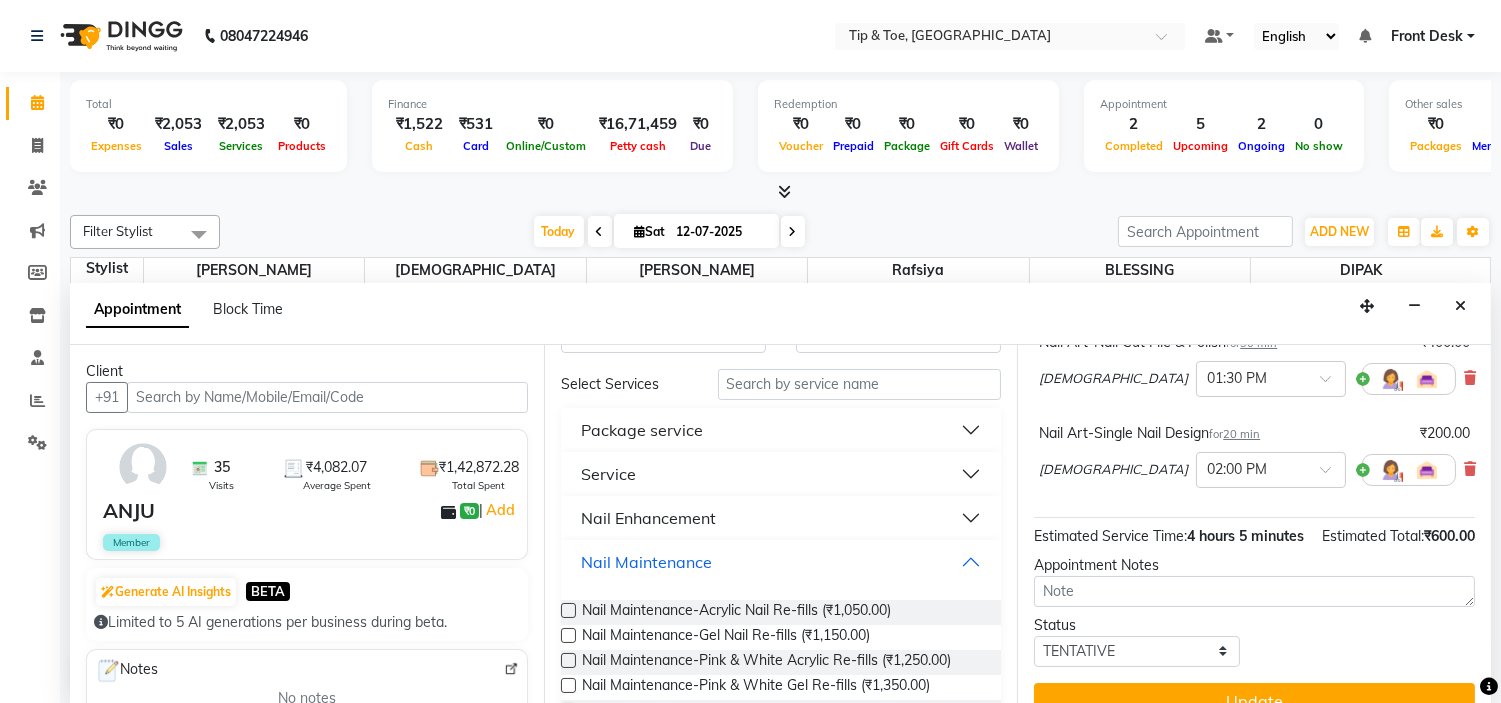 scroll, scrollTop: 111, scrollLeft: 0, axis: vertical 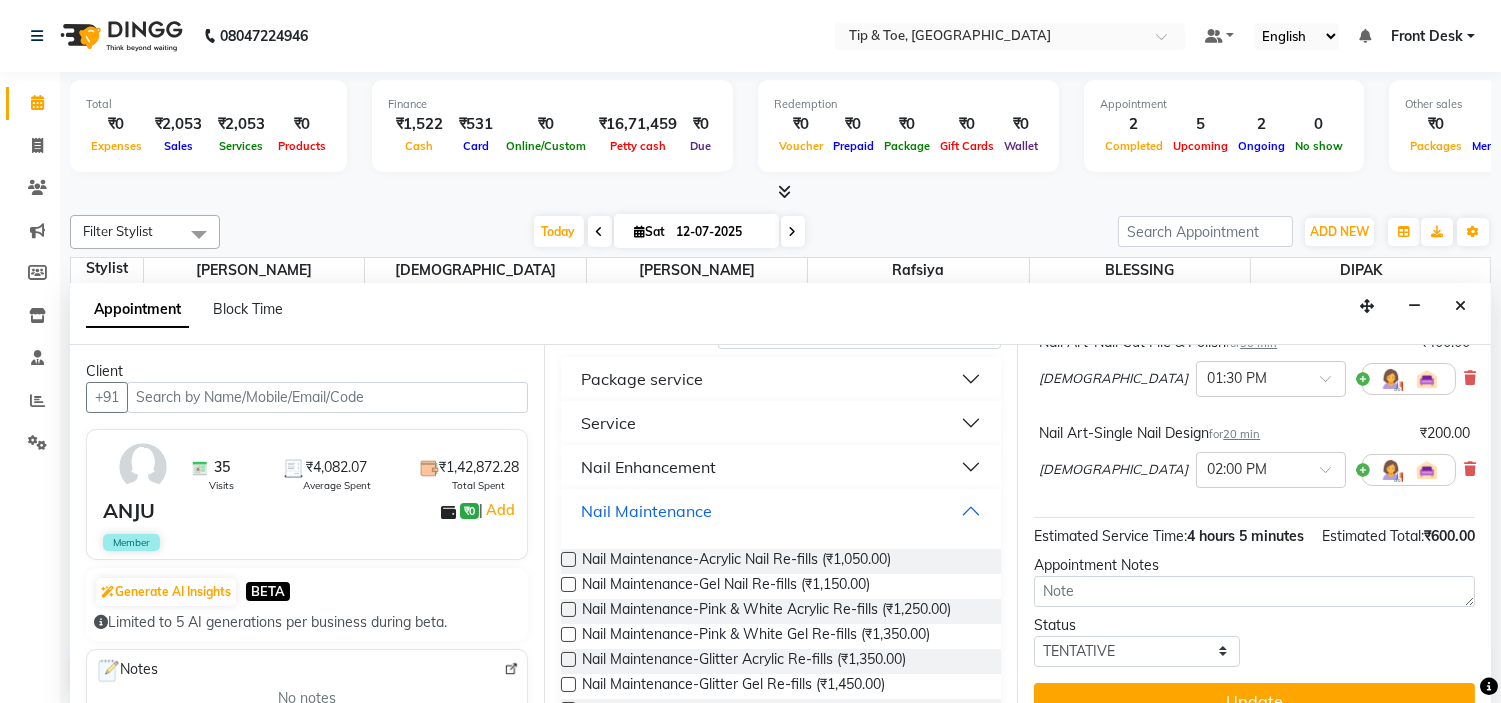 click on "Nail Maintenance" at bounding box center [781, 511] 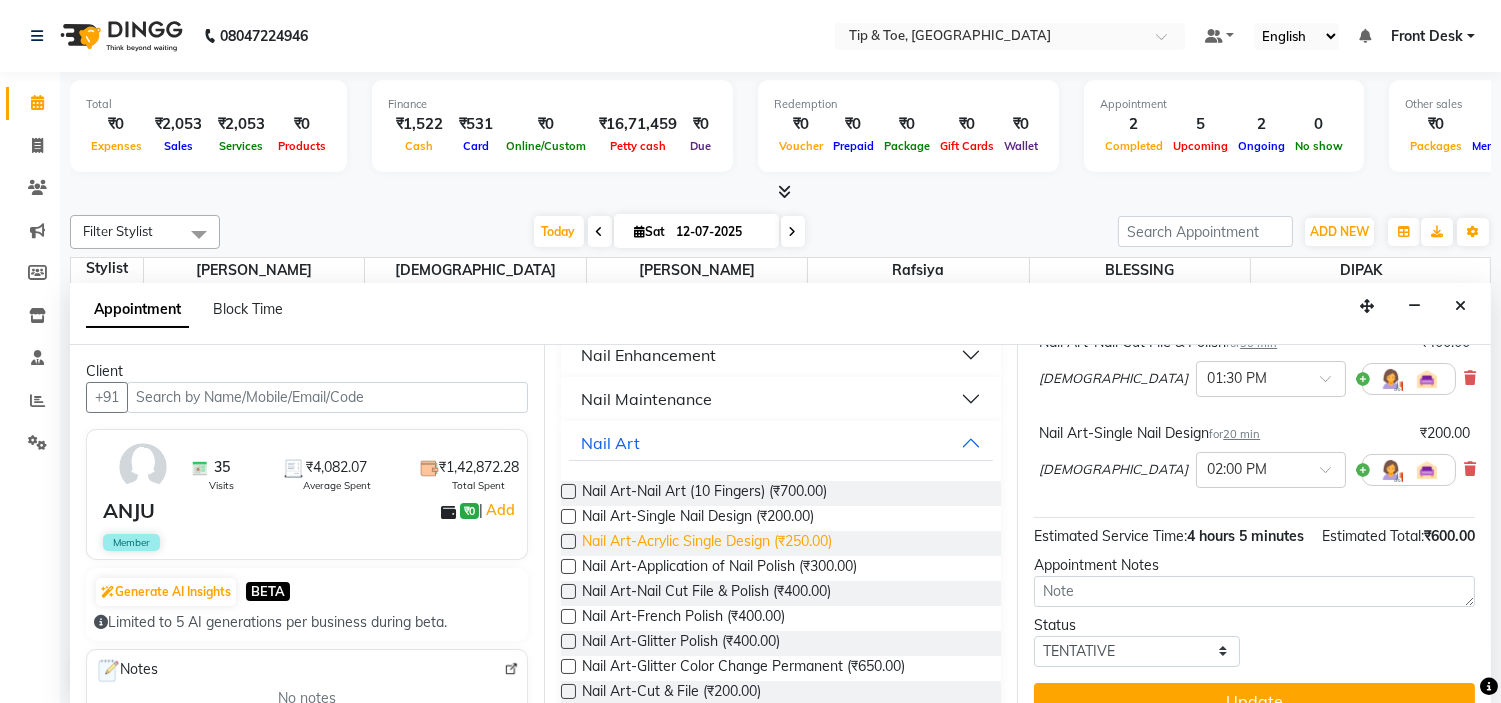 scroll, scrollTop: 222, scrollLeft: 0, axis: vertical 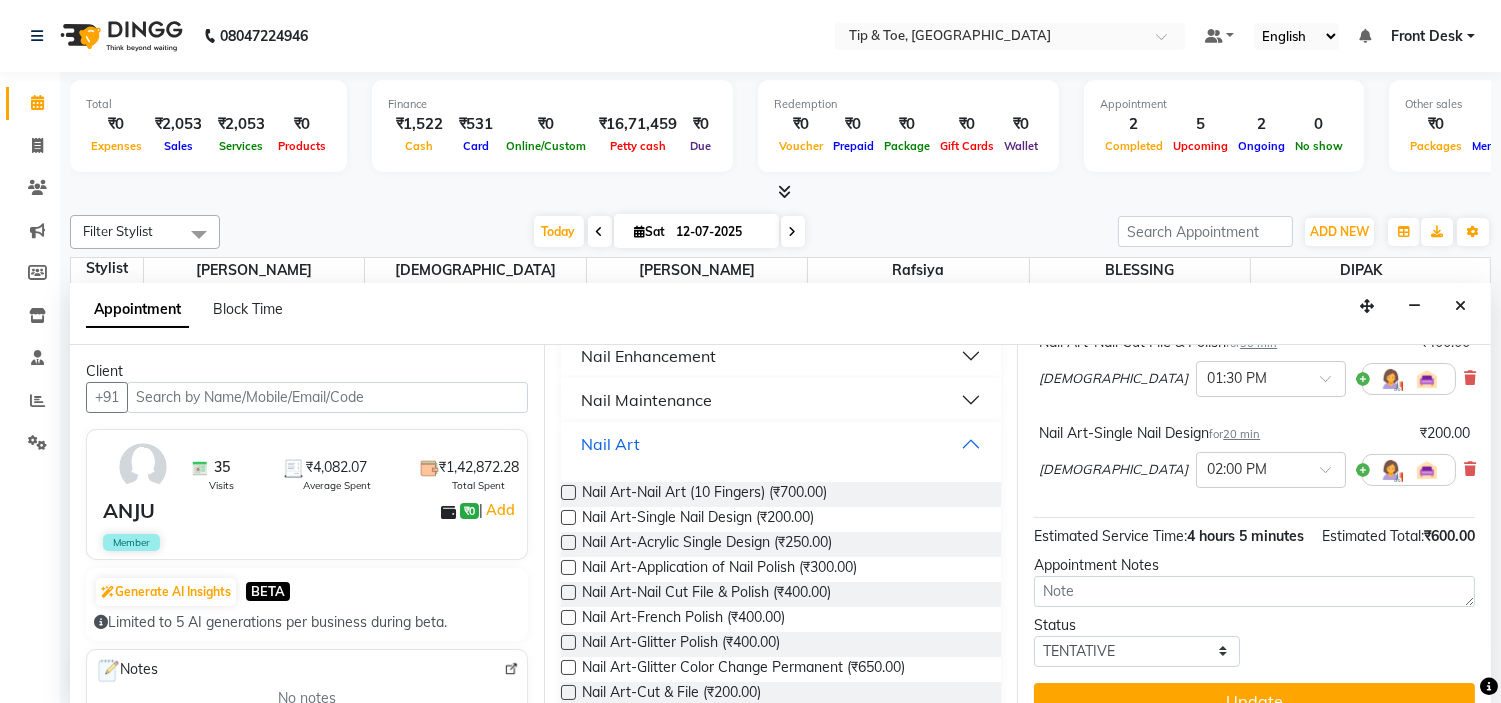 click on "Nail Art" at bounding box center [781, 444] 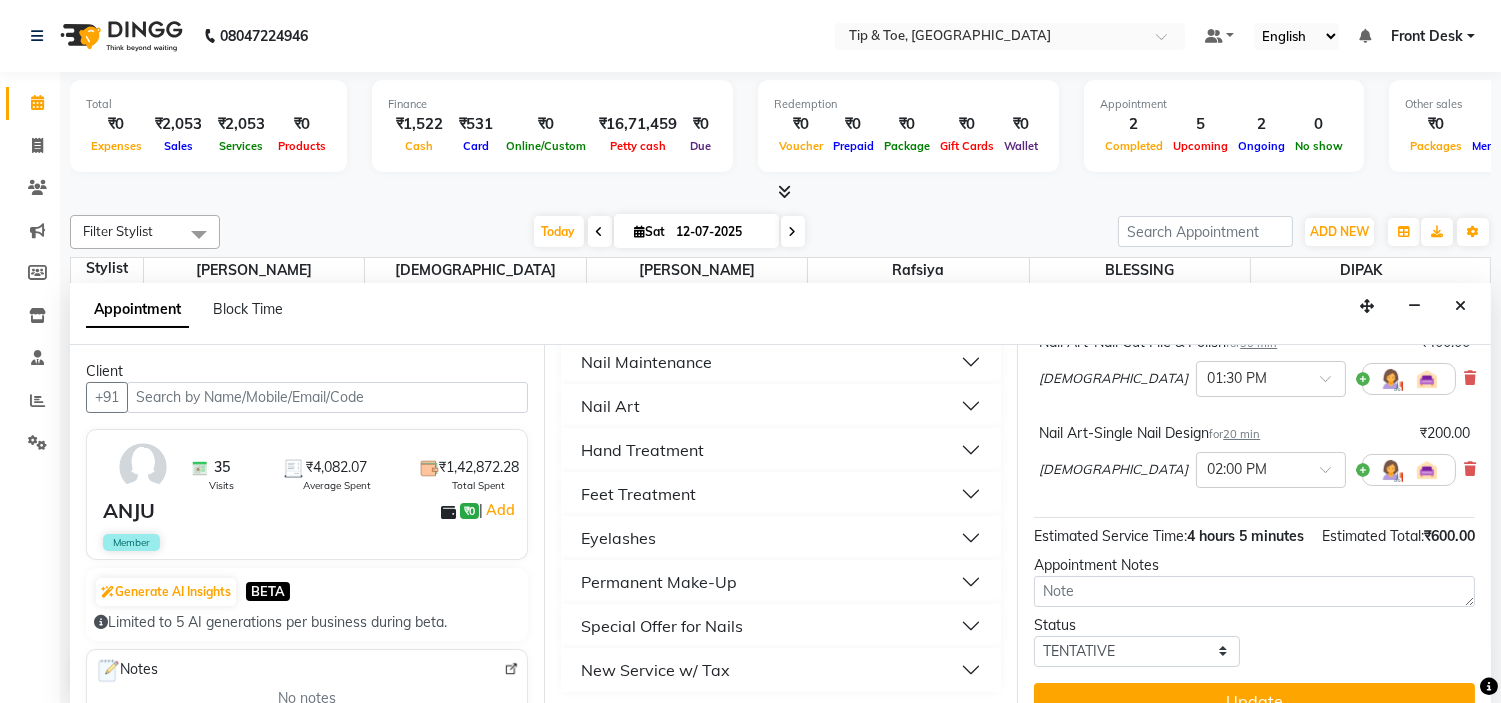 scroll, scrollTop: 262, scrollLeft: 0, axis: vertical 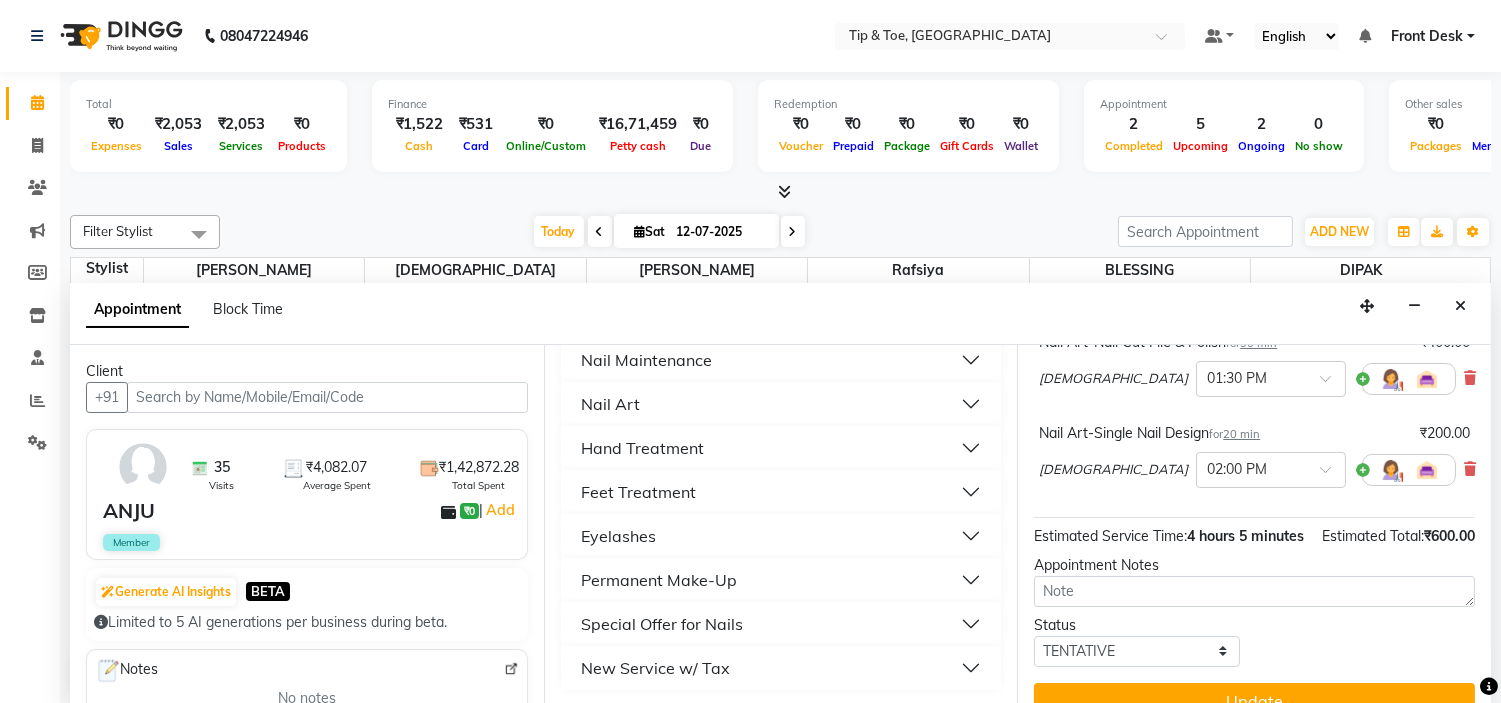 click on "Feet Treatment" at bounding box center (638, 492) 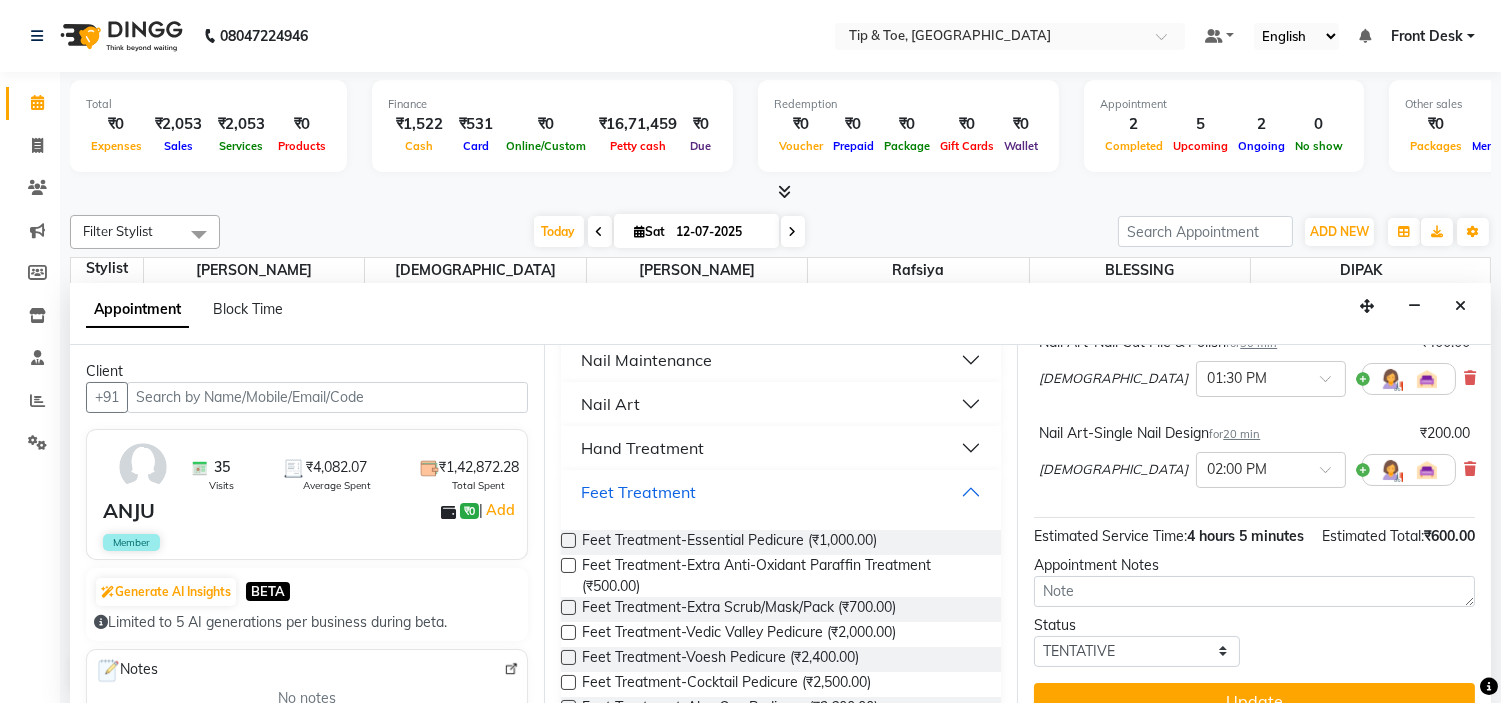 click on "Feet Treatment" at bounding box center (638, 492) 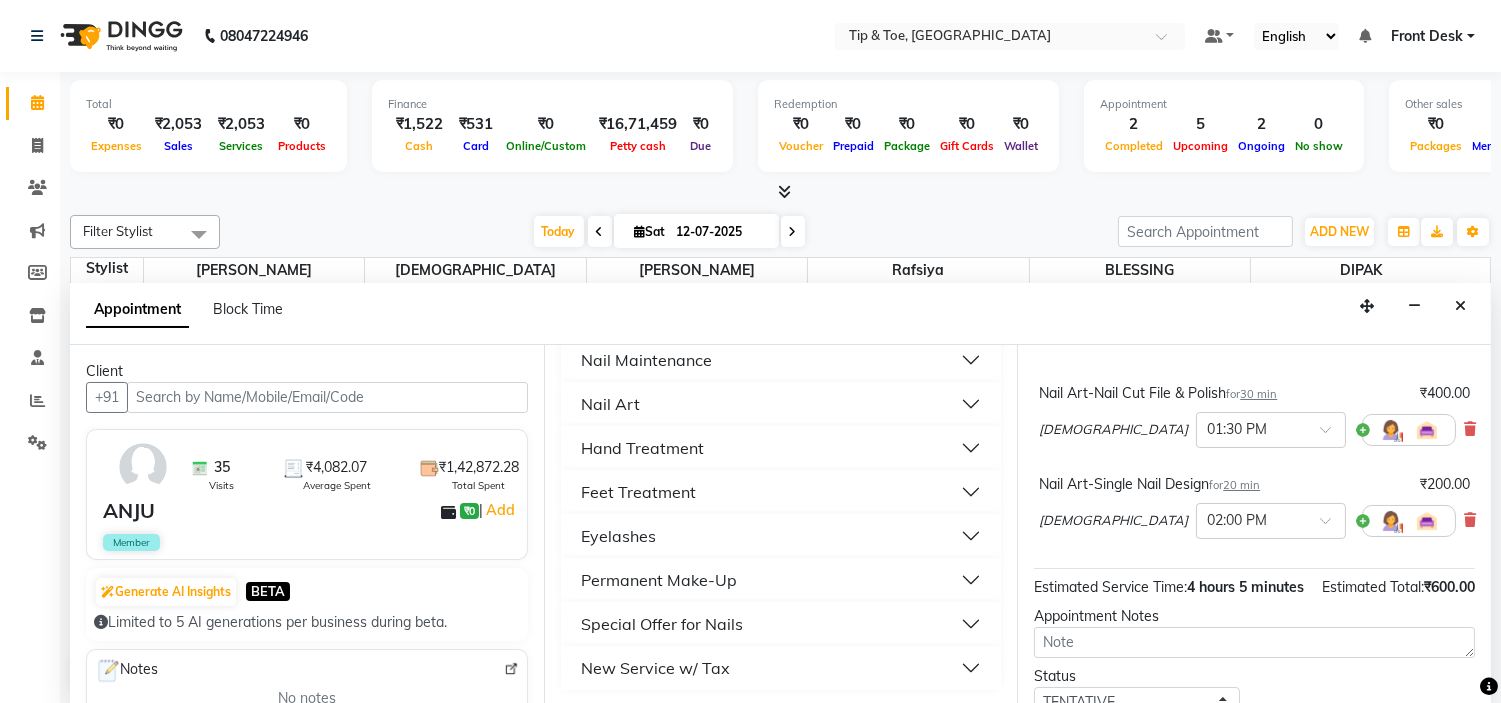 scroll, scrollTop: 222, scrollLeft: 0, axis: vertical 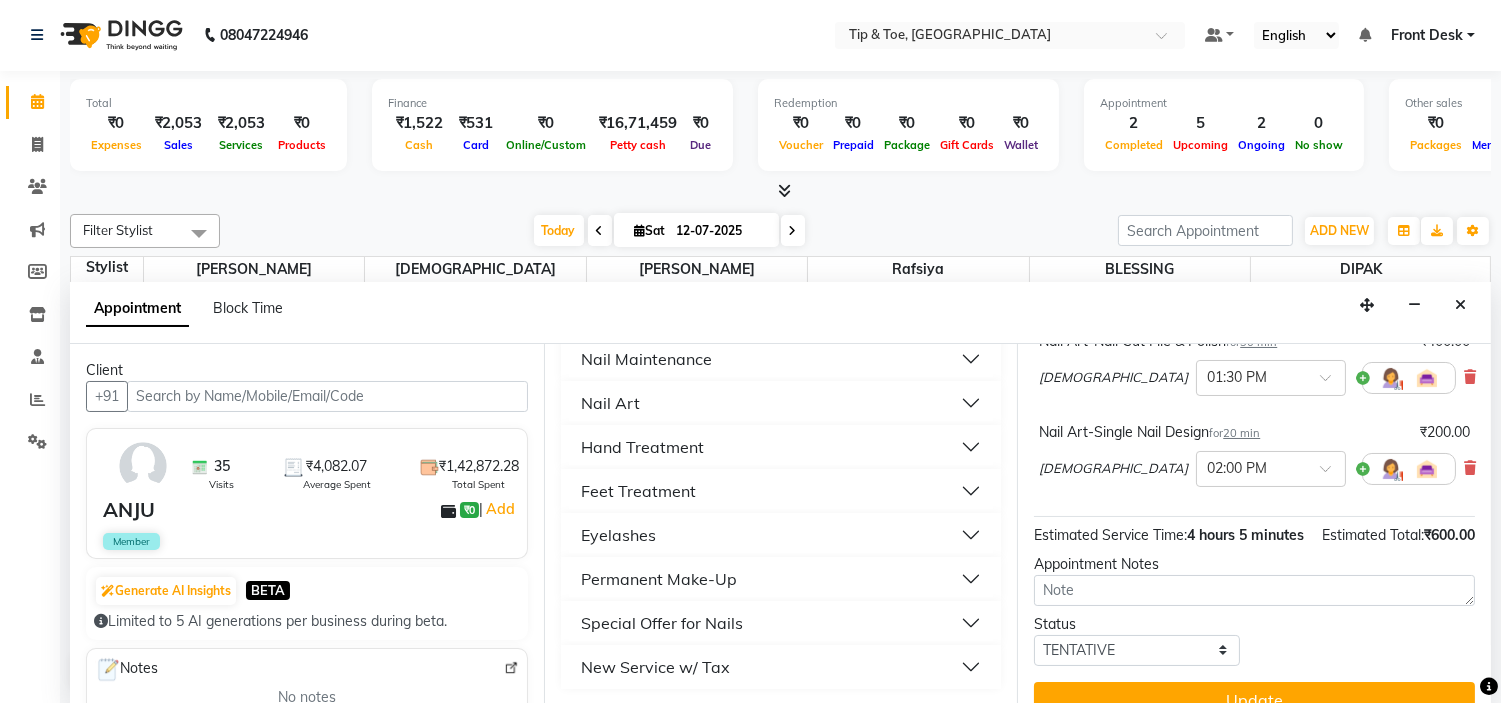 click on "Feet Treatment" at bounding box center (638, 491) 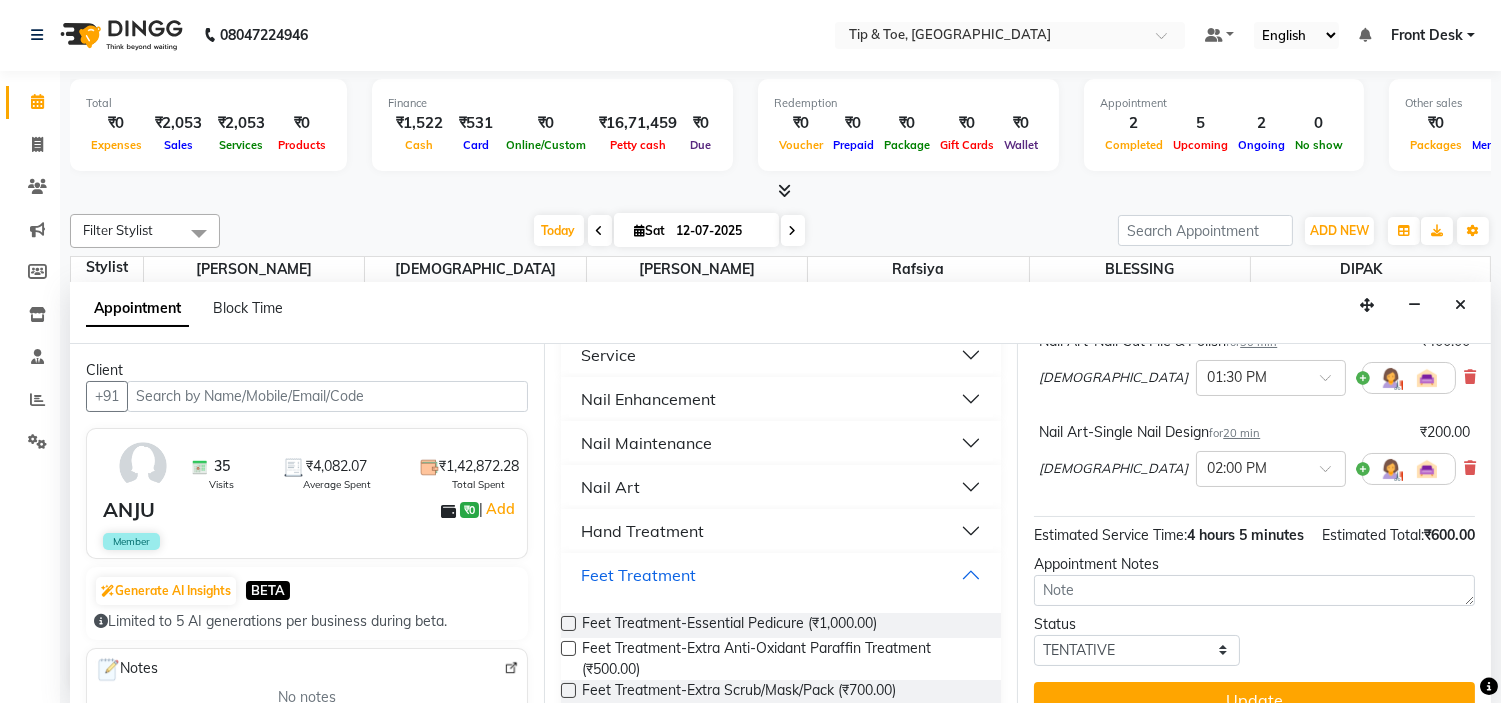 scroll, scrollTop: 0, scrollLeft: 0, axis: both 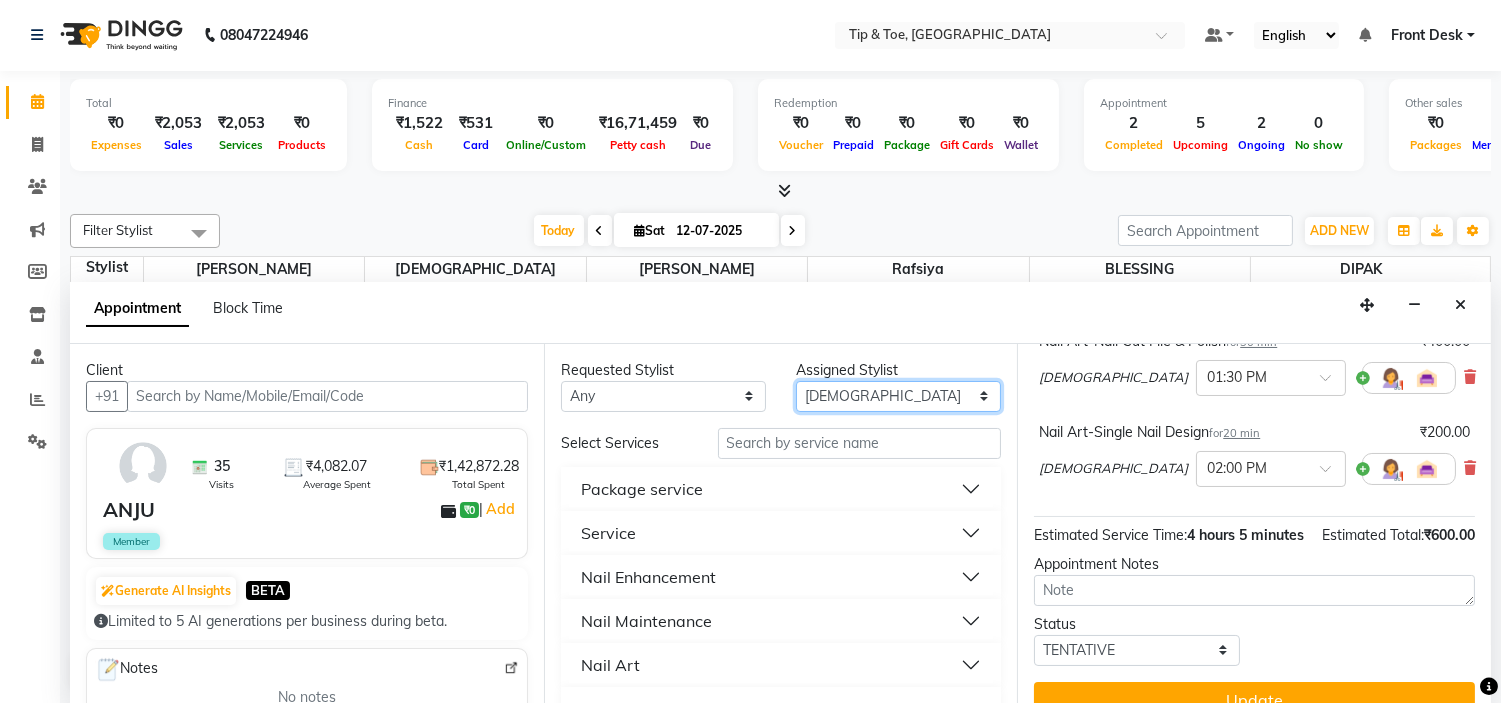 click on "Select [PERSON_NAME] [PERSON_NAME] Rafsiya [PERSON_NAME]" at bounding box center (898, 396) 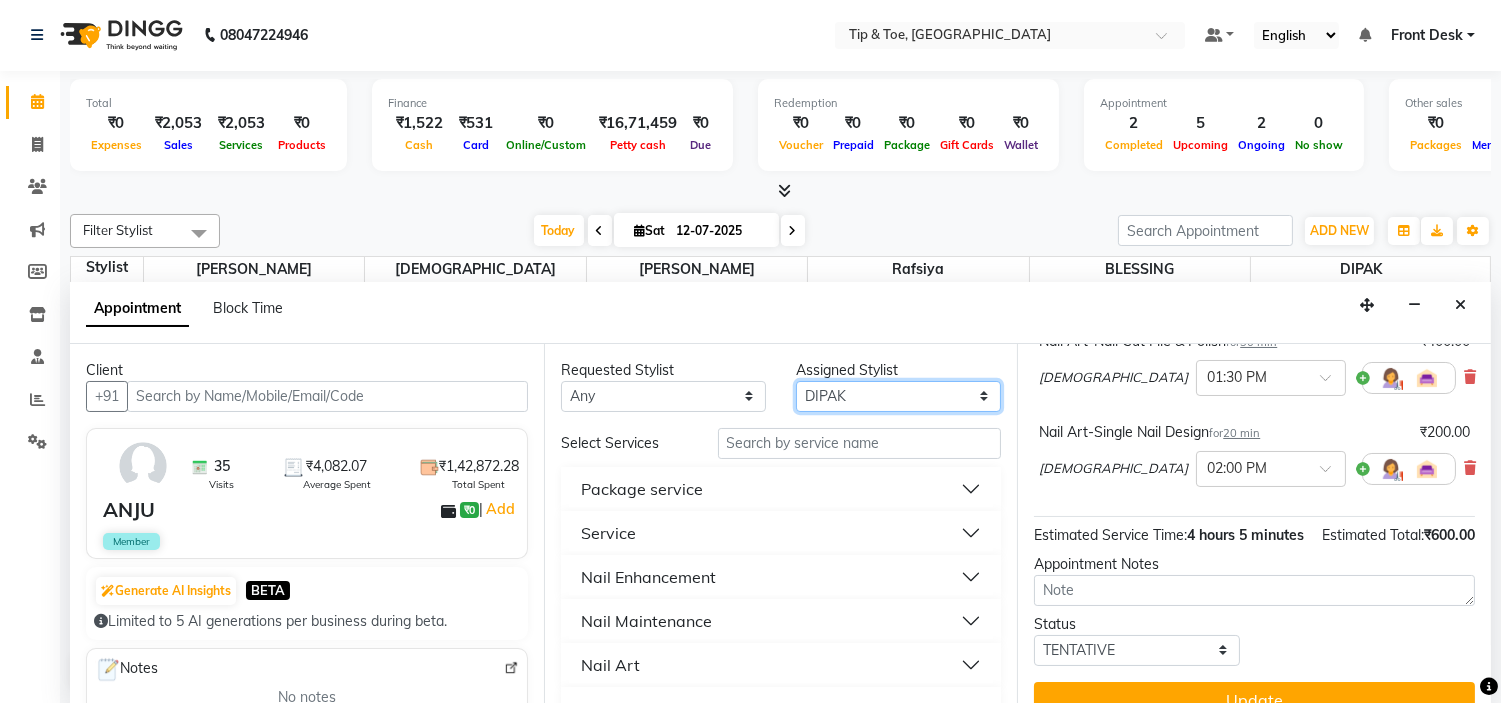 click on "Select [PERSON_NAME] [PERSON_NAME] Rafsiya [PERSON_NAME]" at bounding box center (898, 396) 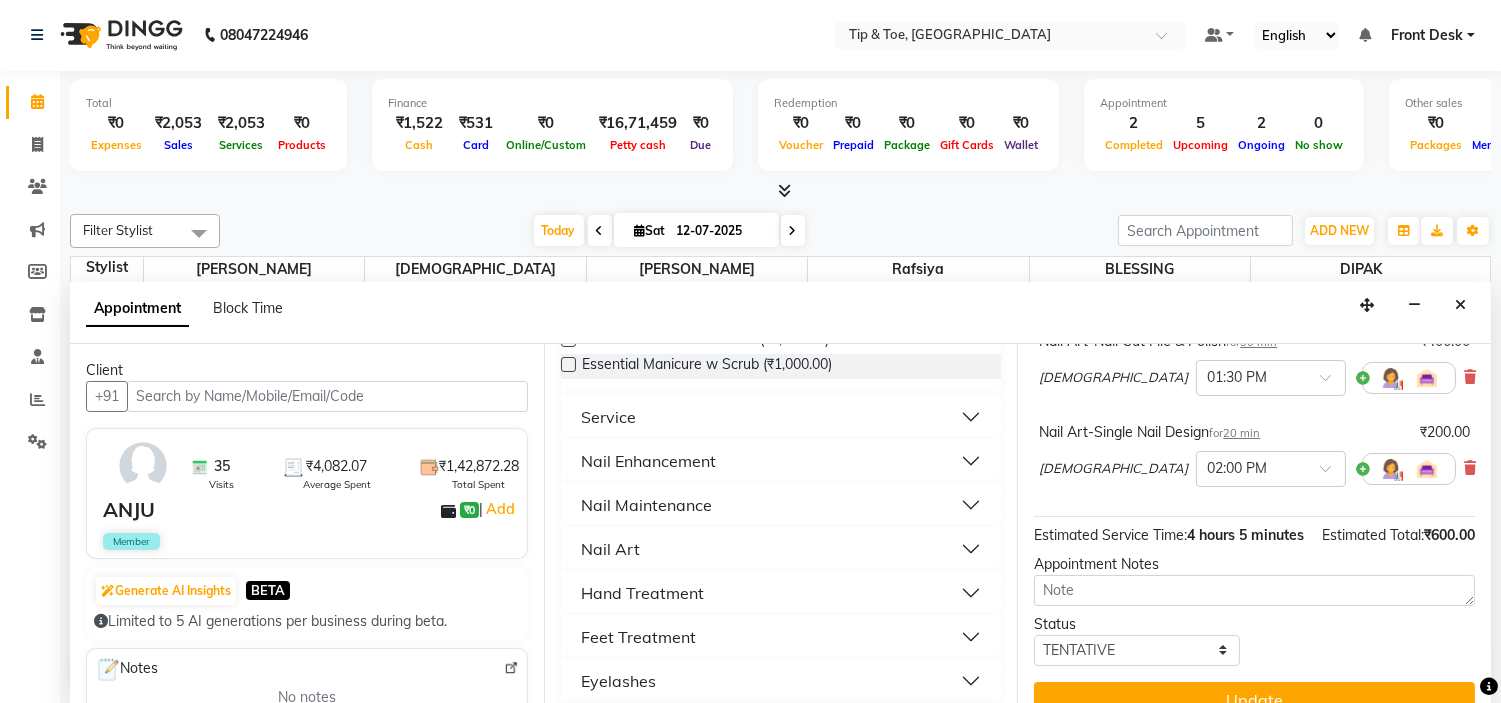 scroll, scrollTop: 444, scrollLeft: 0, axis: vertical 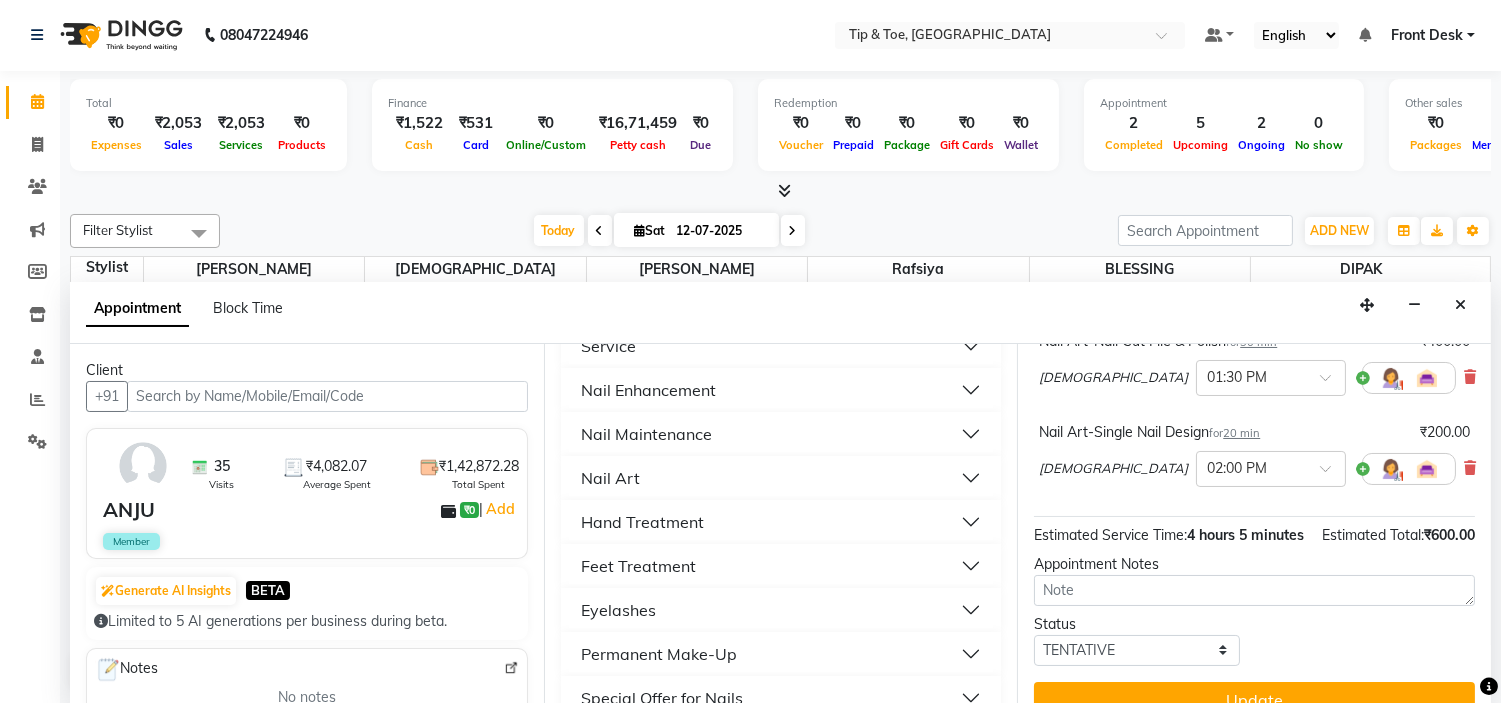 click on "Feet Treatment" at bounding box center [781, 566] 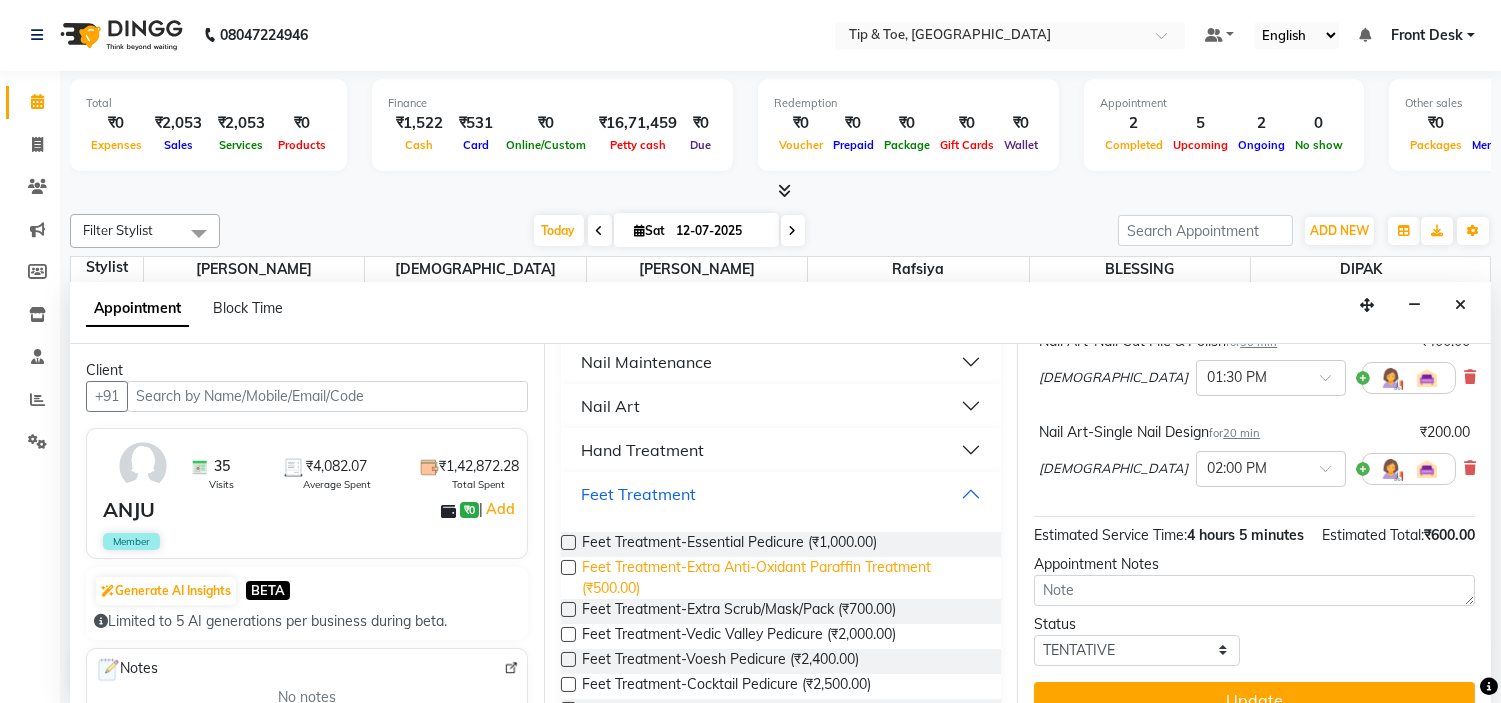 scroll, scrollTop: 555, scrollLeft: 0, axis: vertical 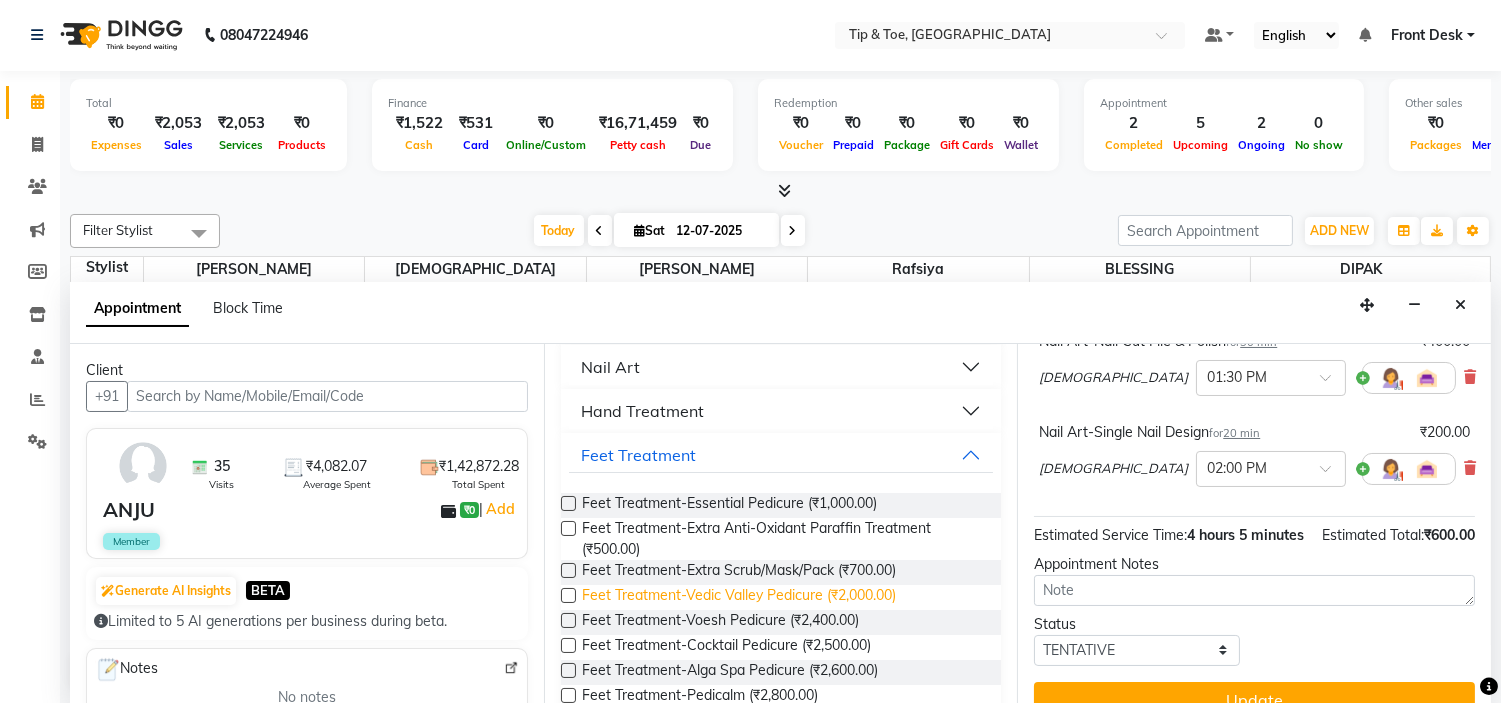 click on "Feet Treatment-Vedic Valley Pedicure (₹2,000.00)" at bounding box center (739, 597) 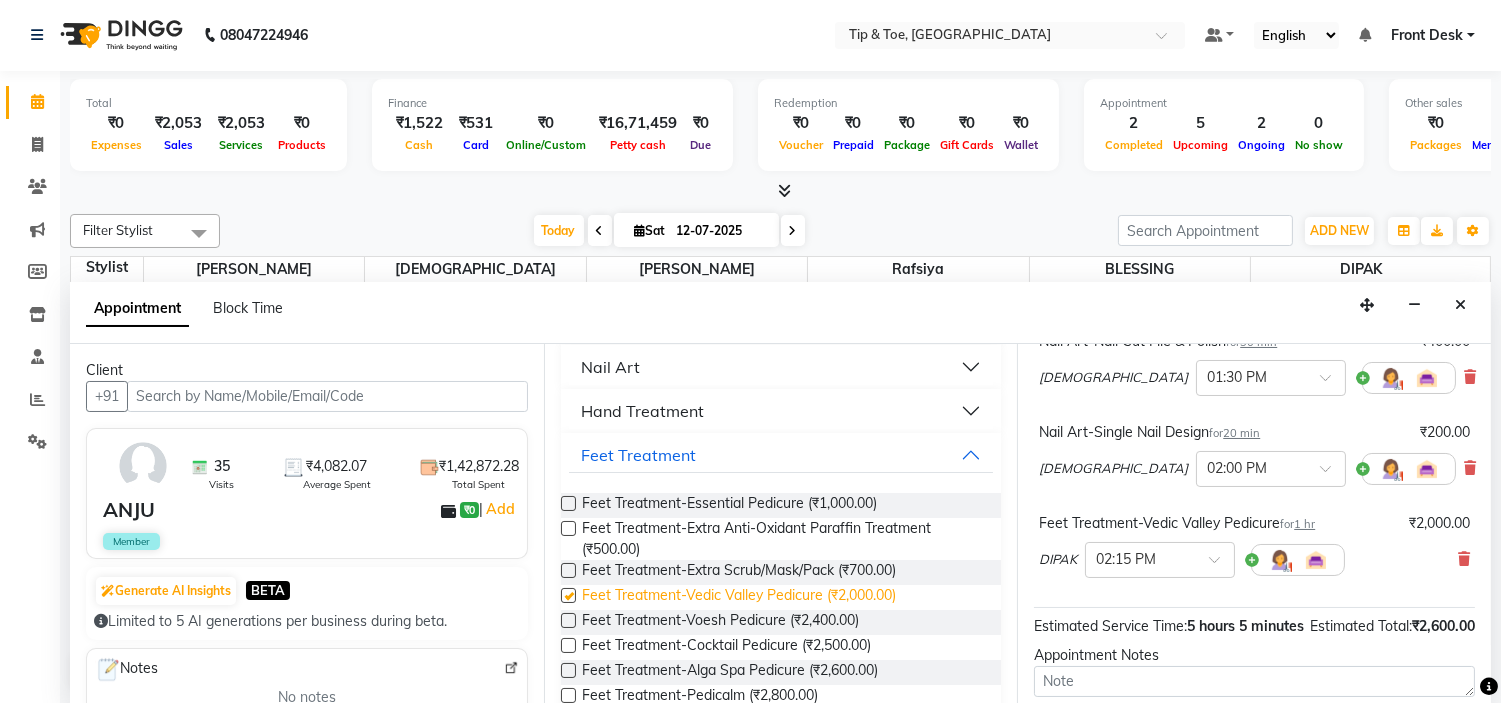 checkbox on "false" 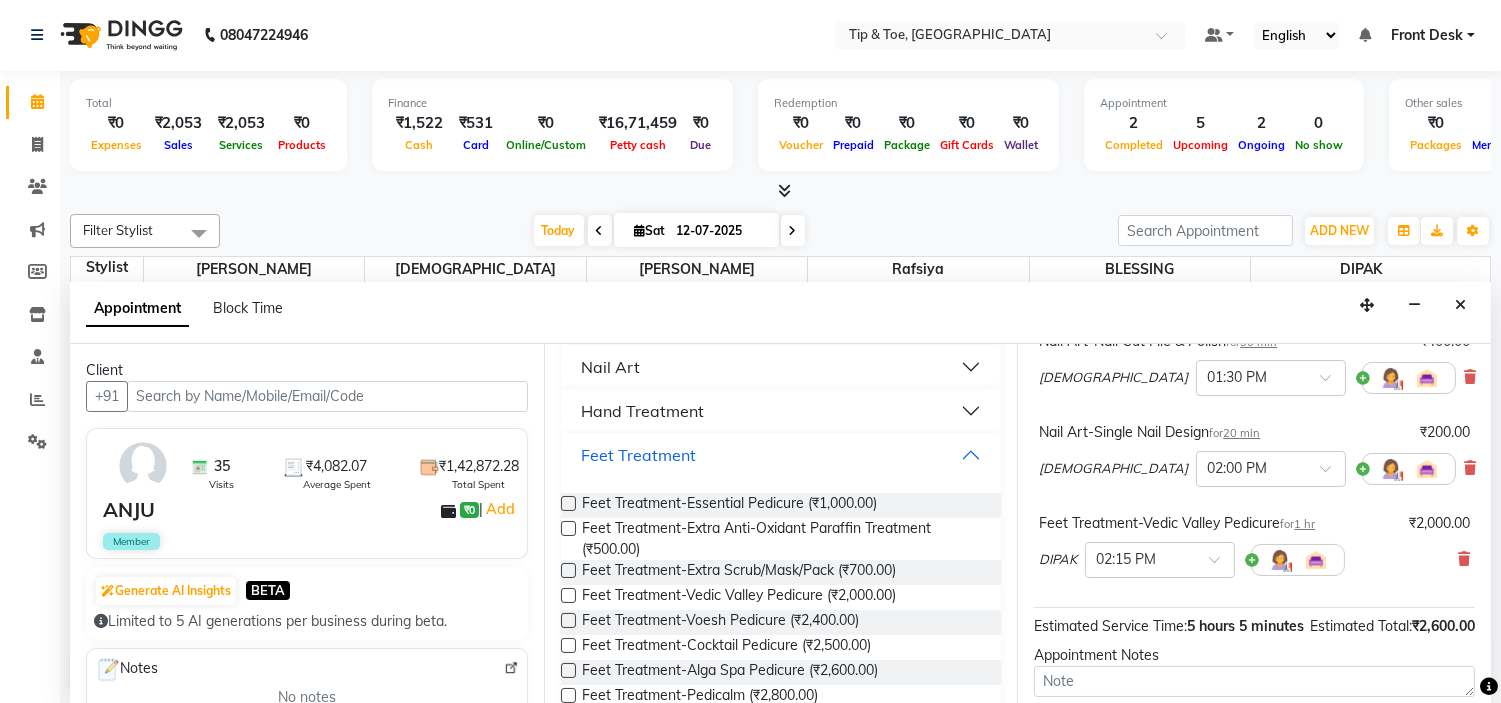 click on "Feet Treatment" at bounding box center [781, 455] 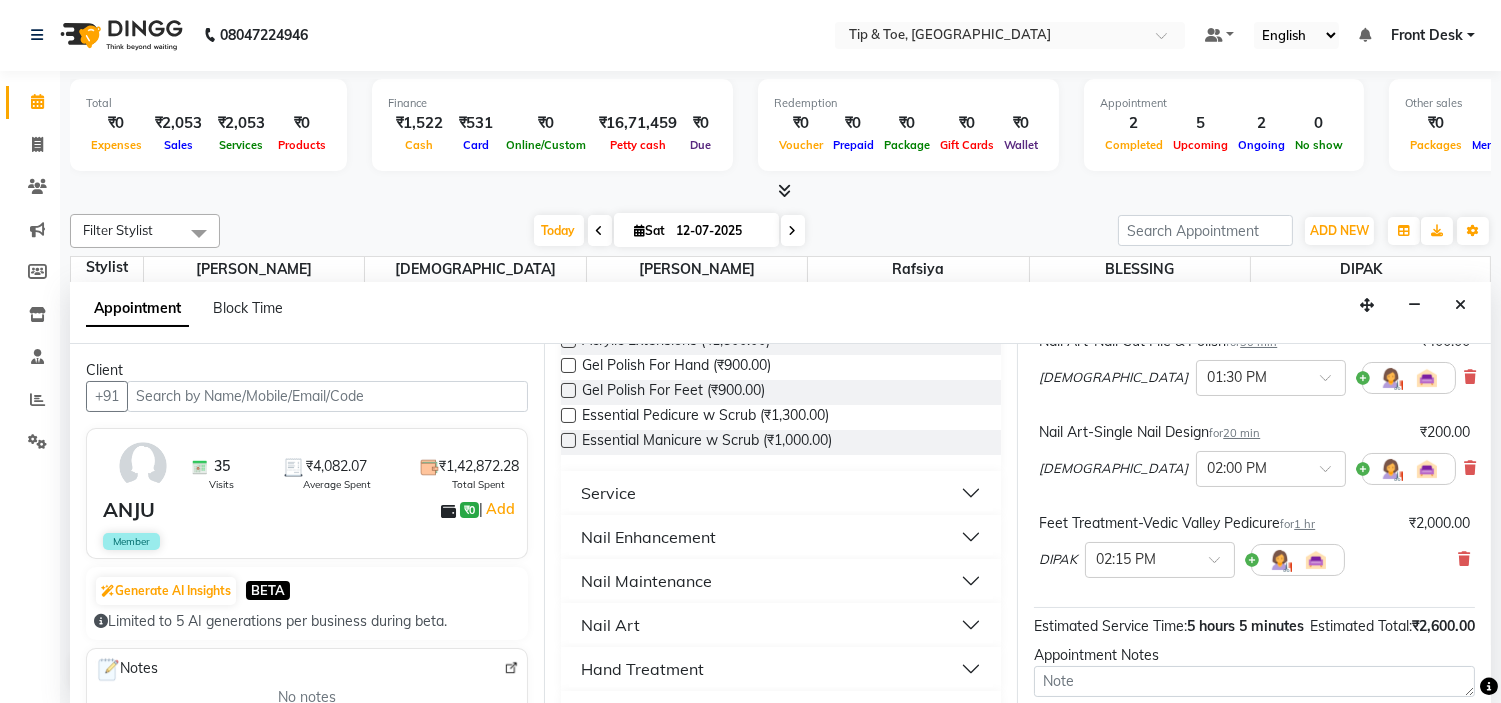 scroll, scrollTop: 408, scrollLeft: 0, axis: vertical 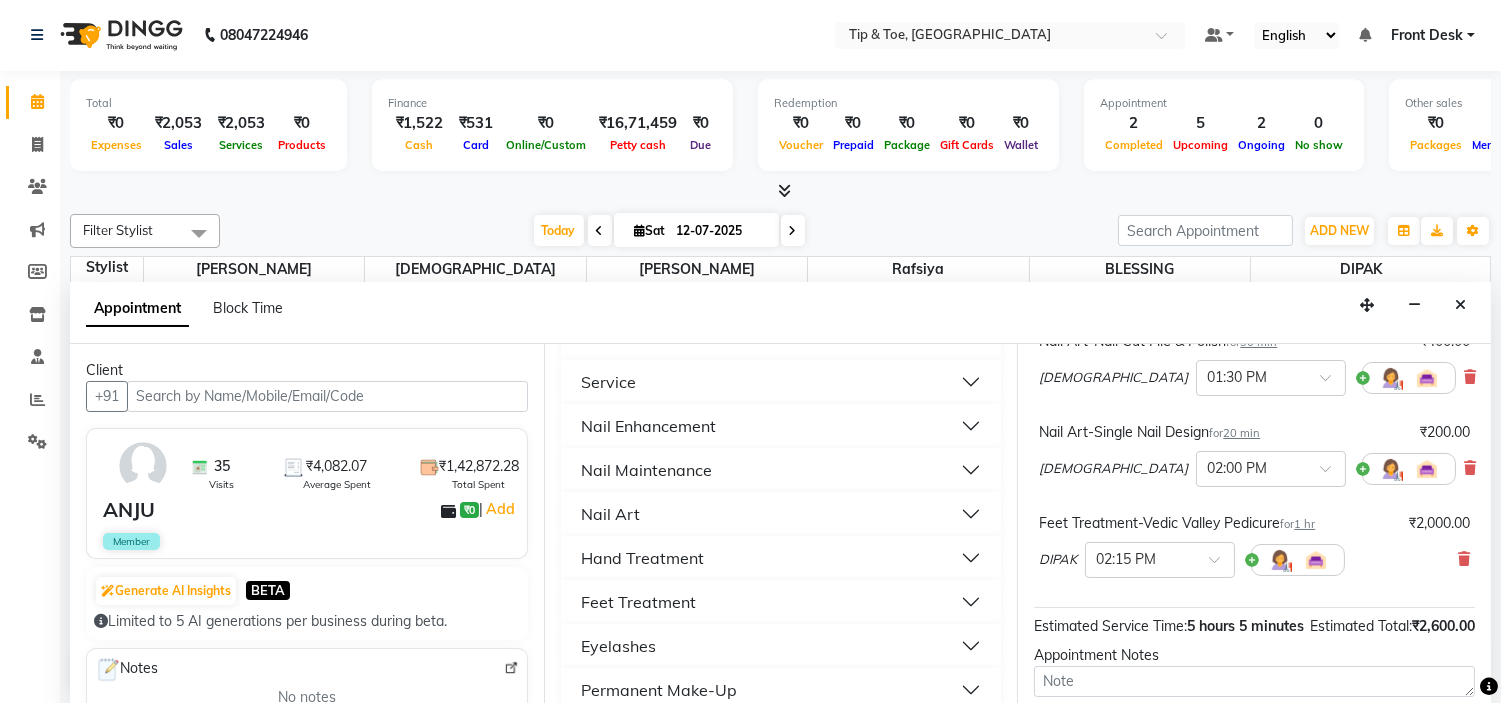 click on "Nail Art" at bounding box center [781, 514] 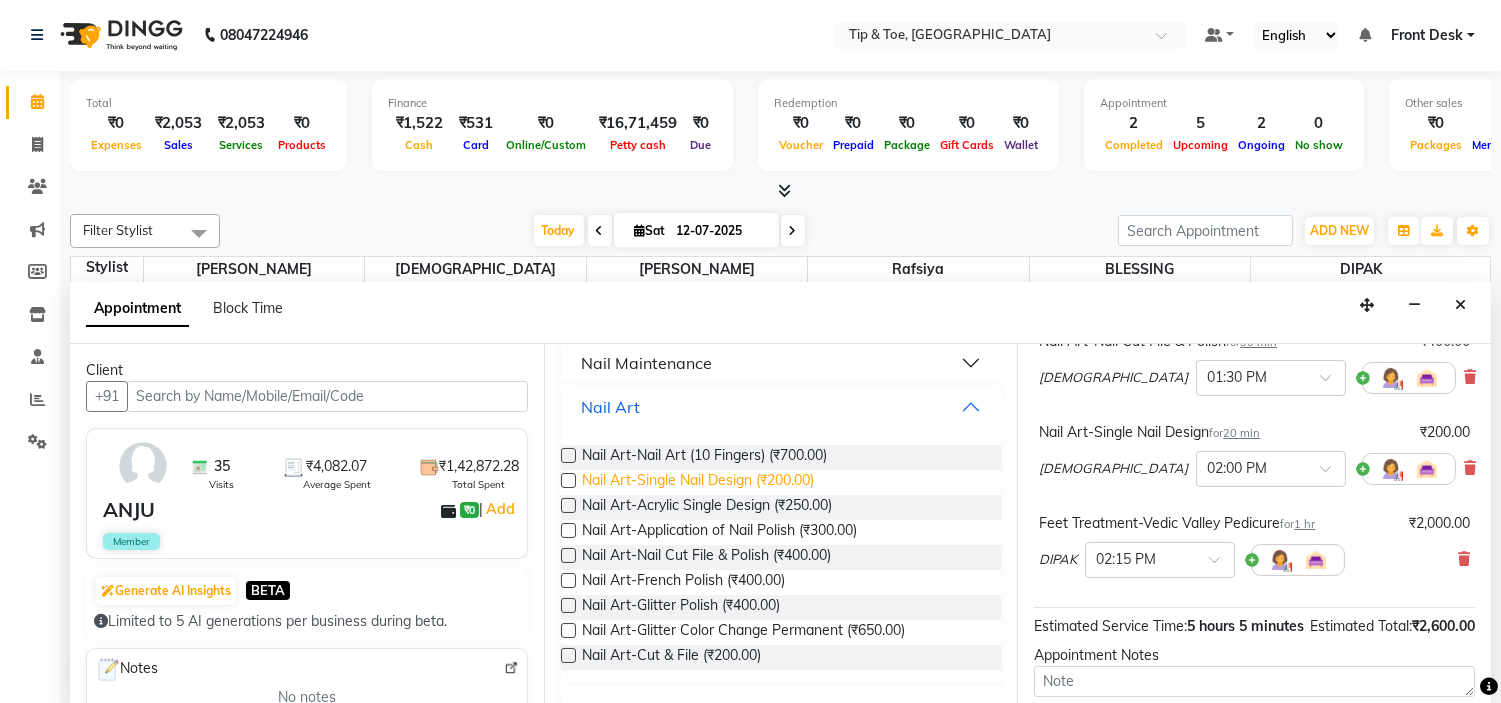 scroll, scrollTop: 520, scrollLeft: 0, axis: vertical 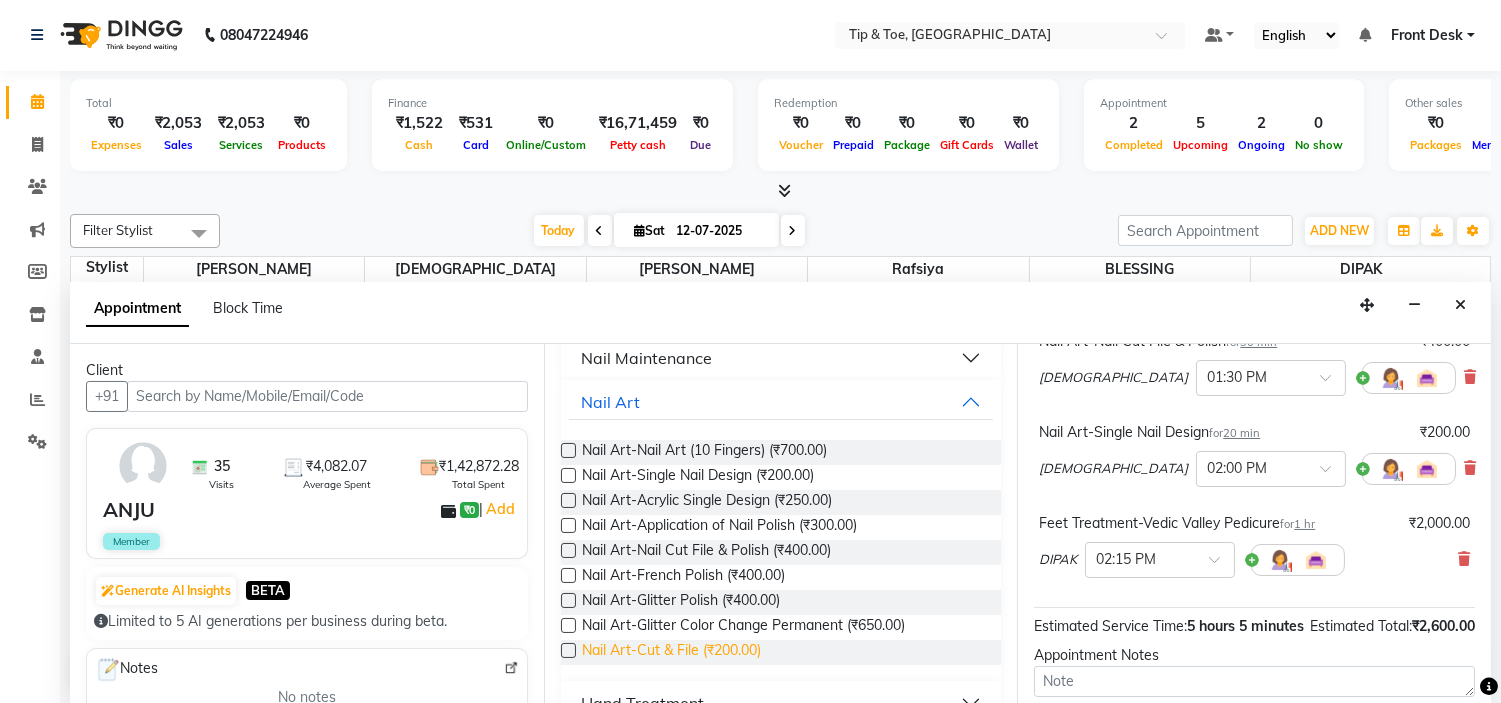 click on "Nail Art-Cut & File (₹200.00)" at bounding box center [671, 652] 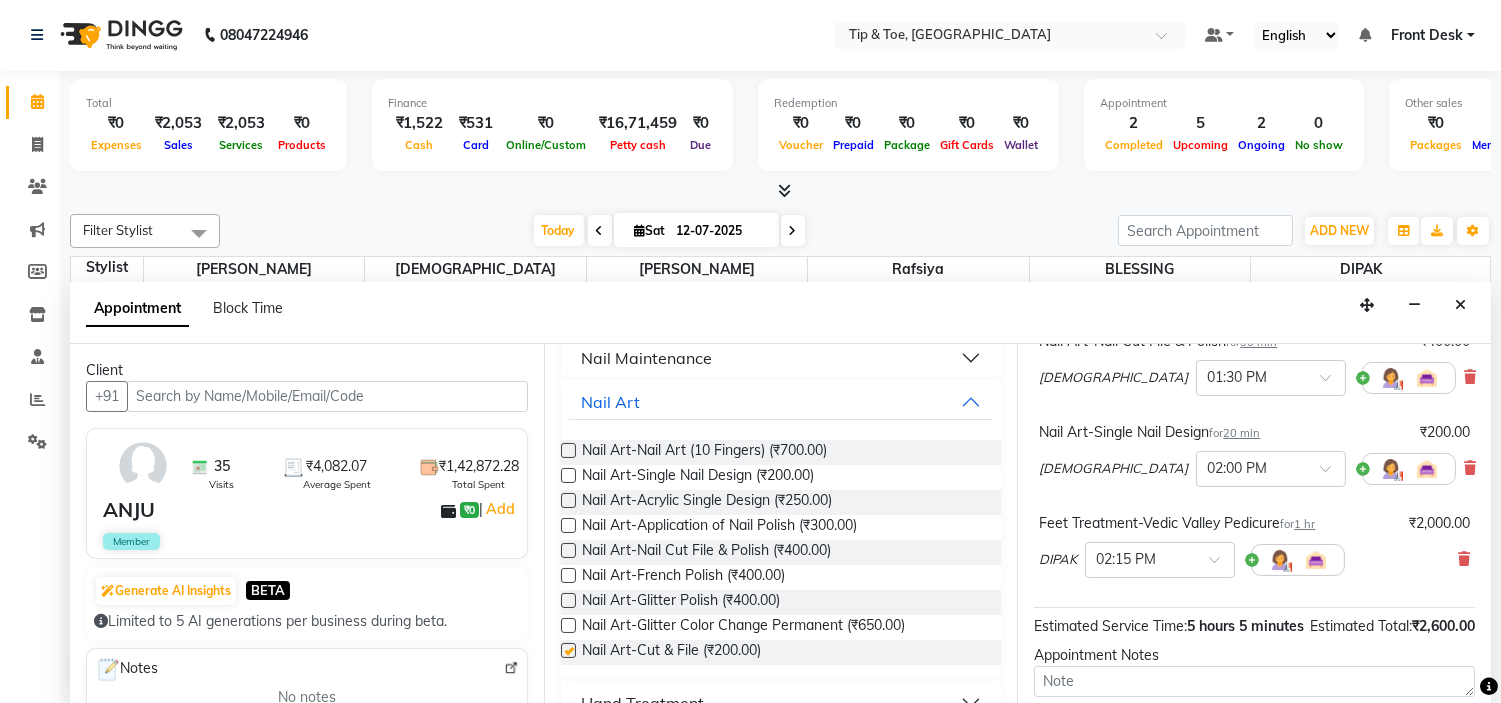 checkbox on "false" 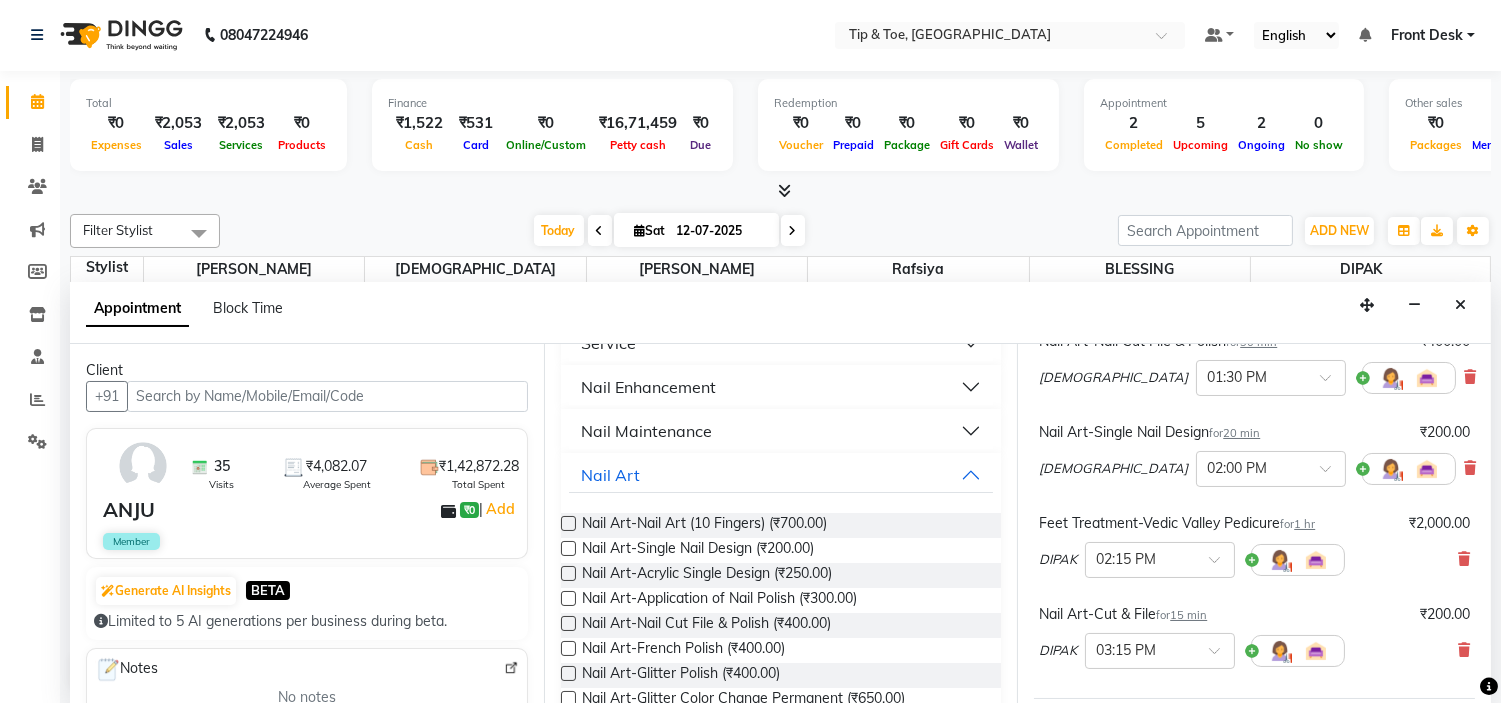scroll, scrollTop: 408, scrollLeft: 0, axis: vertical 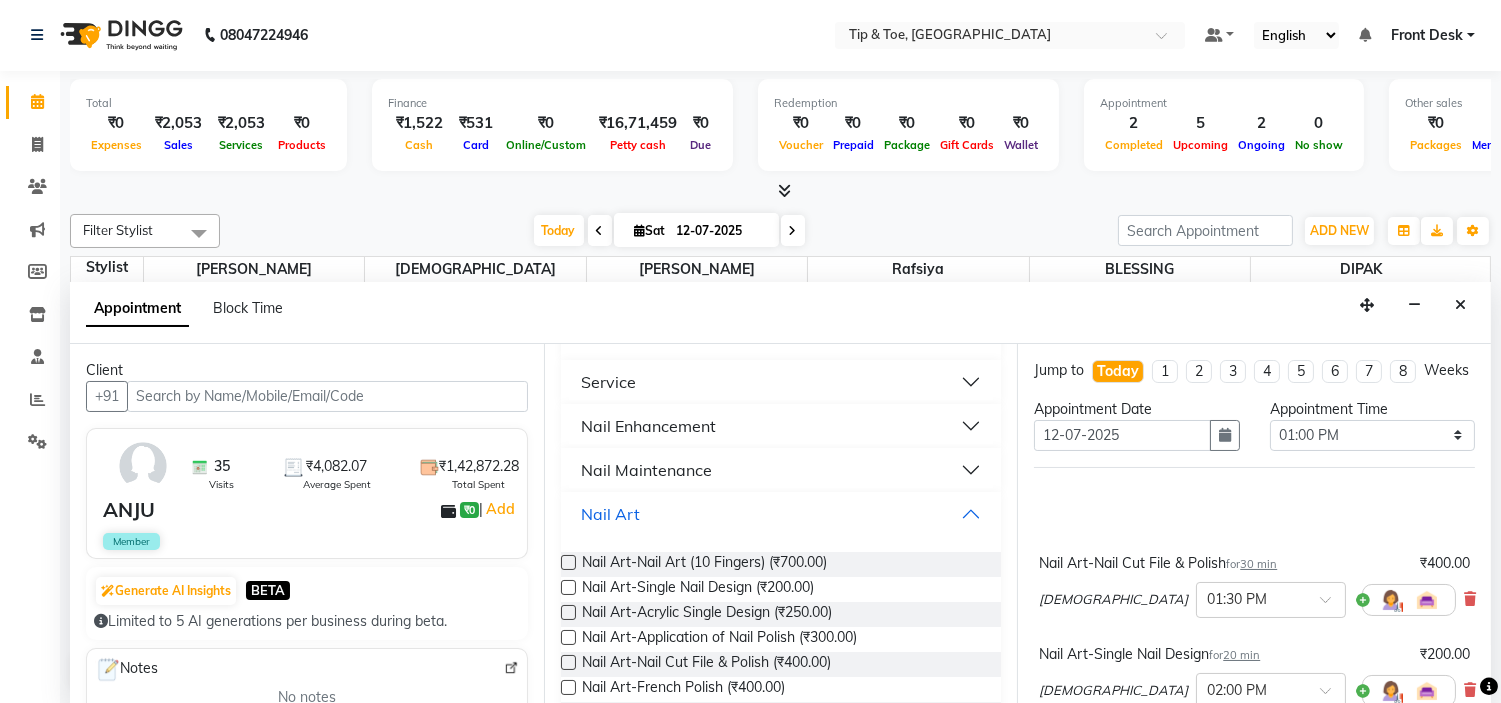 click on "Nail Art" at bounding box center [781, 514] 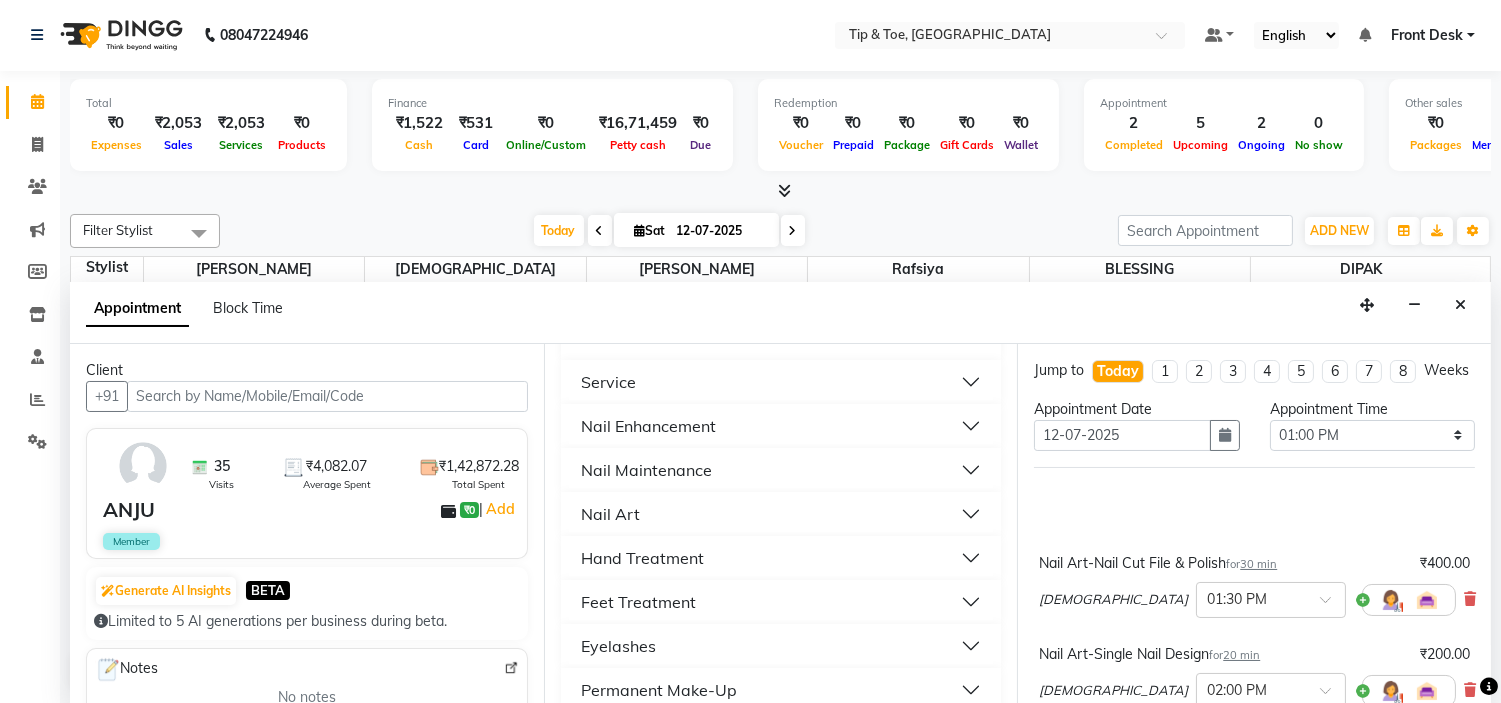scroll, scrollTop: 0, scrollLeft: 0, axis: both 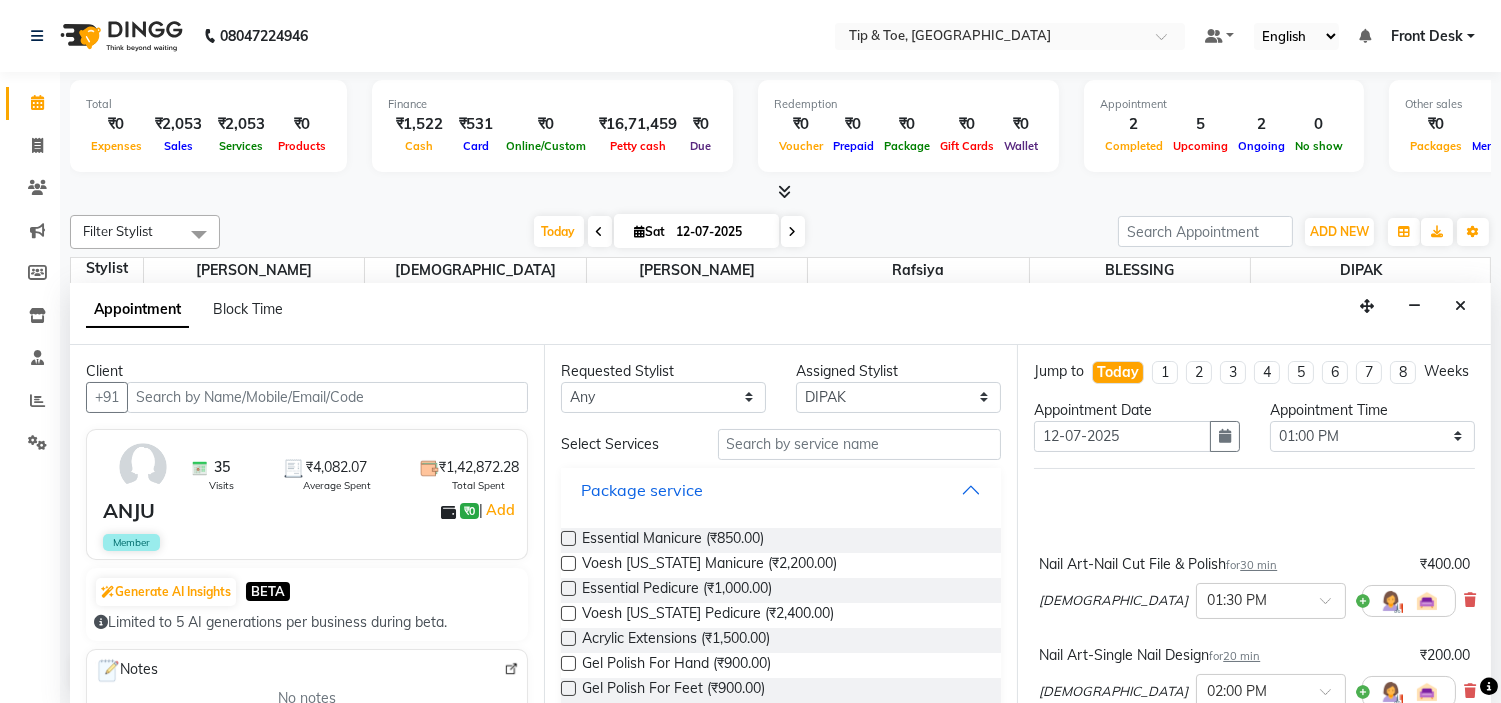 click on "Package service" at bounding box center (642, 490) 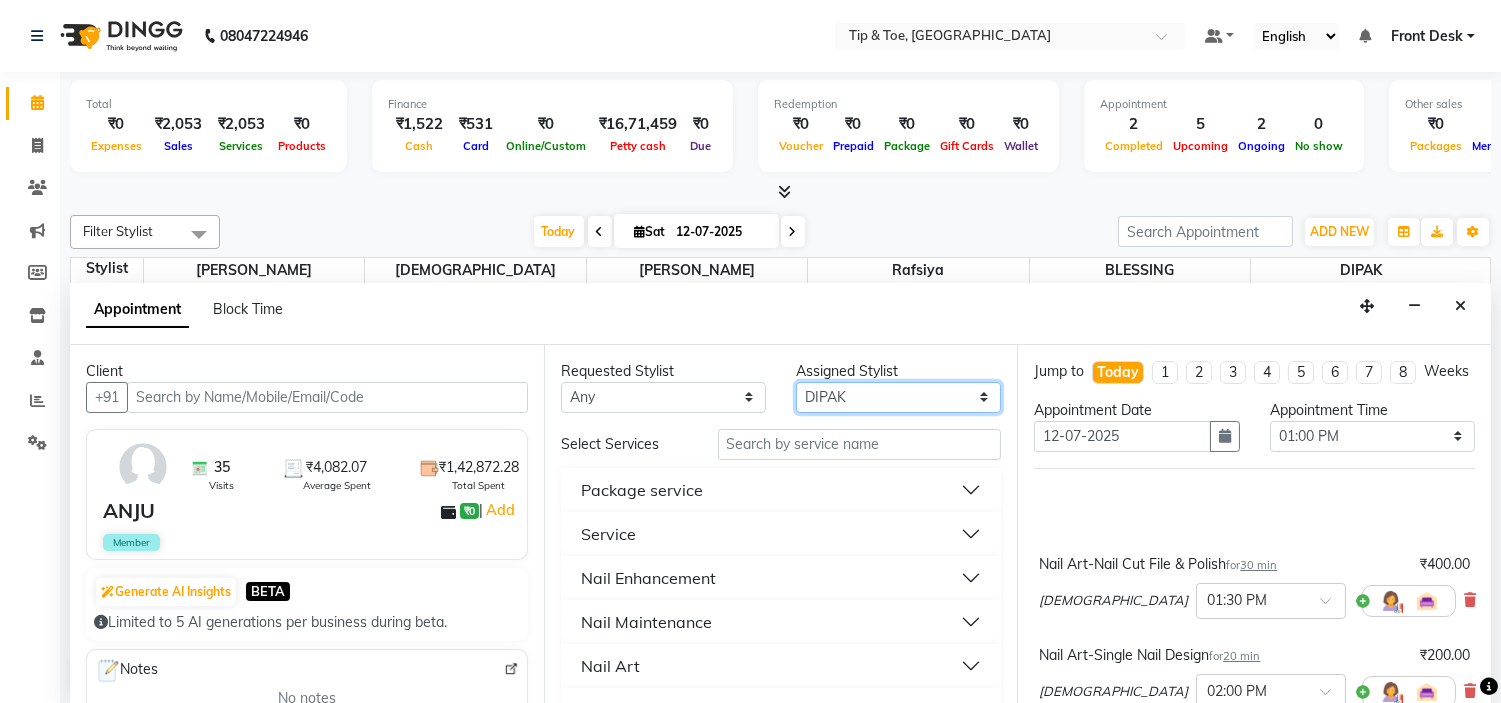 click on "Select [PERSON_NAME] [PERSON_NAME] Rafsiya [PERSON_NAME]" at bounding box center (898, 397) 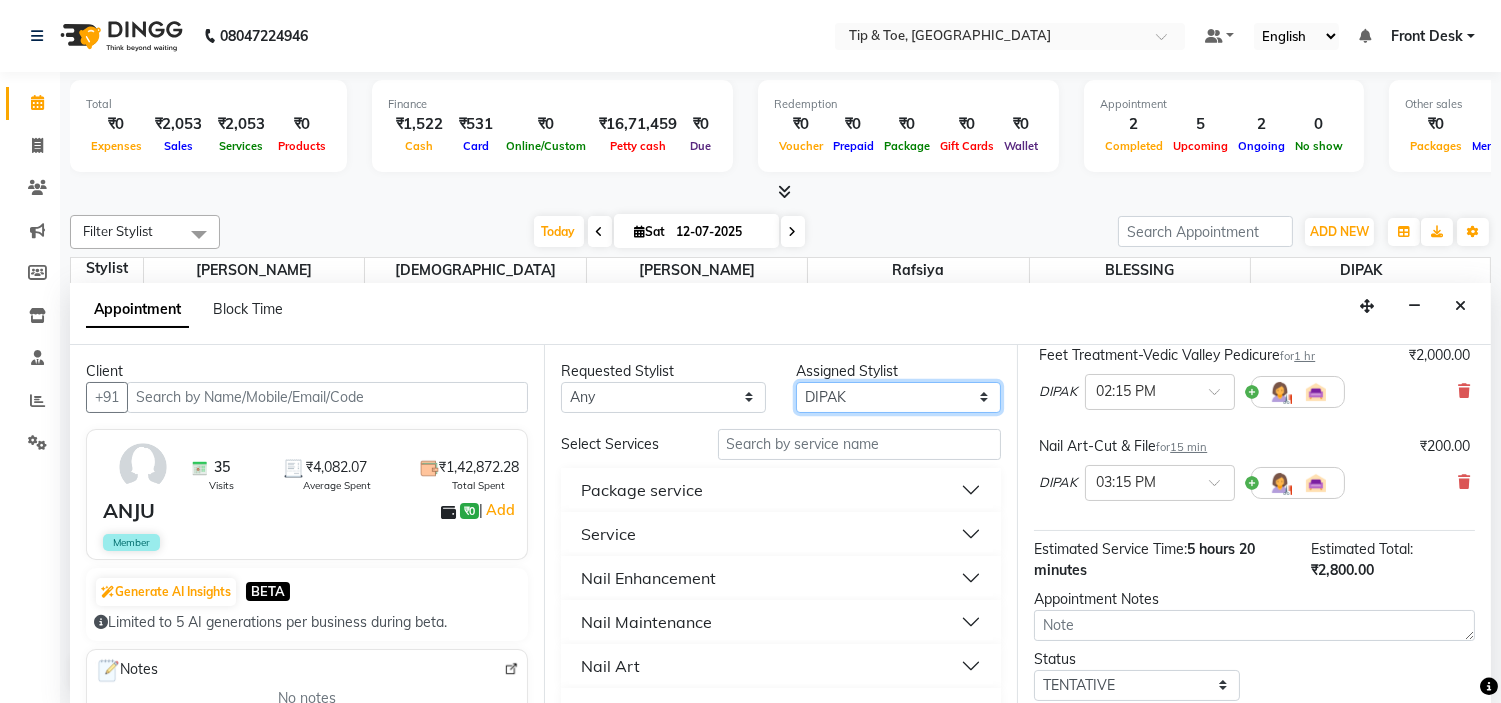scroll, scrollTop: 444, scrollLeft: 0, axis: vertical 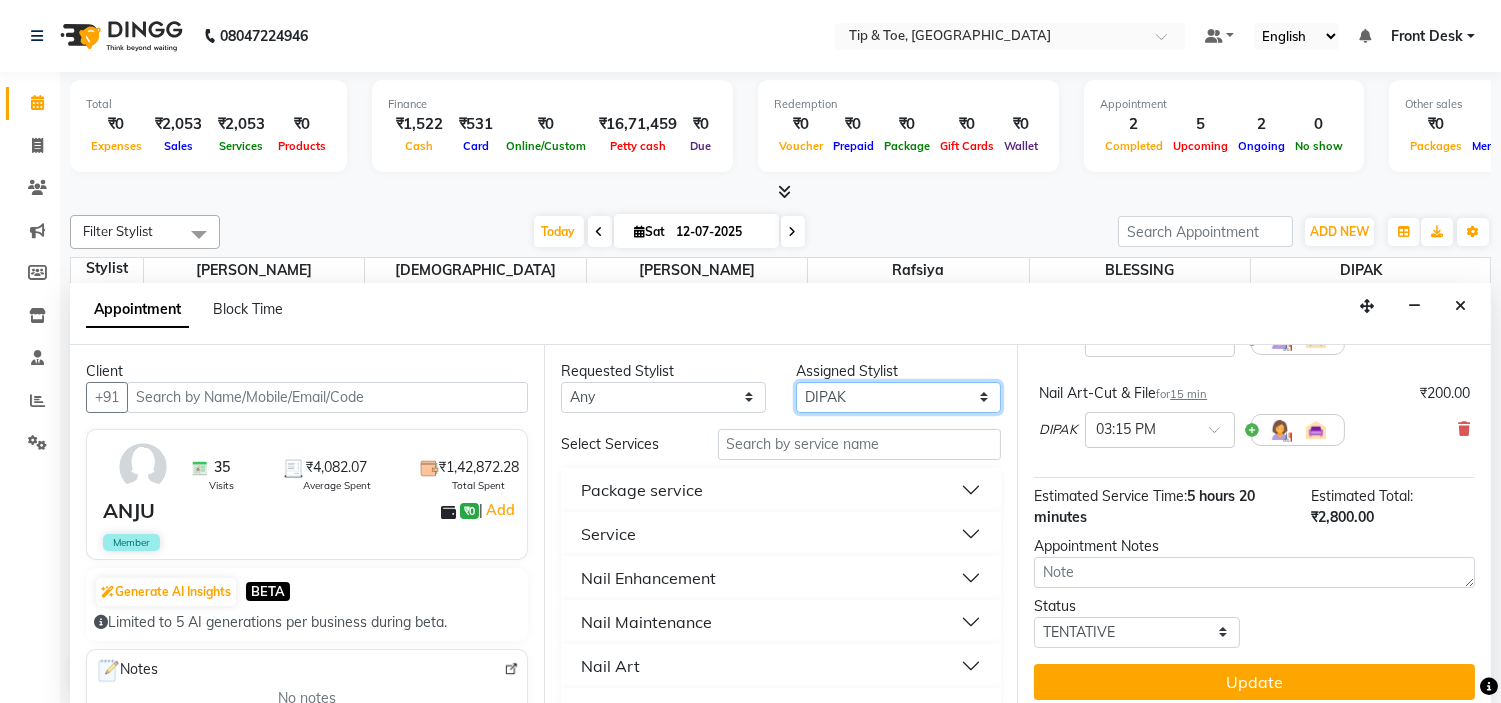 click on "Select [PERSON_NAME] [PERSON_NAME] Rafsiya [PERSON_NAME]" at bounding box center (898, 397) 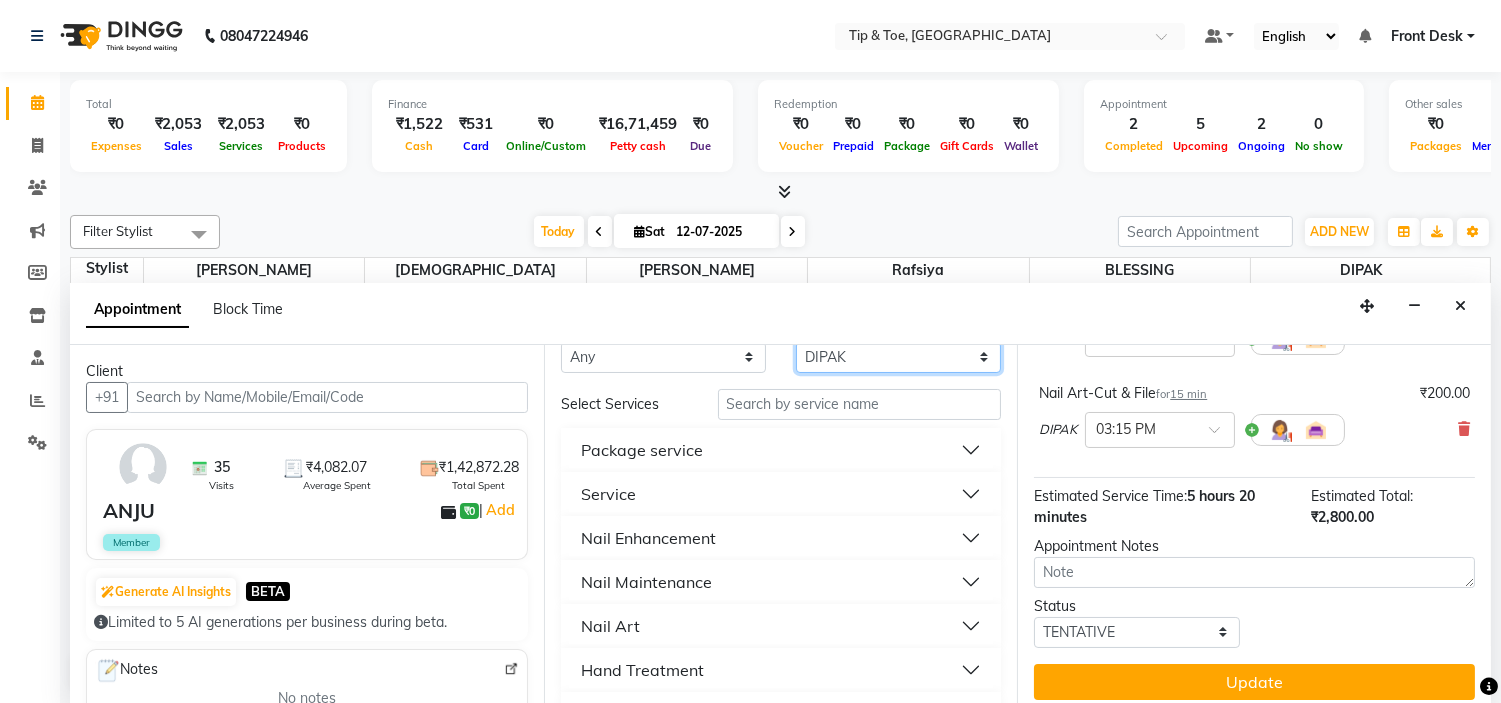scroll, scrollTop: 0, scrollLeft: 0, axis: both 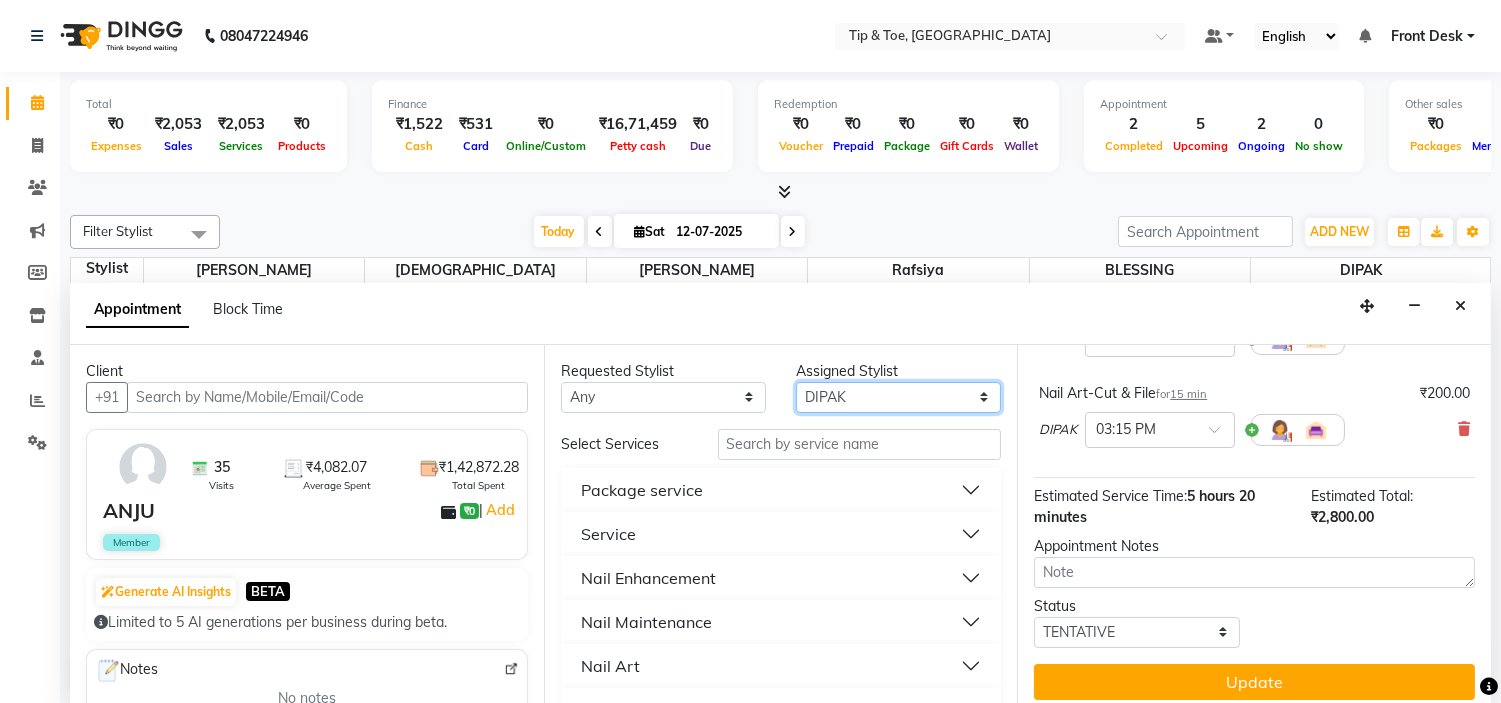 click on "Select [PERSON_NAME] [PERSON_NAME] Rafsiya [PERSON_NAME]" at bounding box center (898, 397) 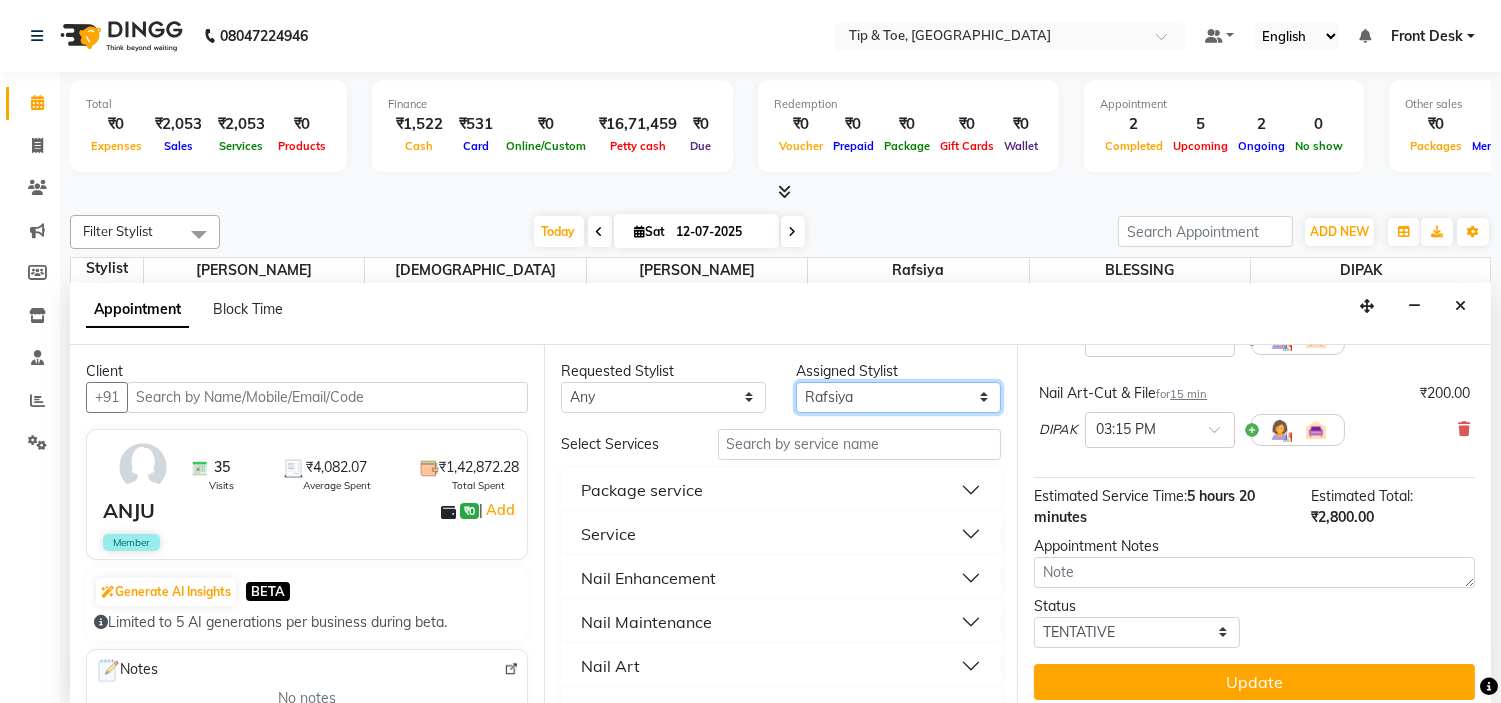 click on "Select [PERSON_NAME] [PERSON_NAME] Rafsiya [PERSON_NAME]" at bounding box center [898, 397] 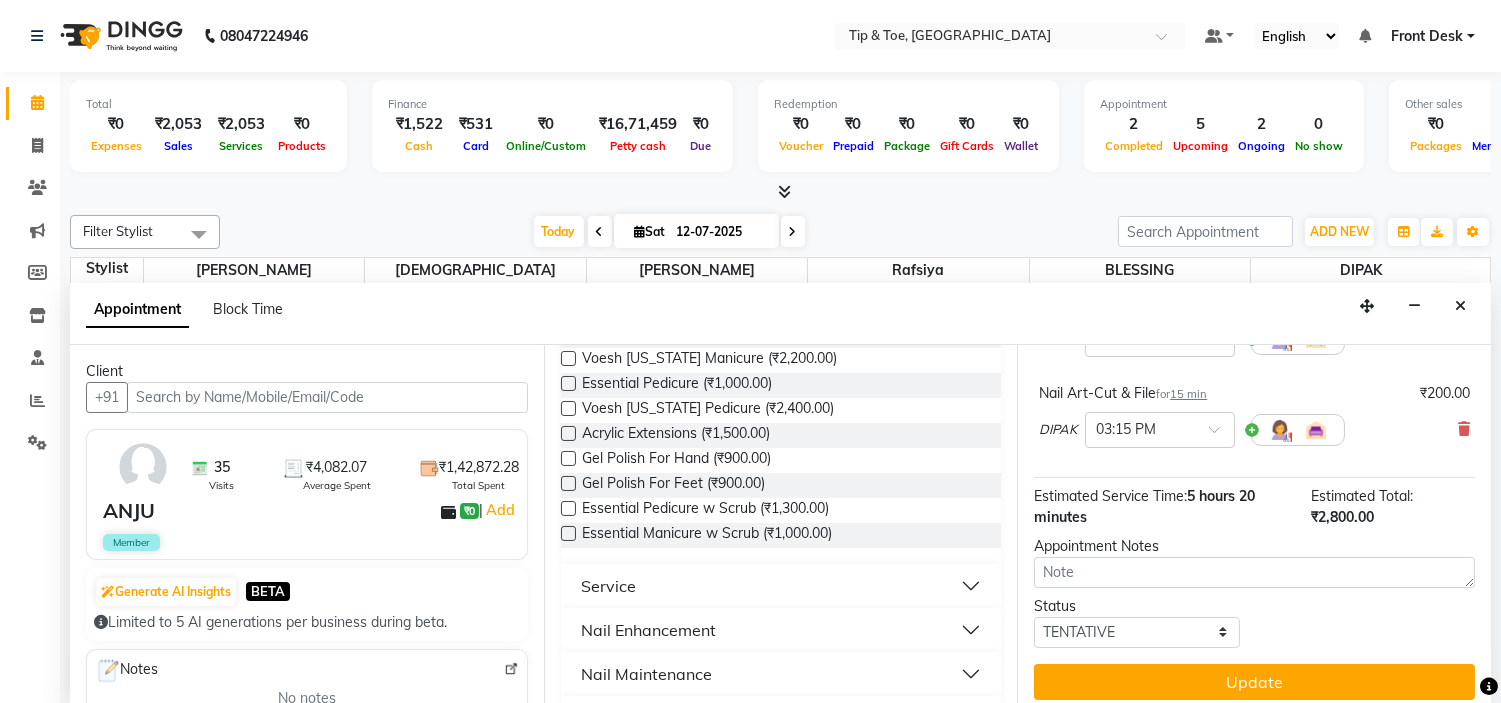 scroll, scrollTop: 333, scrollLeft: 0, axis: vertical 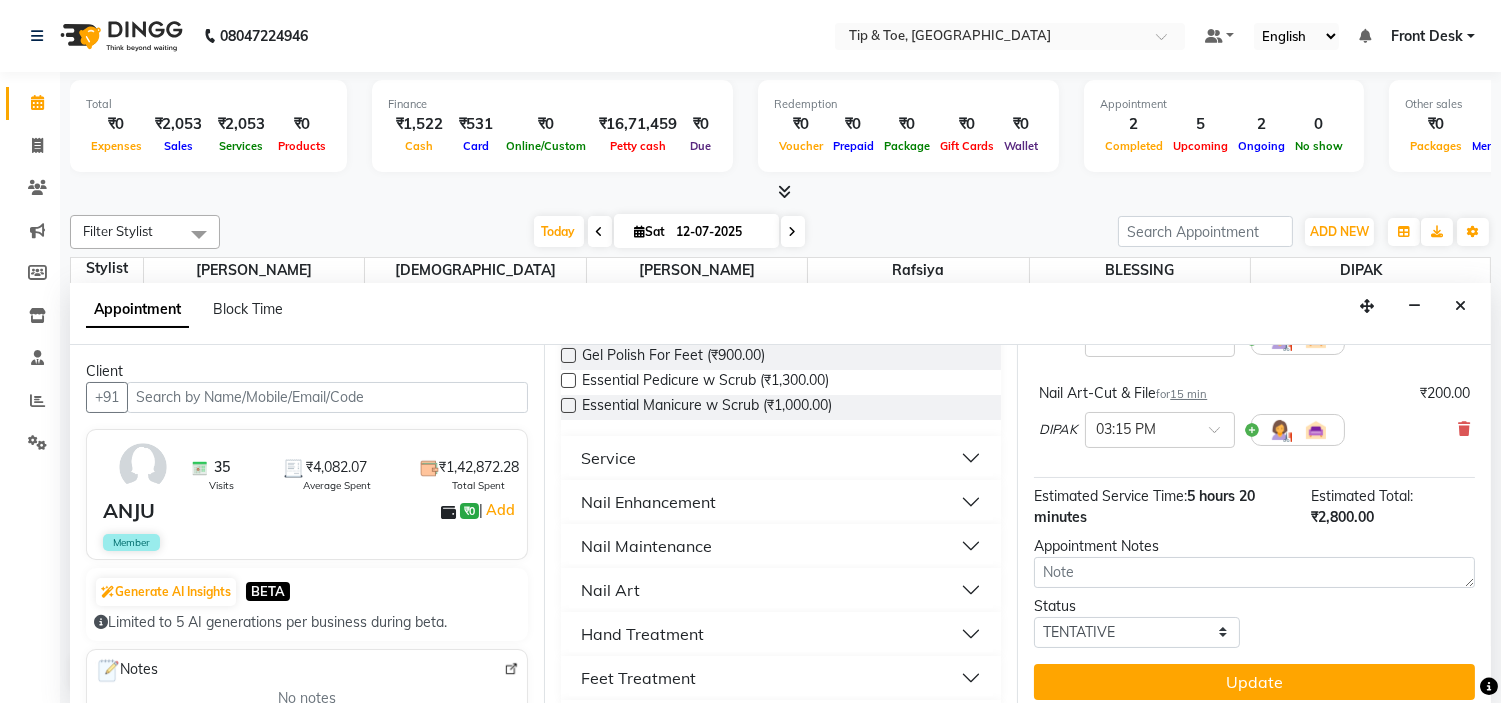 drag, startPoint x: 706, startPoint y: 503, endPoint x: 733, endPoint y: 514, distance: 29.15476 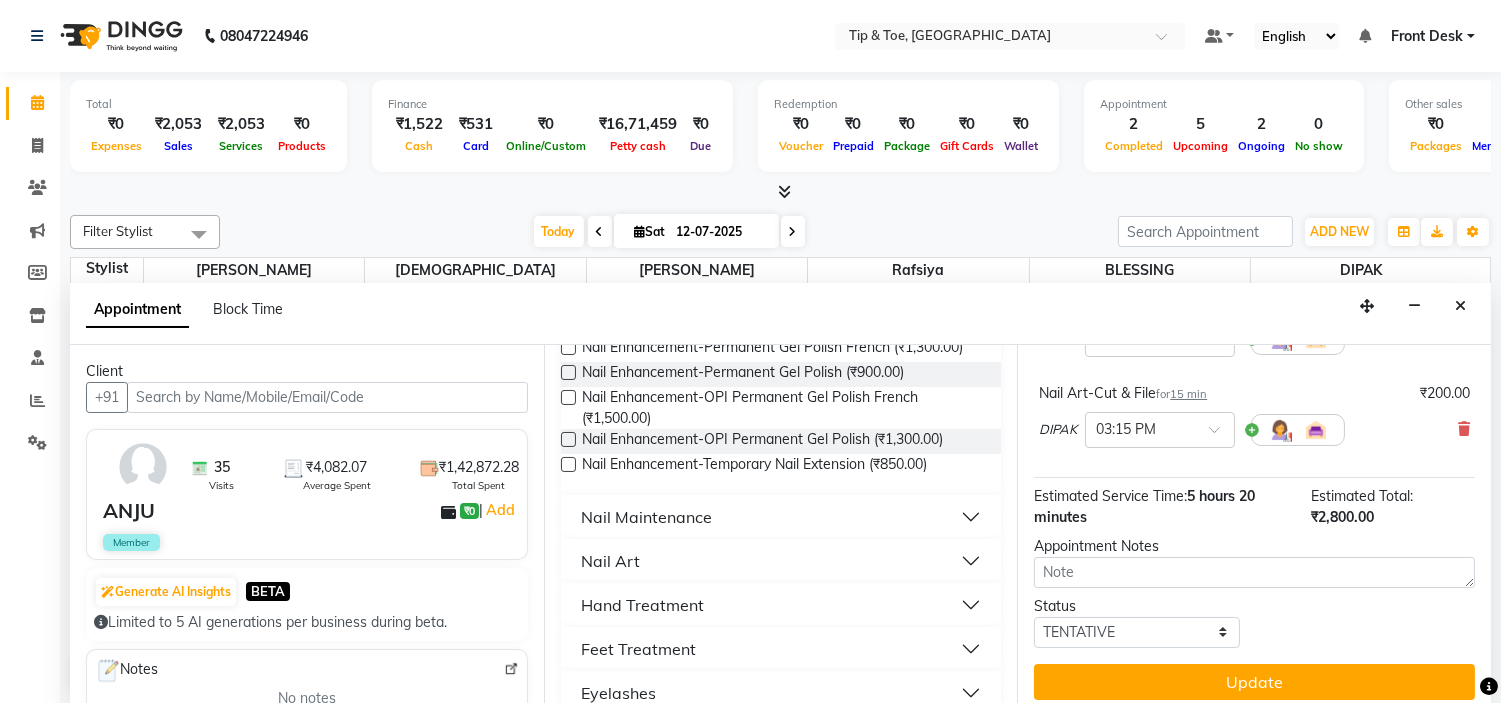 scroll, scrollTop: 1111, scrollLeft: 0, axis: vertical 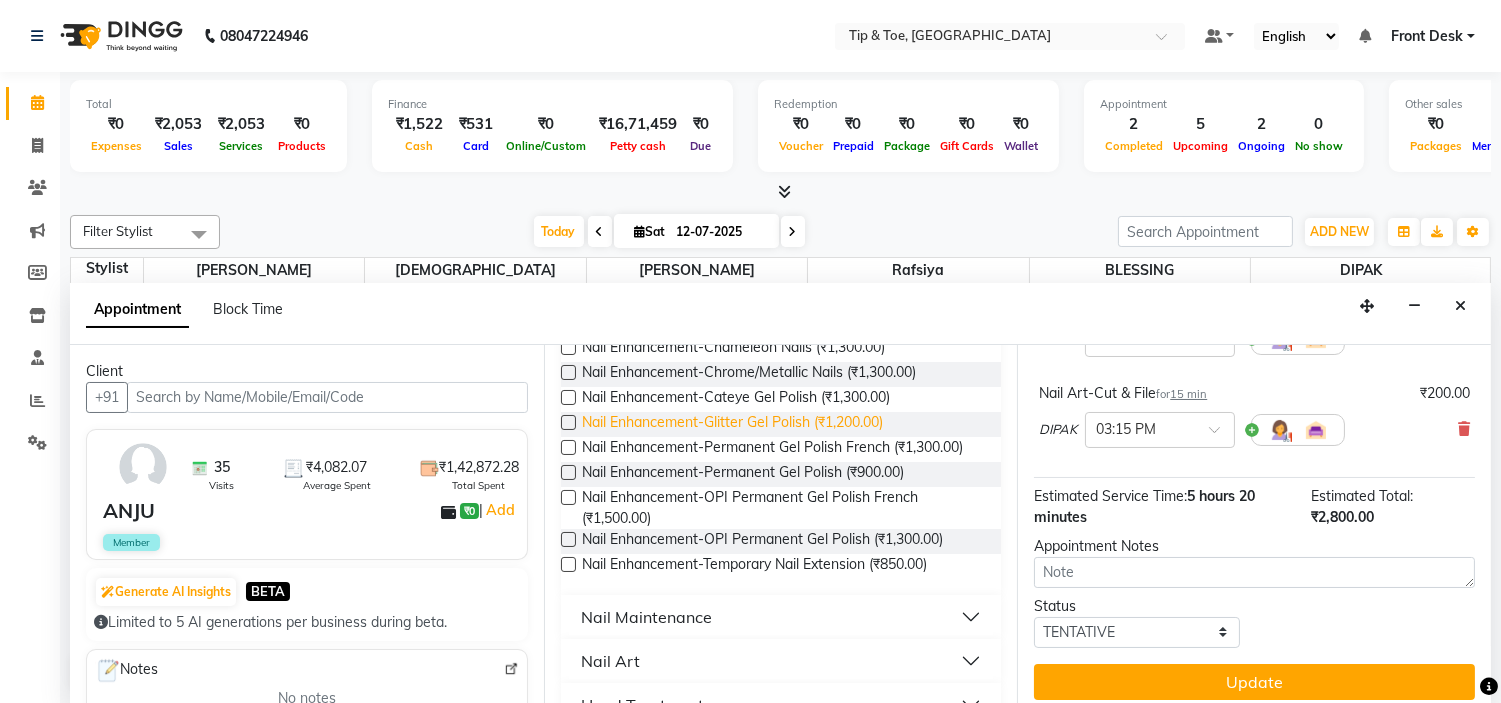 click on "Nail Enhancement-Glitter Gel Polish (₹1,200.00)" at bounding box center [732, 424] 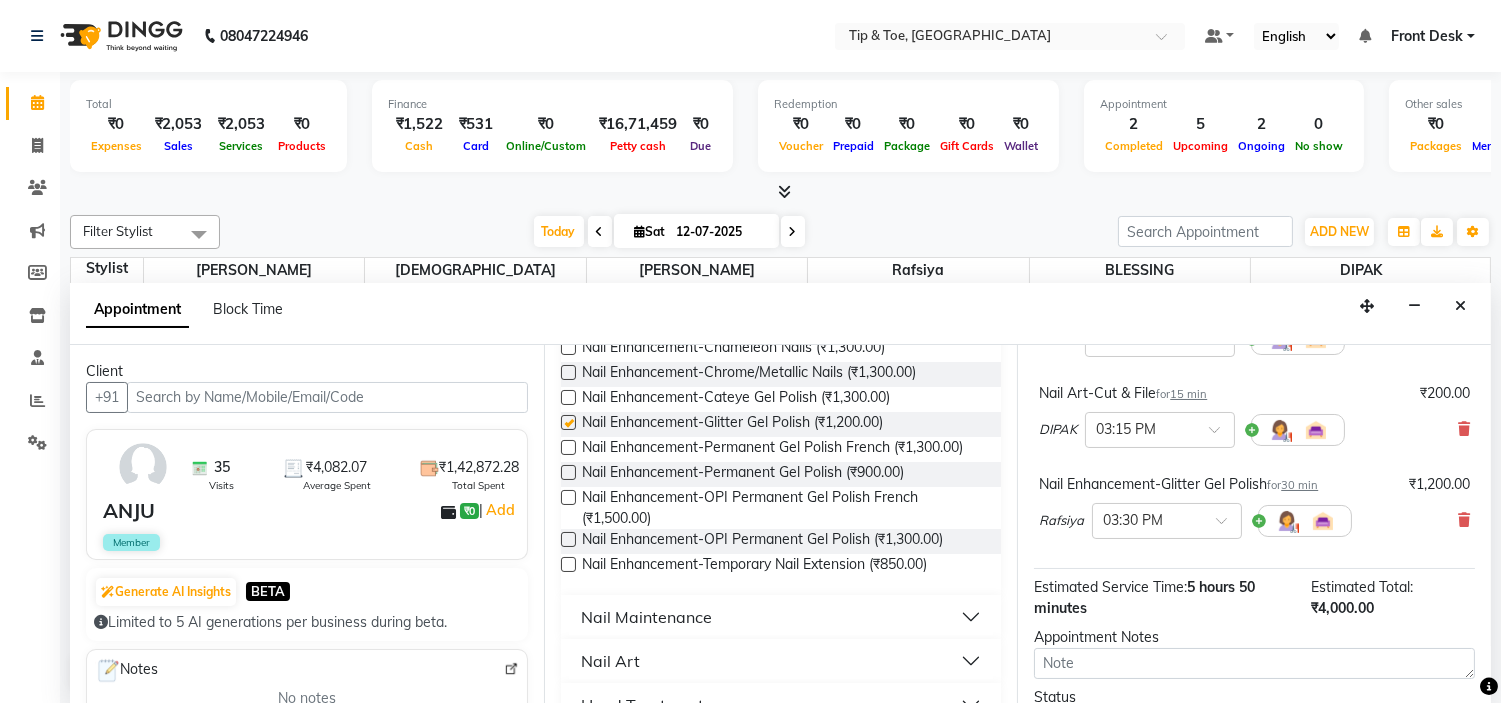 checkbox on "false" 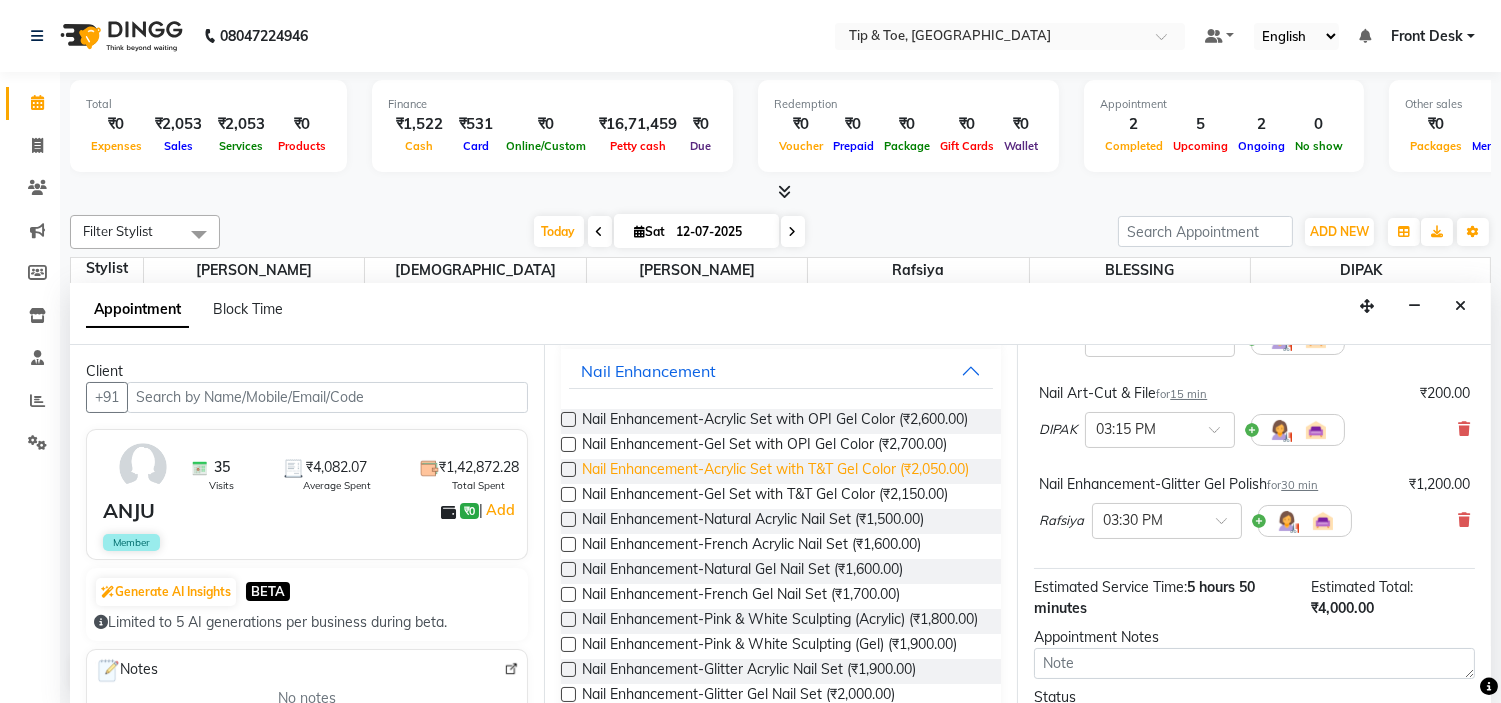 scroll, scrollTop: 444, scrollLeft: 0, axis: vertical 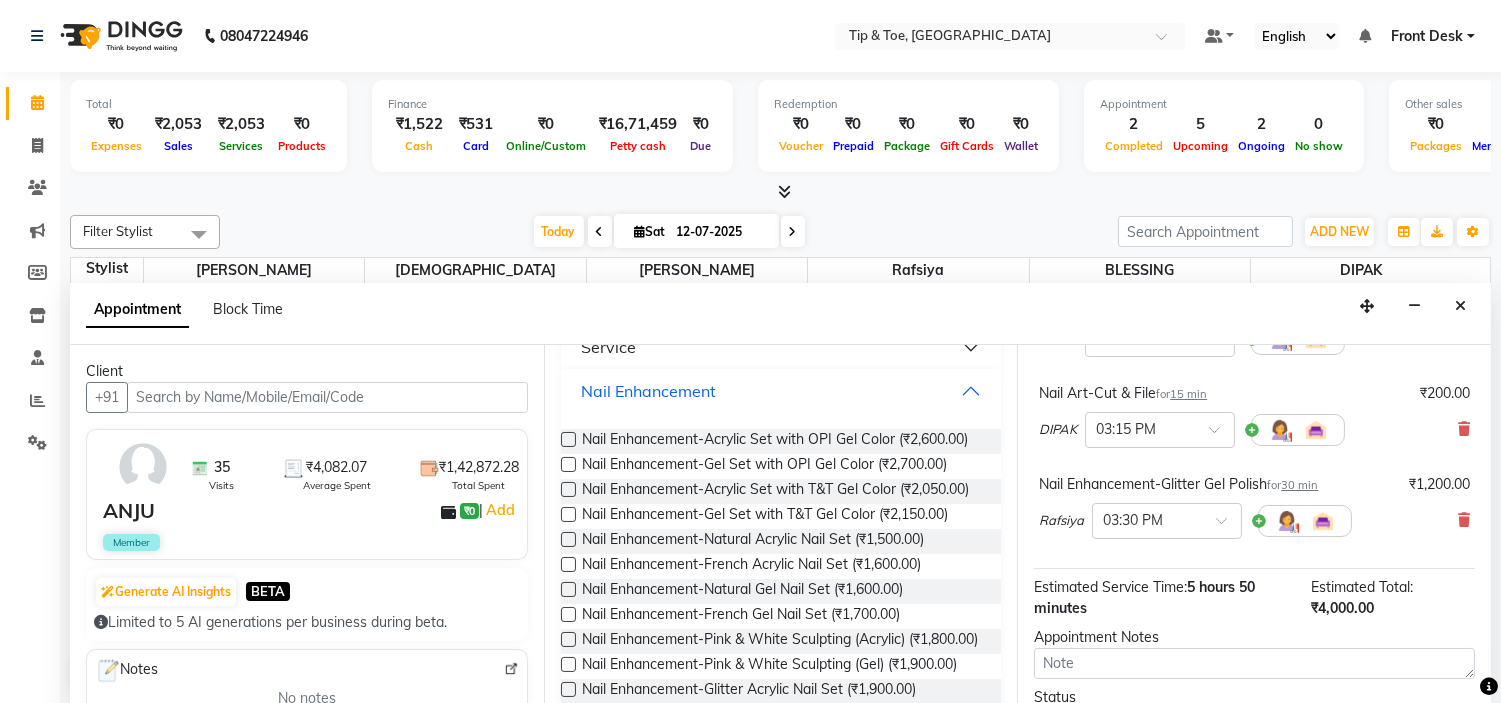 click on "Nail Enhancement" at bounding box center [781, 391] 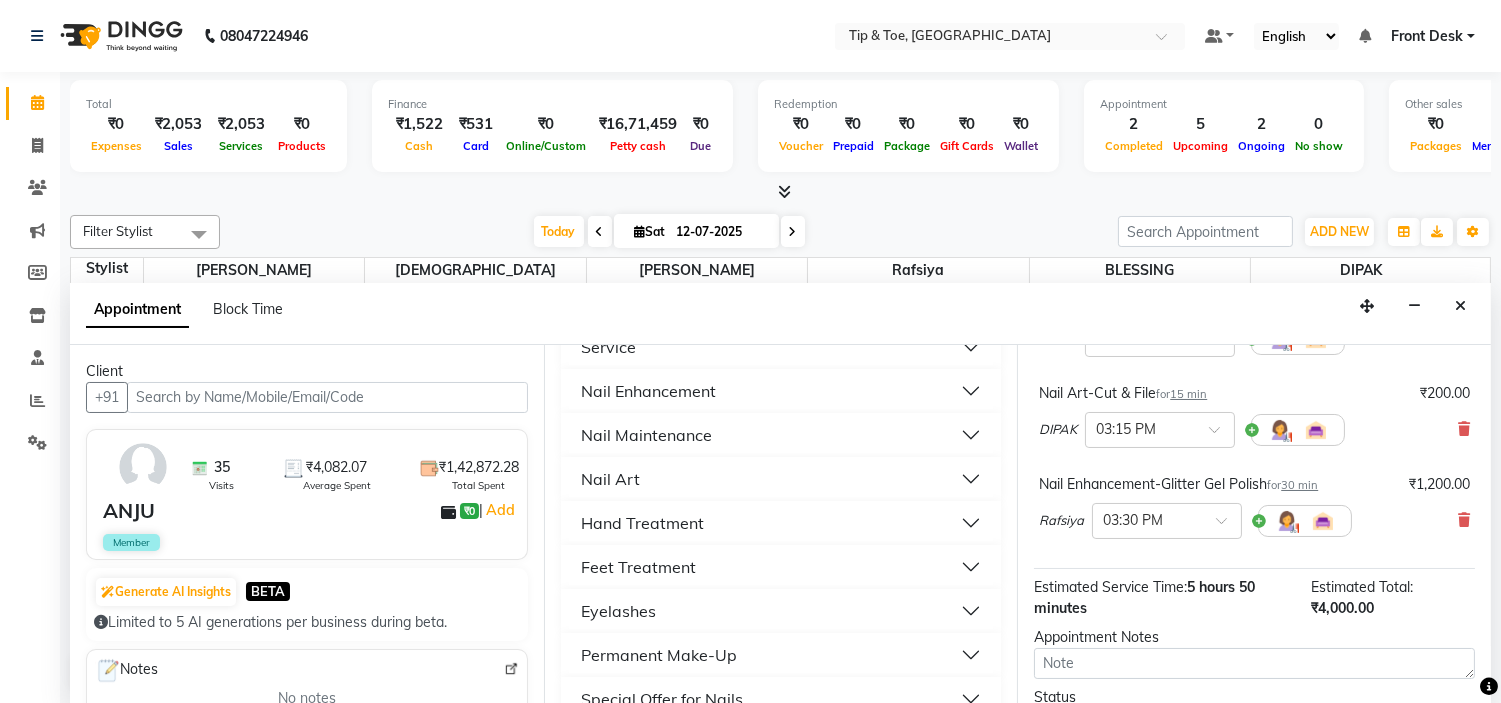 click on "Feet Treatment" at bounding box center [781, 567] 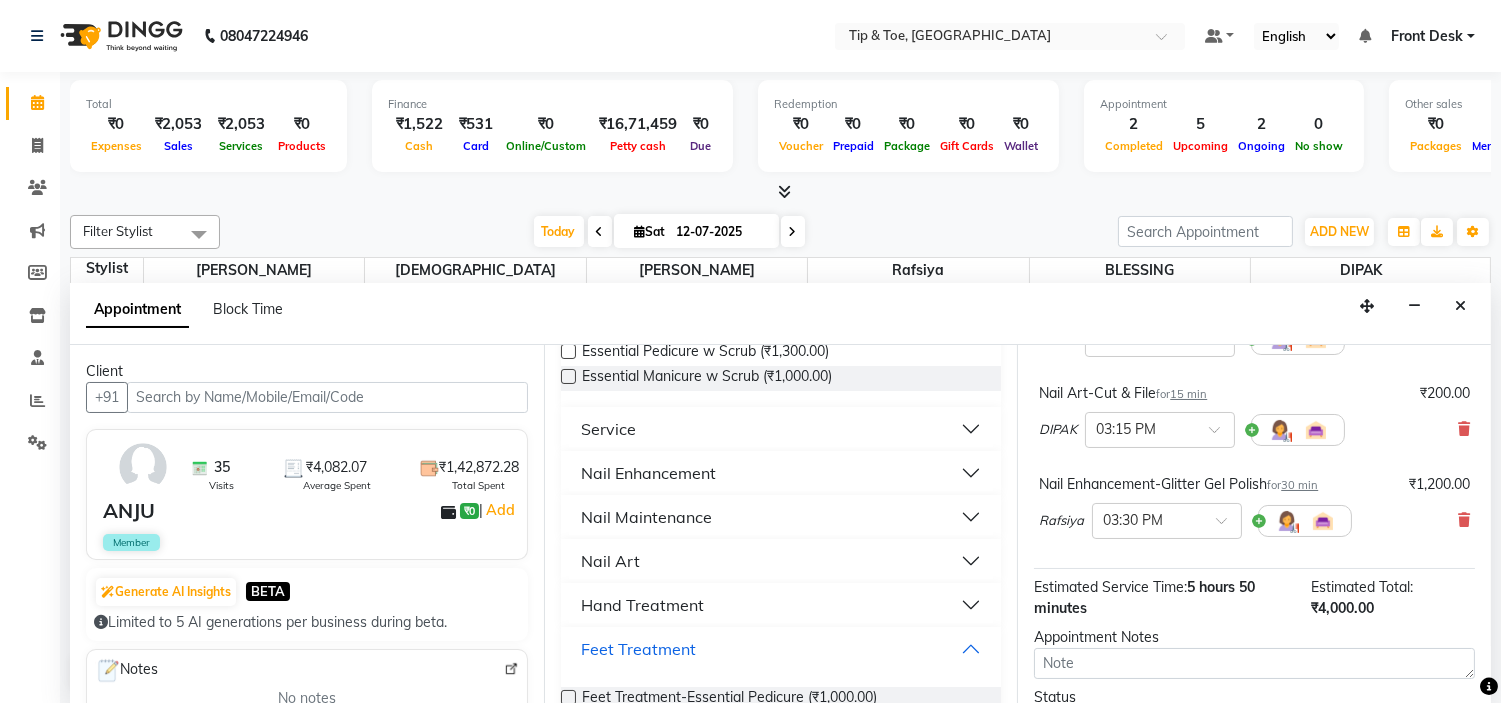 scroll, scrollTop: 333, scrollLeft: 0, axis: vertical 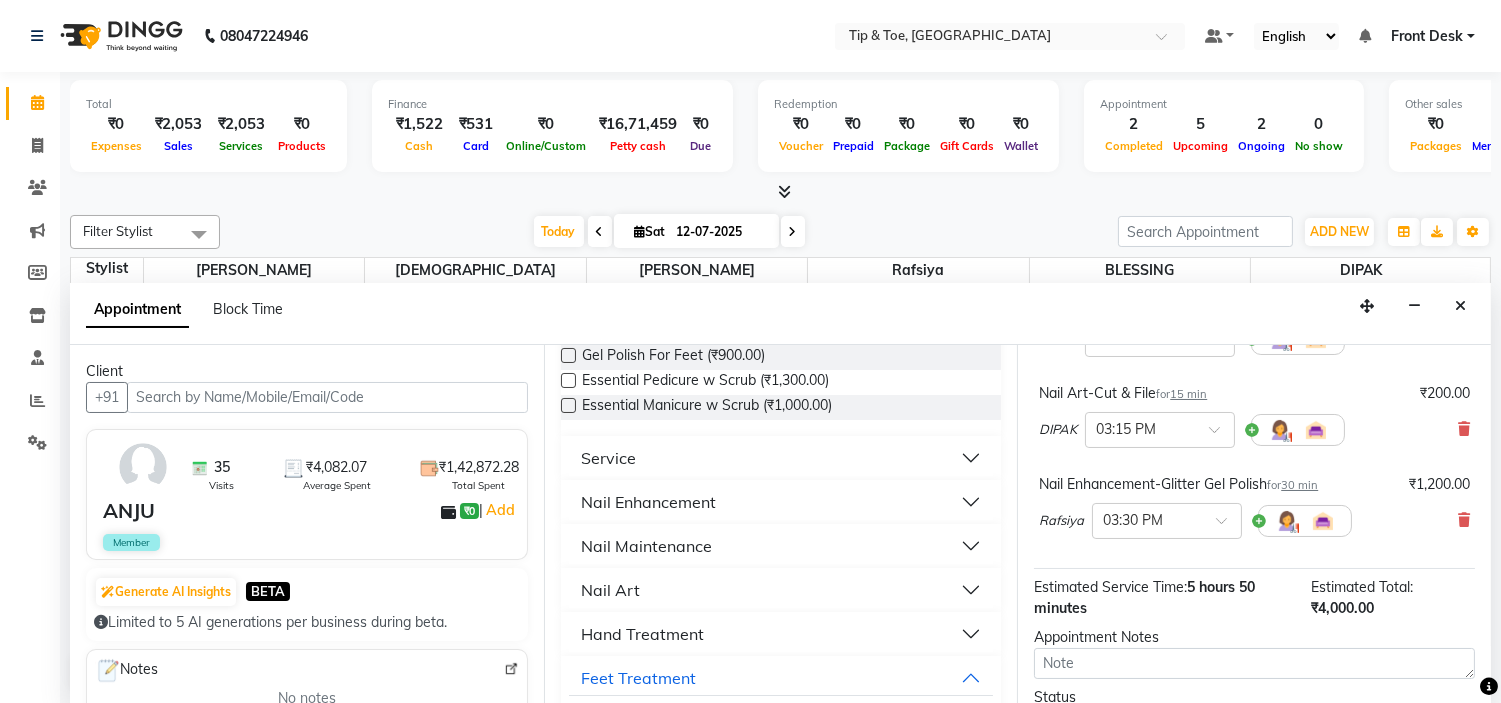 click on "Nail Maintenance" at bounding box center (781, 546) 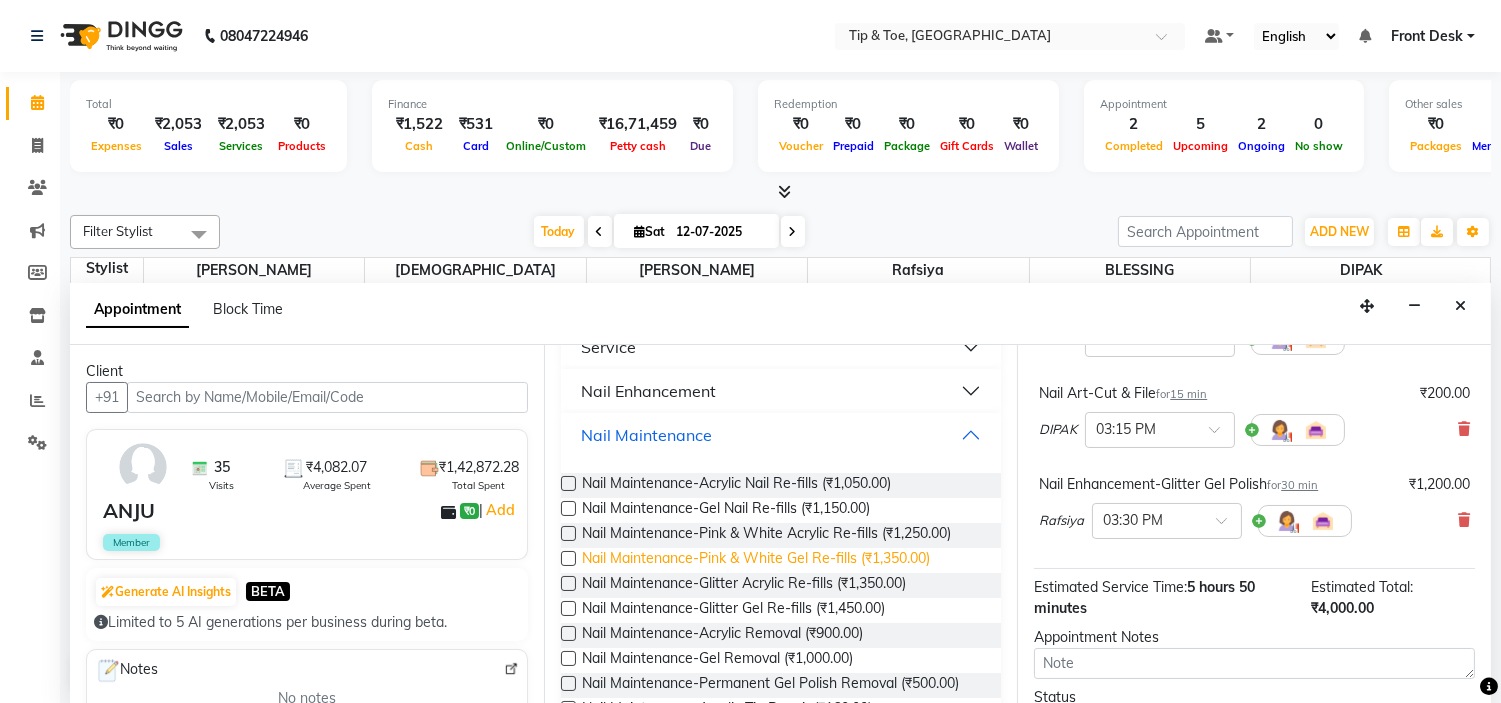 scroll, scrollTop: 555, scrollLeft: 0, axis: vertical 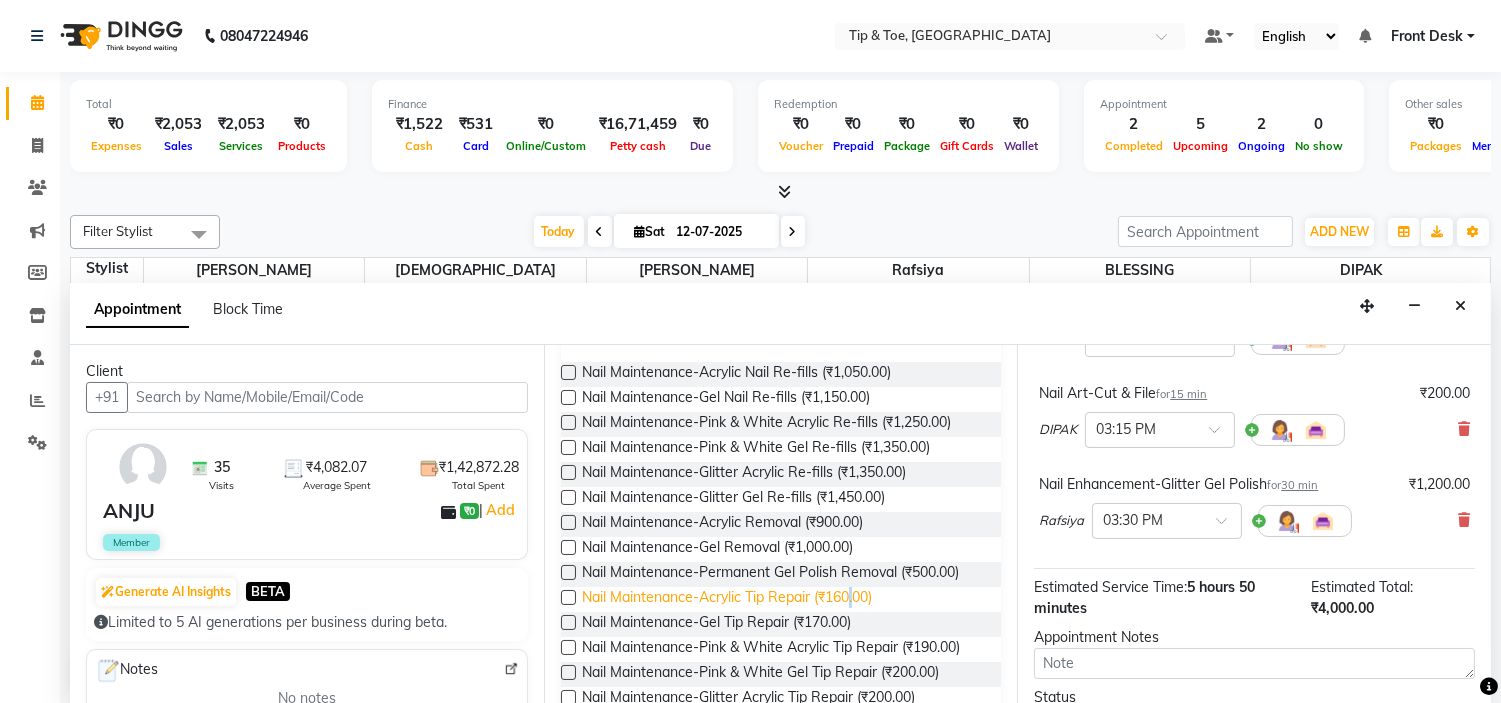 click on "Nail Maintenance-Acrylic Tip Repair (₹160.00)" at bounding box center [727, 599] 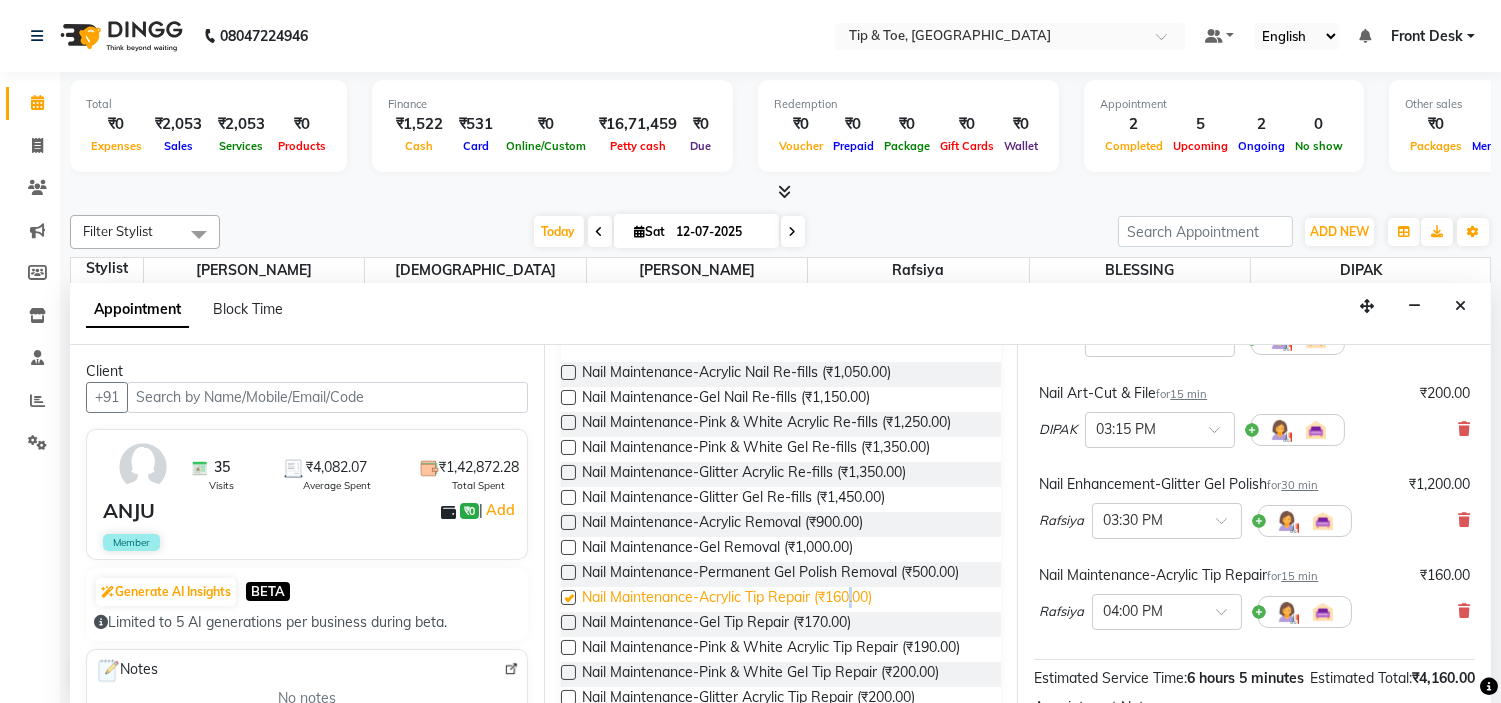 checkbox on "false" 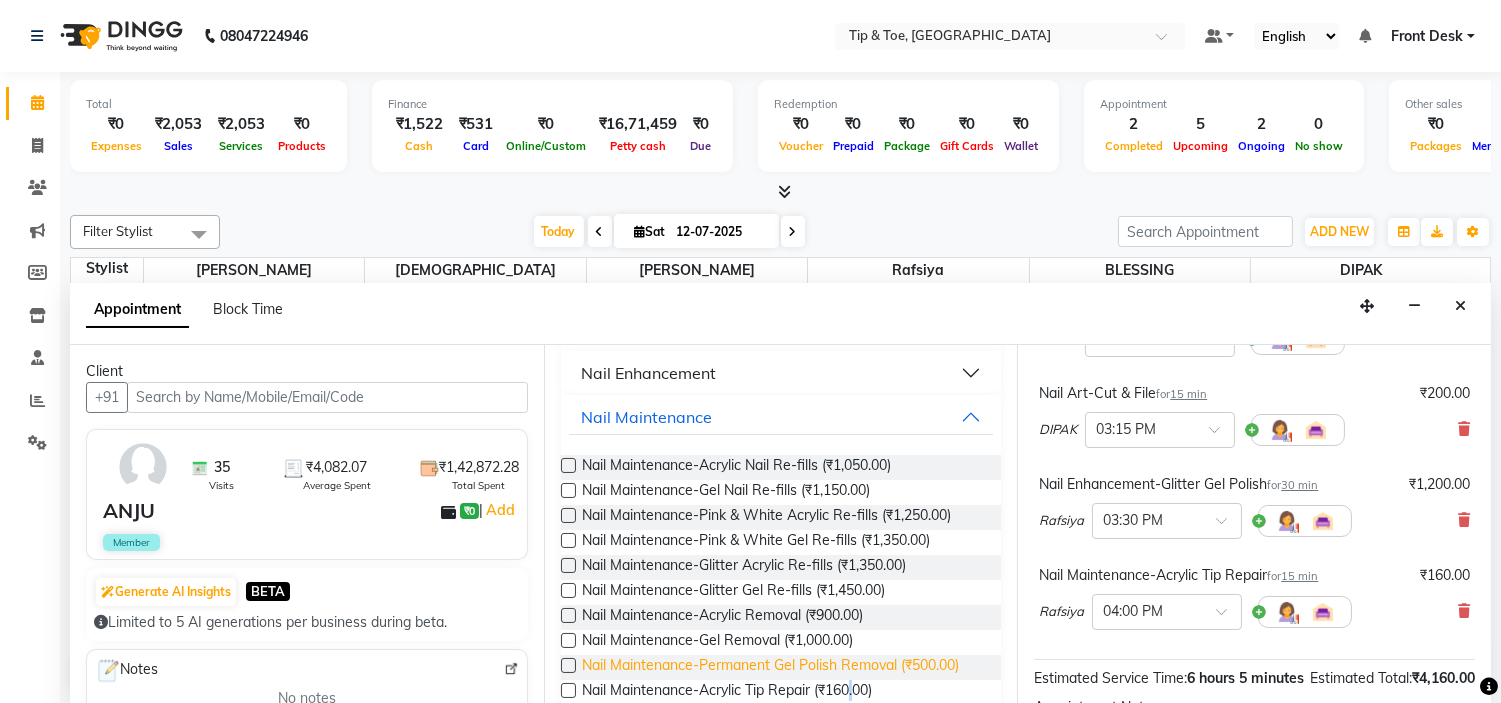 scroll, scrollTop: 333, scrollLeft: 0, axis: vertical 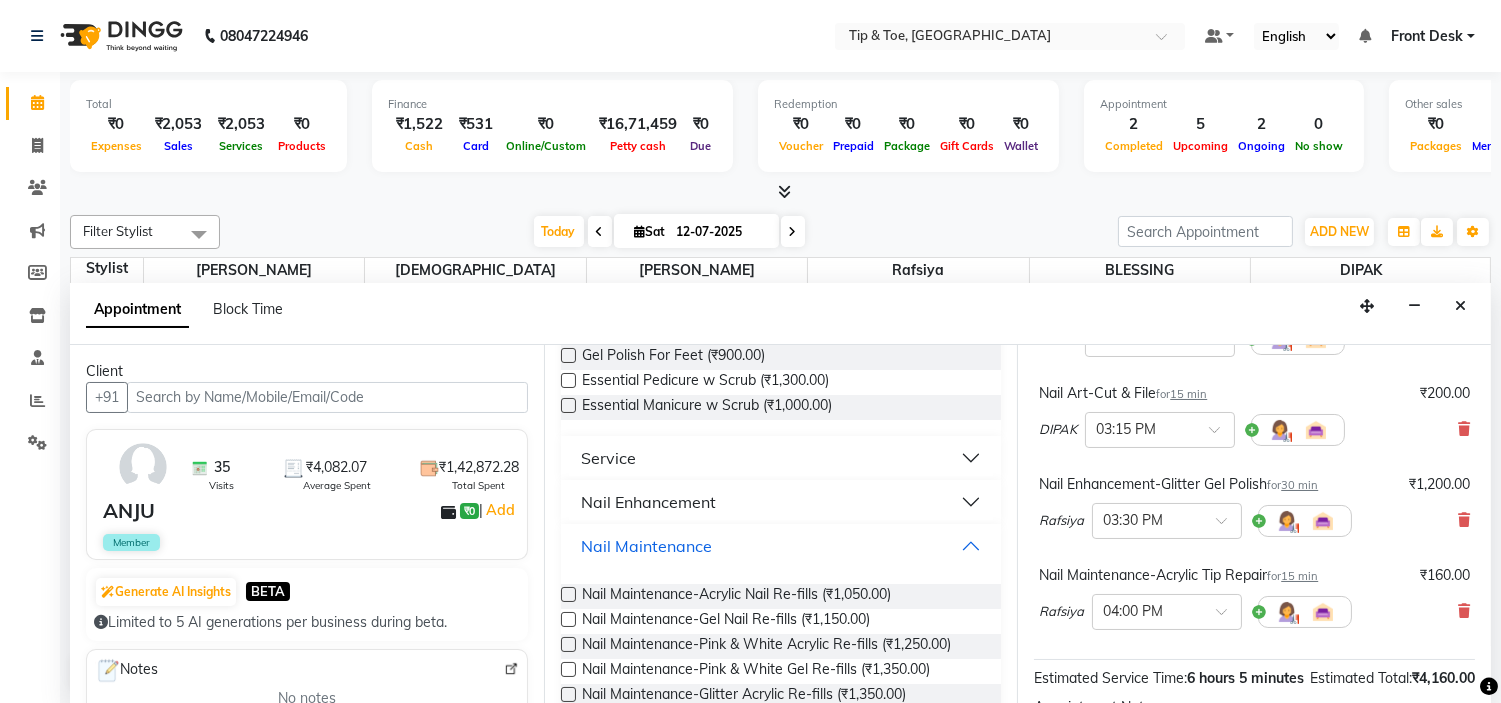 click on "Nail Maintenance" at bounding box center (781, 546) 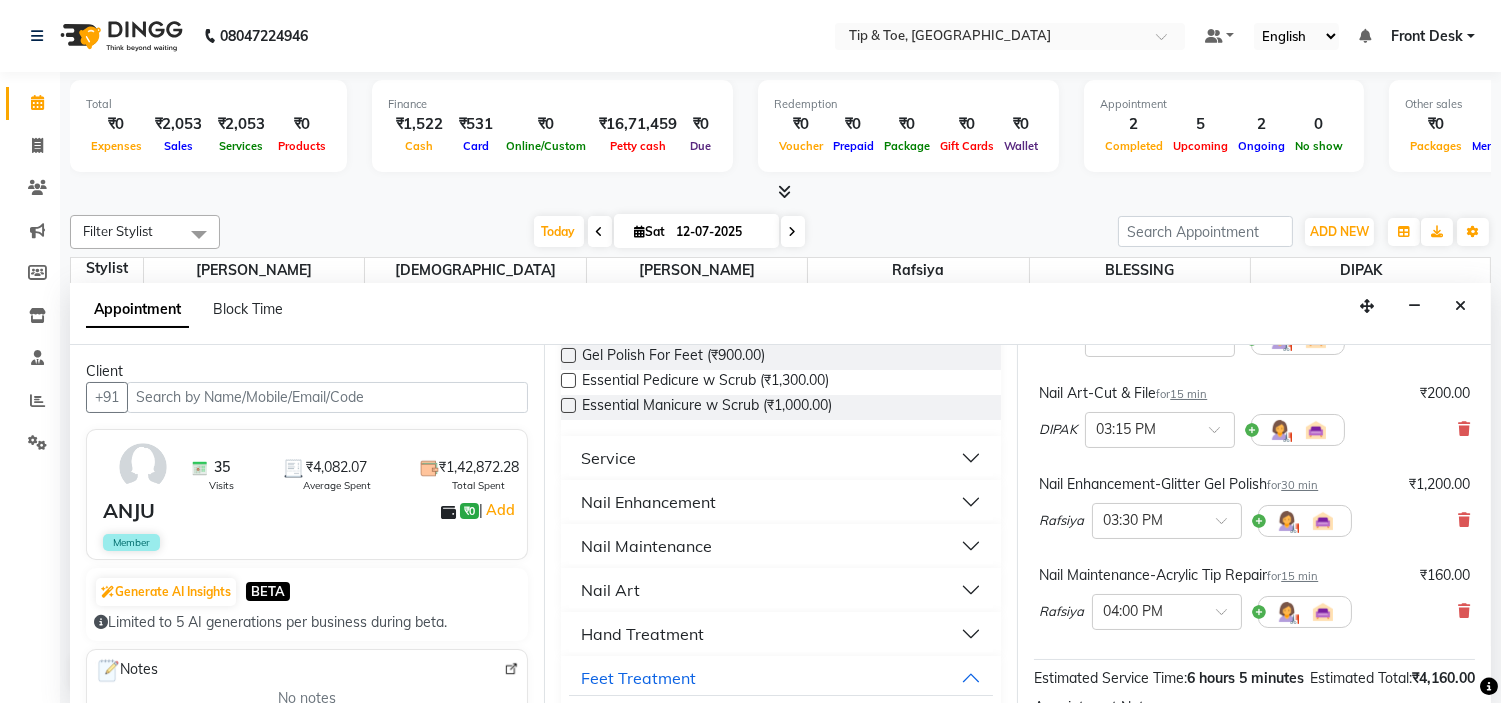 click on "Nail Art" at bounding box center [781, 590] 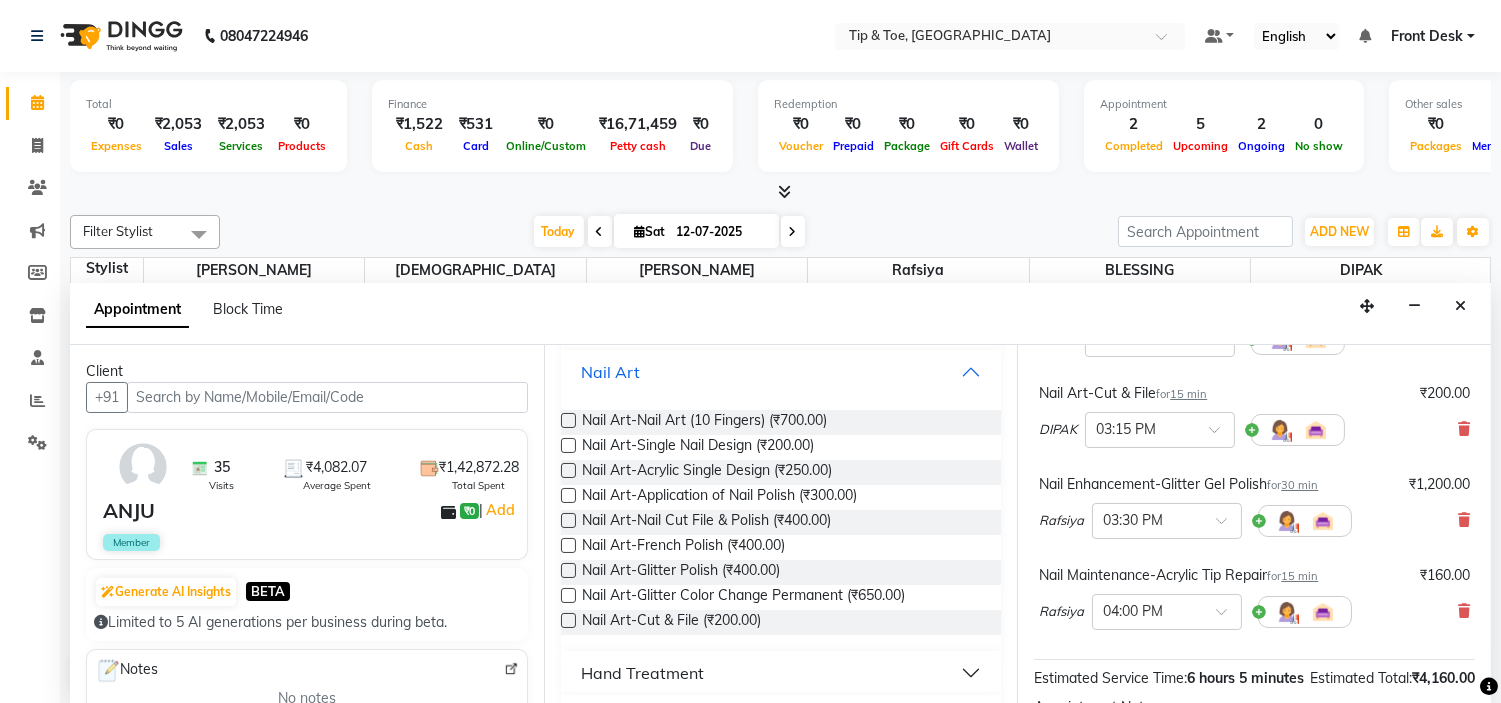 scroll, scrollTop: 666, scrollLeft: 0, axis: vertical 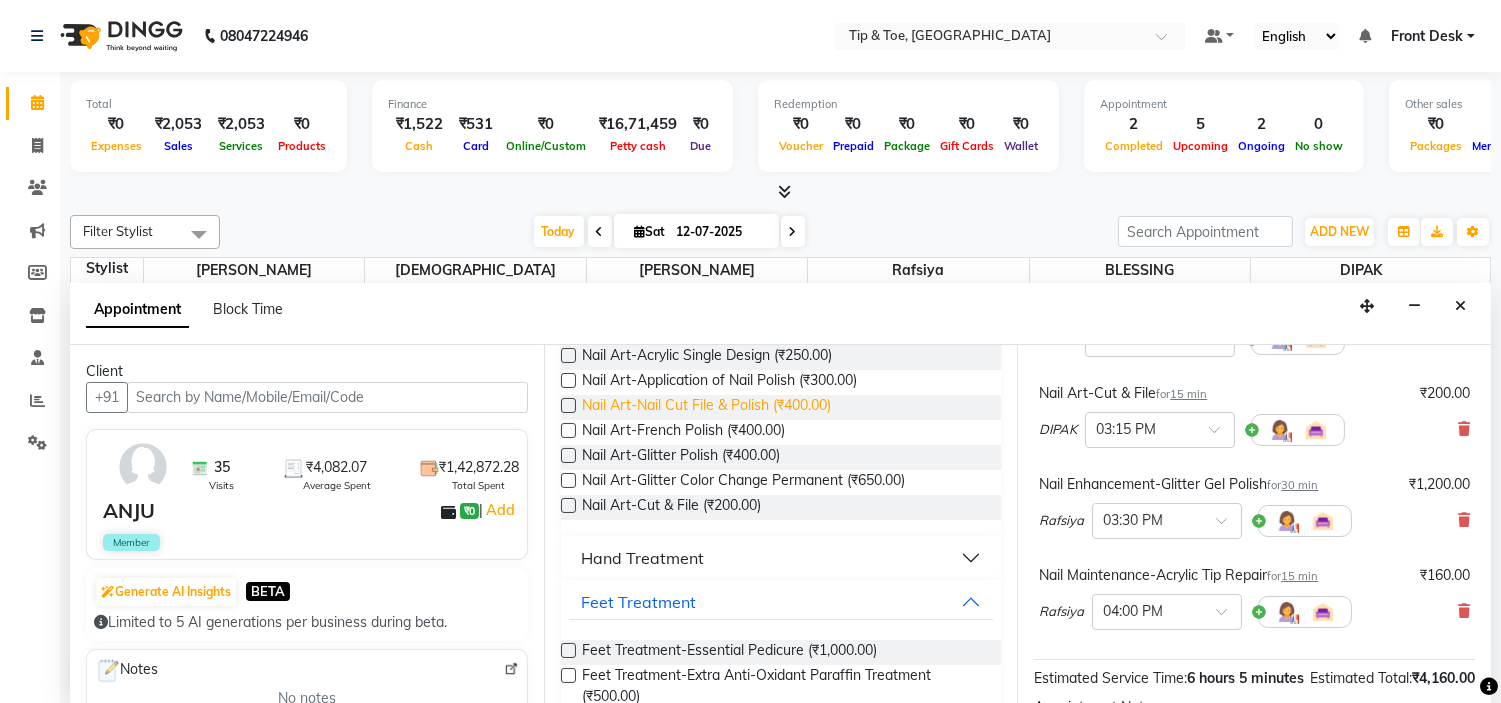 click on "Nail Art-Nail Cut File & Polish (₹400.00)" at bounding box center [706, 407] 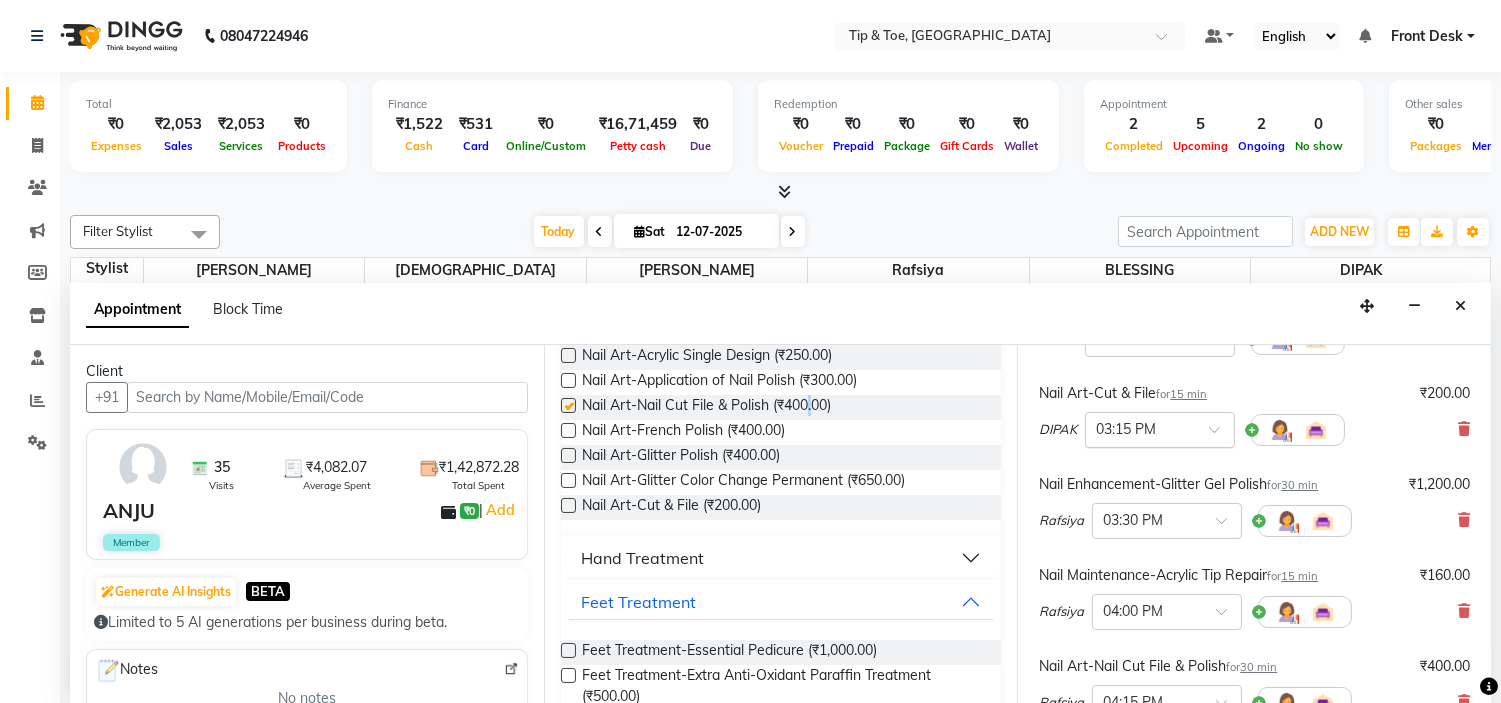 checkbox on "false" 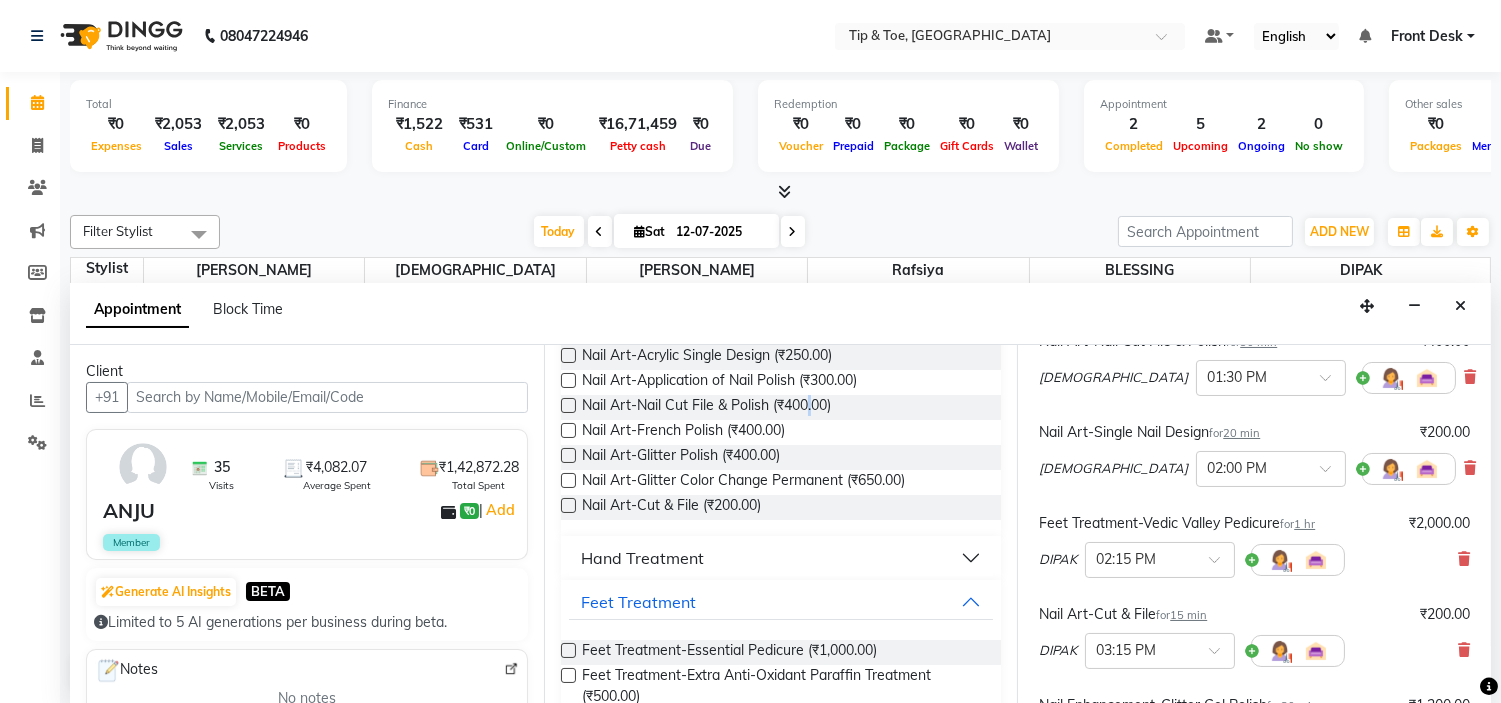 scroll, scrollTop: 222, scrollLeft: 0, axis: vertical 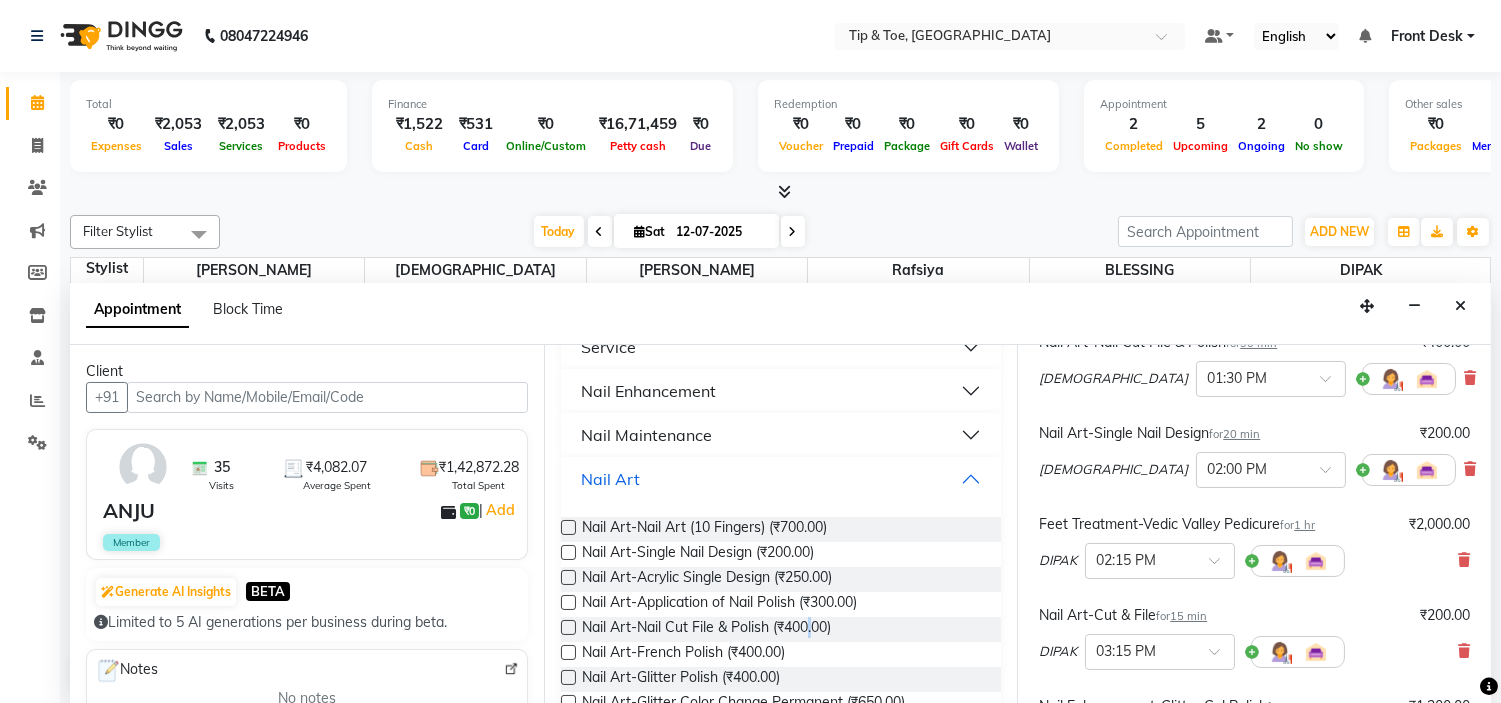 click on "Nail Art" at bounding box center (781, 479) 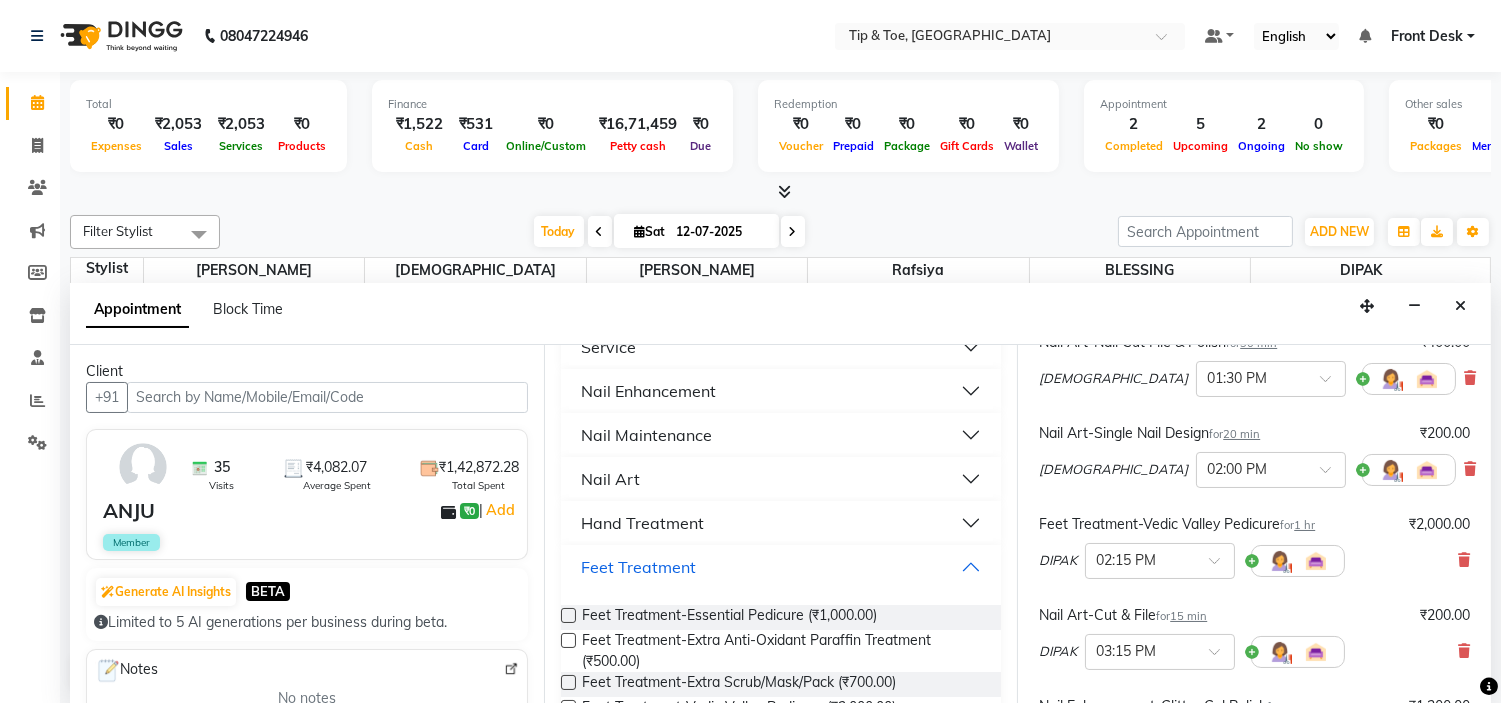 click on "Feet Treatment" at bounding box center [781, 567] 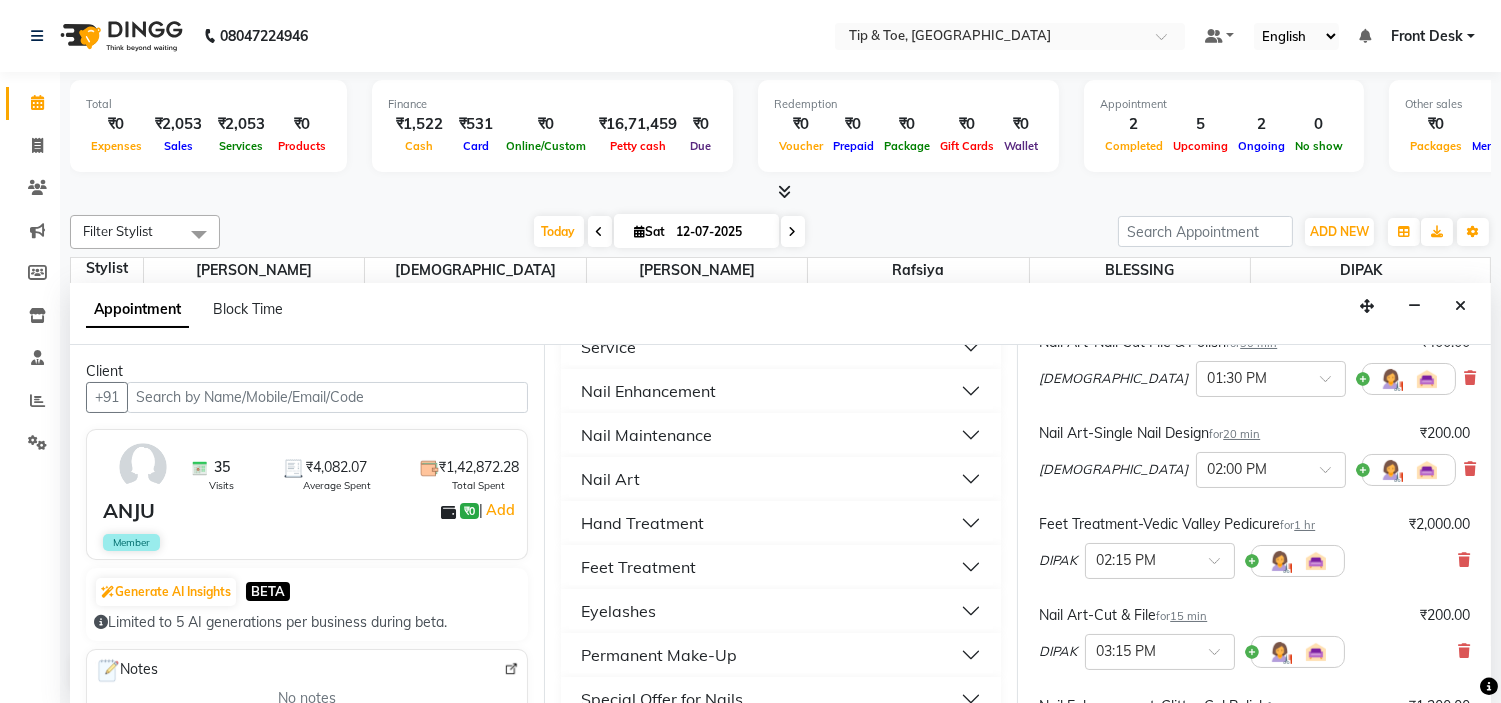 scroll, scrollTop: 333, scrollLeft: 0, axis: vertical 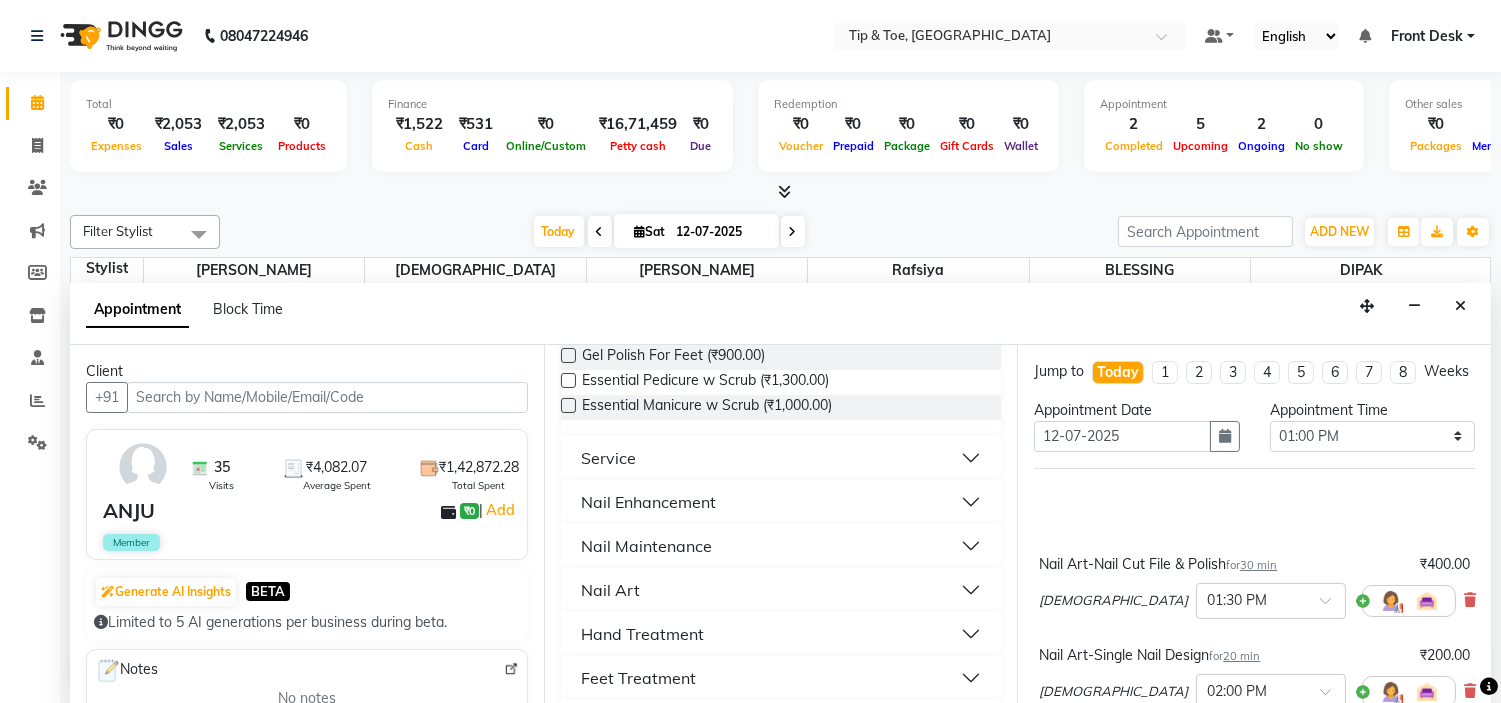 click on "Feet Treatment" at bounding box center (781, 678) 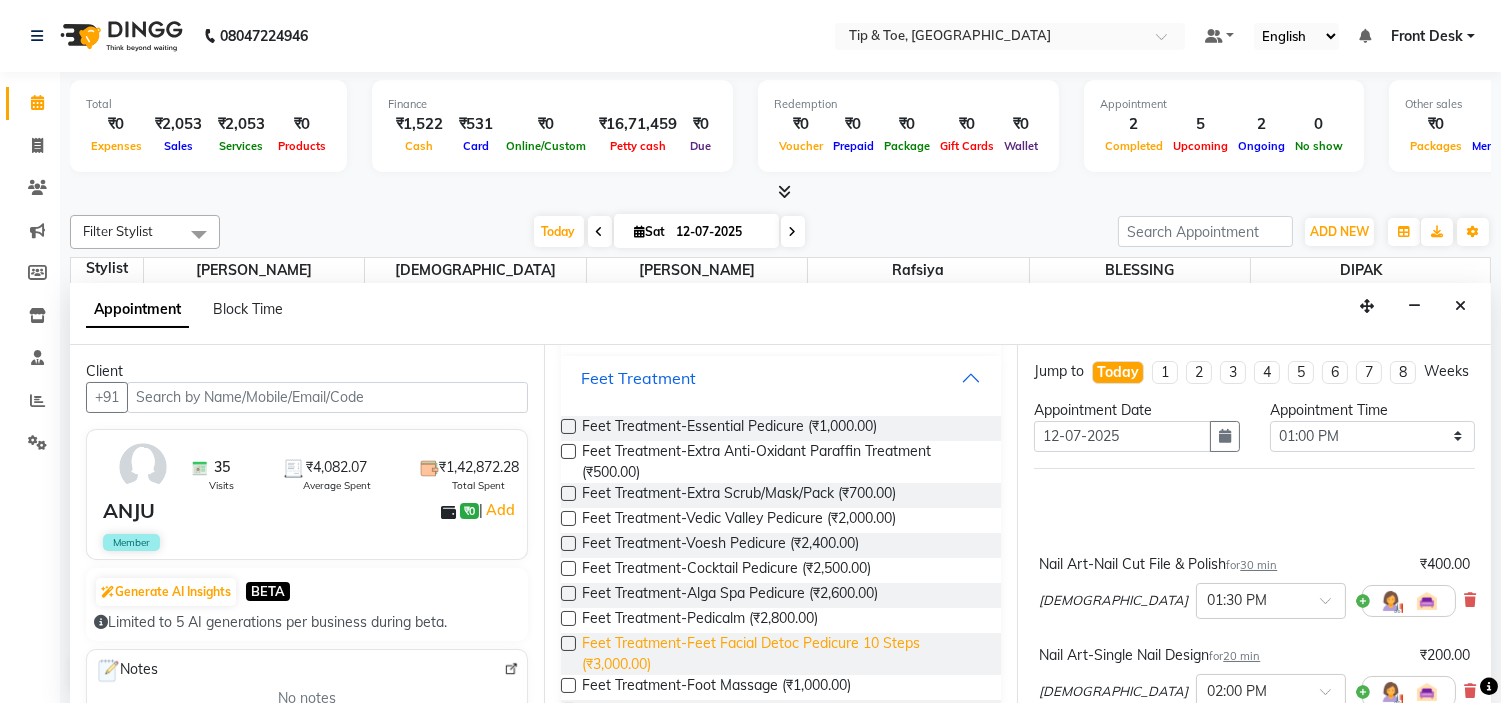 scroll, scrollTop: 666, scrollLeft: 0, axis: vertical 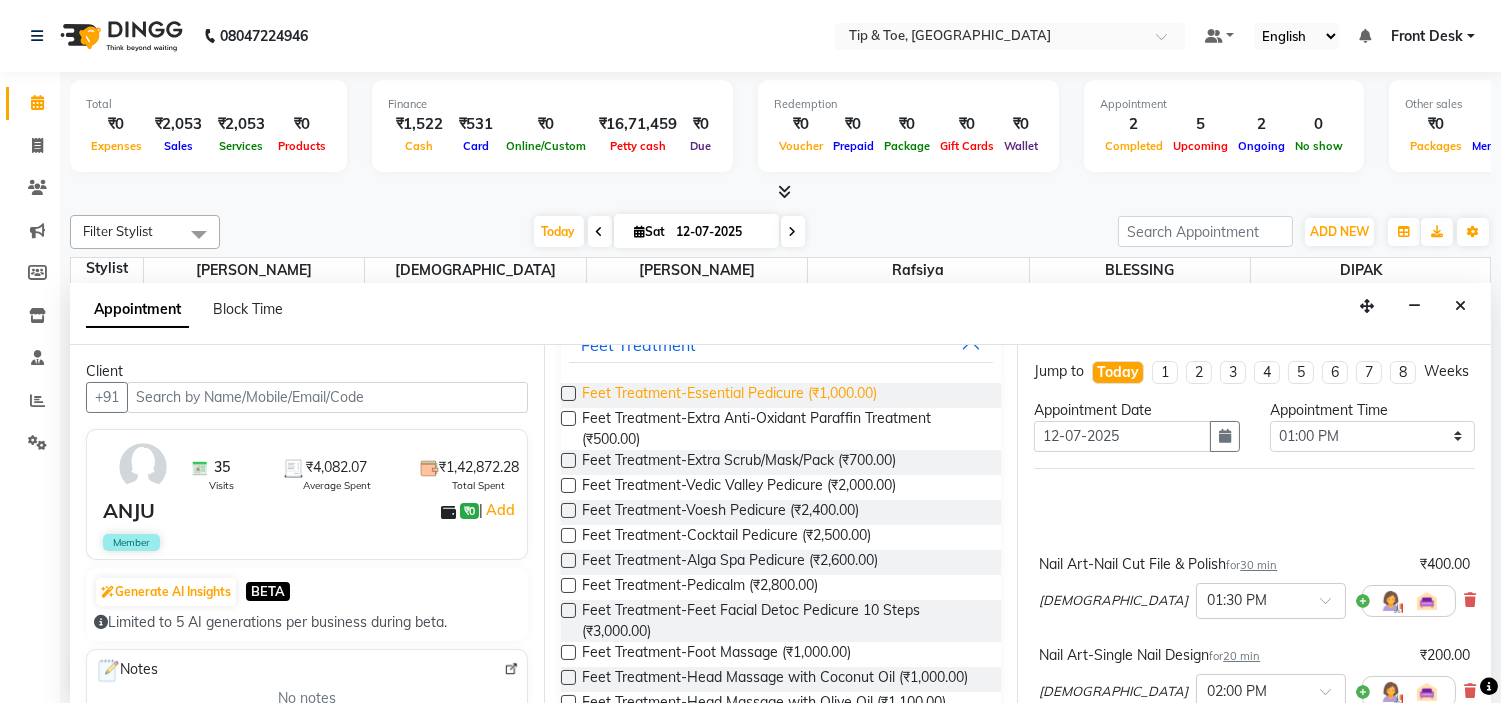 click on "Feet Treatment-Essential Pedicure (₹1,000.00)" at bounding box center (729, 395) 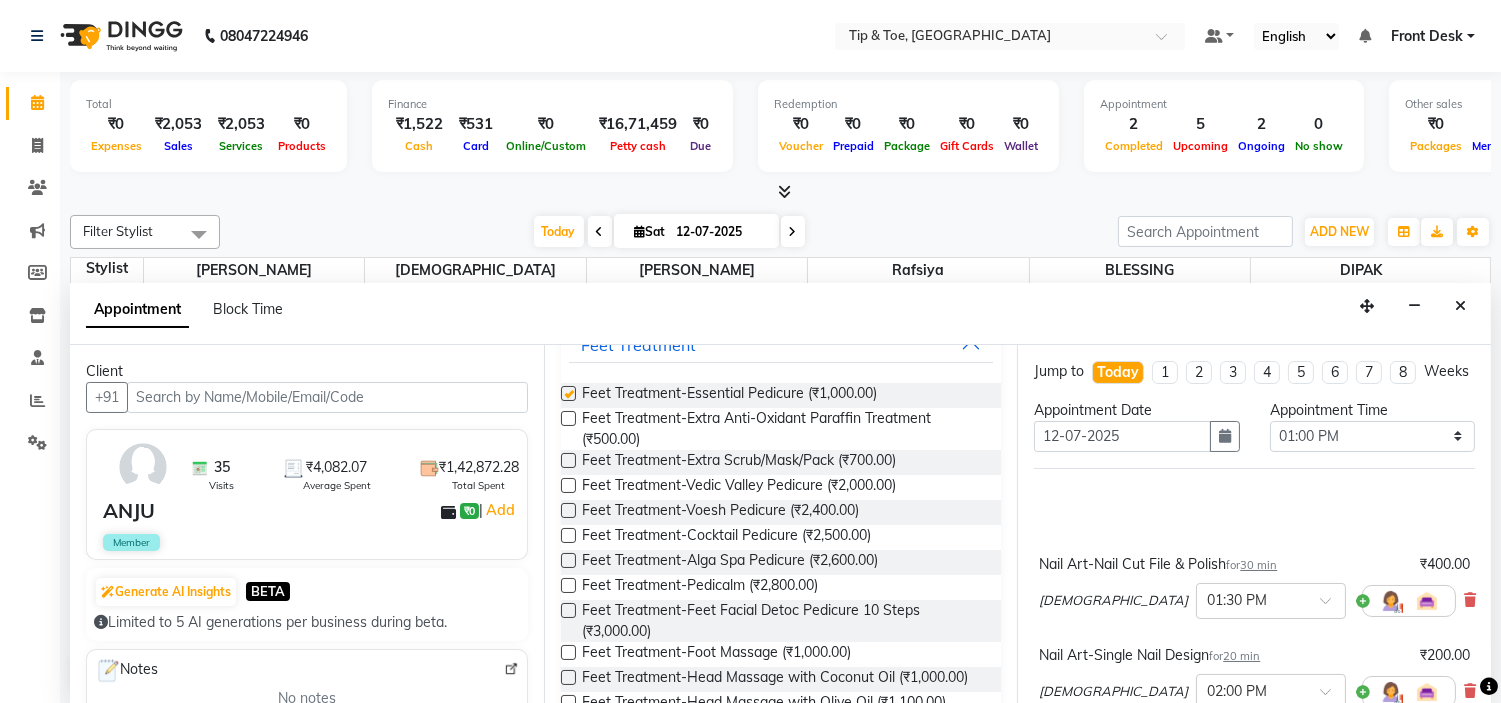 checkbox on "false" 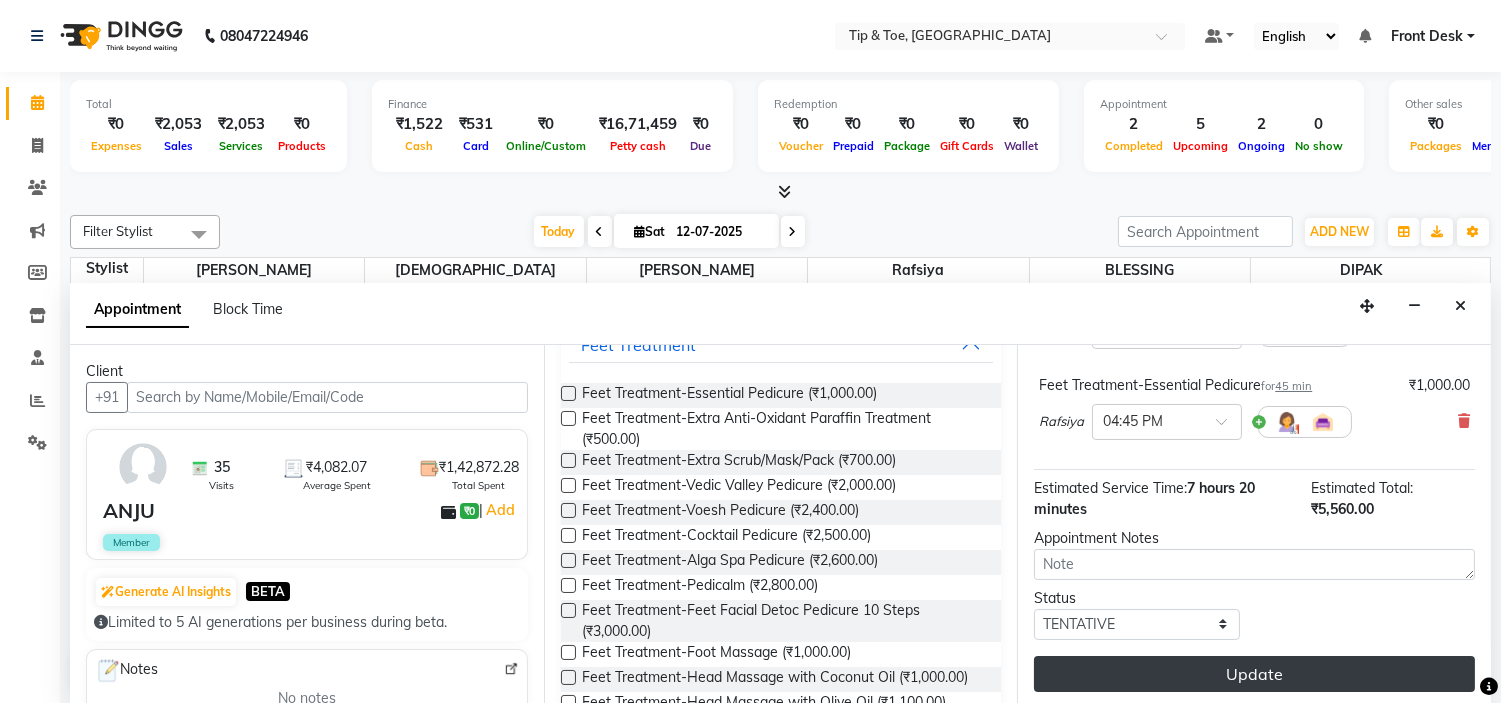 scroll, scrollTop: 837, scrollLeft: 0, axis: vertical 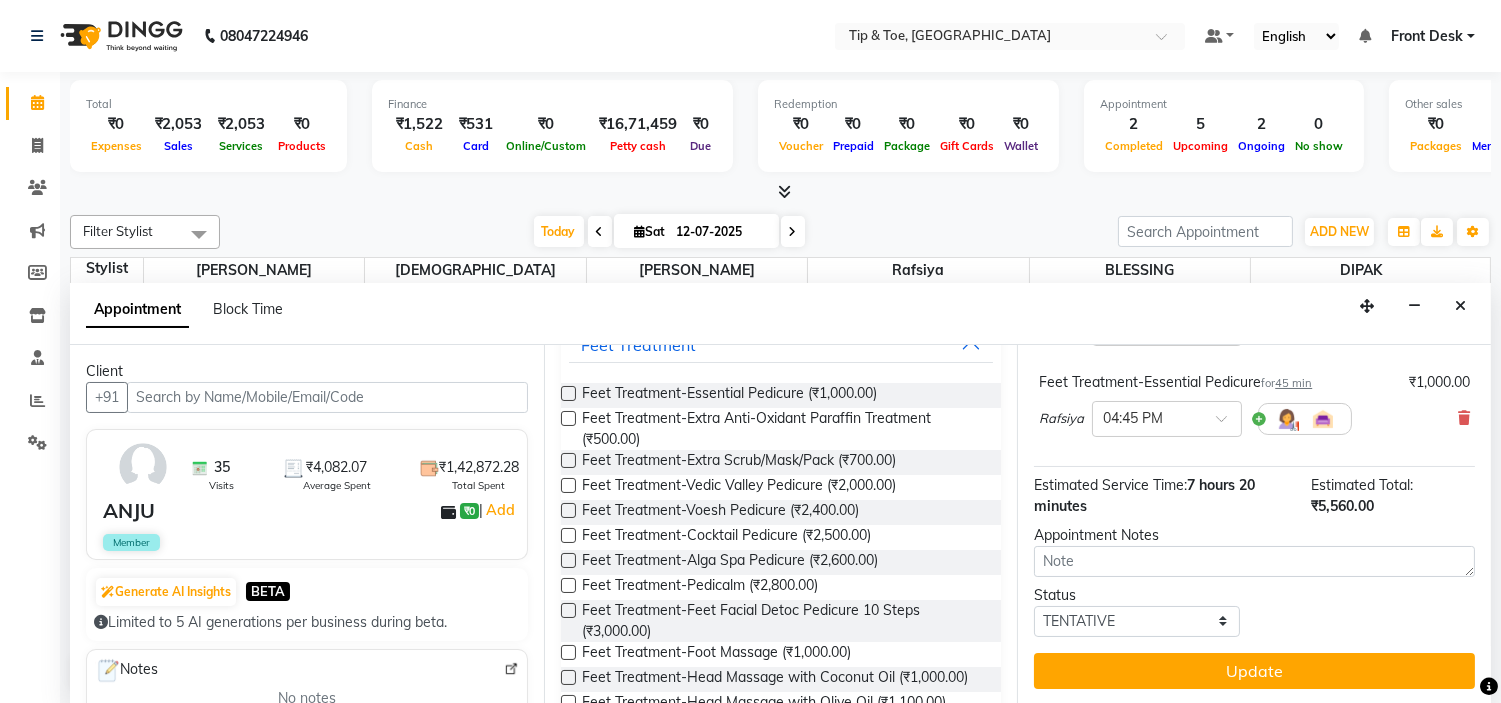 click on "Update" at bounding box center (1254, 671) 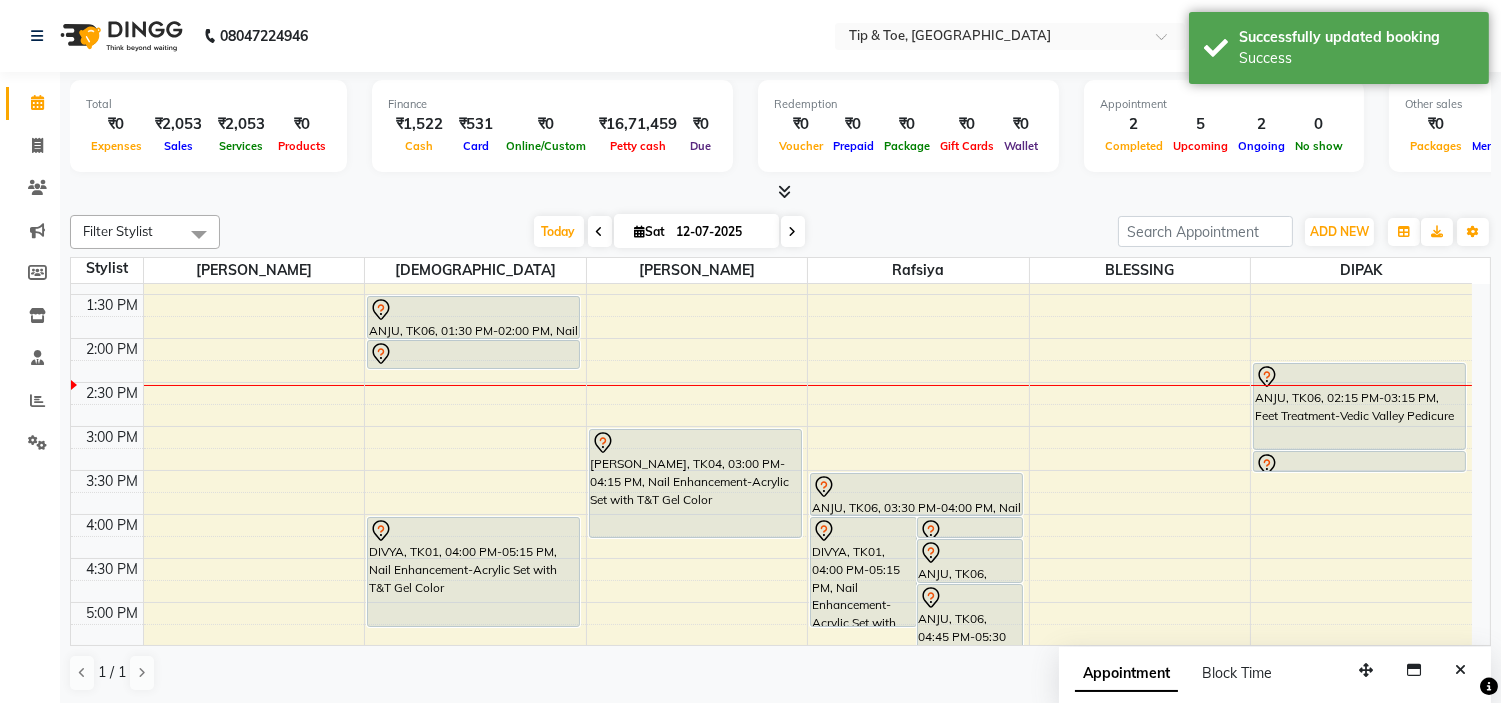 scroll, scrollTop: 332, scrollLeft: 0, axis: vertical 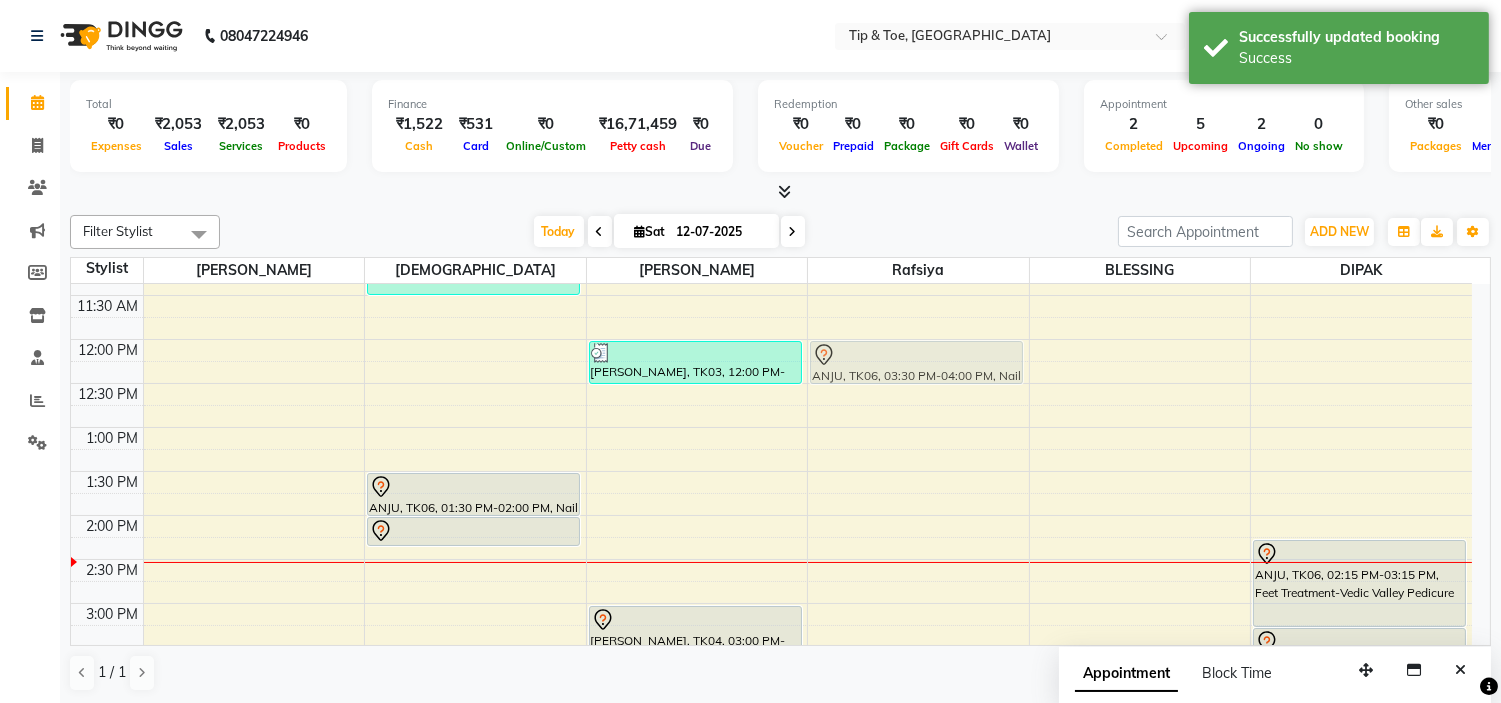 drag, startPoint x: 920, startPoint y: 534, endPoint x: 942, endPoint y: 342, distance: 193.2563 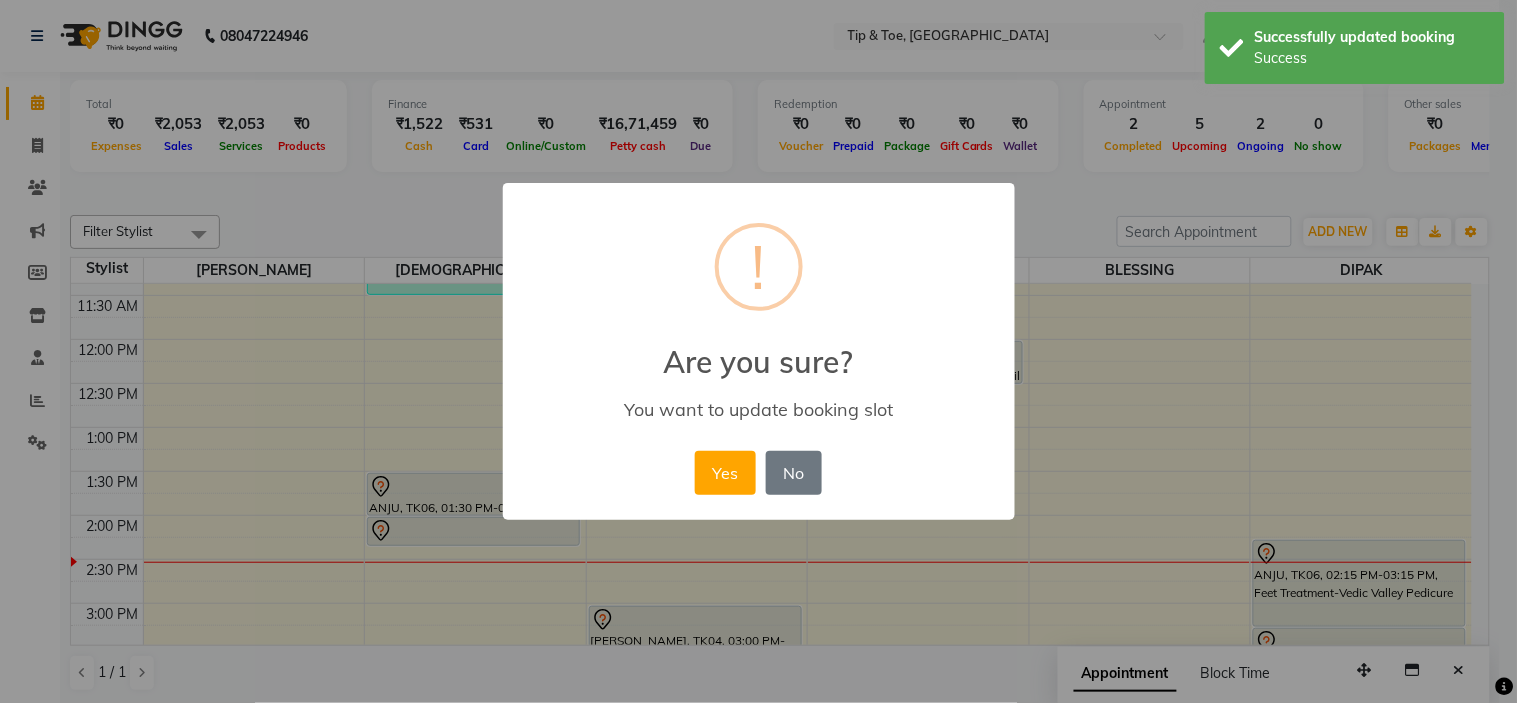 click on "Yes" at bounding box center [725, 473] 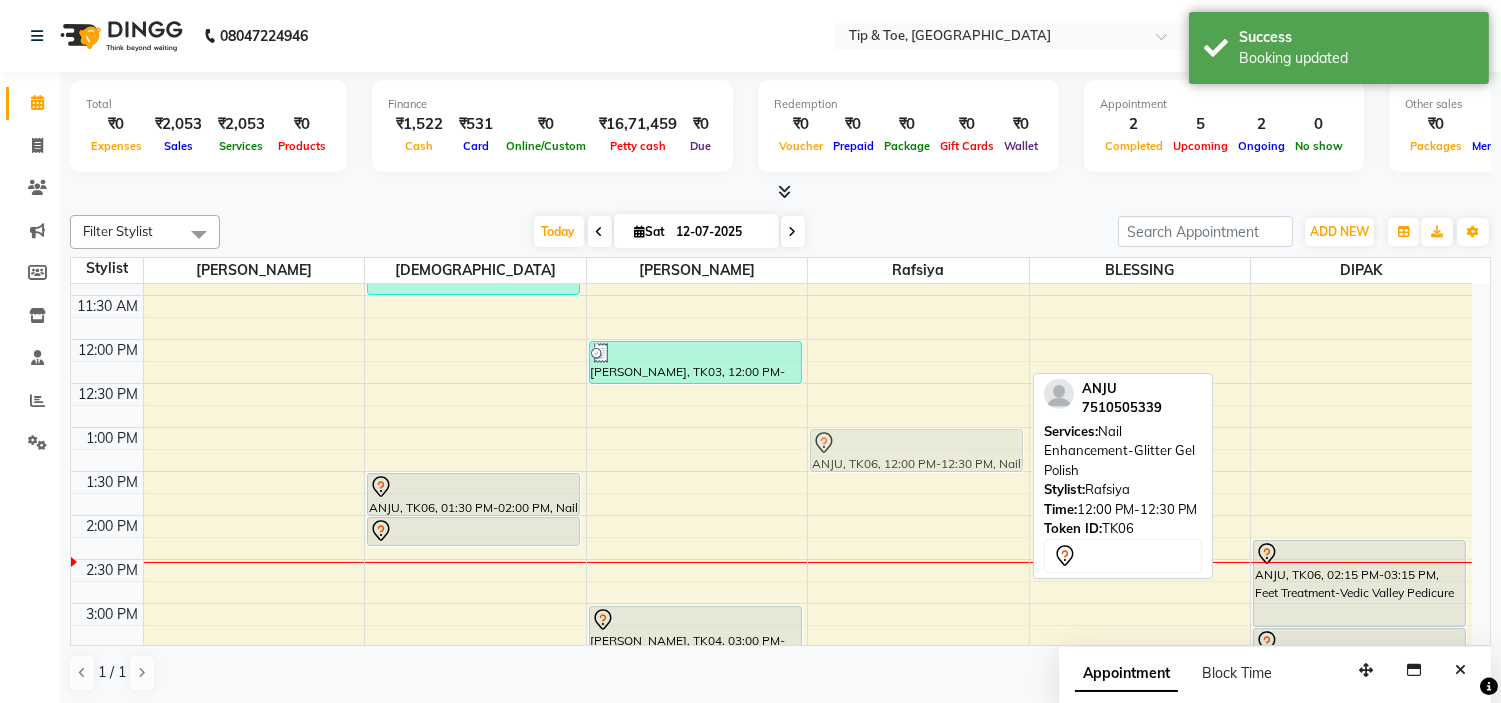 drag, startPoint x: 904, startPoint y: 353, endPoint x: 905, endPoint y: 437, distance: 84.00595 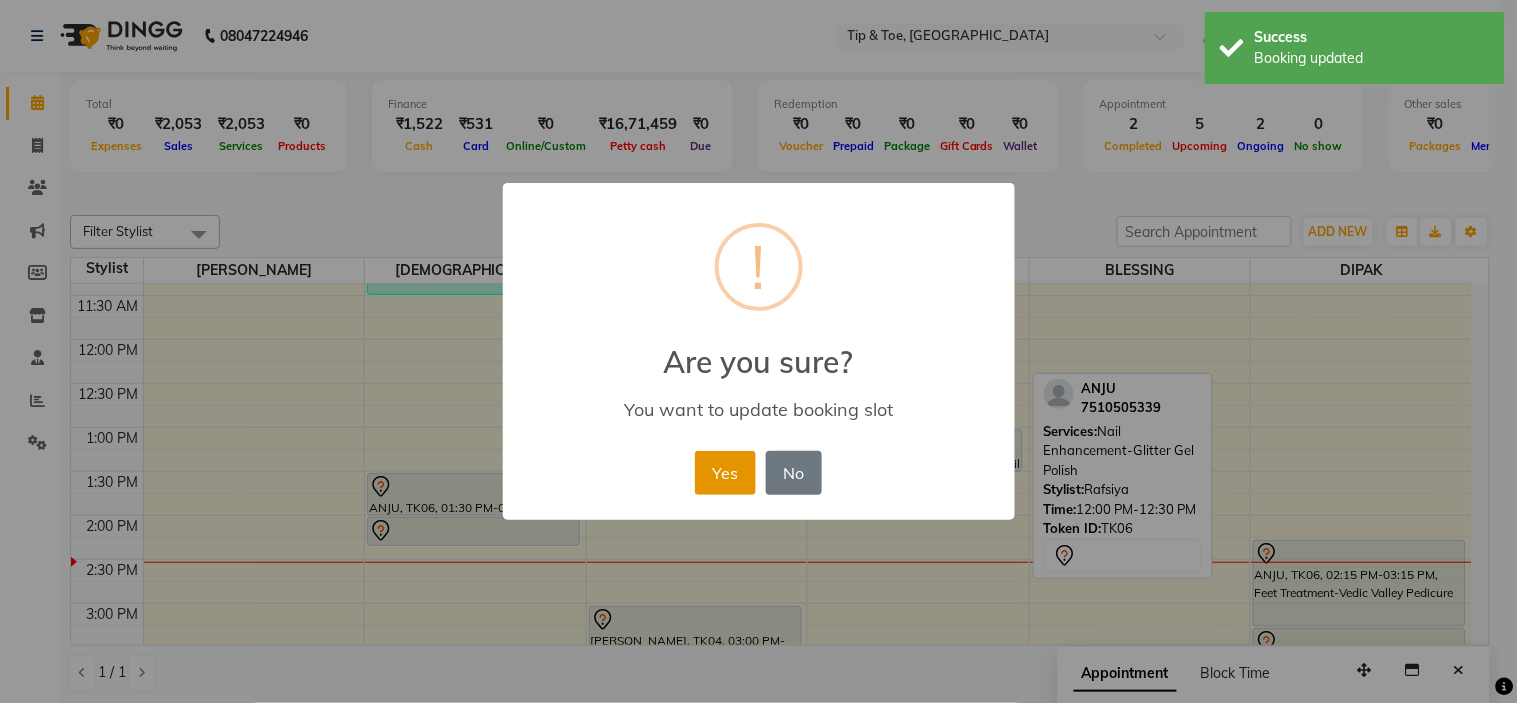 click on "Yes" at bounding box center [725, 473] 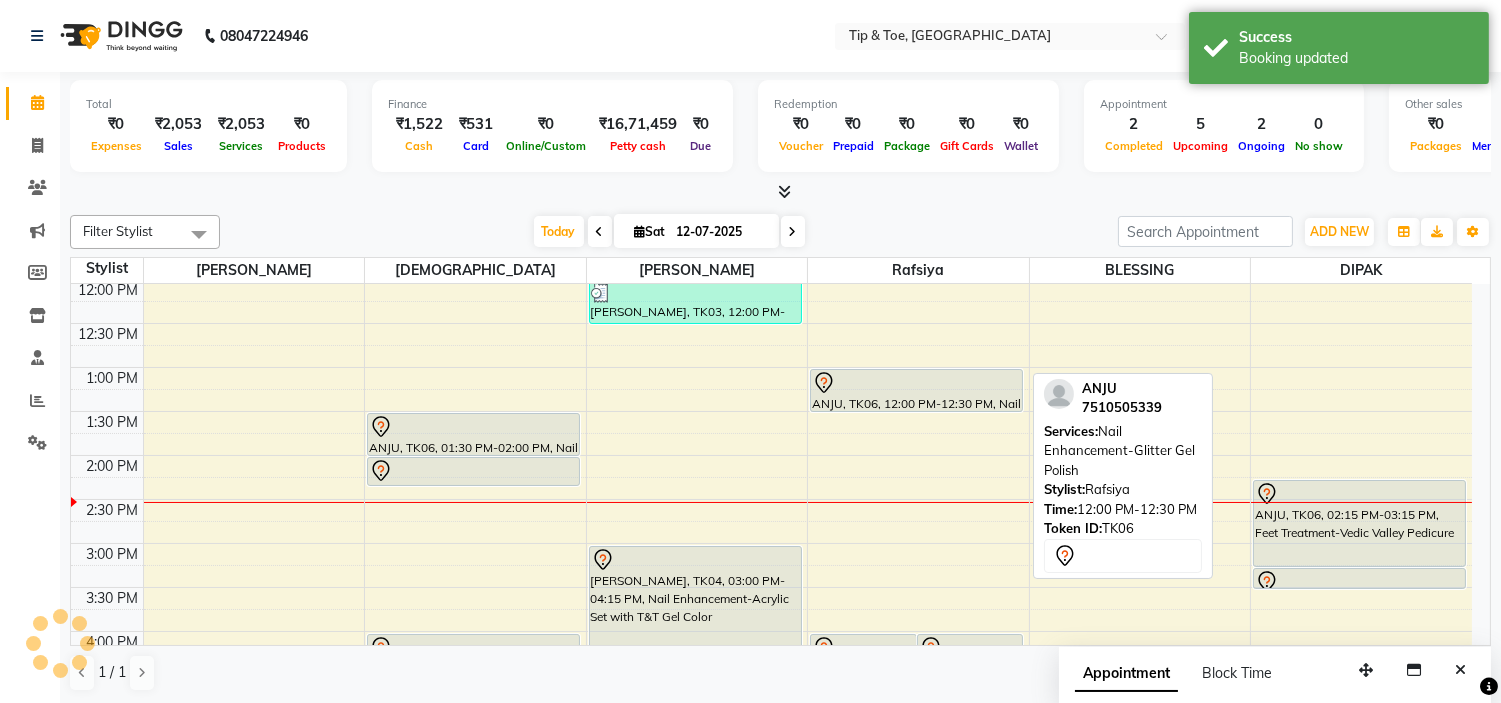 scroll, scrollTop: 320, scrollLeft: 0, axis: vertical 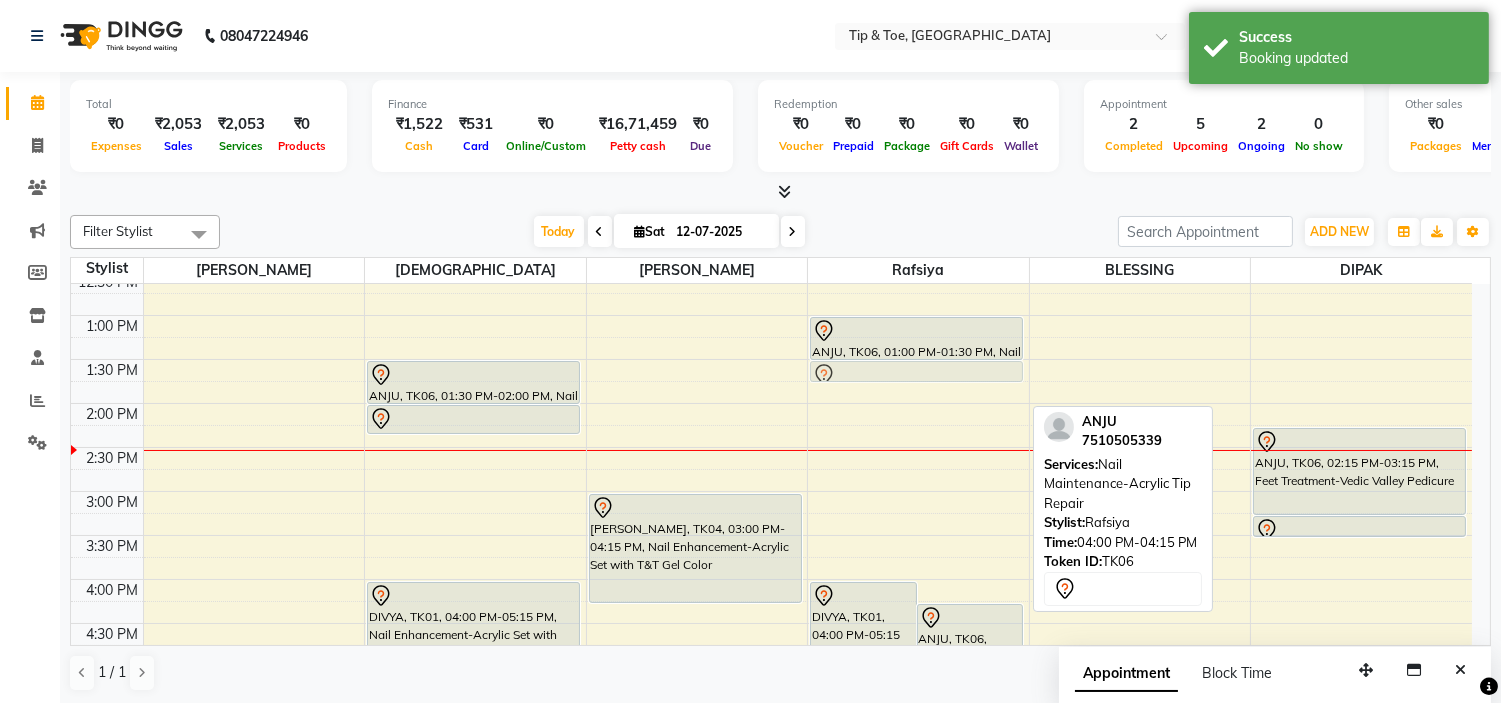 drag, startPoint x: 958, startPoint y: 593, endPoint x: 918, endPoint y: 374, distance: 222.623 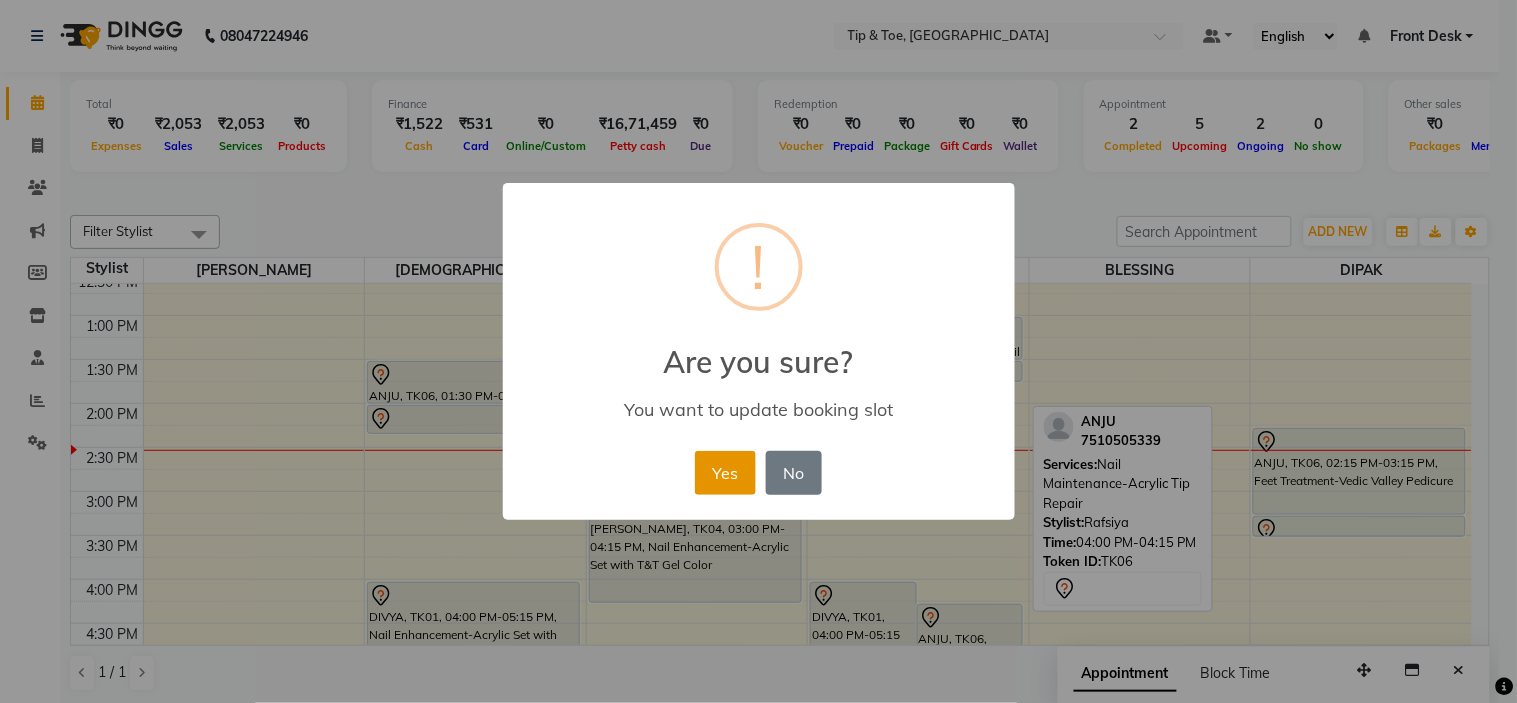 click on "Yes" at bounding box center (725, 473) 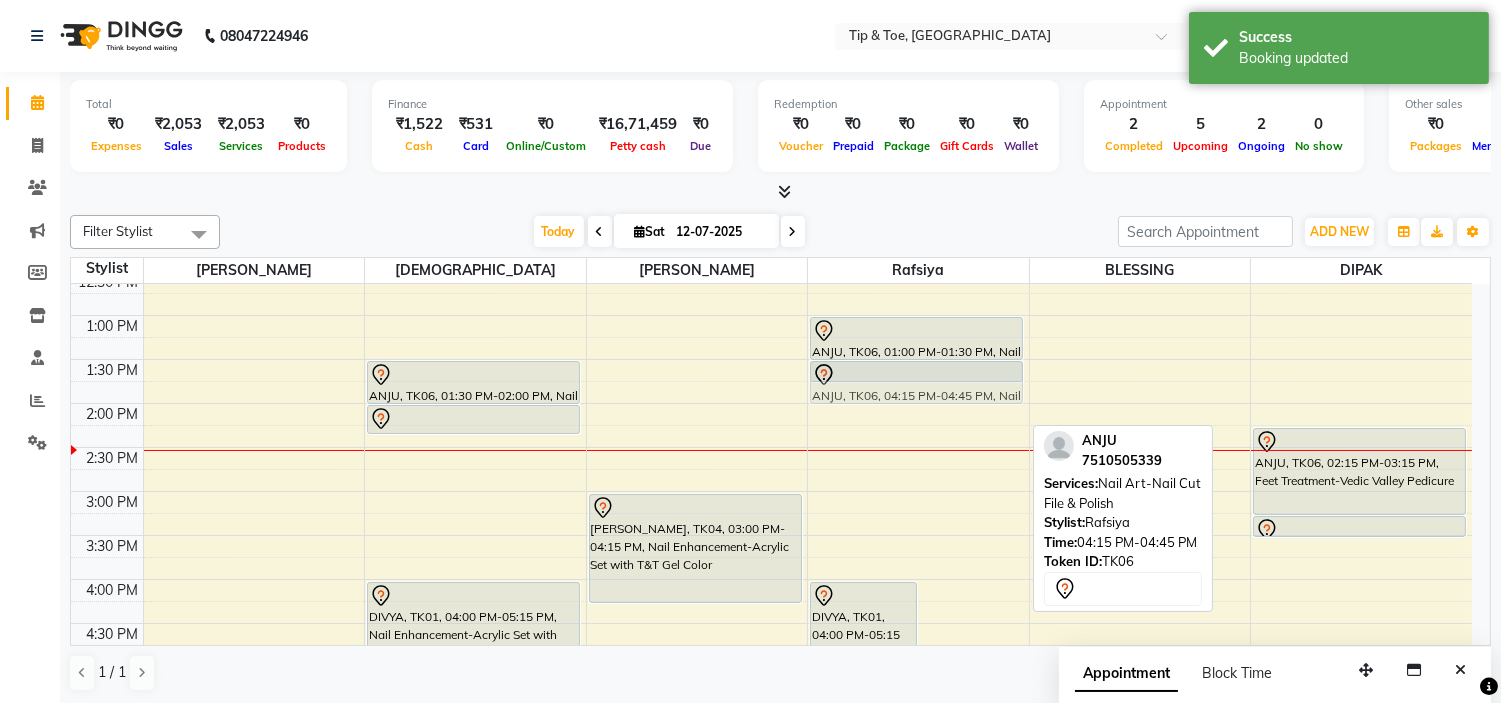 drag, startPoint x: 962, startPoint y: 628, endPoint x: 962, endPoint y: 395, distance: 233 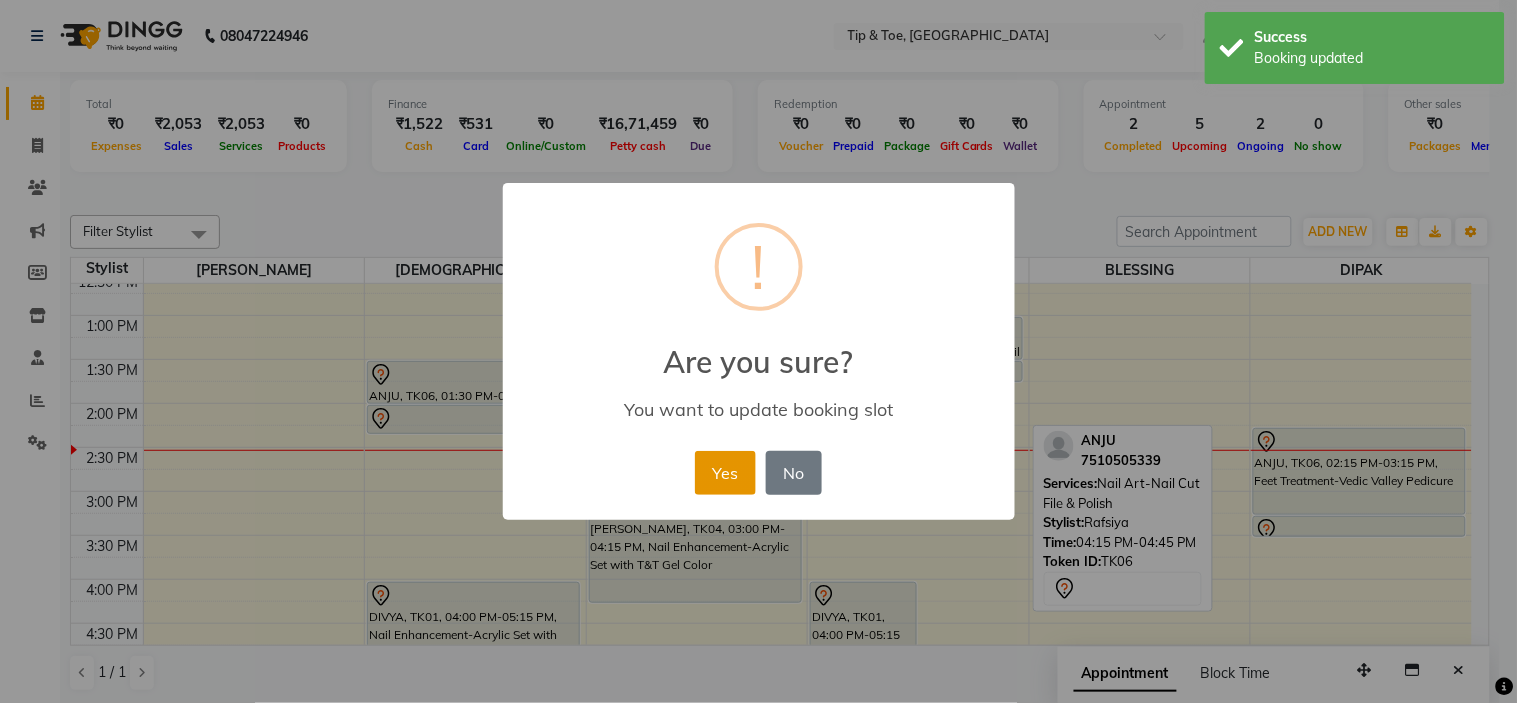 click on "Yes" at bounding box center [725, 473] 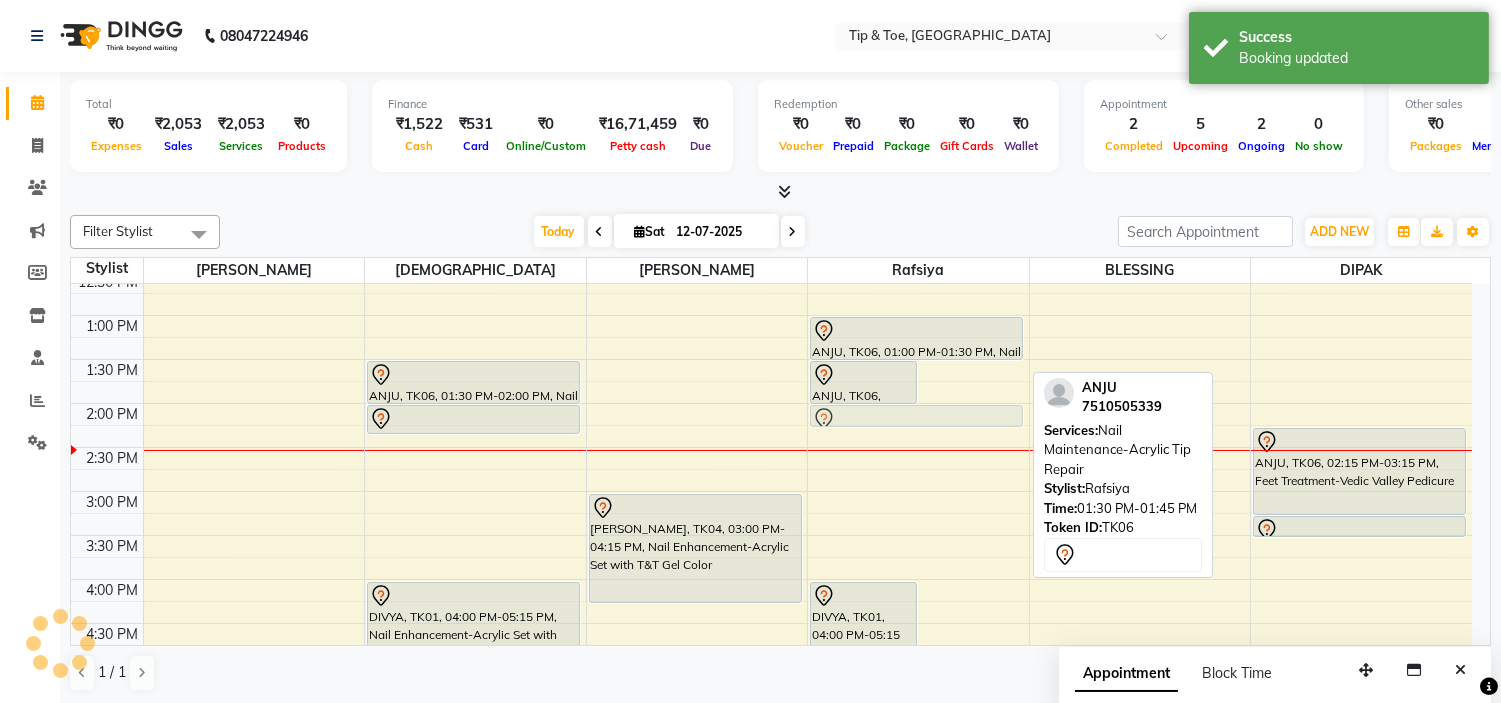 drag, startPoint x: 955, startPoint y: 364, endPoint x: 956, endPoint y: 402, distance: 38.013157 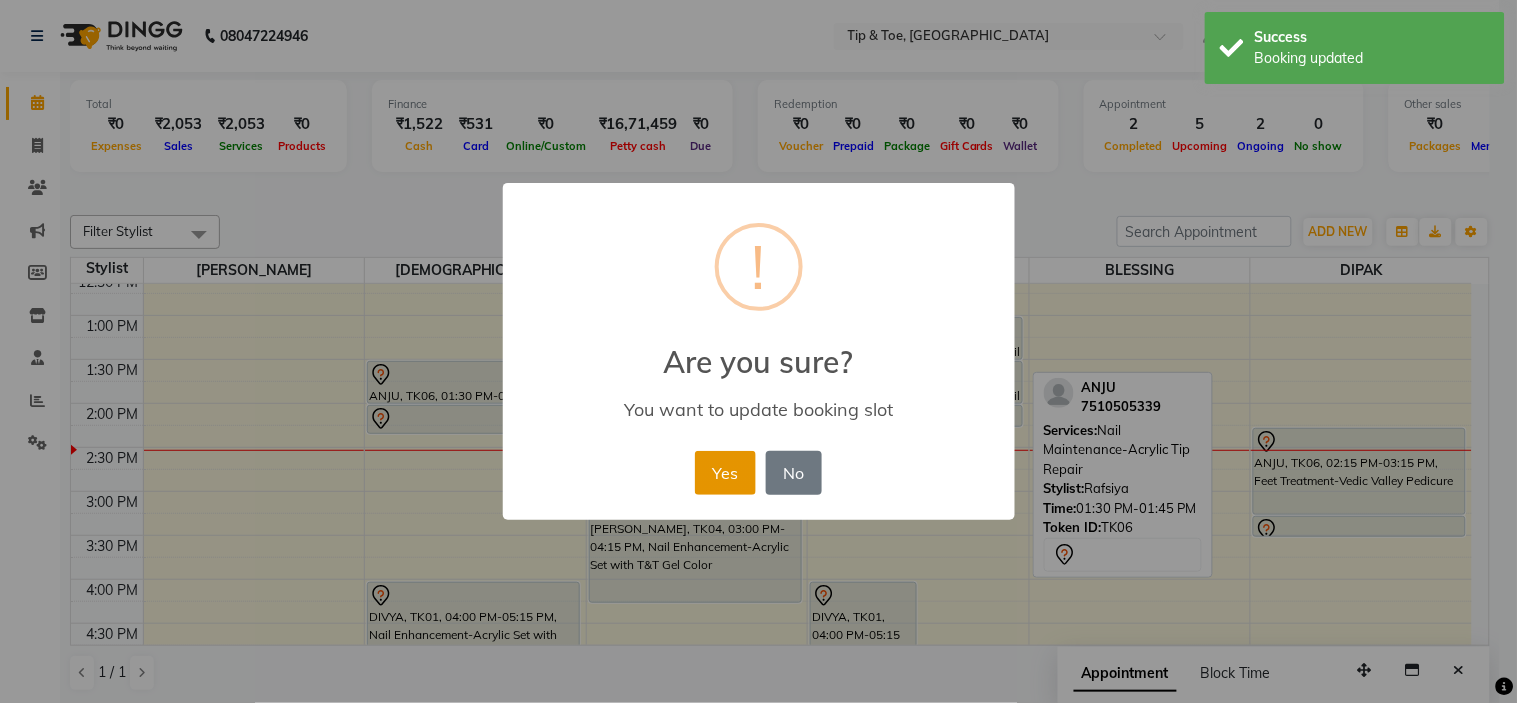 click on "Yes" at bounding box center (725, 473) 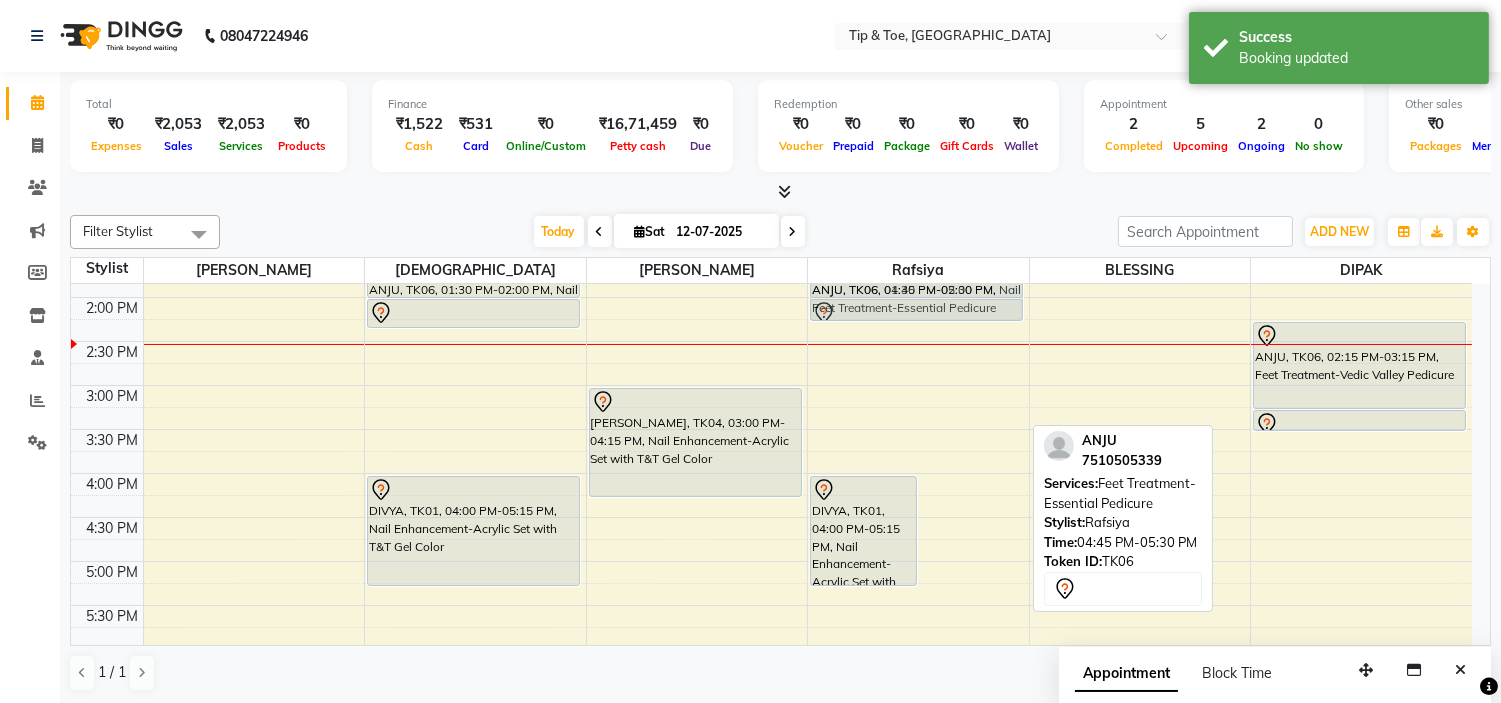 scroll, scrollTop: 396, scrollLeft: 0, axis: vertical 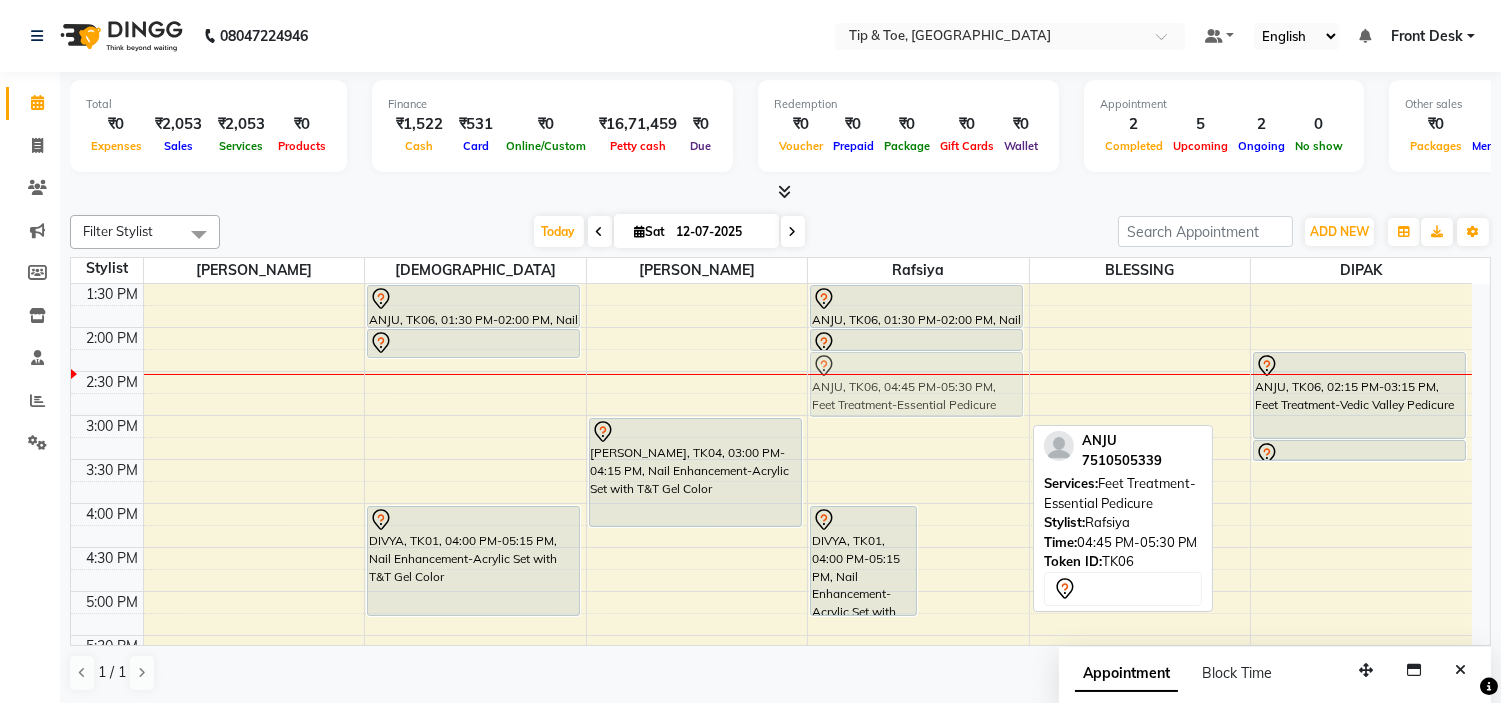 drag, startPoint x: 960, startPoint y: 460, endPoint x: 973, endPoint y: 388, distance: 73.1642 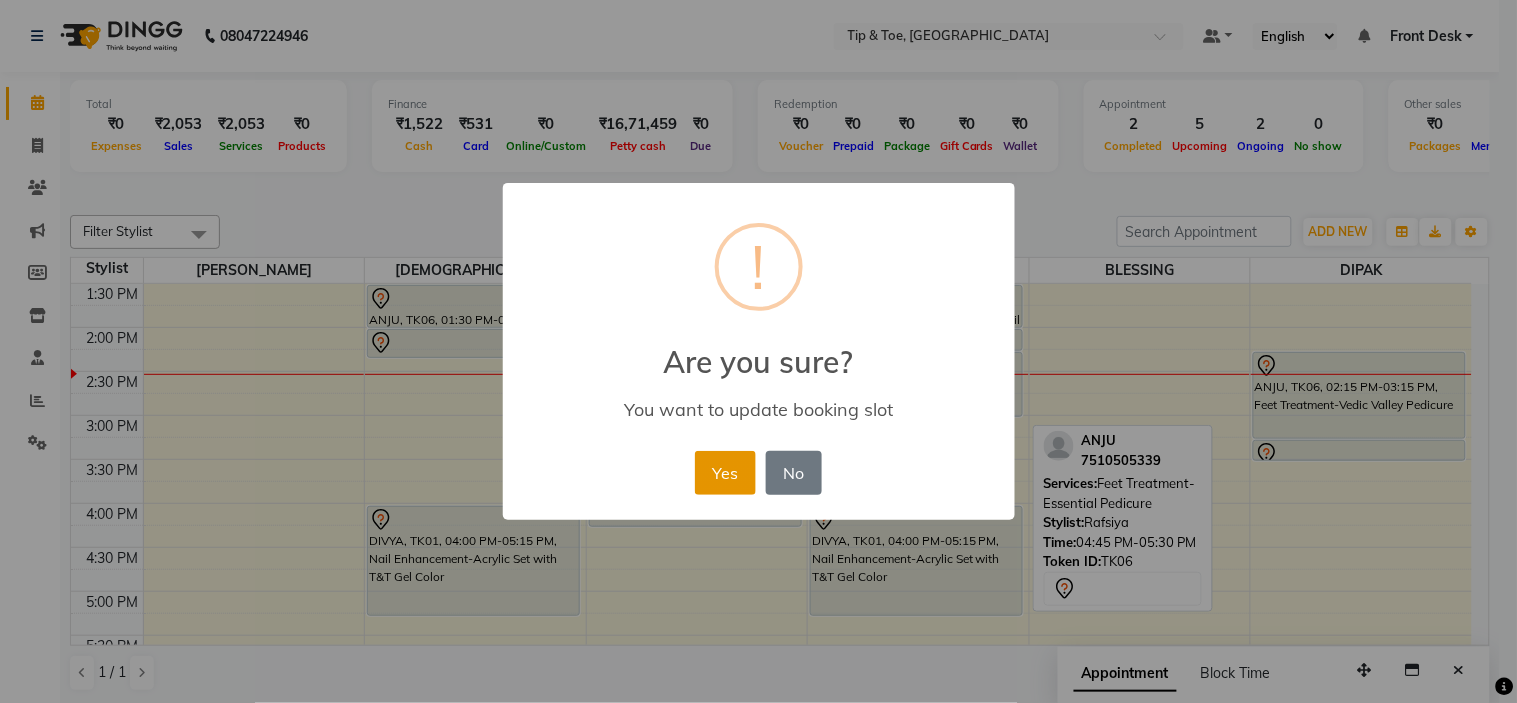 click on "Yes" at bounding box center [725, 473] 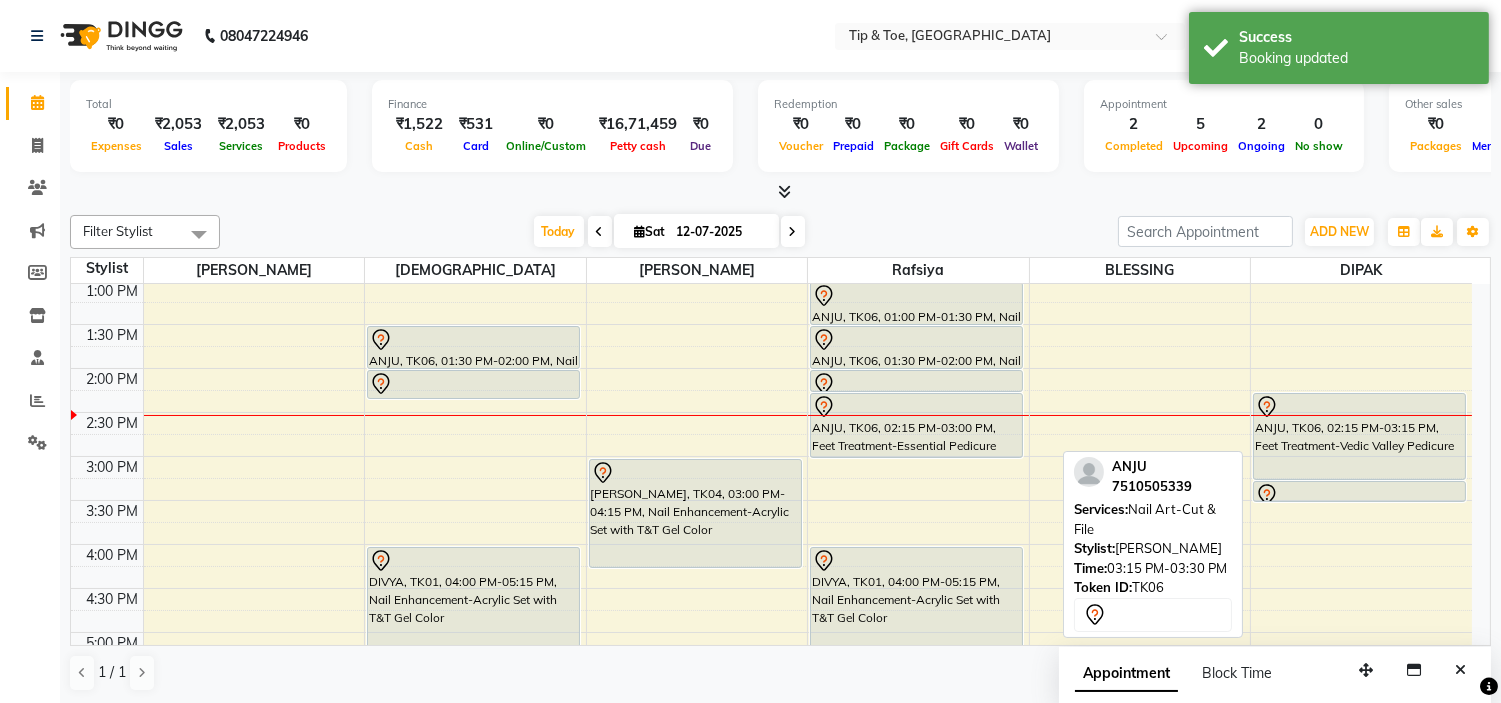 scroll, scrollTop: 285, scrollLeft: 0, axis: vertical 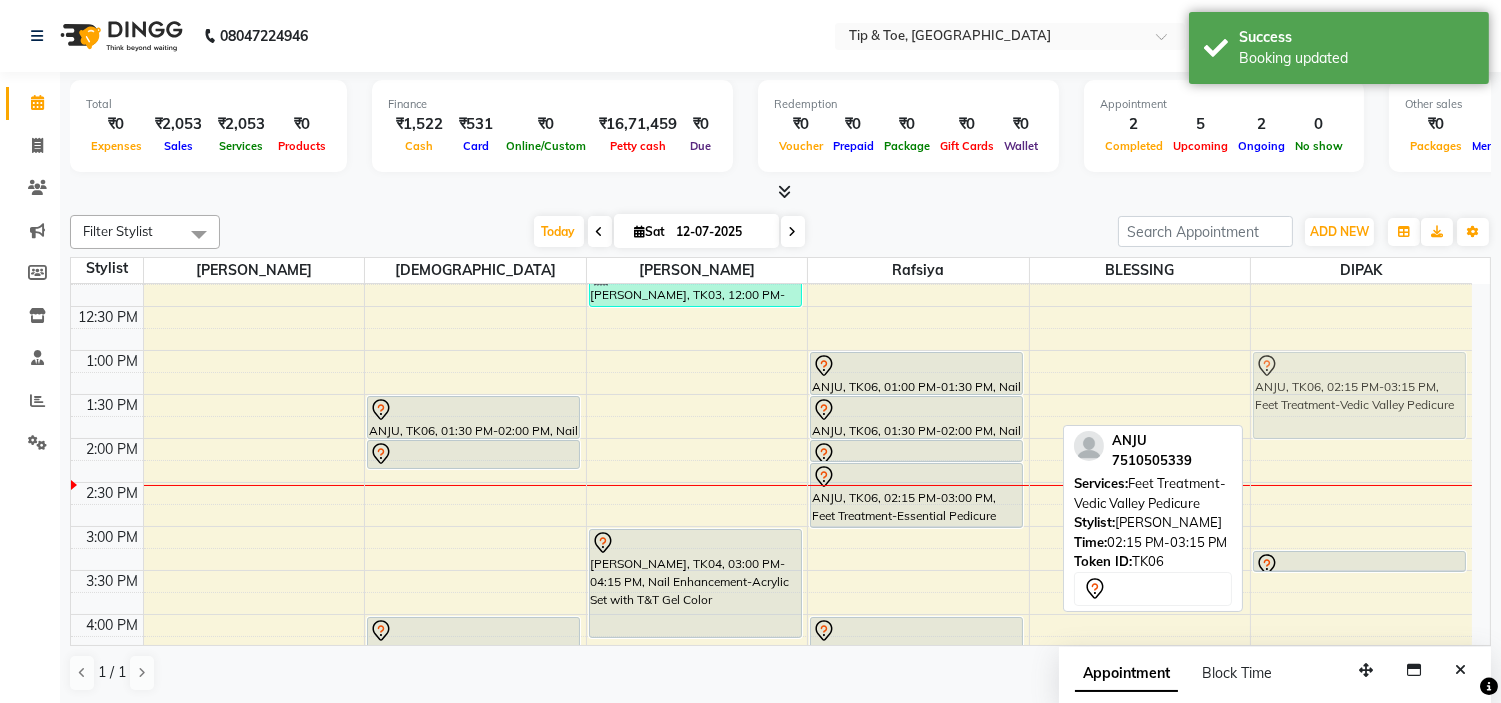 drag, startPoint x: 1372, startPoint y: 481, endPoint x: 1342, endPoint y: 367, distance: 117.881294 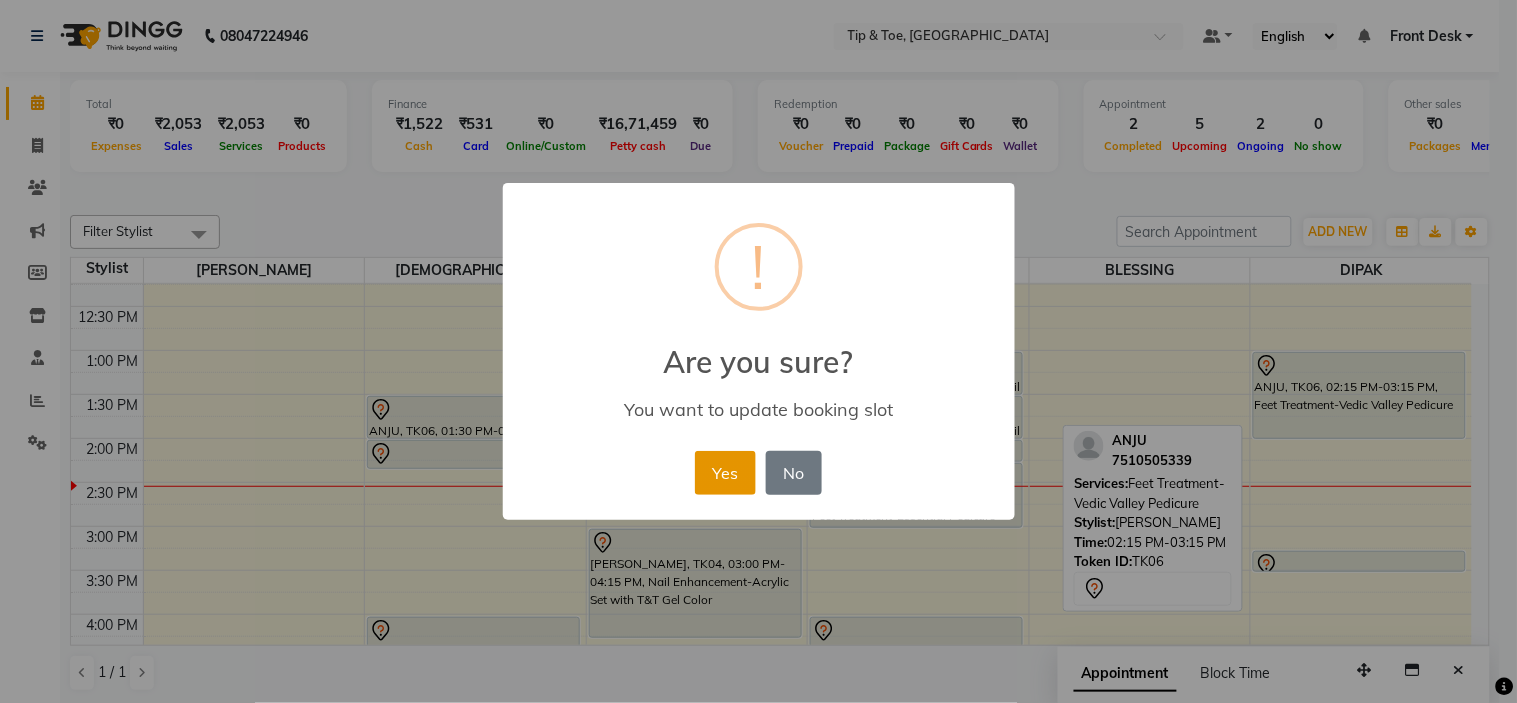 click on "Yes" at bounding box center [725, 473] 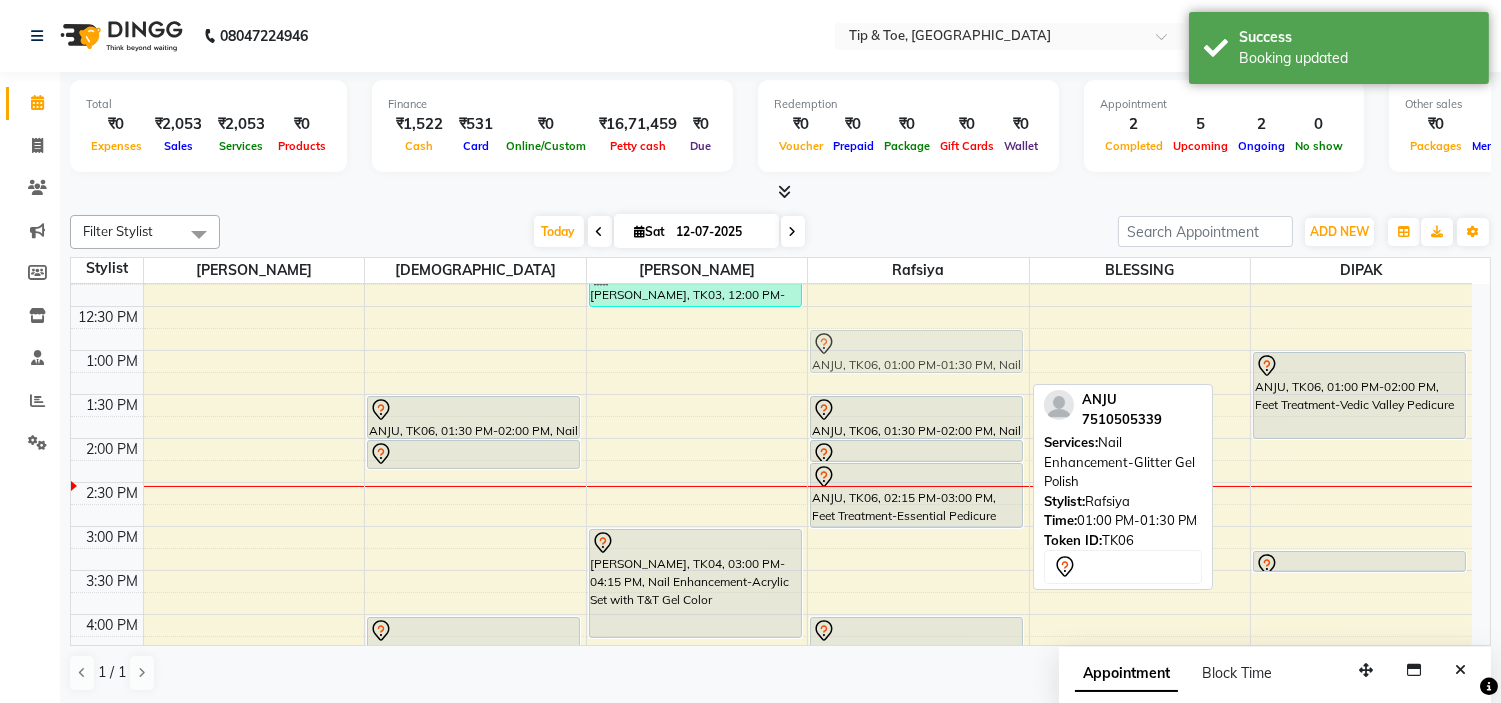 click on "ANJU, TK06, 01:00 PM-01:30 PM, Nail Enhancement-Glitter Gel Polish             ANJU, TK06, 01:30 PM-02:00 PM, Nail Art-Nail Cut File & Polish             ANJU, TK06, 02:00 PM-02:15 PM, Nail Maintenance-Acrylic Tip Repair             ANJU, TK06, 02:15 PM-03:00 PM, Feet Treatment-Essential Pedicure             DIVYA, TK01, 04:00 PM-05:15 PM, Nail Enhancement-Acrylic Set with T&T Gel Color             ANJU, TK06, 01:00 PM-01:30 PM, Nail Enhancement-Glitter Gel Polish" at bounding box center [918, 570] 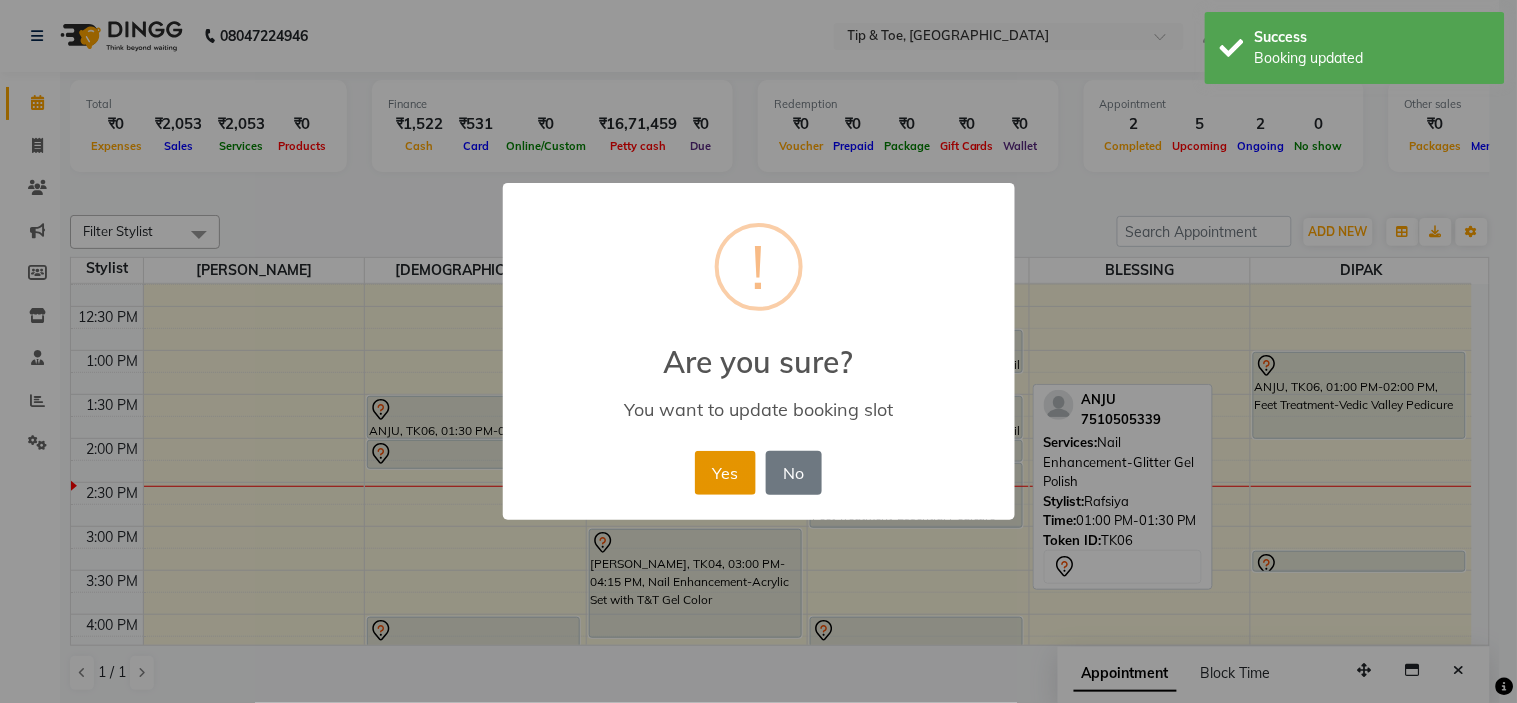 drag, startPoint x: 741, startPoint y: 464, endPoint x: 920, endPoint y: 381, distance: 197.30687 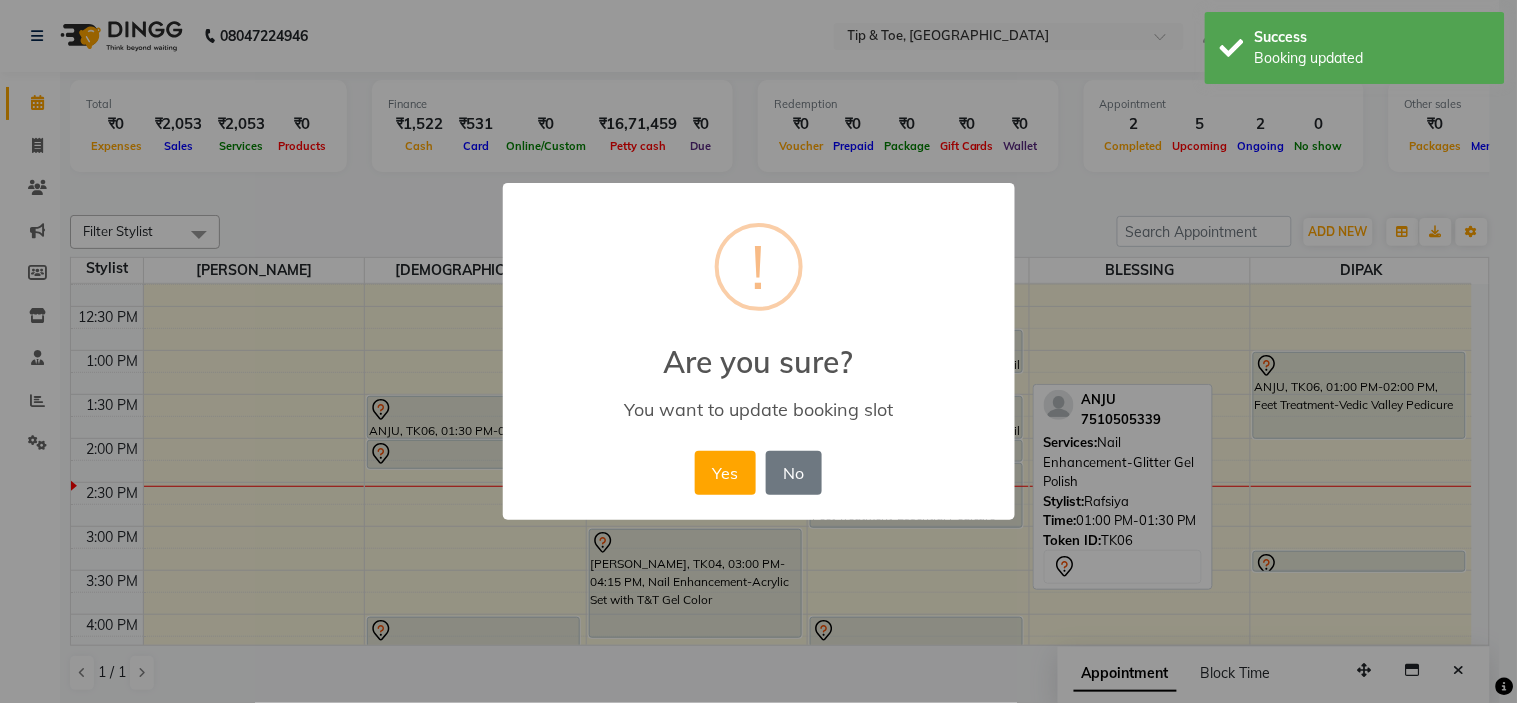 click on "Yes" at bounding box center [725, 473] 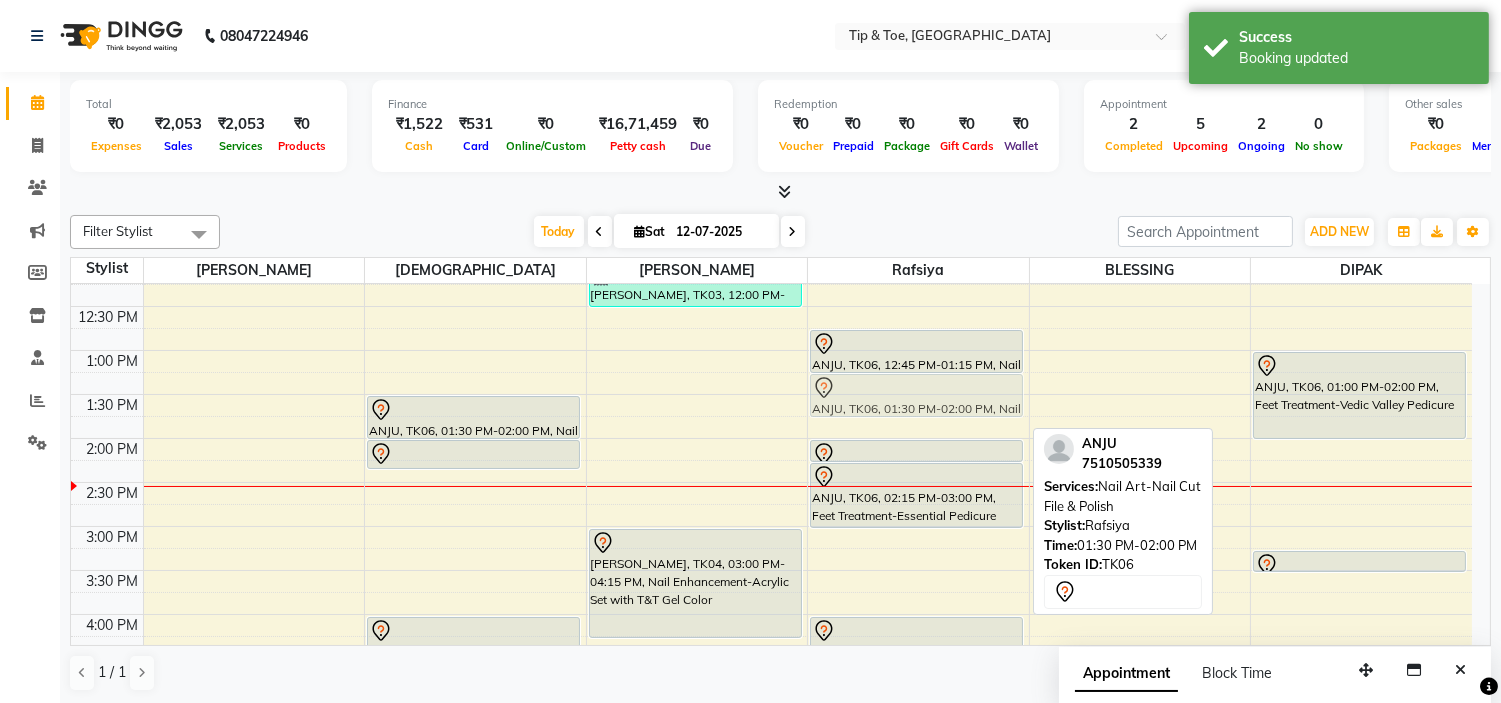 click on "ANJU, TK06, 12:45 PM-01:15 PM, Nail Enhancement-Glitter Gel Polish             ANJU, TK06, 01:30 PM-02:00 PM, Nail Art-Nail Cut File & Polish             ANJU, TK06, 02:00 PM-02:15 PM, Nail Maintenance-Acrylic Tip Repair             ANJU, TK06, 02:15 PM-03:00 PM, Feet Treatment-Essential Pedicure             DIVYA, TK01, 04:00 PM-05:15 PM, Nail Enhancement-Acrylic Set with T&T Gel Color             ANJU, TK06, 01:30 PM-02:00 PM, Nail Art-Nail Cut File & Polish" at bounding box center (918, 570) 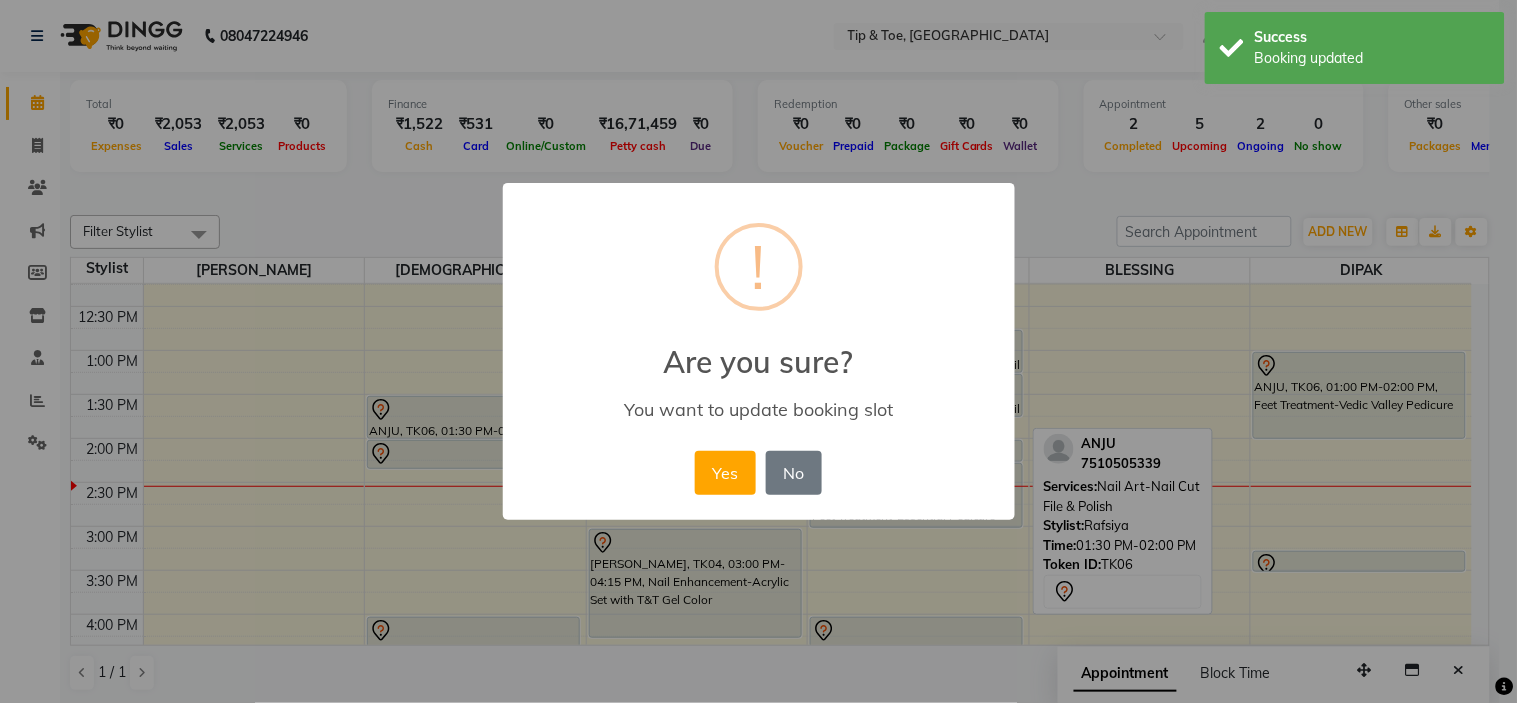 drag, startPoint x: 728, startPoint y: 468, endPoint x: 908, endPoint y: 451, distance: 180.801 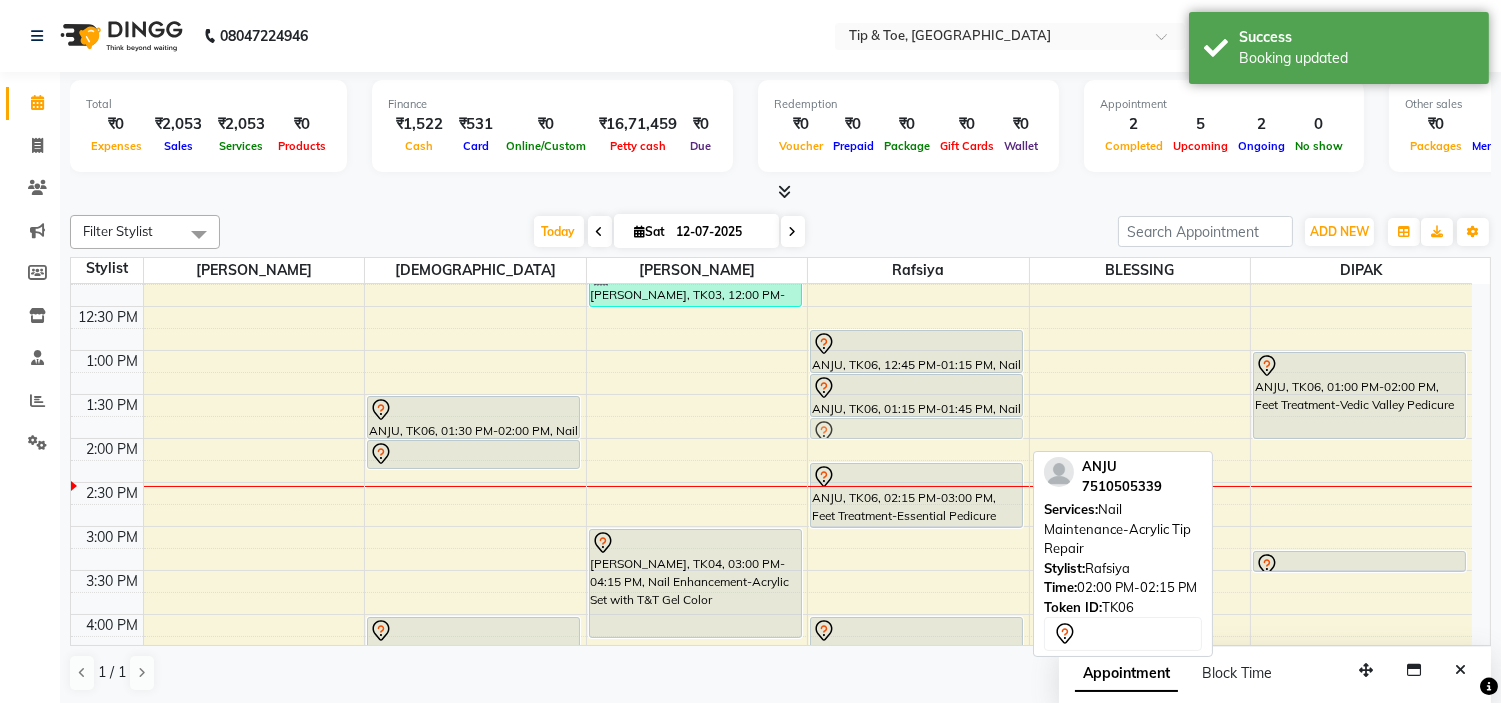 drag, startPoint x: 914, startPoint y: 445, endPoint x: 914, endPoint y: 432, distance: 13 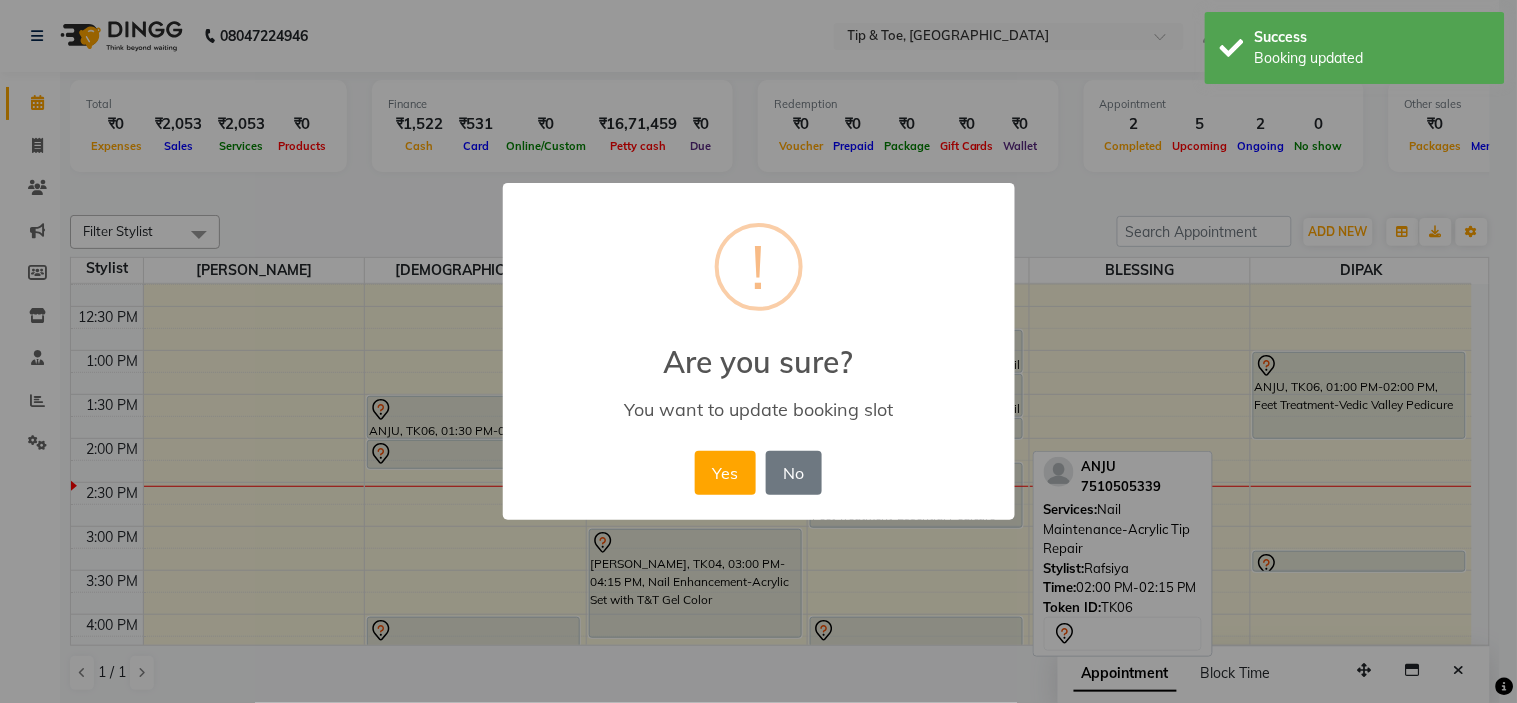 drag, startPoint x: 730, startPoint y: 457, endPoint x: 872, endPoint y: 473, distance: 142.89856 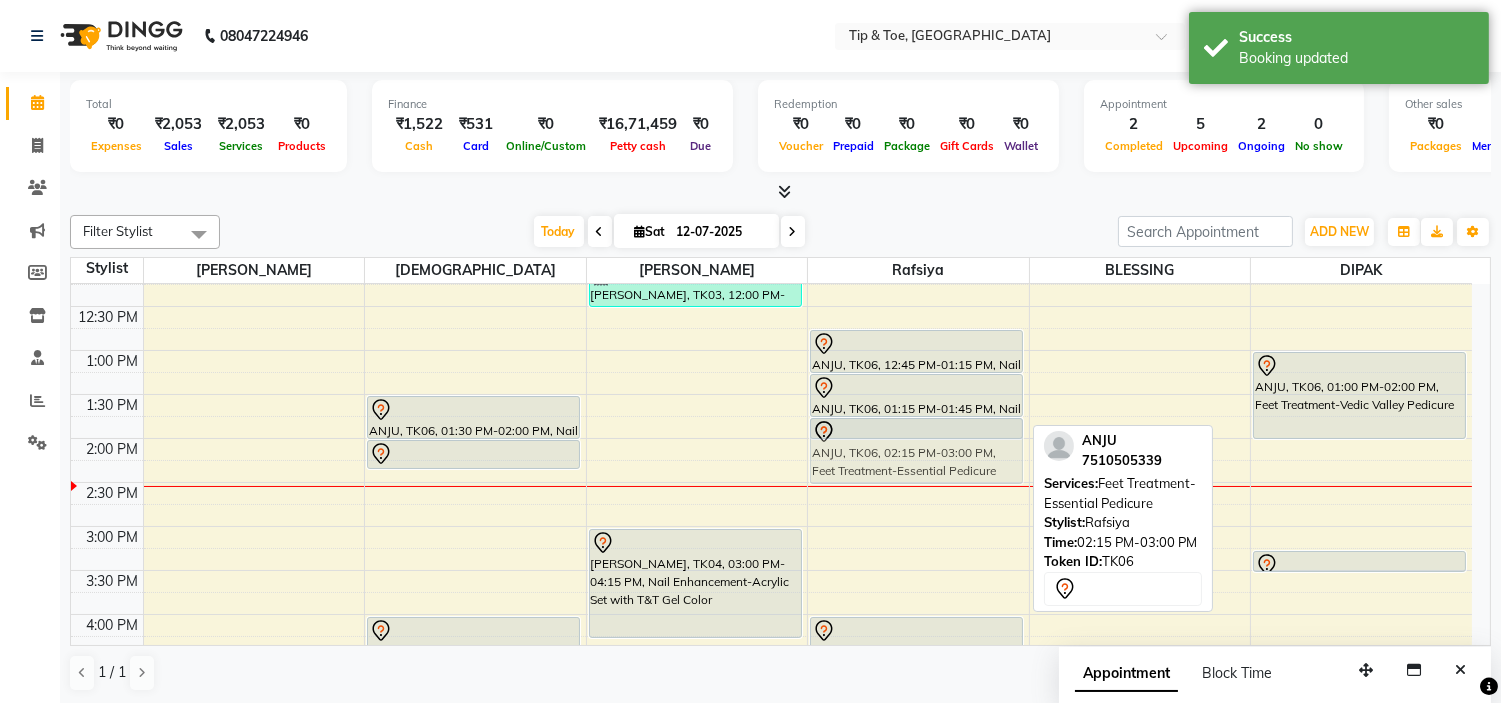 drag, startPoint x: 891, startPoint y: 492, endPoint x: 888, endPoint y: 454, distance: 38.118237 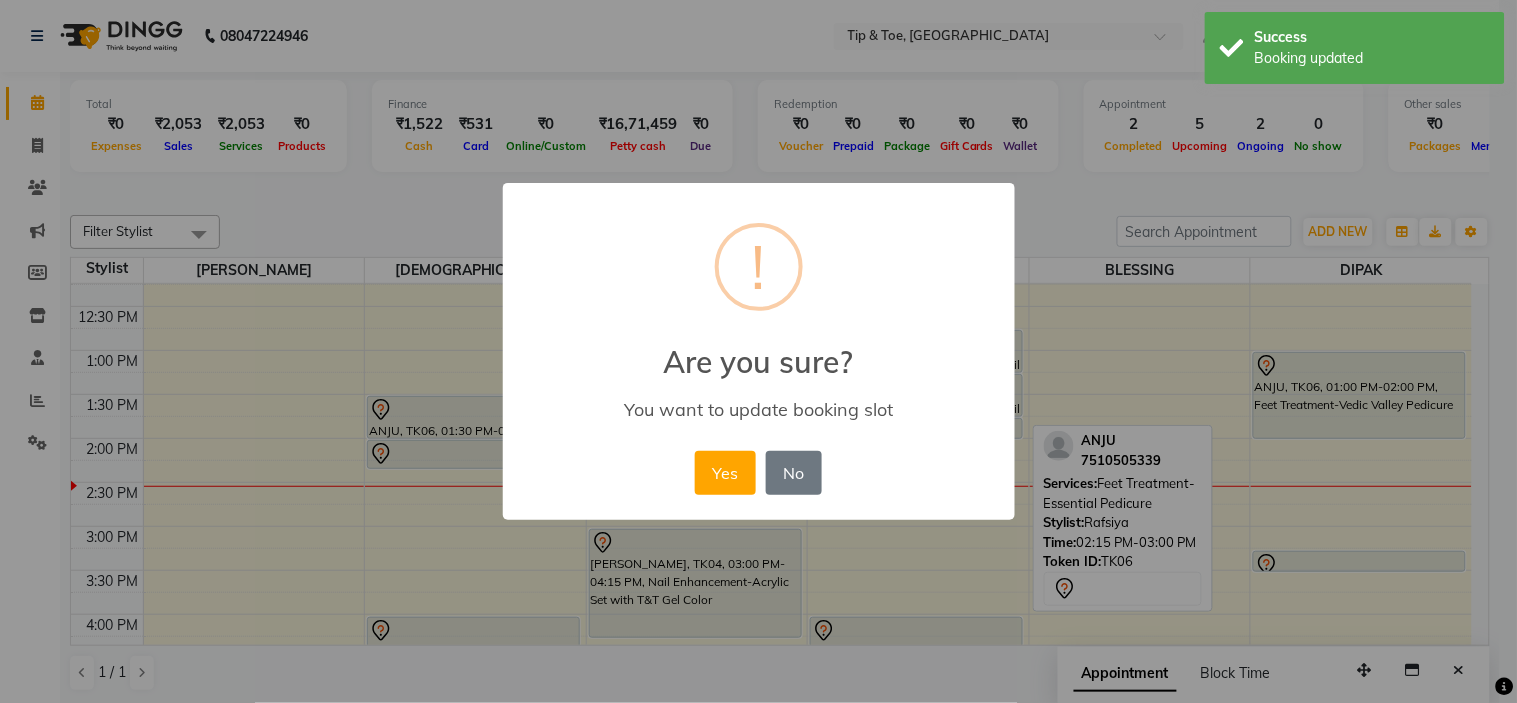 drag, startPoint x: 748, startPoint y: 470, endPoint x: 937, endPoint y: 471, distance: 189.00264 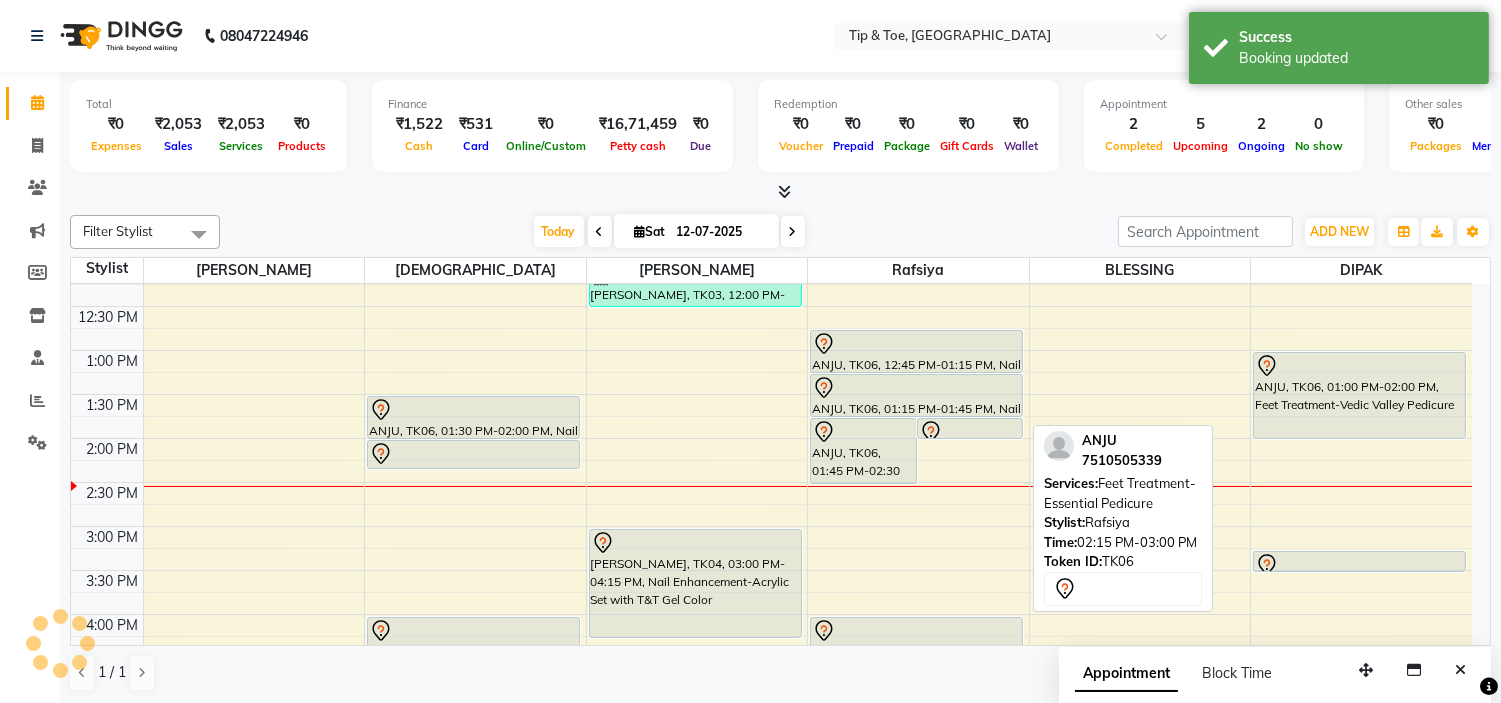 click on "9:00 AM 9:30 AM 10:00 AM 10:30 AM 11:00 AM 11:30 AM 12:00 PM 12:30 PM 1:00 PM 1:30 PM 2:00 PM 2:30 PM 3:00 PM 3:30 PM 4:00 PM 4:30 PM 5:00 PM 5:30 PM 6:00 PM 6:30 PM 7:00 PM 7:30 PM 8:00 PM 8:30 PM 9:00 PM 9:30 PM     [PERSON_NAME], TK02, 10:30 AM-11:30 AM, Nail Enhancement-OPI Permanent Gel Polish (₹1300)             ANJU, TK06, 01:30 PM-02:00 PM, Nail Art-Nail Cut File & Polish             ANJU, TK06, 02:00 PM-02:20 PM, Nail Art-Single Nail Design             DIVYA, TK01, 04:00 PM-05:15 PM, Nail Enhancement-Acrylic Set with T&T Gel Color     [PERSON_NAME], TK03, 12:00 PM-12:30 PM, Nail Maintenance-Permanent Gel Polish Removal             [PERSON_NAME], TK04, 03:00 PM-04:15 PM, Nail Enhancement-Acrylic Set with T&T Gel Color             ANJU, TK06, 01:45 PM-02:30 PM, Feet Treatment-Essential Pedicure             ANJU, TK06, 01:45 PM-02:00 PM, Nail Maintenance-Acrylic Tip Repair             ANJU, TK06, 12:45 PM-01:15 PM, Nail Enhancement-Glitter Gel Polish" at bounding box center (771, 570) 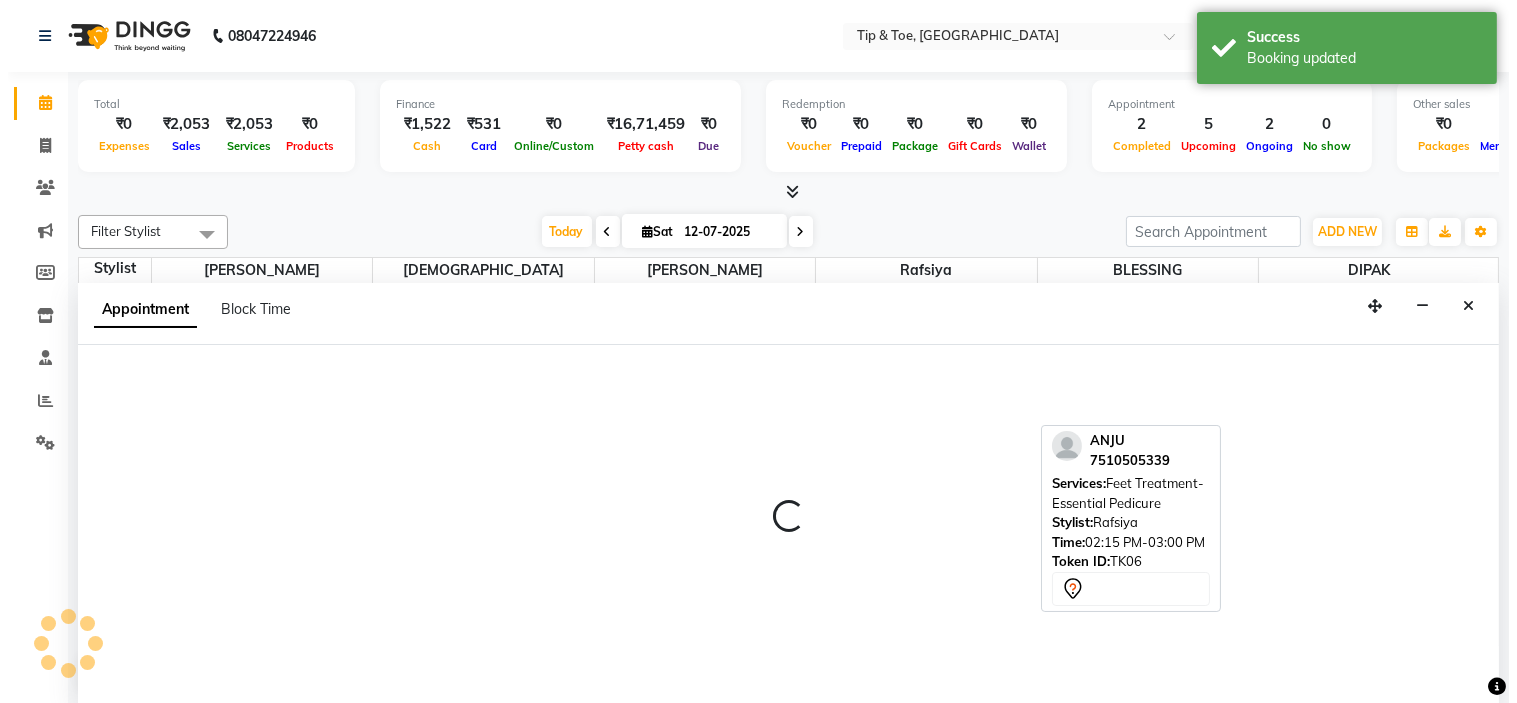 scroll, scrollTop: 1, scrollLeft: 0, axis: vertical 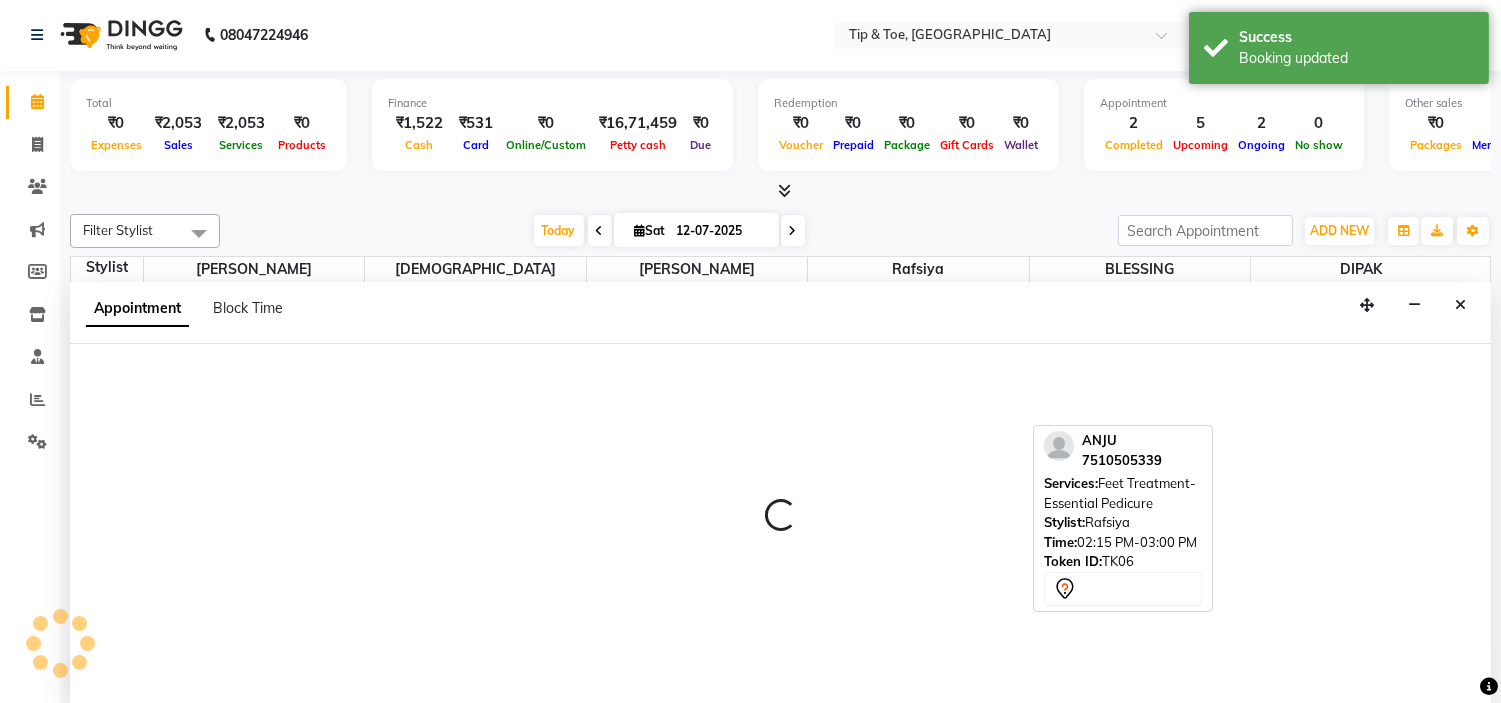 select on "48143" 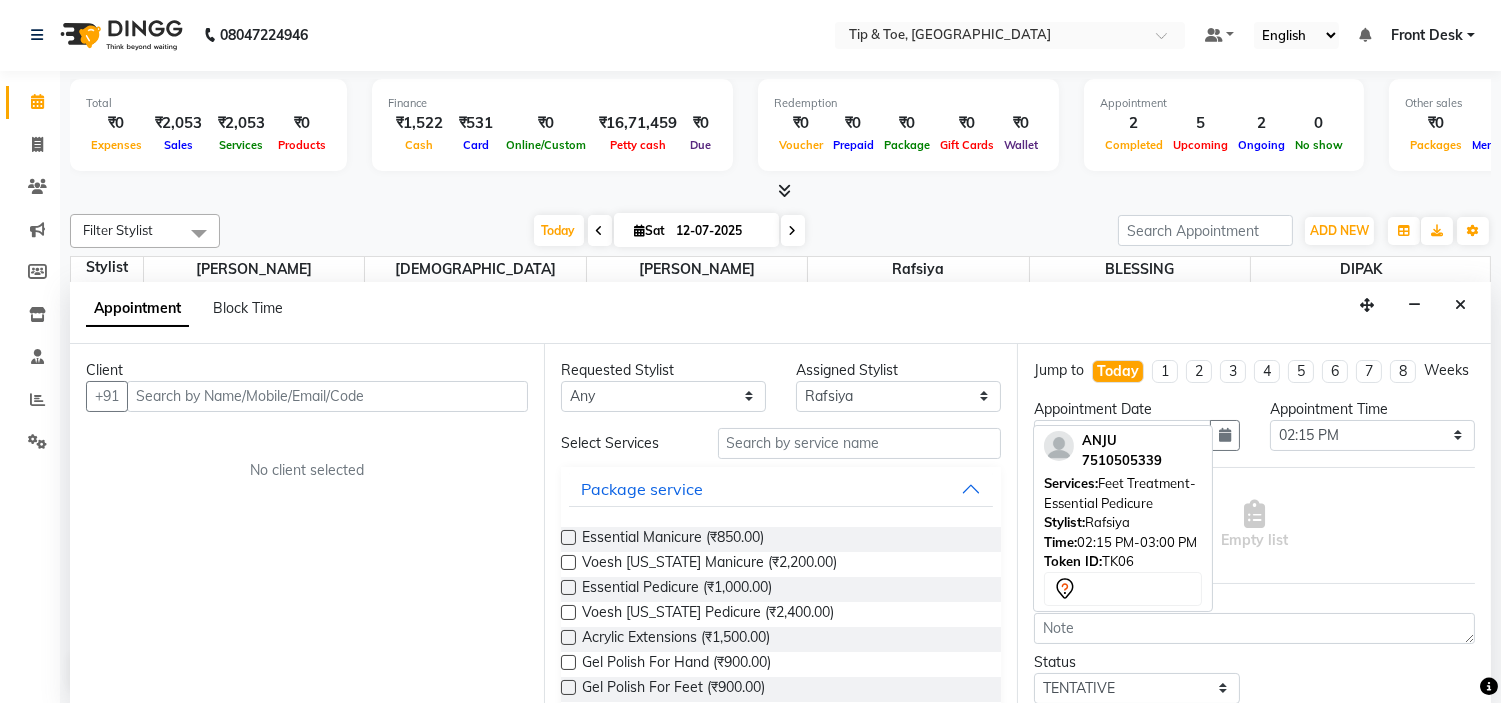 click at bounding box center (1460, 305) 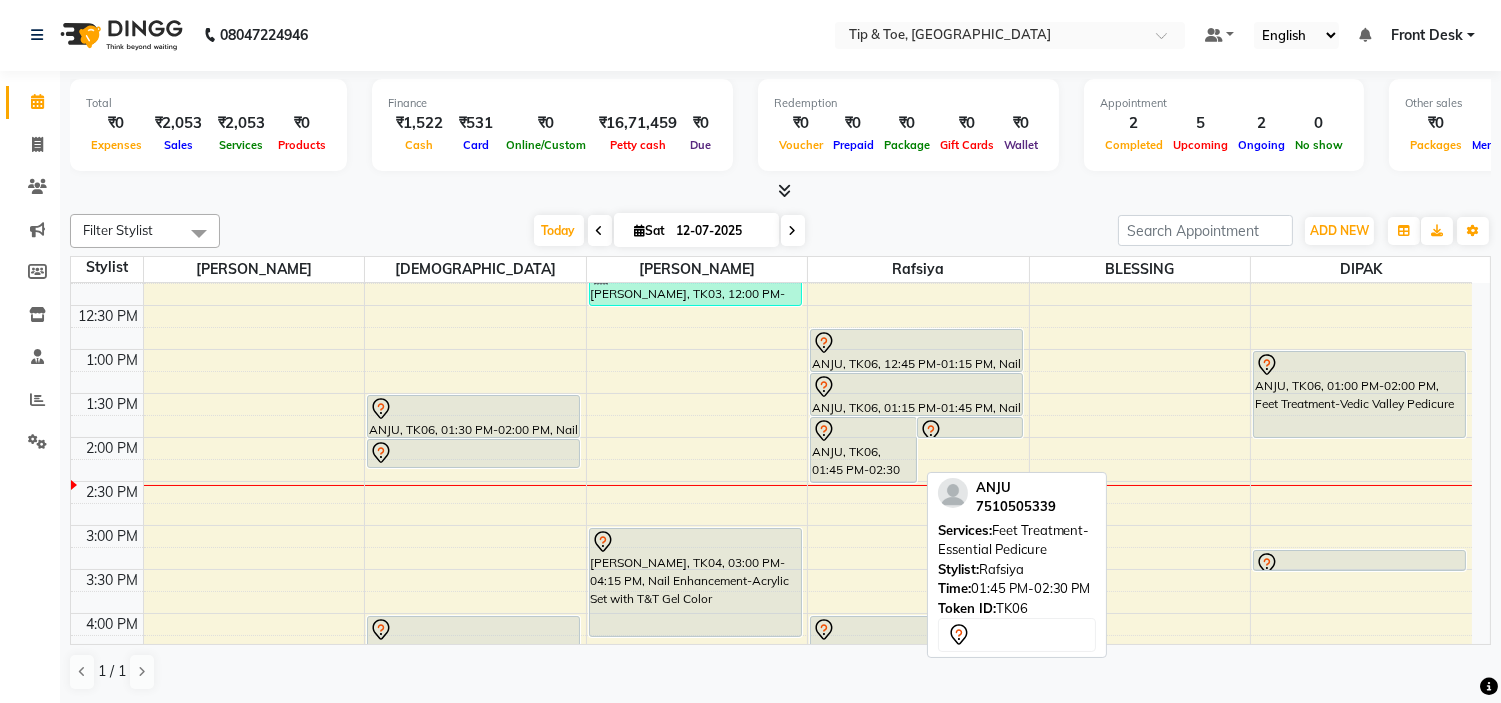 click at bounding box center [863, 431] 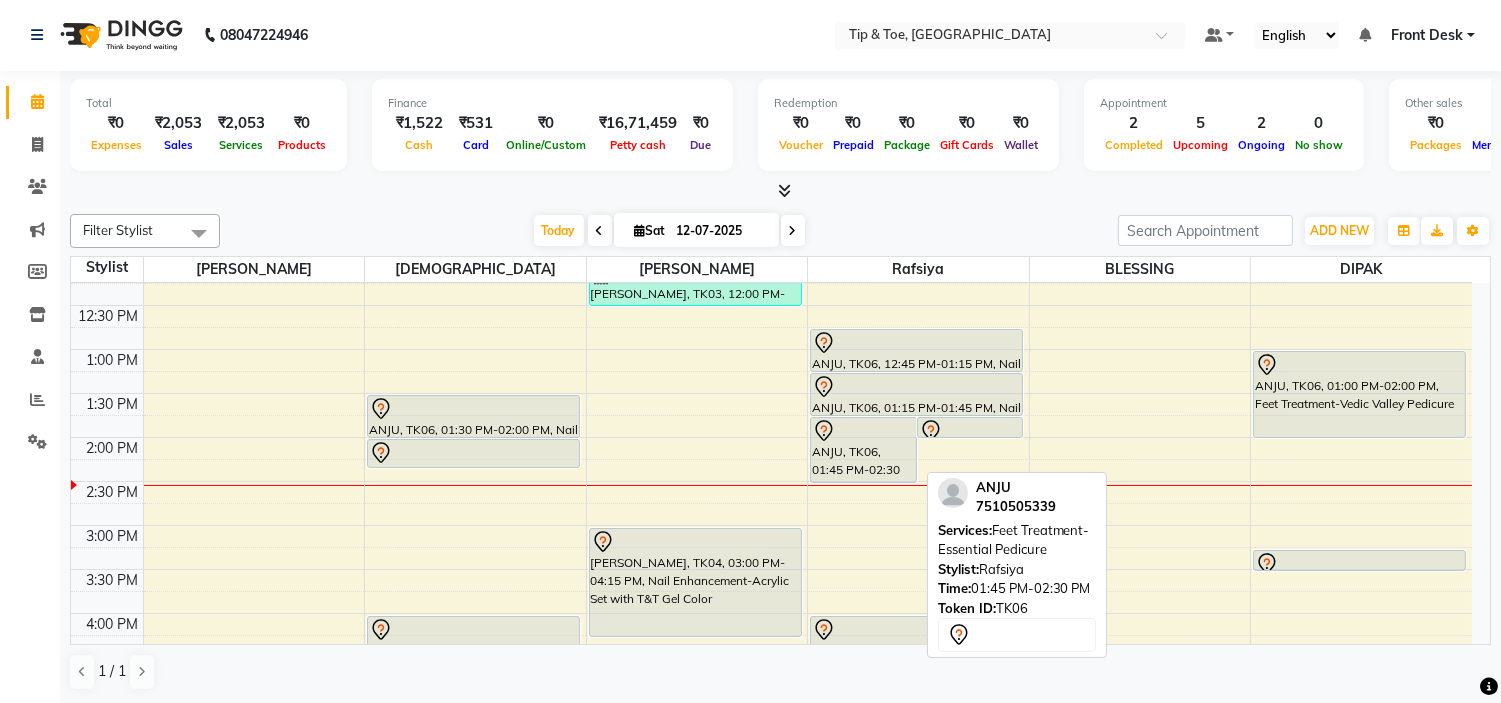click on "ANJU, TK06, 01:45 PM-02:30 PM, Feet Treatment-Essential Pedicure" at bounding box center (863, 450) 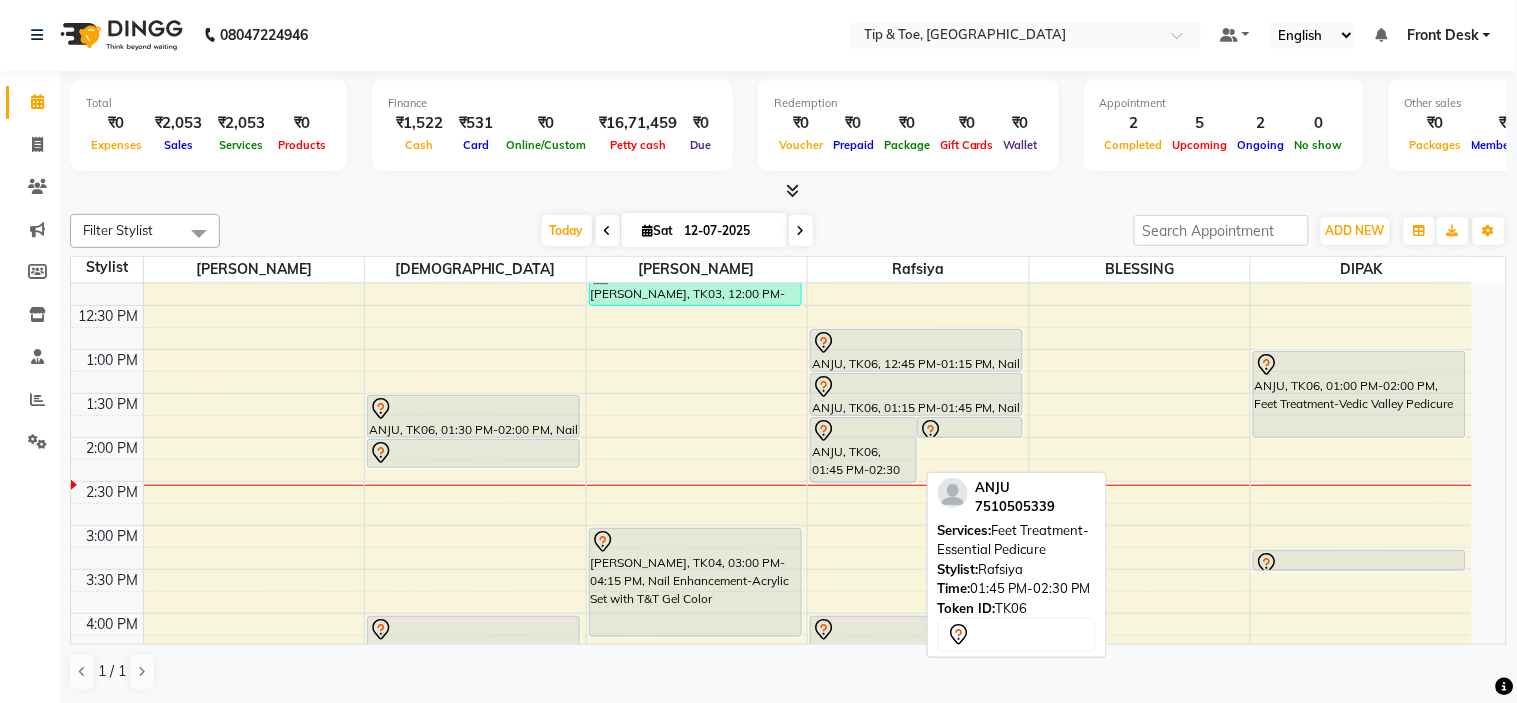 select on "7" 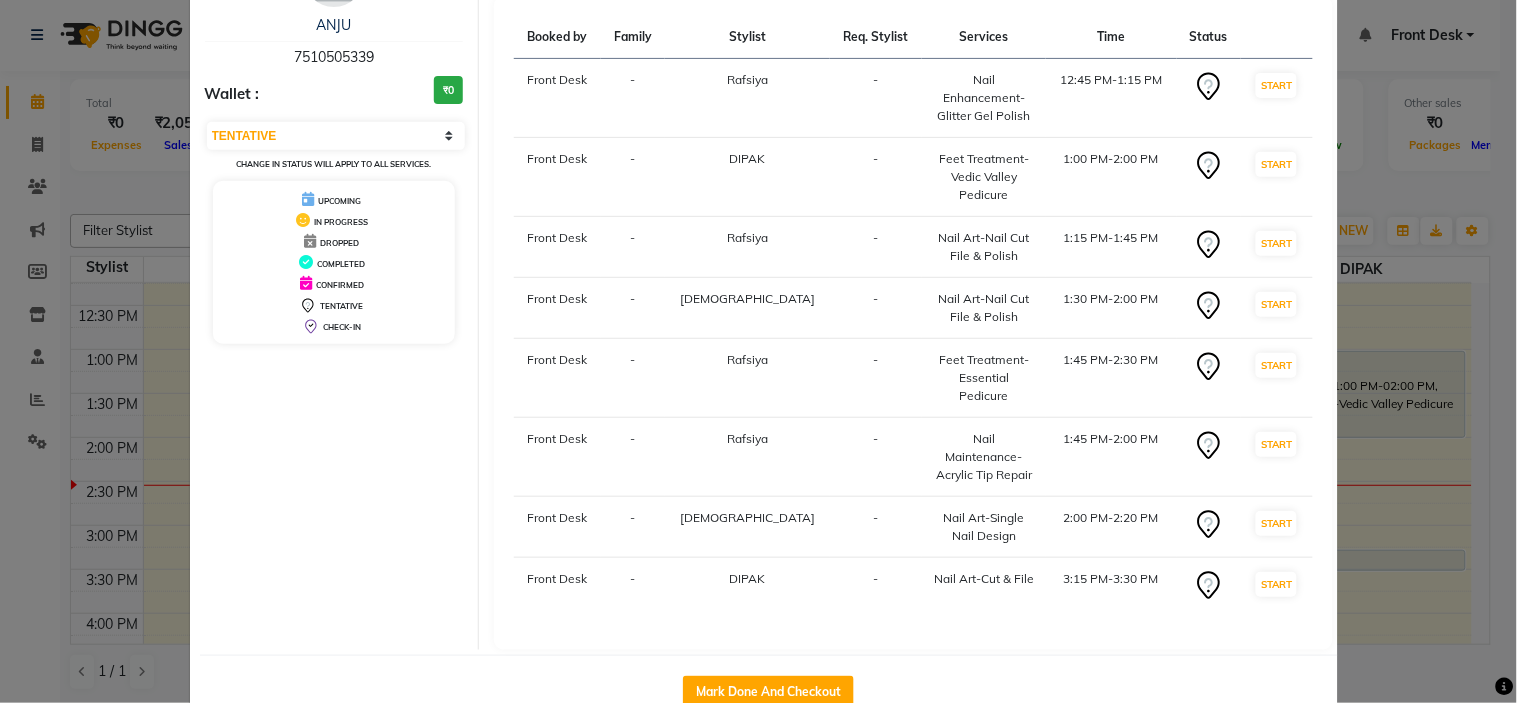 scroll, scrollTop: 131, scrollLeft: 0, axis: vertical 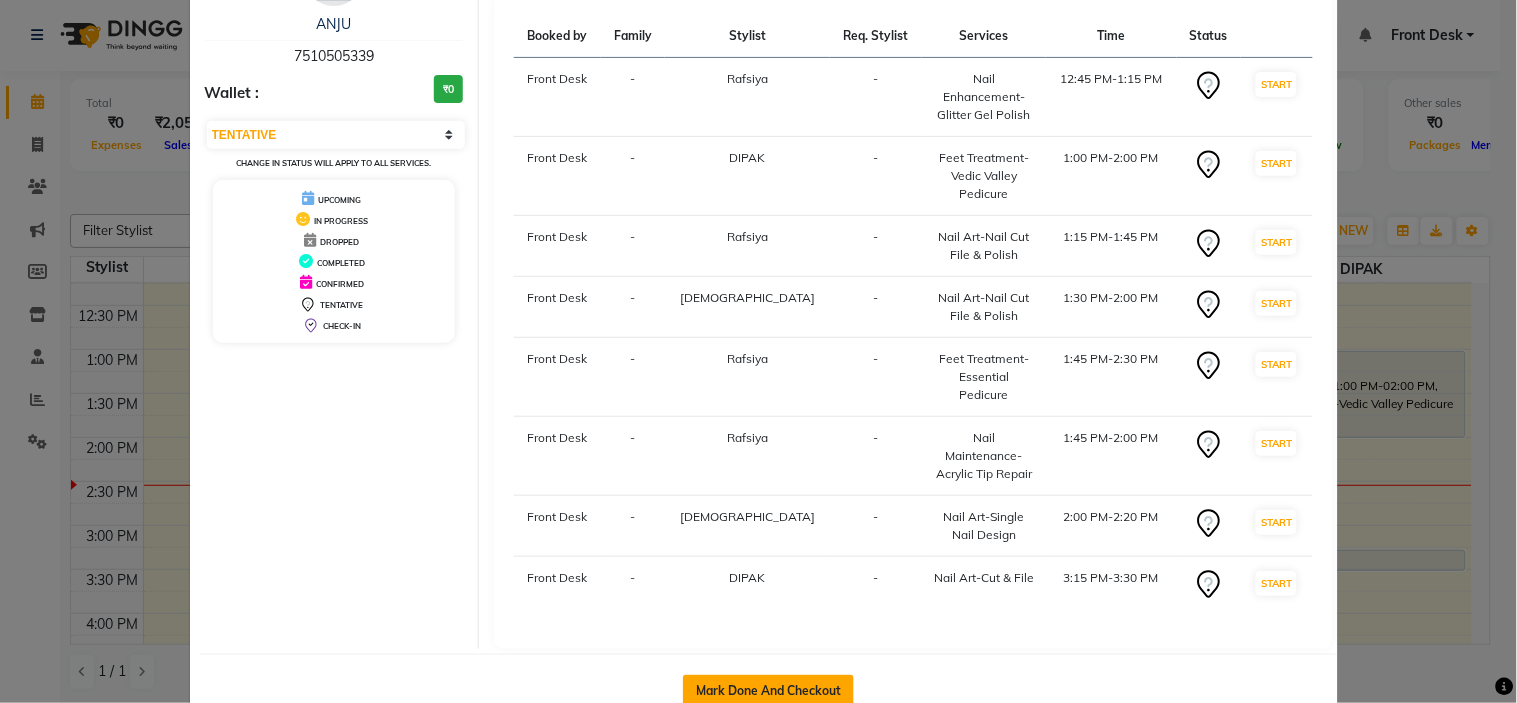click on "Mark Done And Checkout" 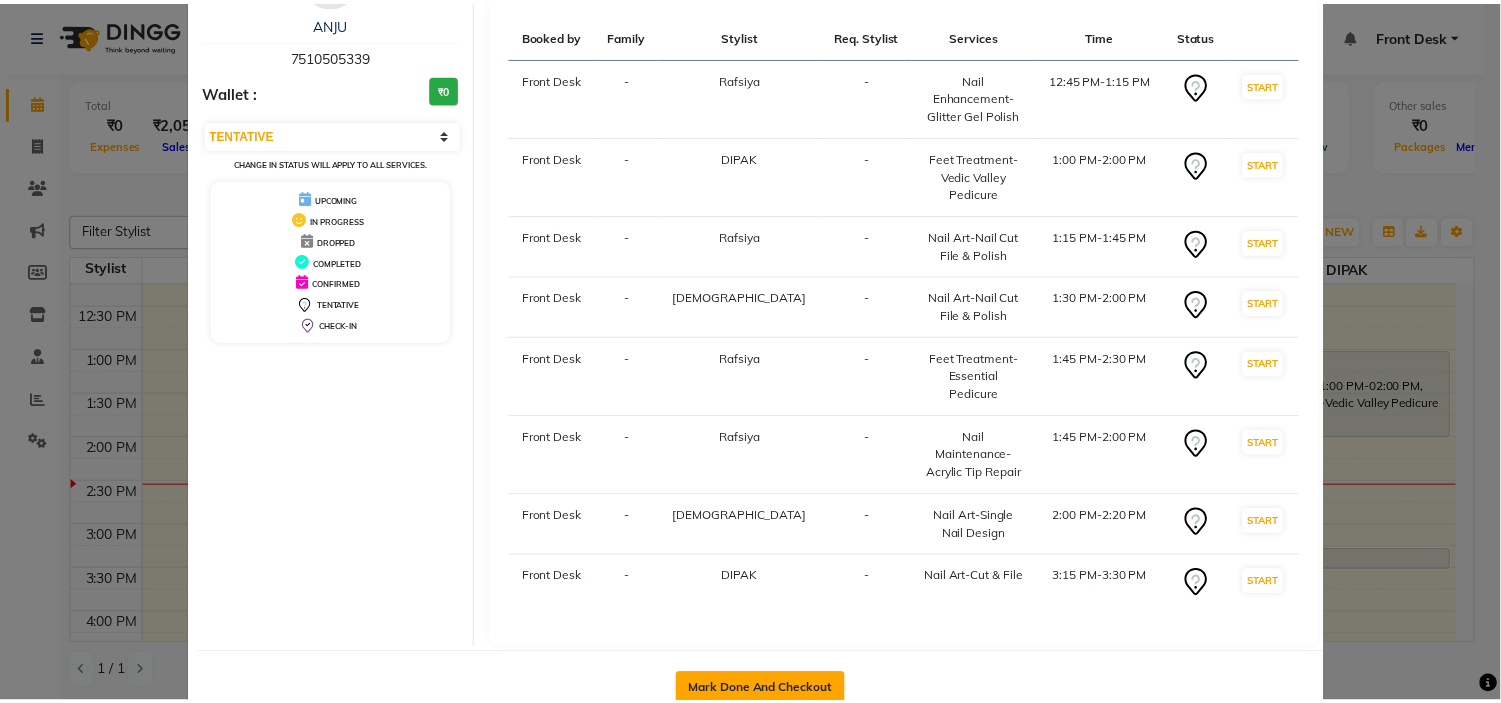 scroll, scrollTop: 0, scrollLeft: 0, axis: both 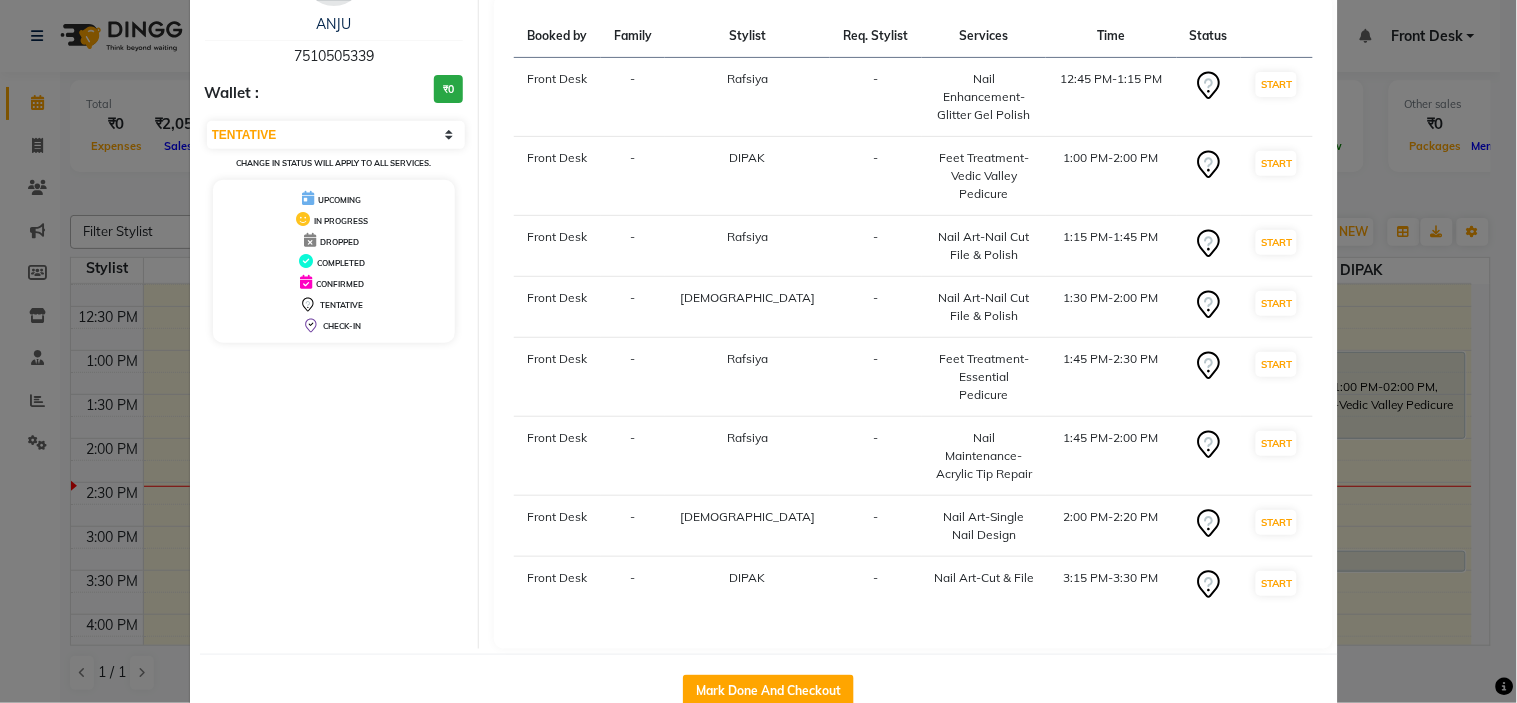select on "service" 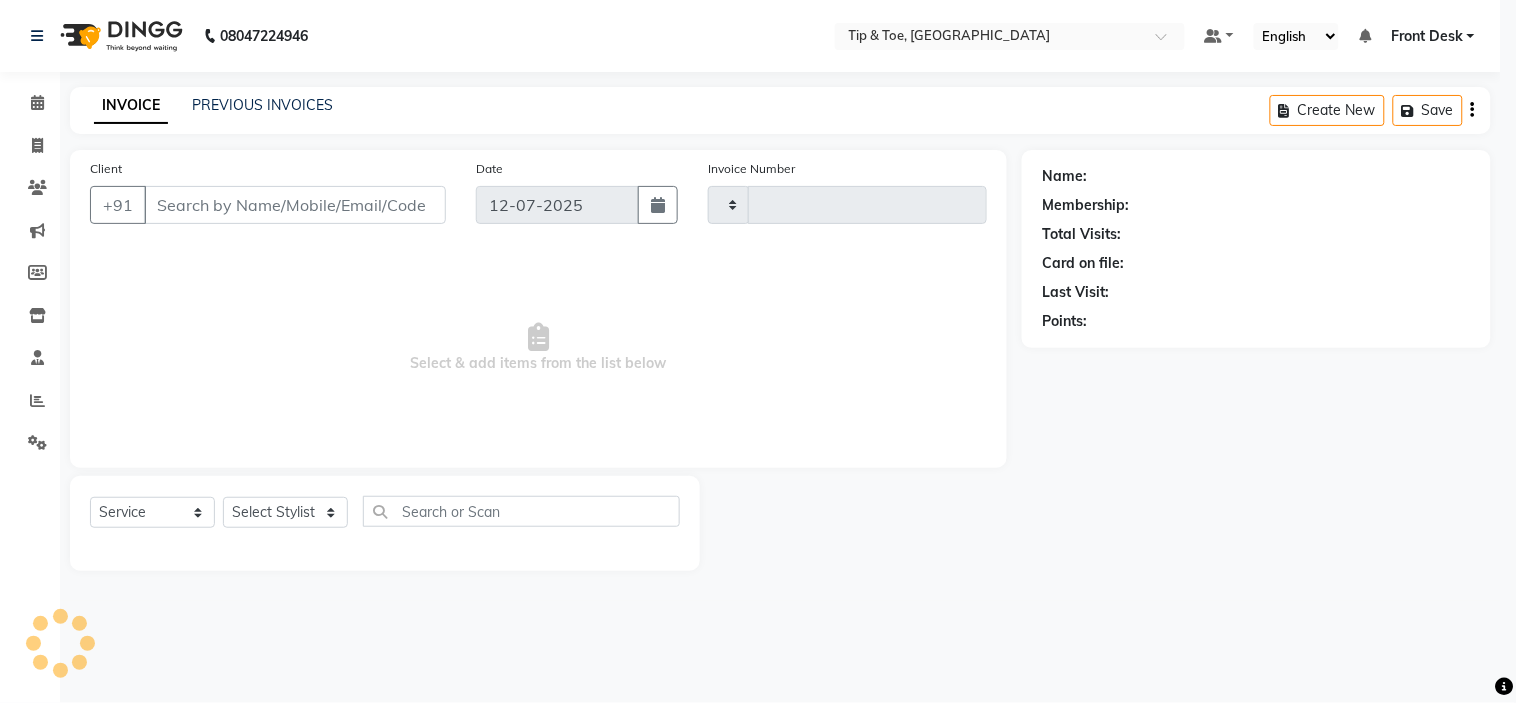 type on "0650" 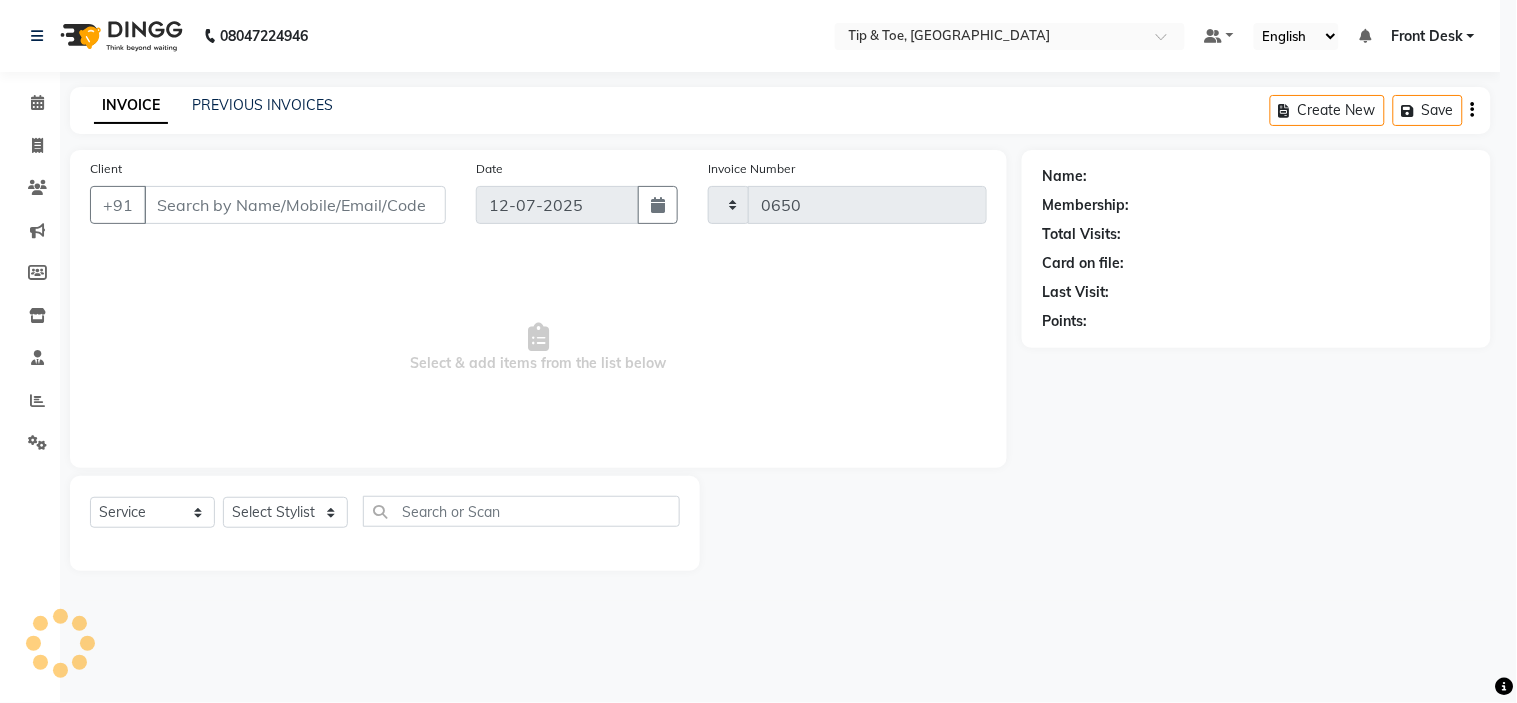 select on "5360" 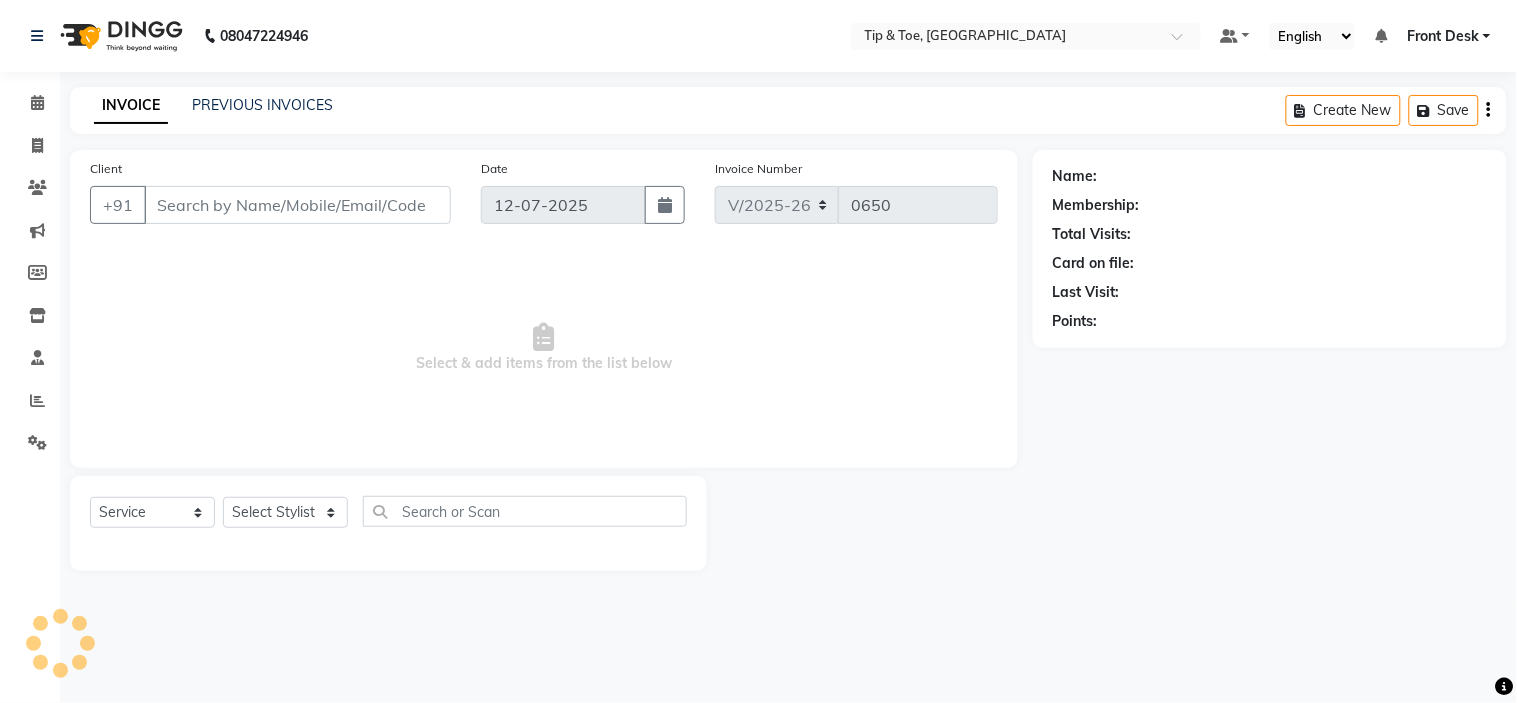 type on "7510505339" 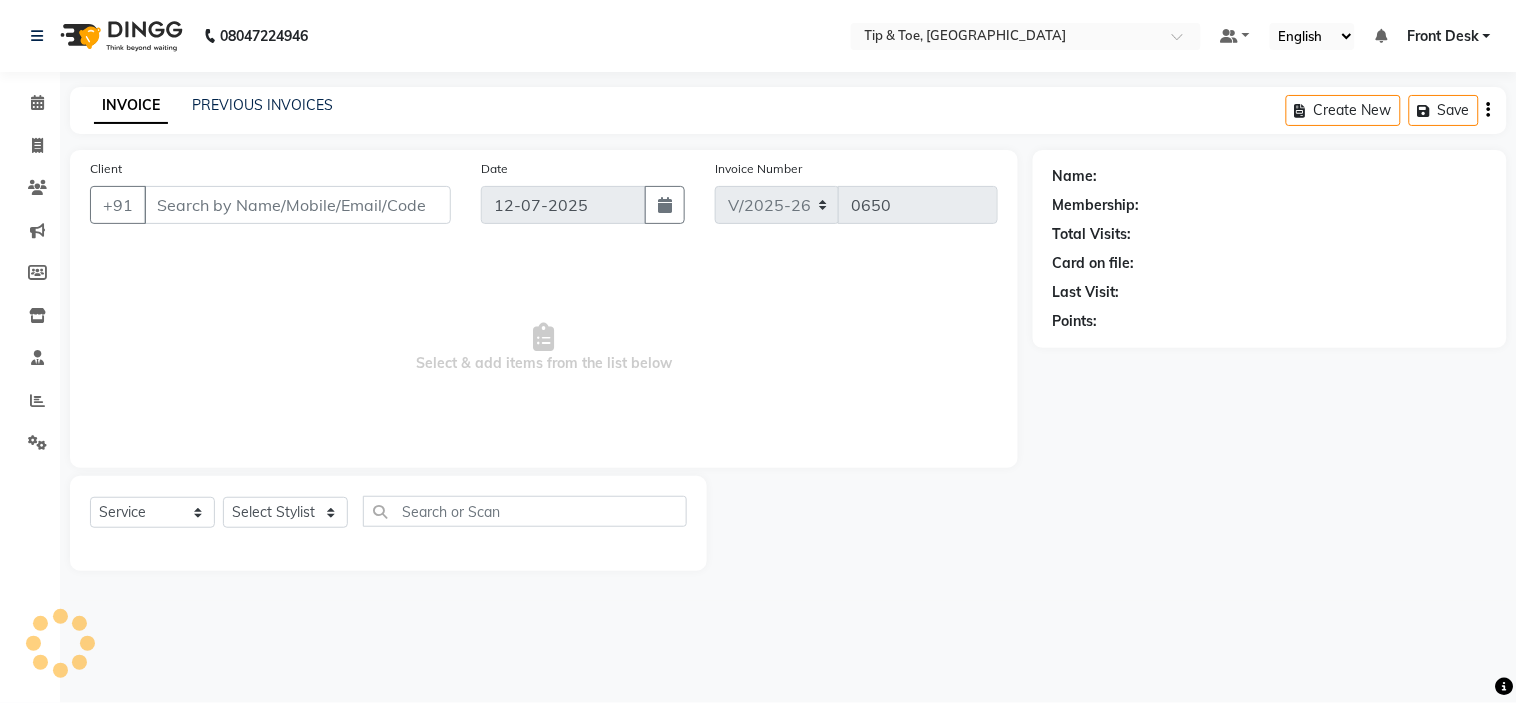 select on "48143" 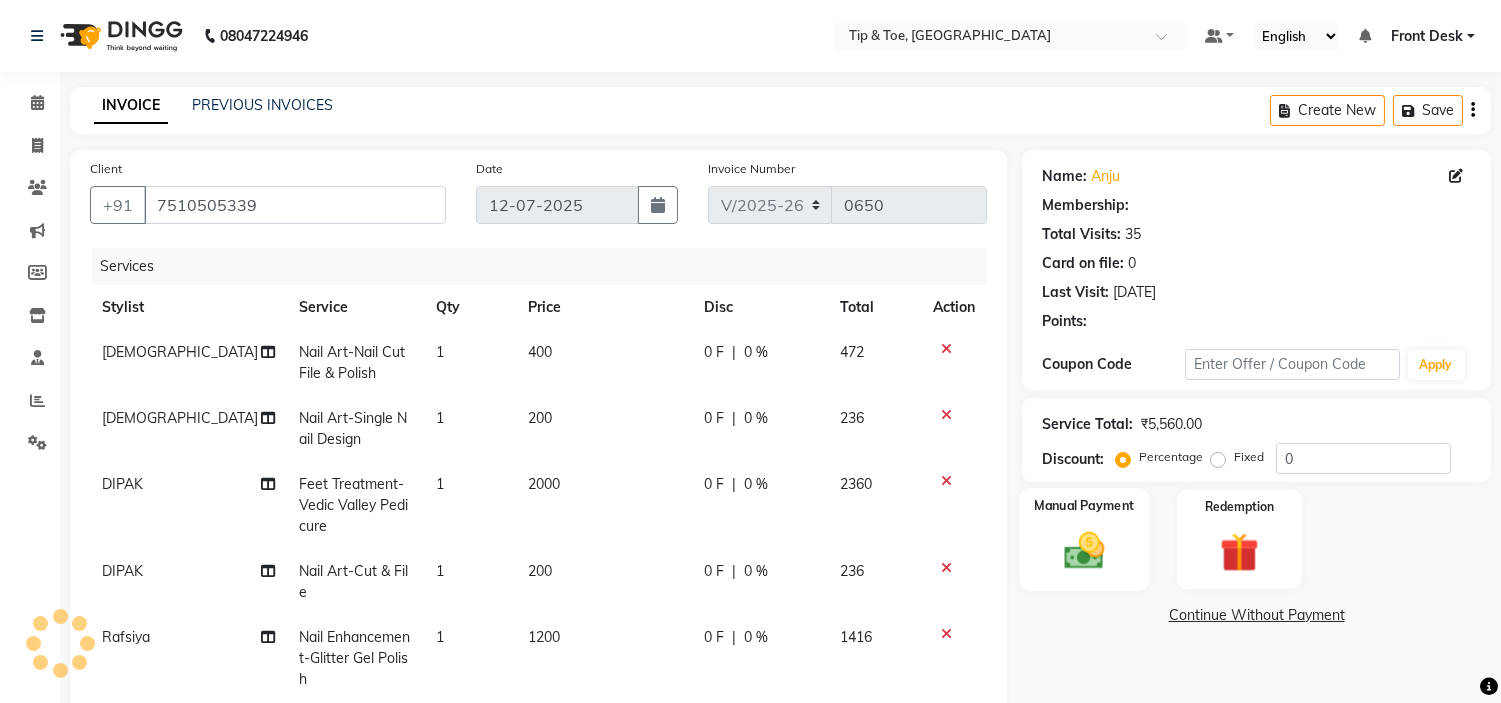 select on "1: Object" 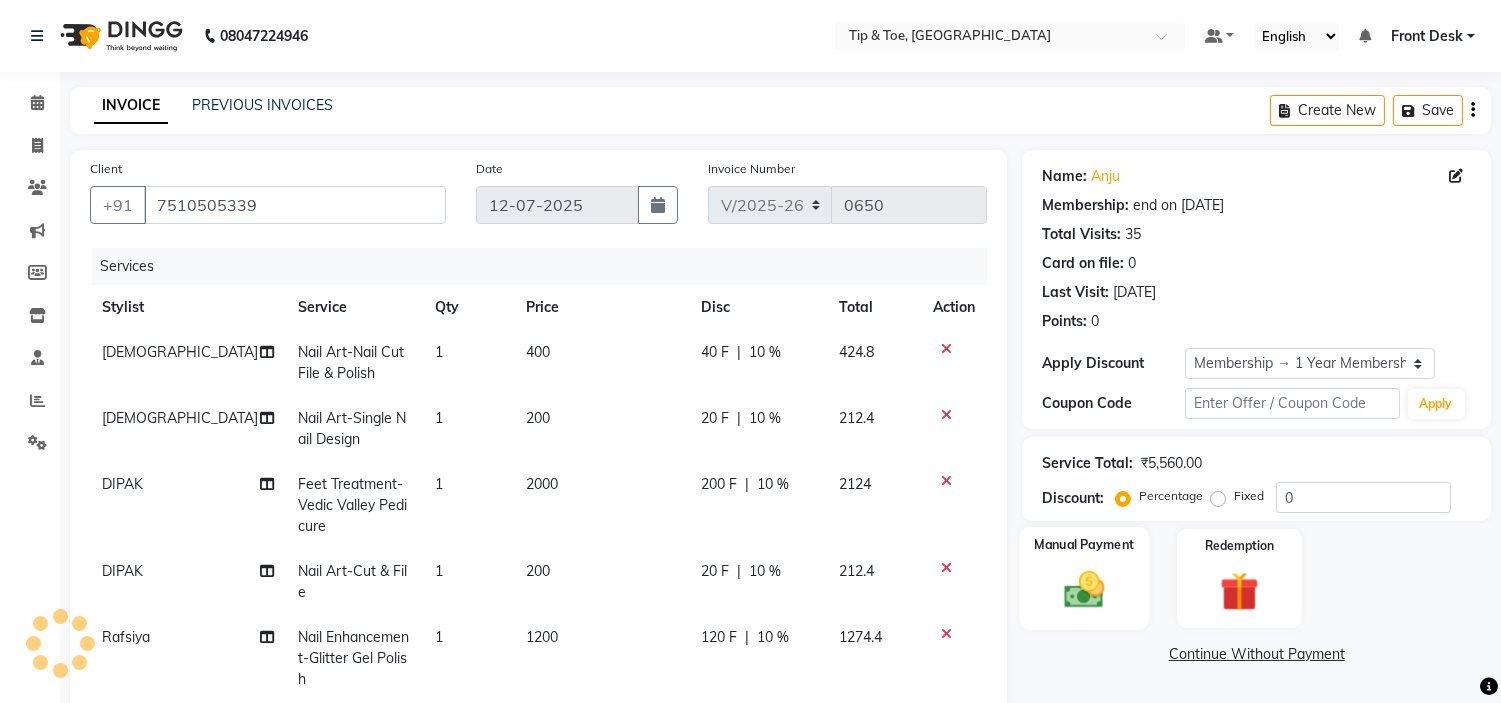 type on "10" 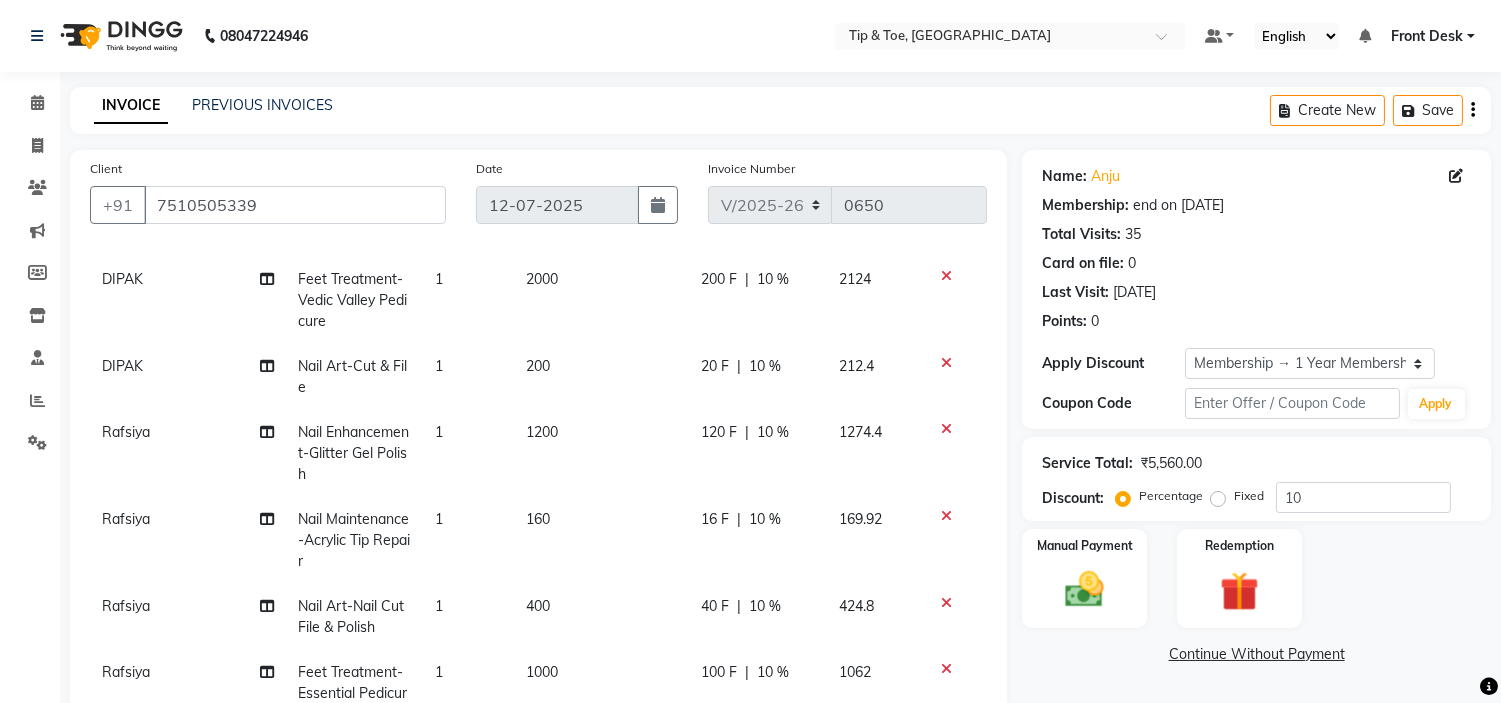 drag, startPoint x: 540, startPoint y: 252, endPoint x: 540, endPoint y: 274, distance: 22 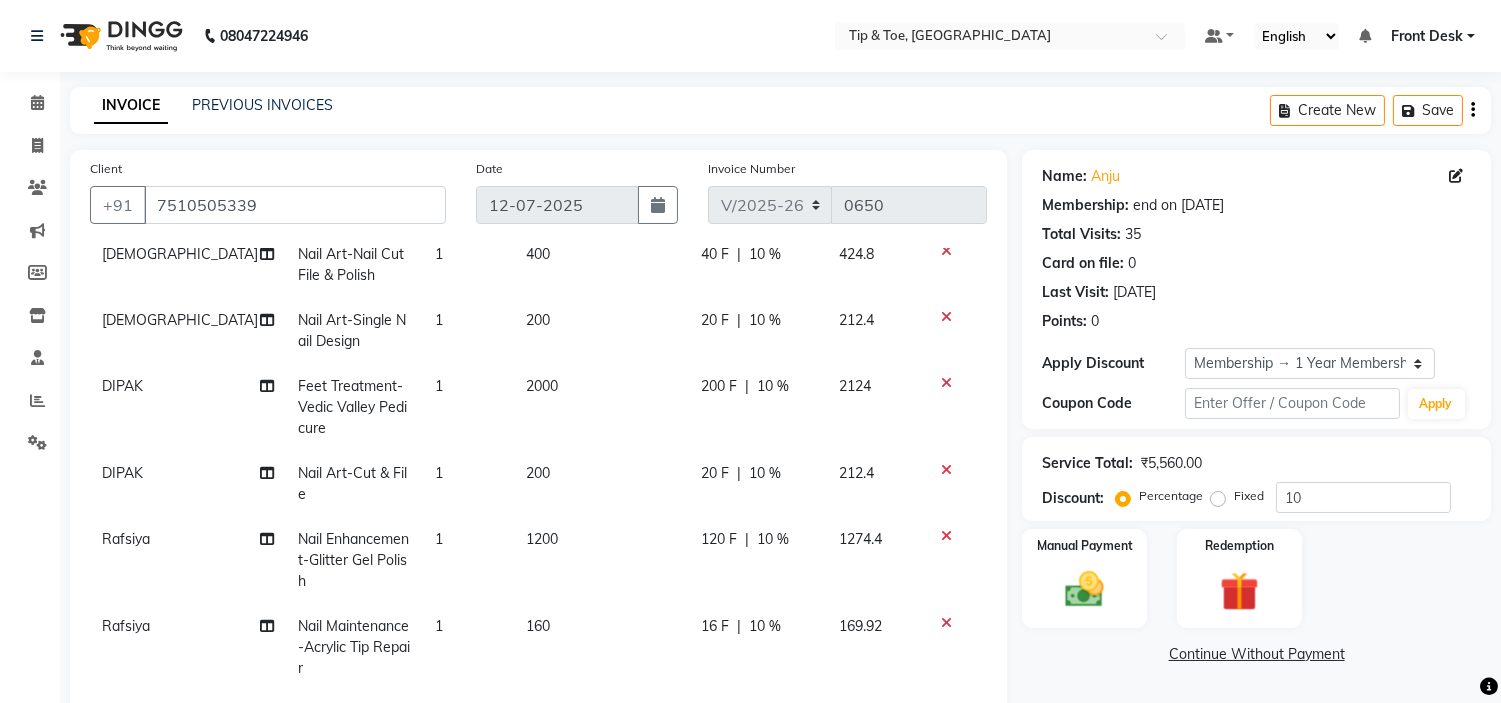 select on "37611" 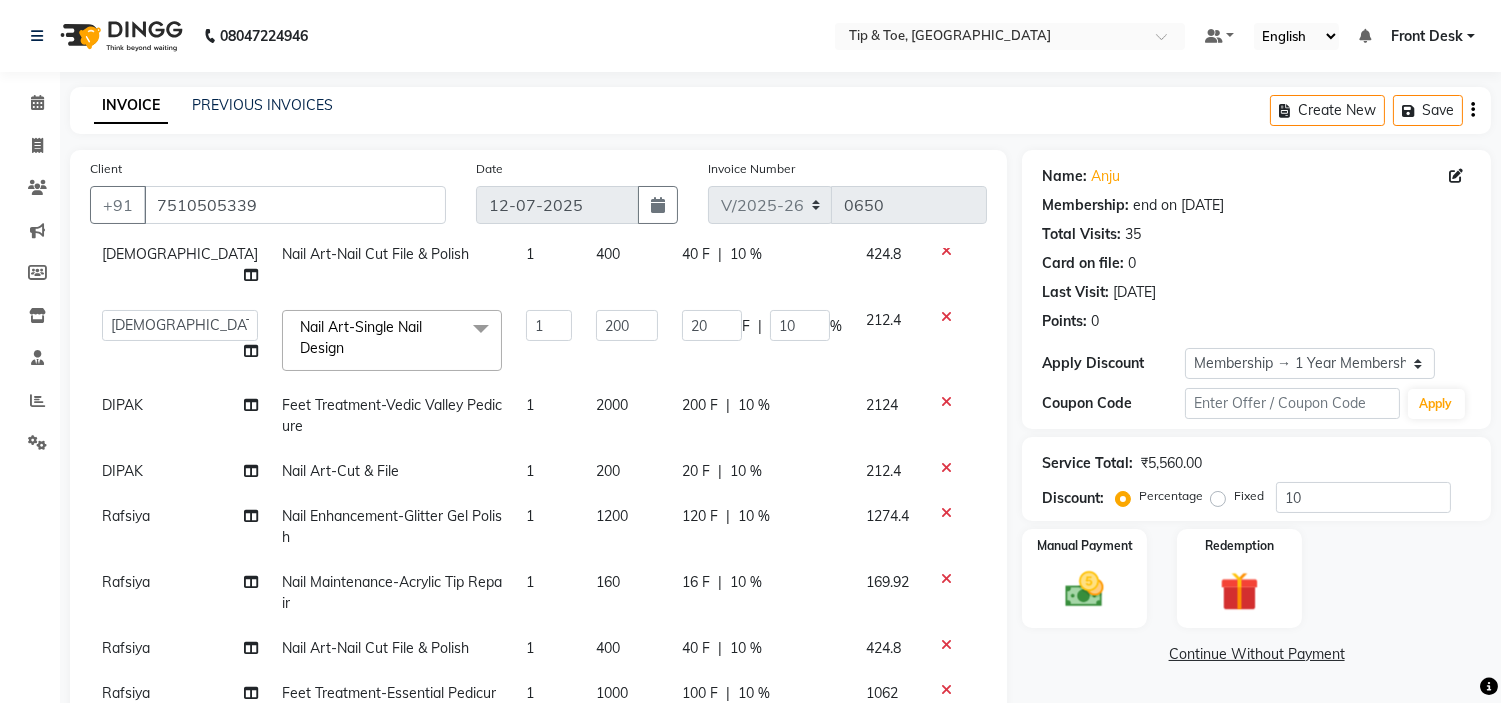 click on "2000" 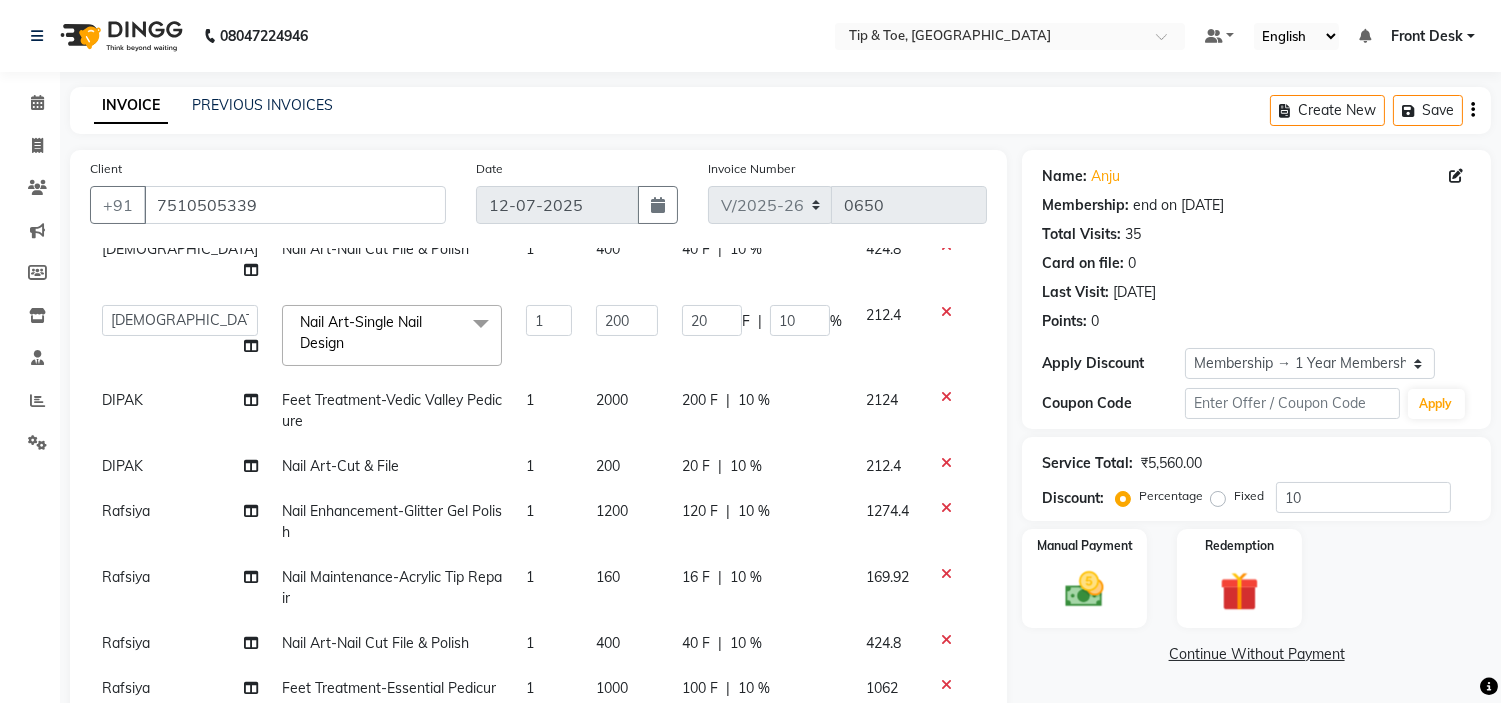 select on "59876" 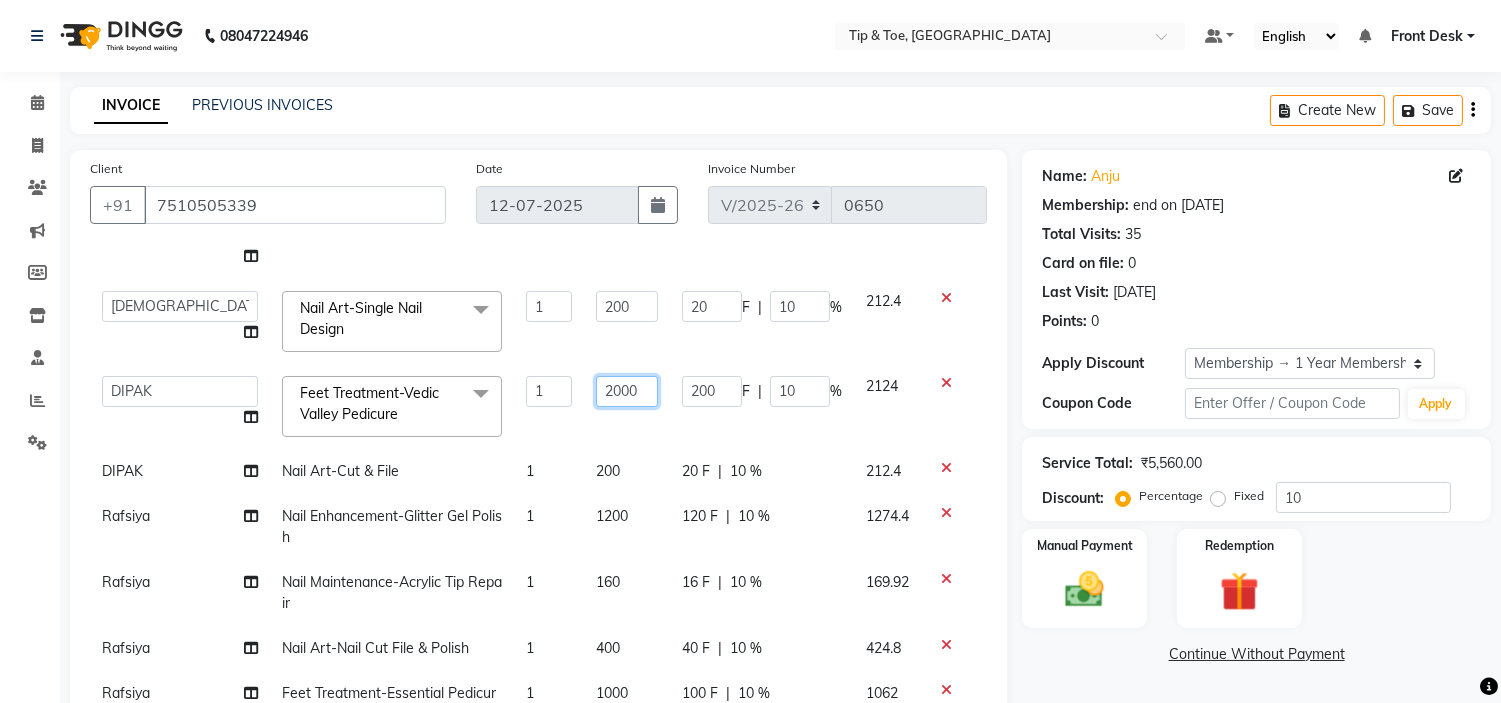 click on "2000" 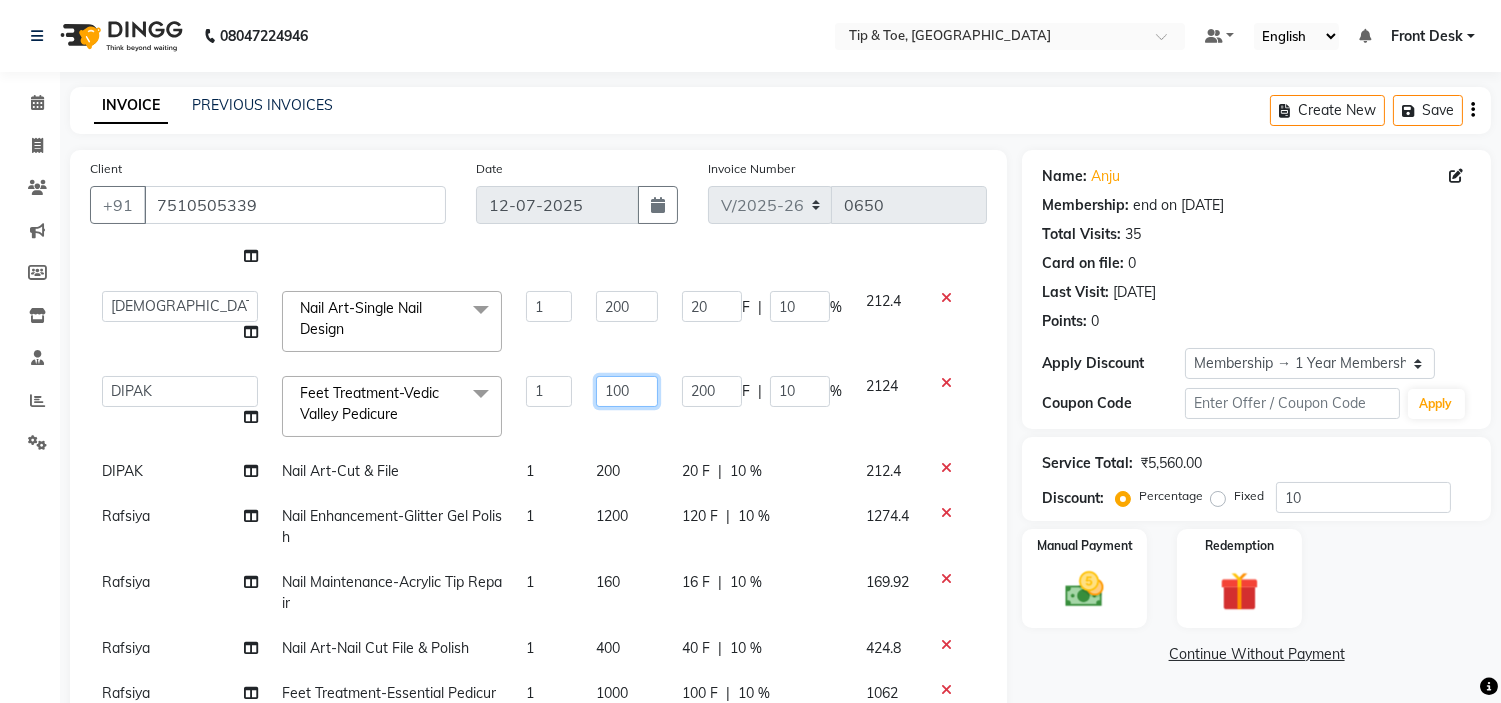 type on "1500" 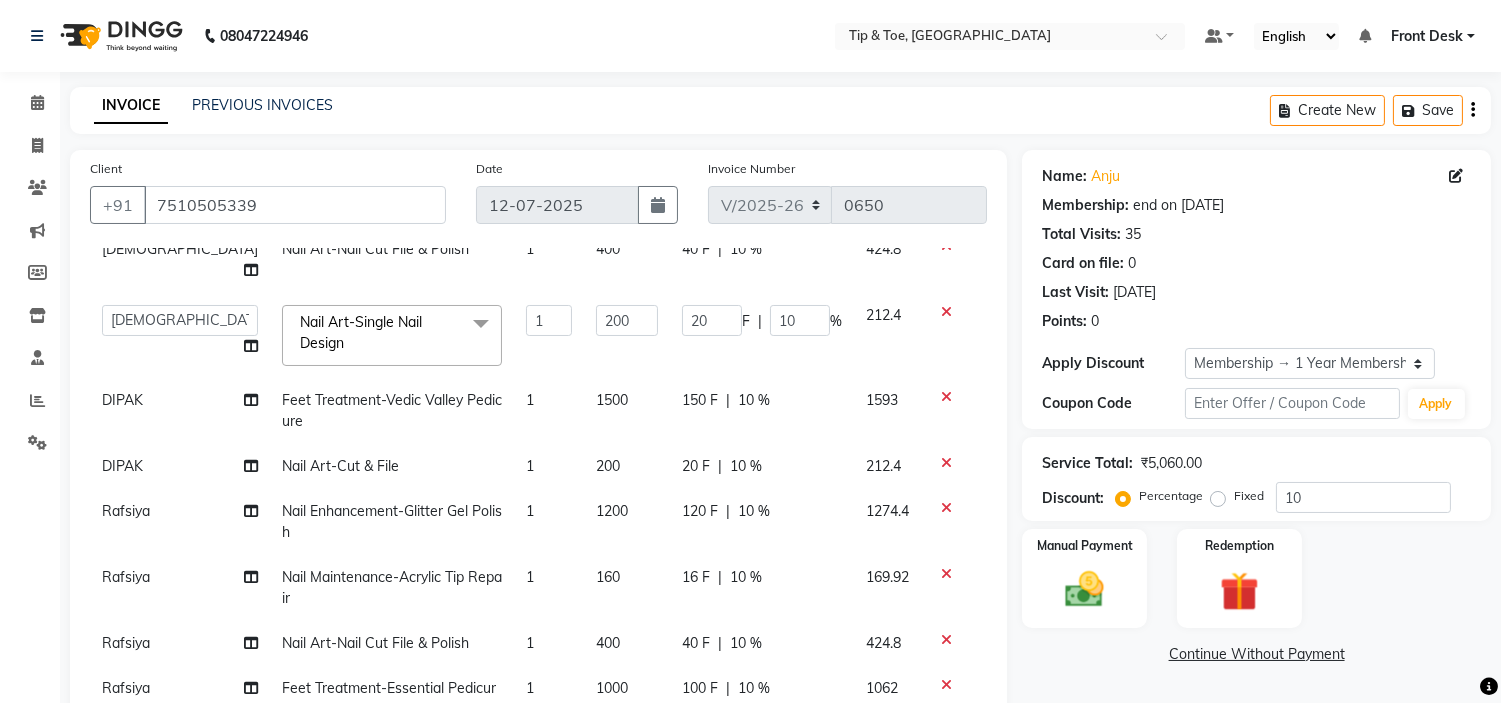 click on "200" 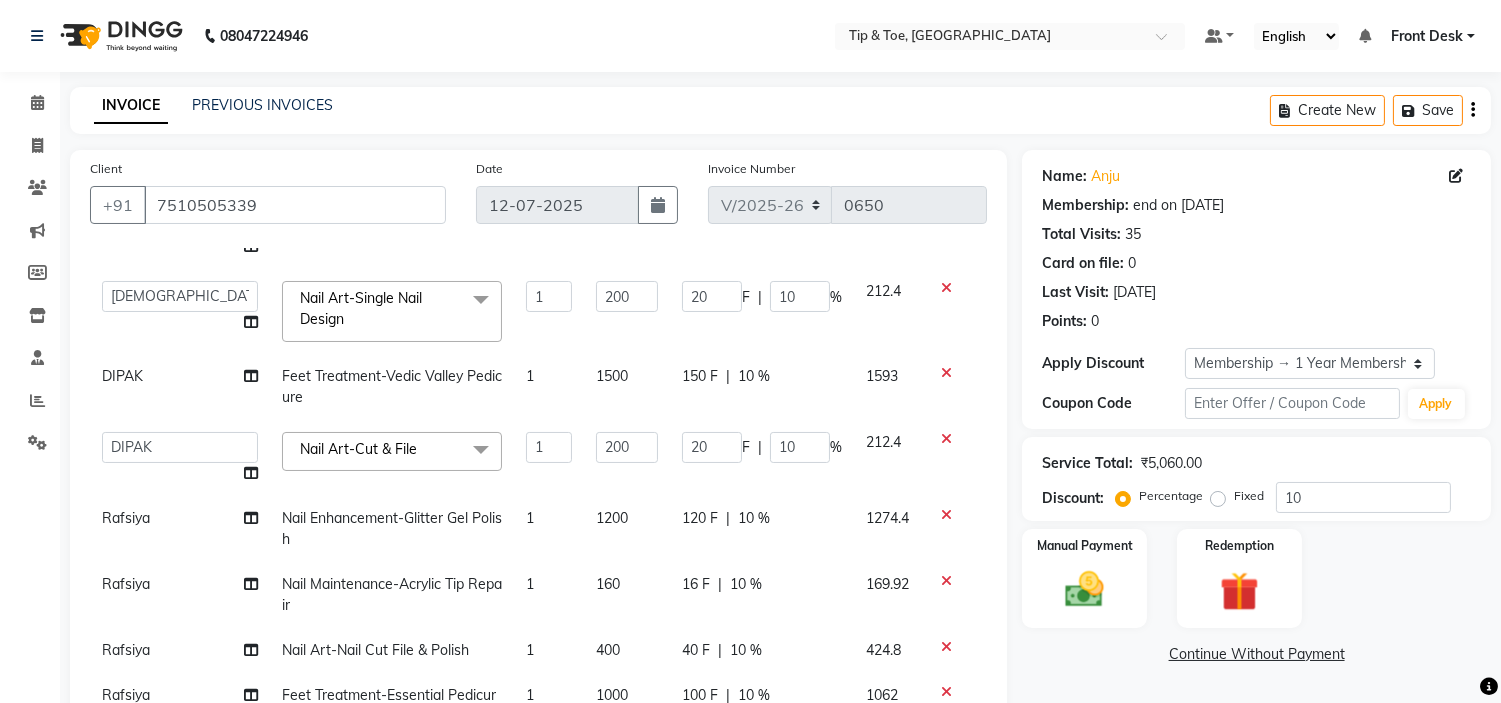 scroll, scrollTop: 128, scrollLeft: 0, axis: vertical 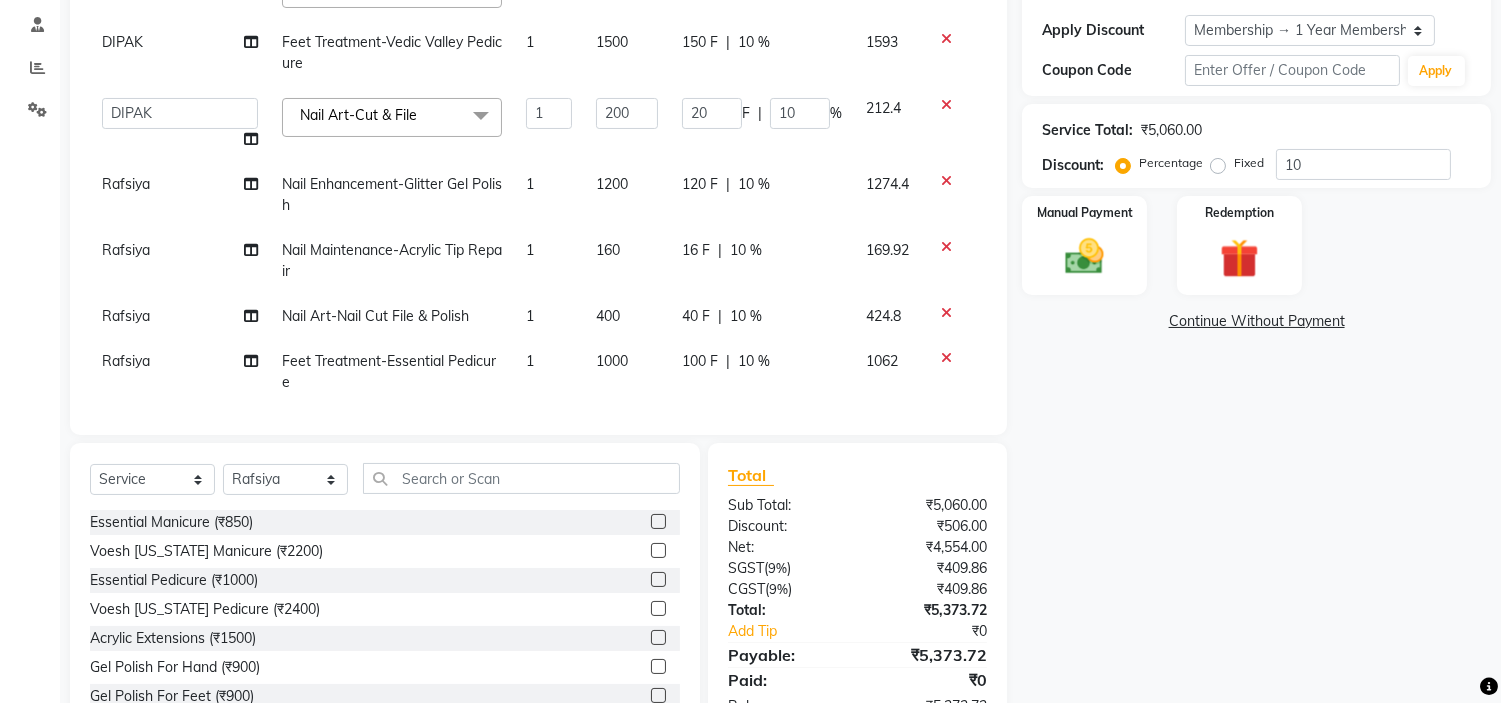 click on "1" 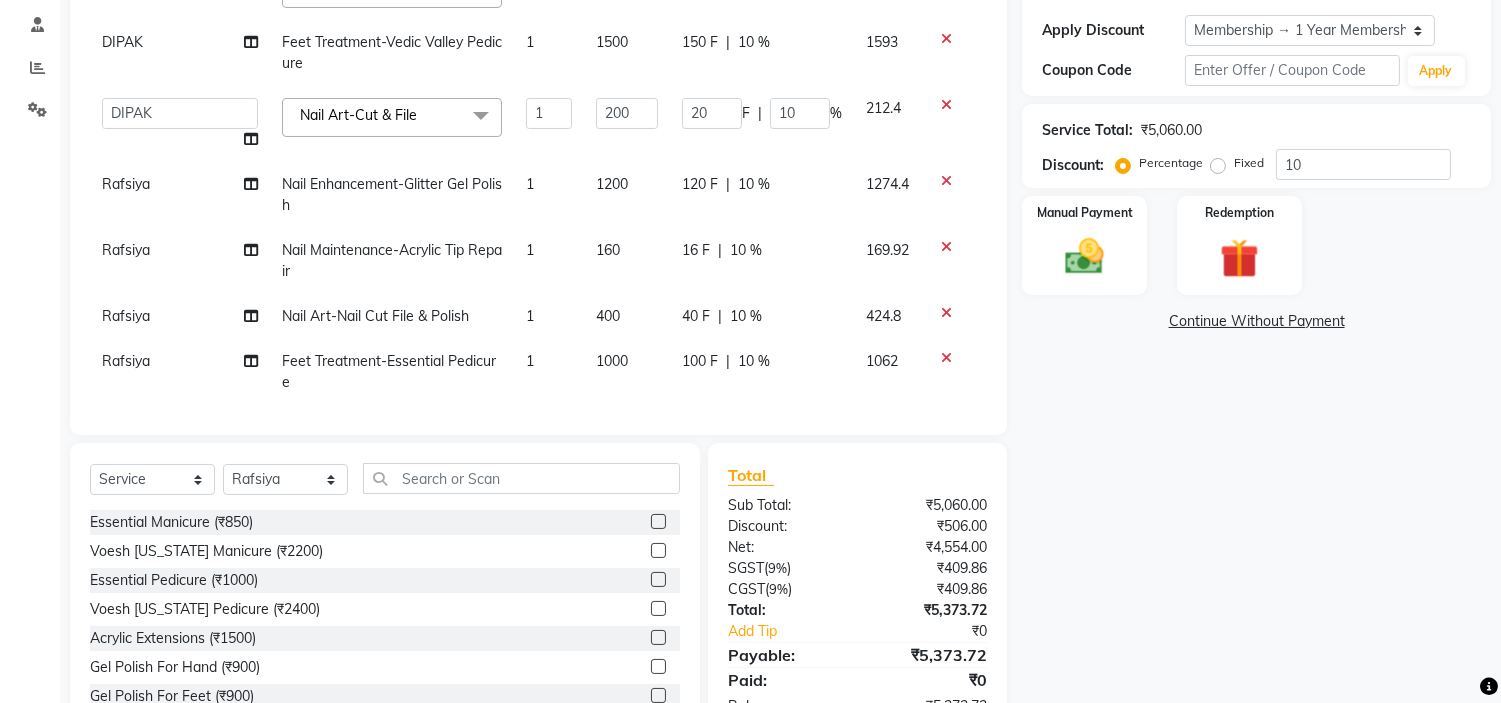 select on "48143" 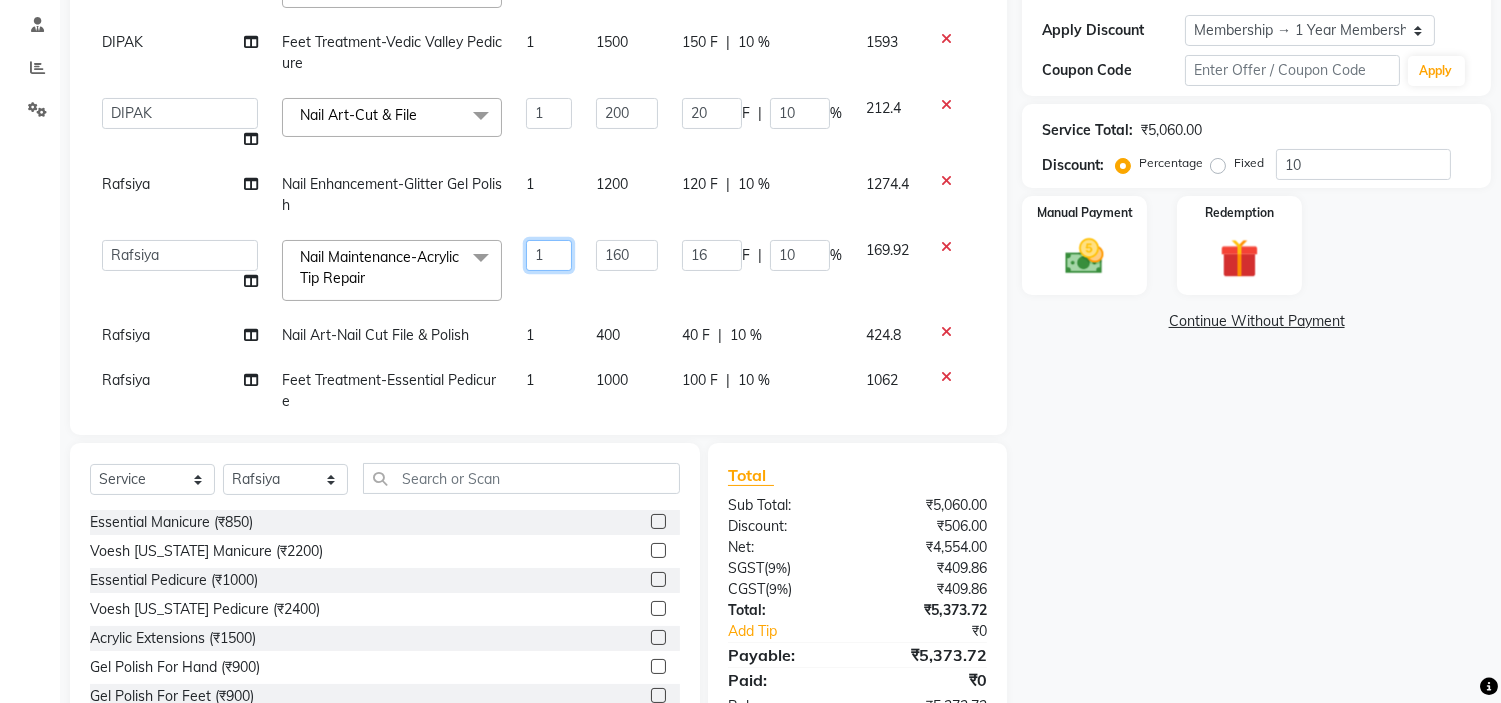 click on "1" 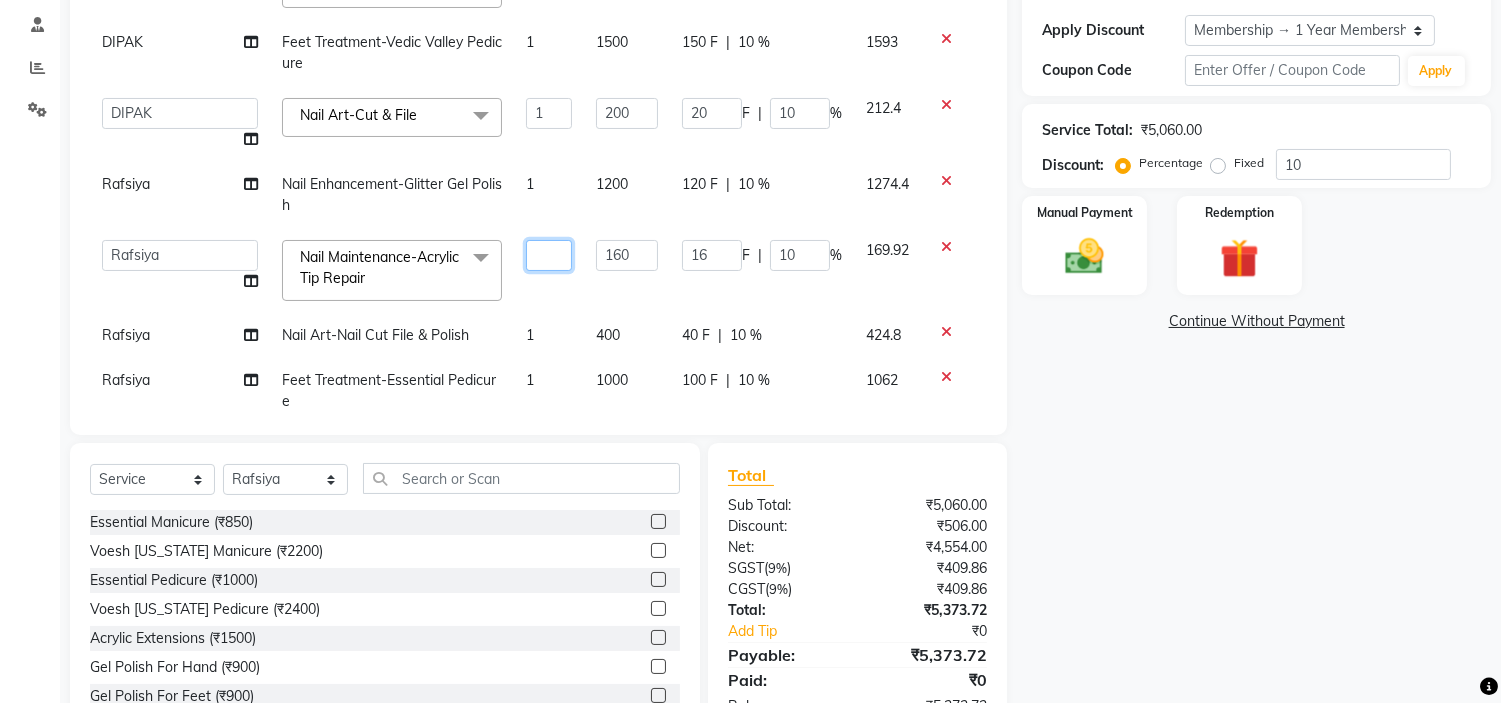 type on "2" 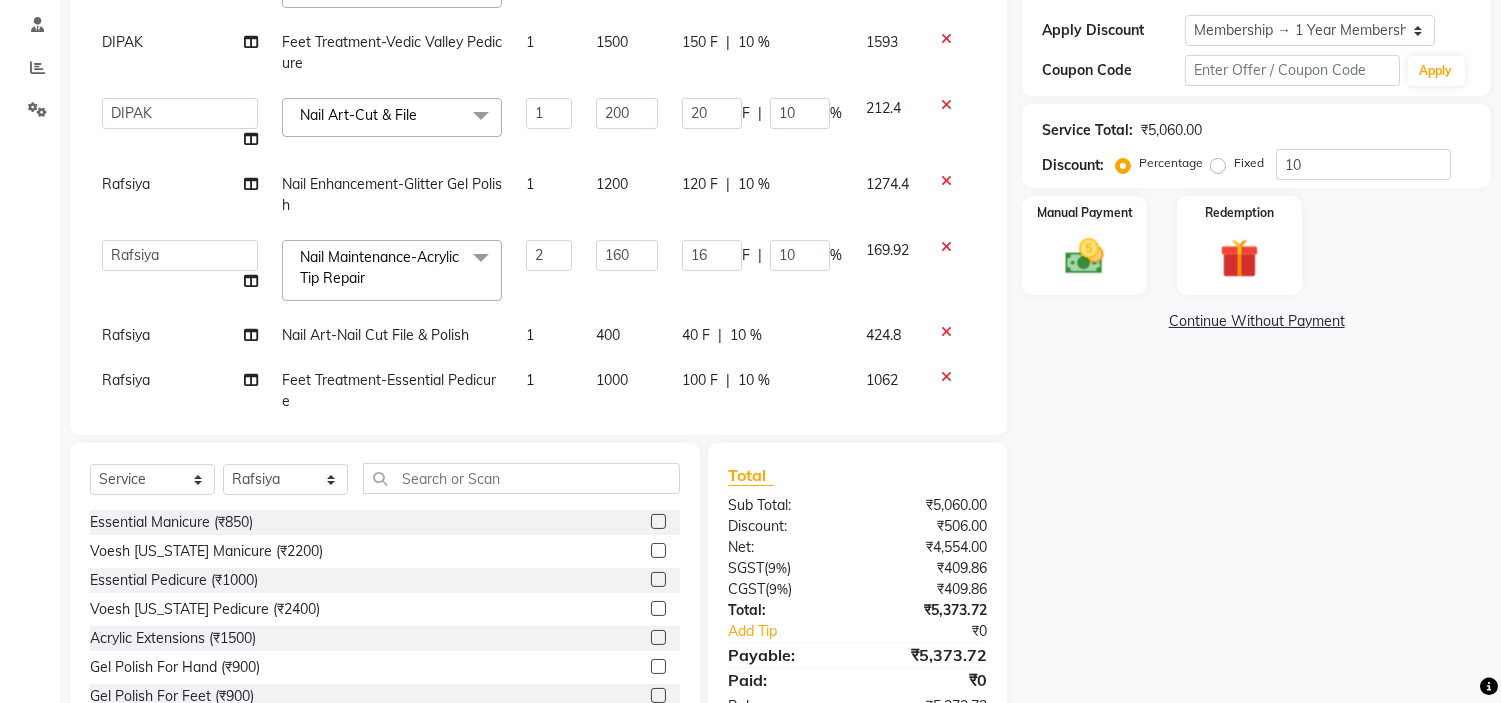 click on "1" 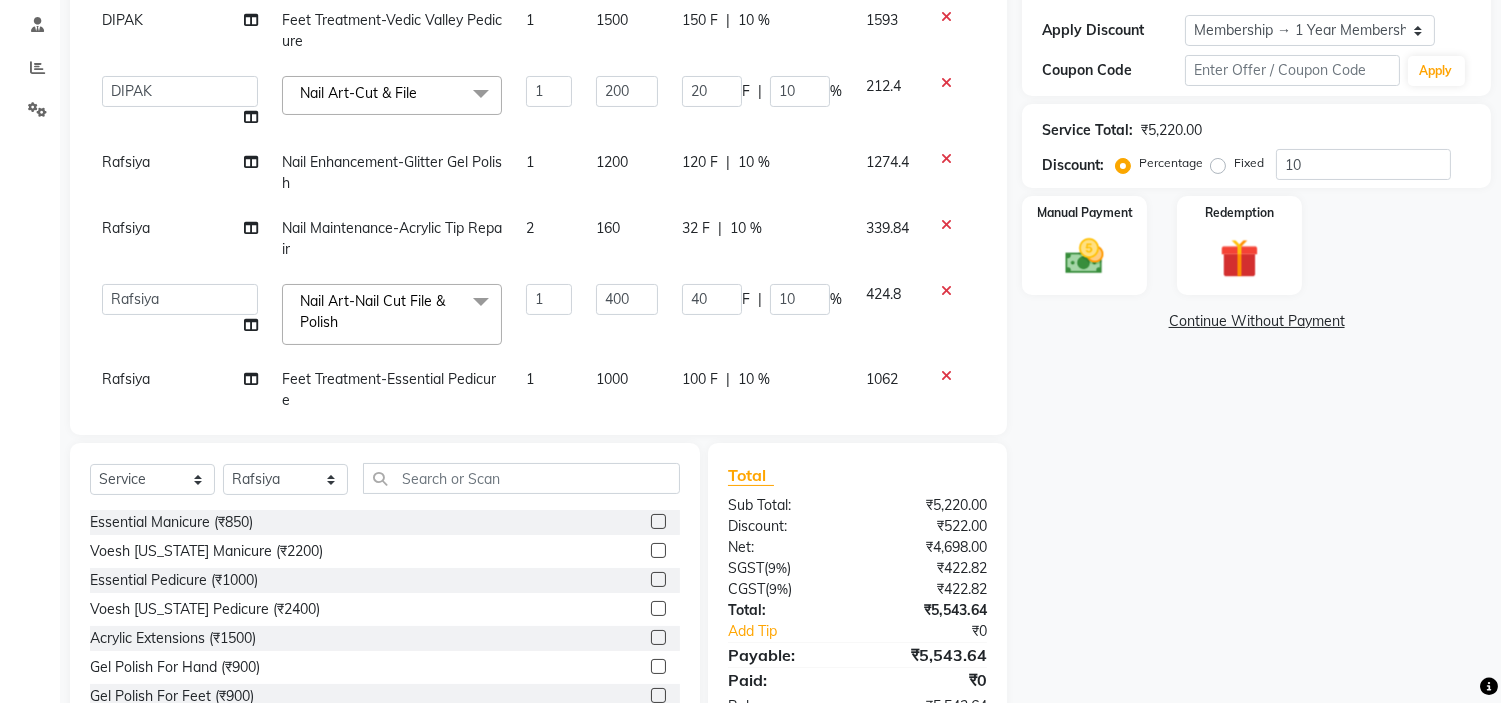 scroll, scrollTop: 168, scrollLeft: 0, axis: vertical 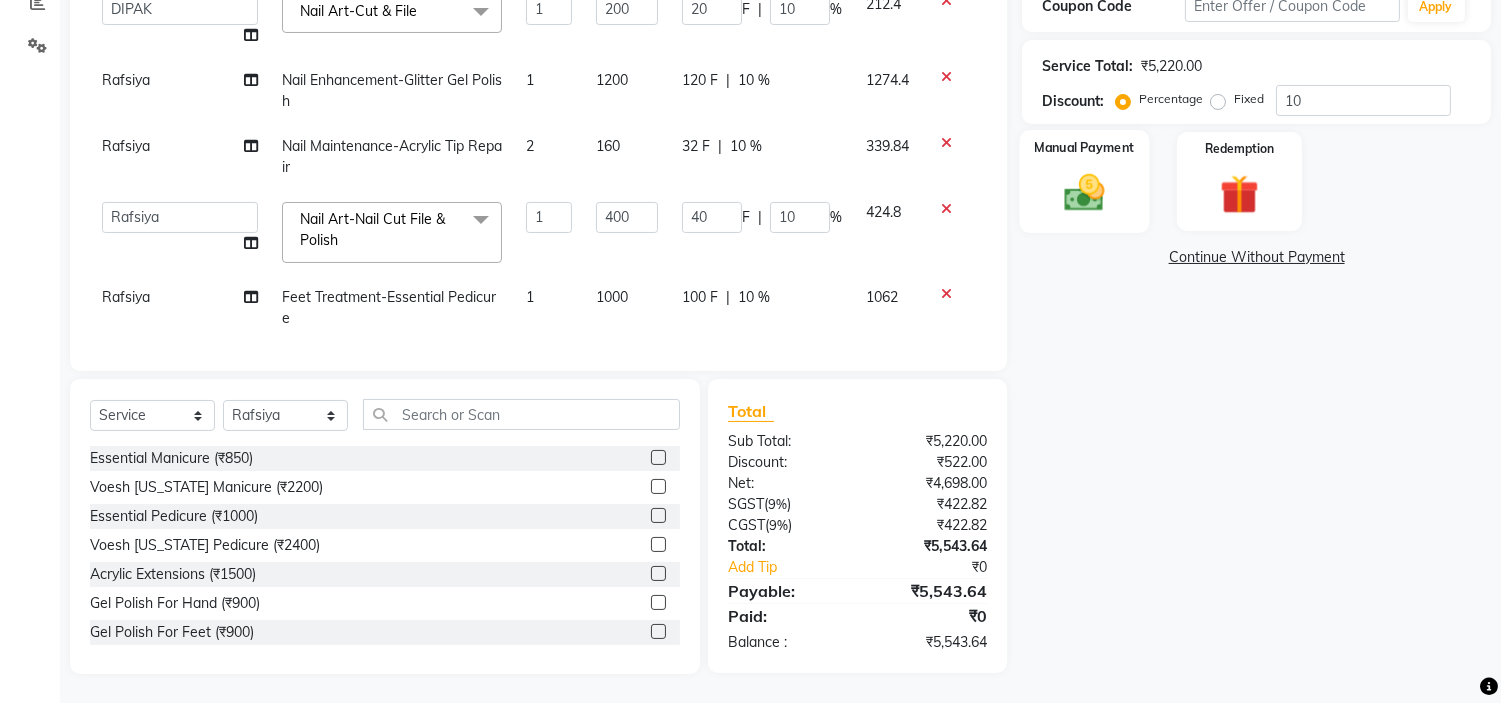 click 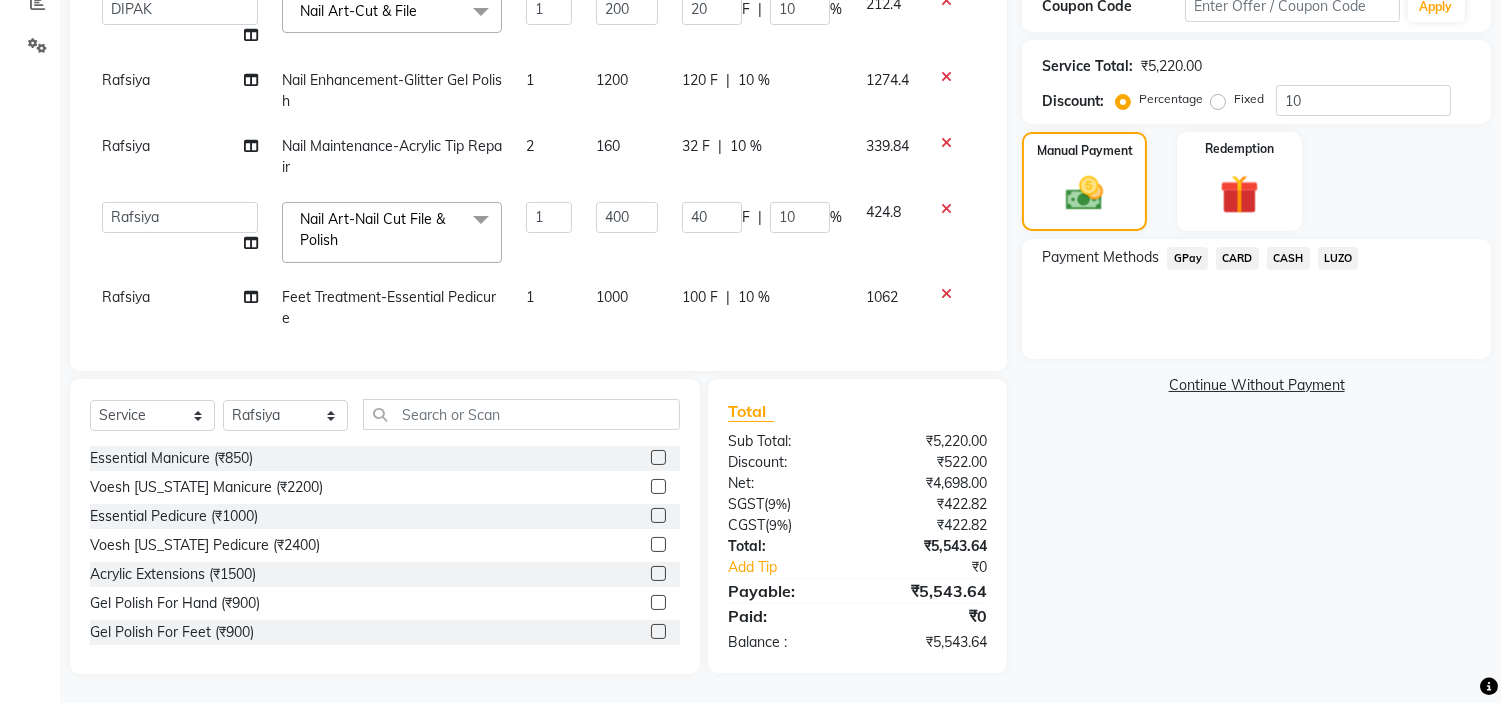 click on "CASH" 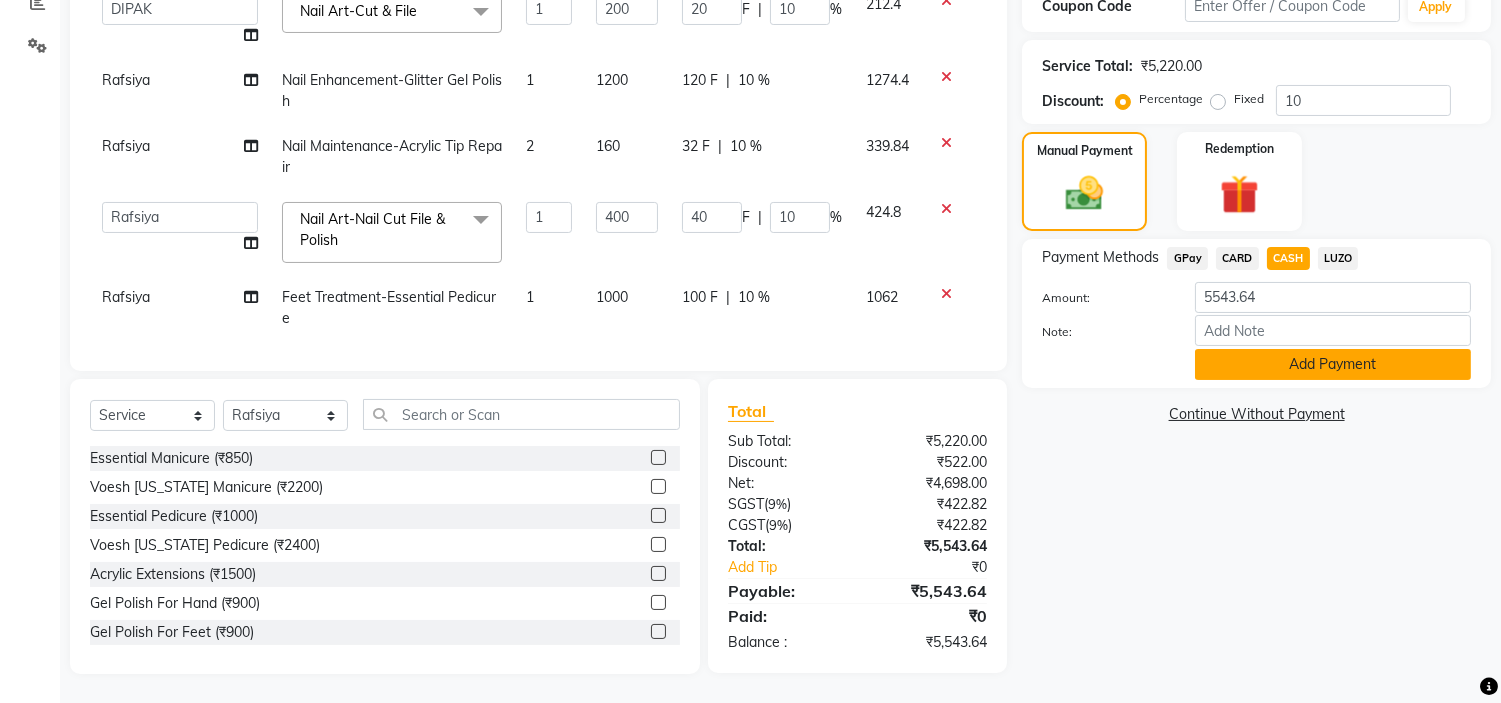 click on "Add Payment" 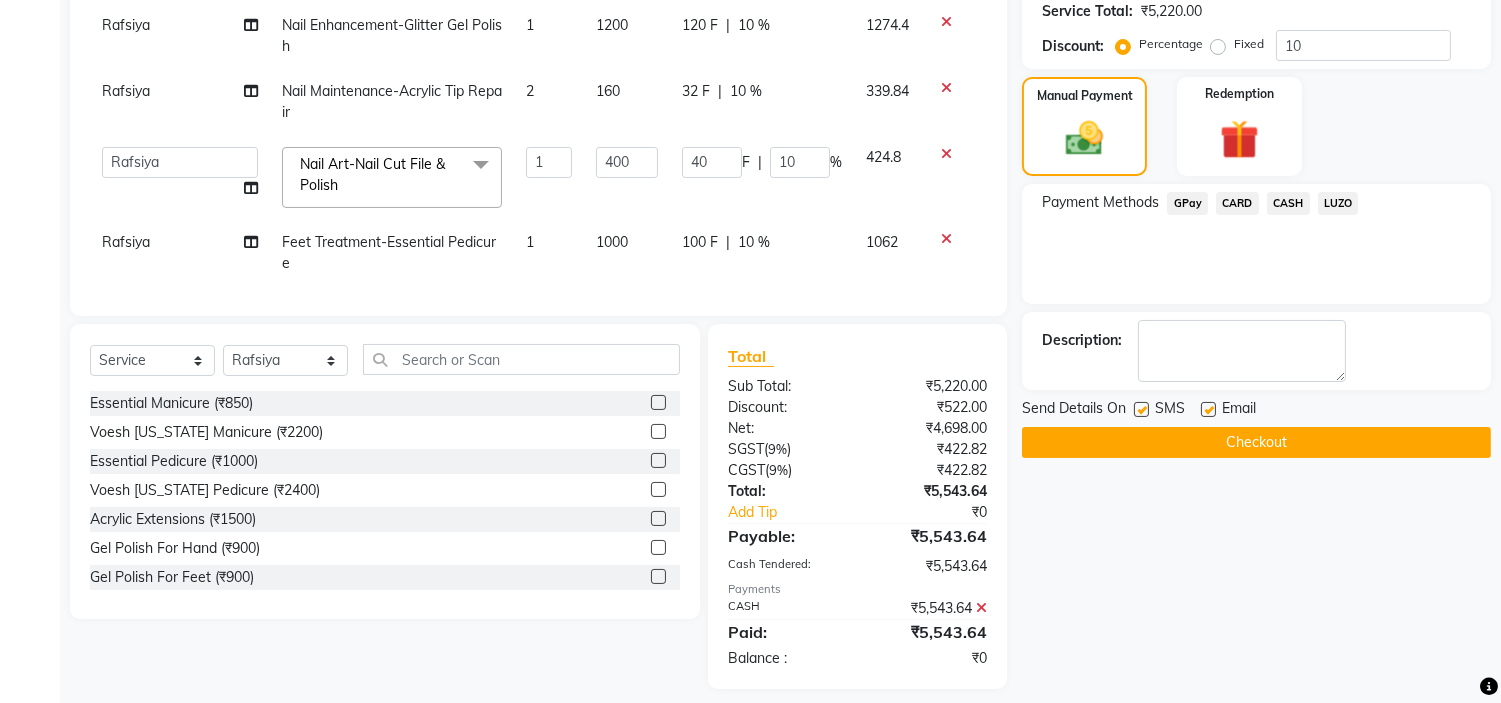 scroll, scrollTop: 467, scrollLeft: 0, axis: vertical 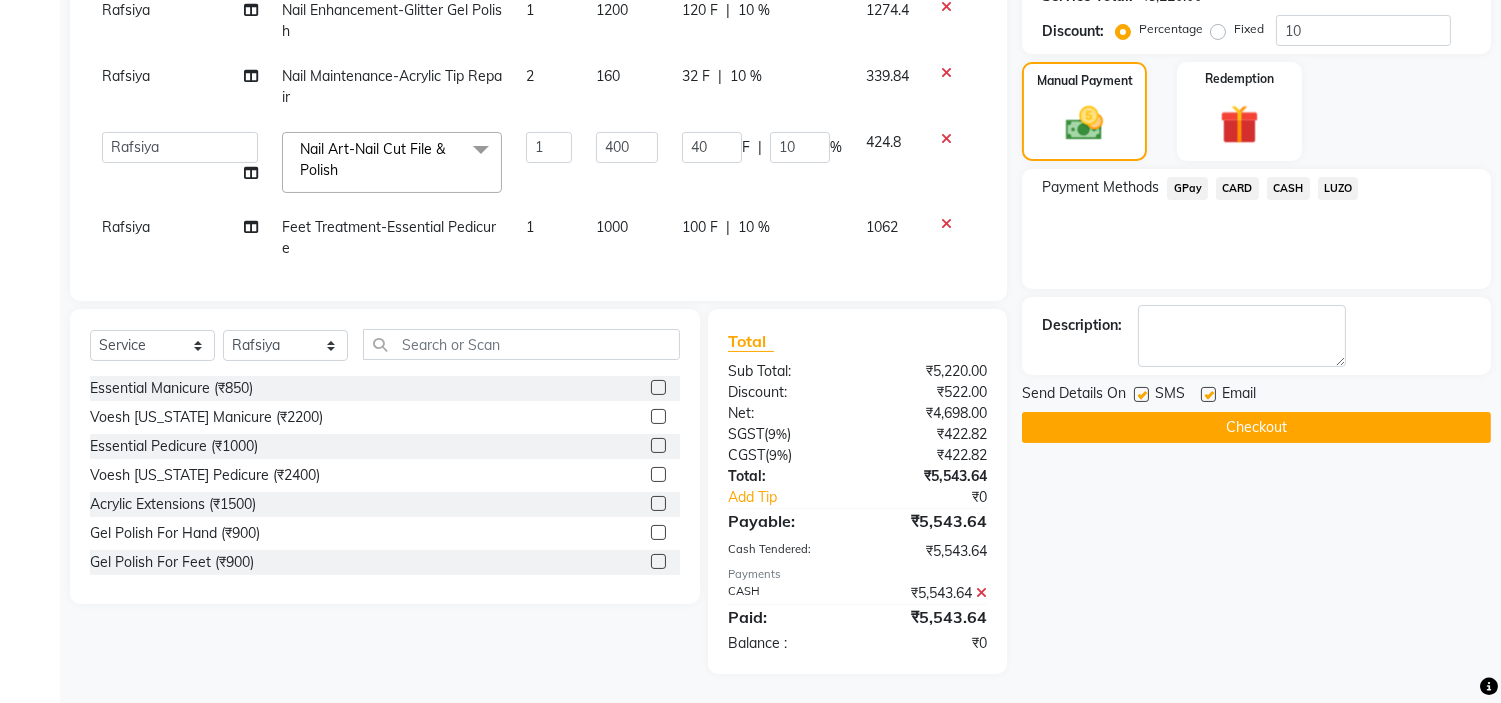 click 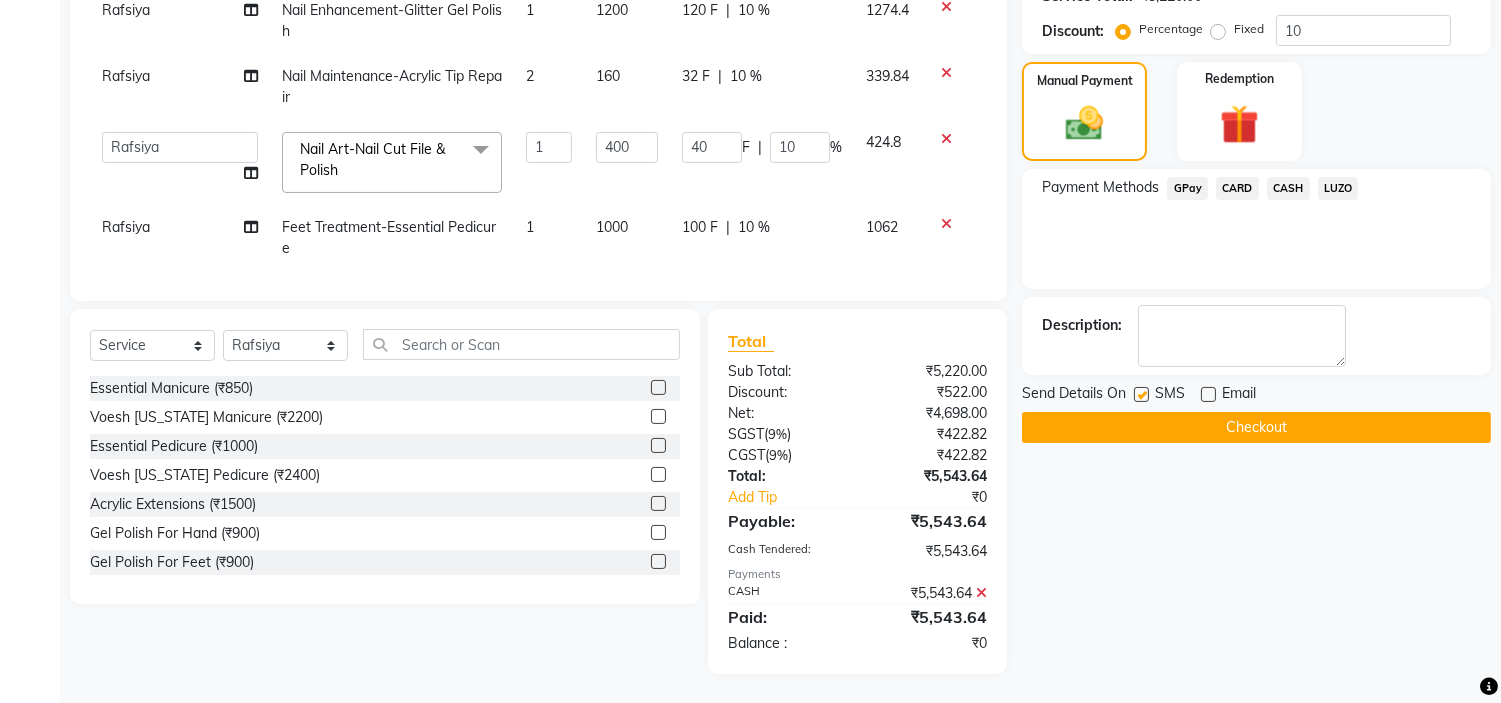 click on "Checkout" 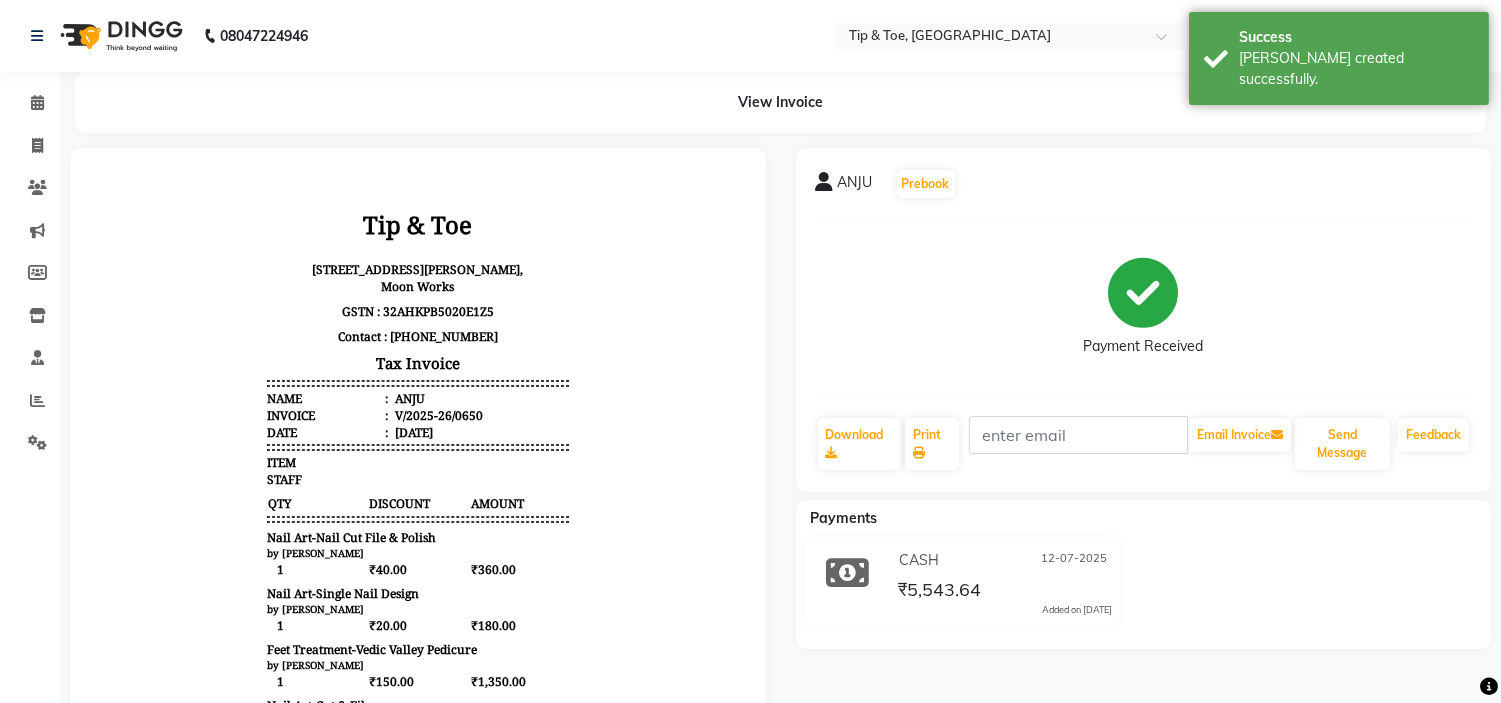 scroll, scrollTop: 0, scrollLeft: 0, axis: both 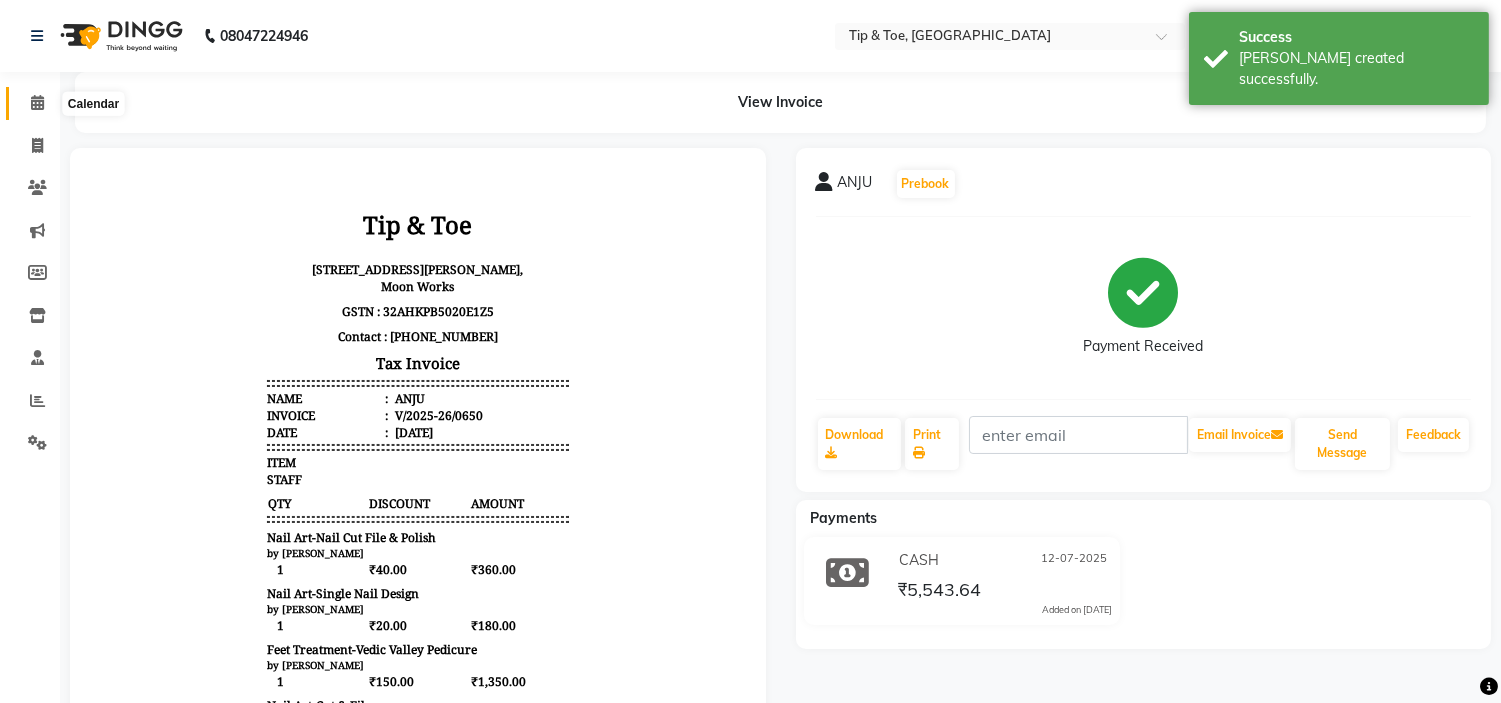 click 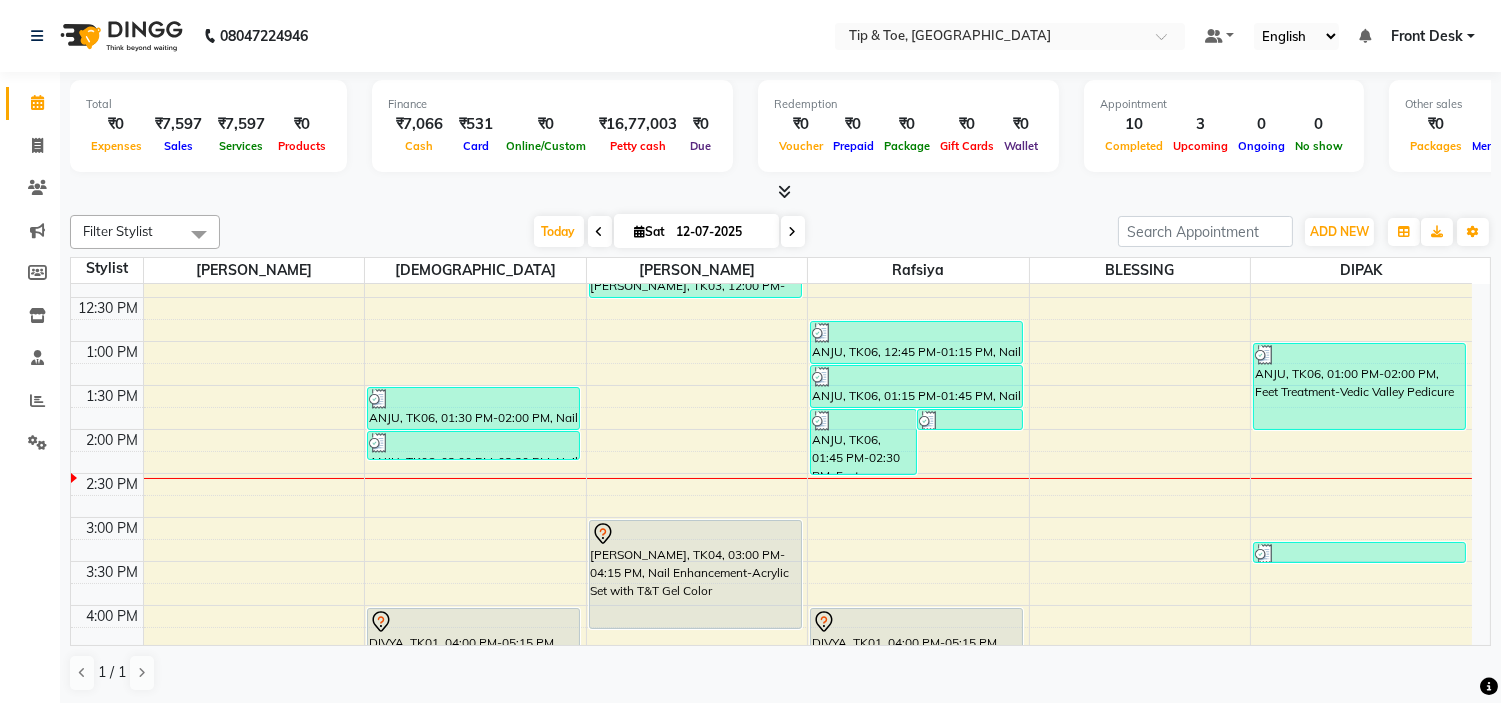 scroll, scrollTop: 333, scrollLeft: 0, axis: vertical 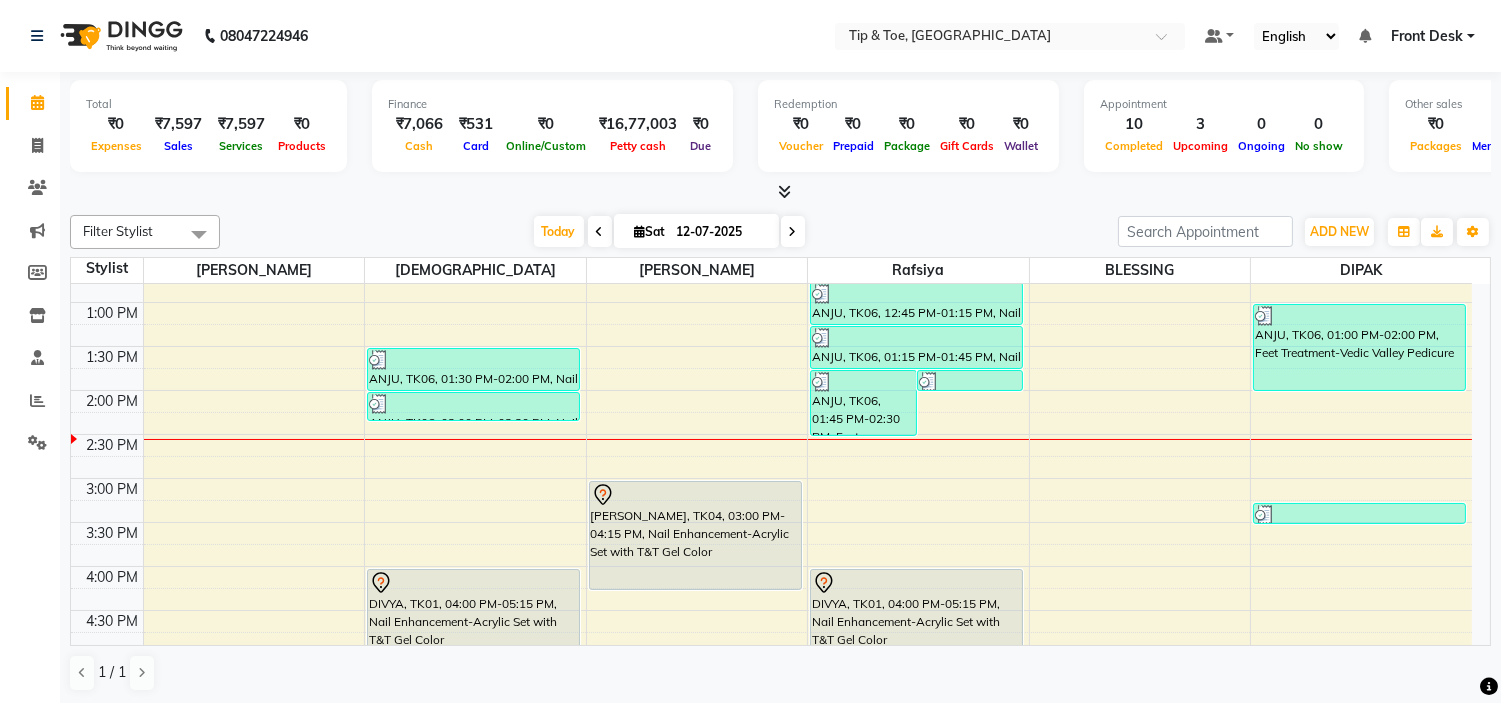 drag, startPoint x: 1361, startPoint y: 506, endPoint x: 1358, endPoint y: 452, distance: 54.08327 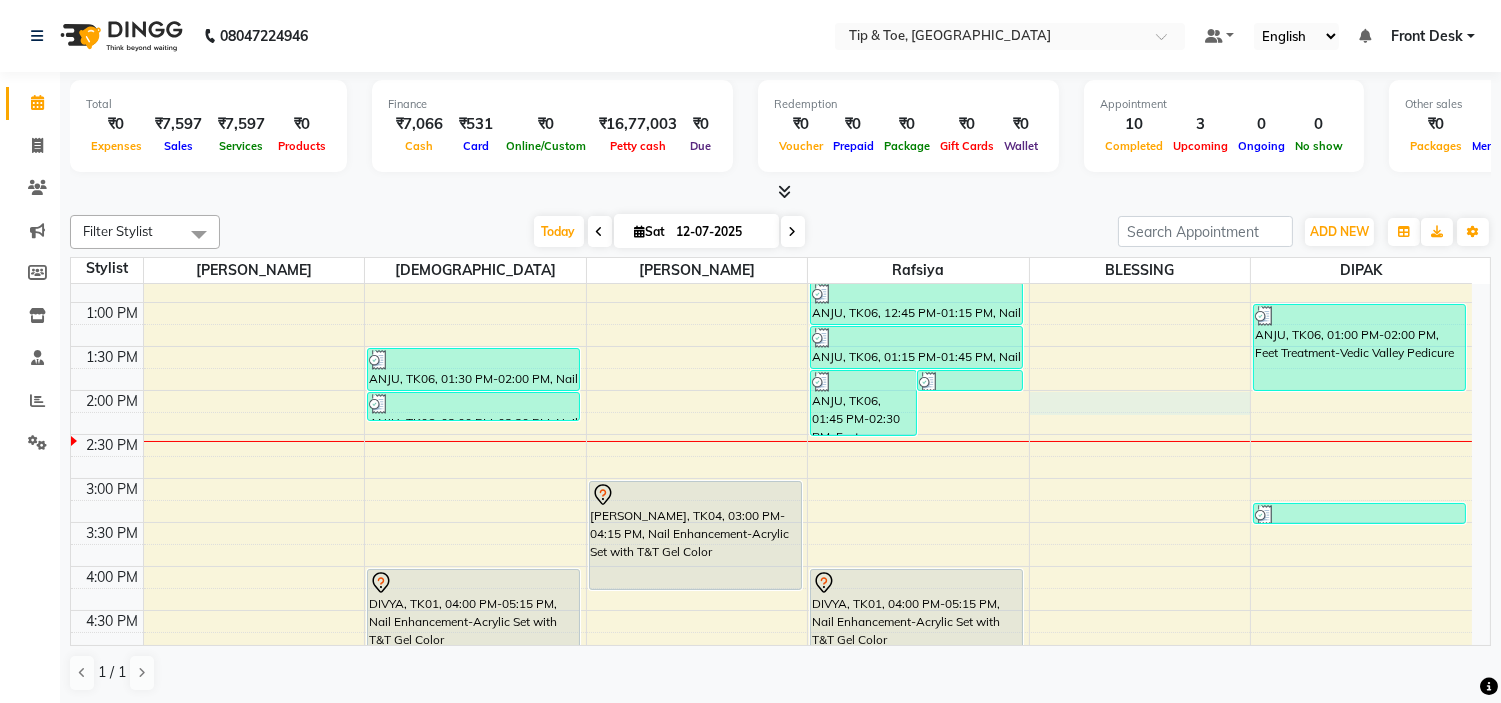 click on "9:00 AM 9:30 AM 10:00 AM 10:30 AM 11:00 AM 11:30 AM 12:00 PM 12:30 PM 1:00 PM 1:30 PM 2:00 PM 2:30 PM 3:00 PM 3:30 PM 4:00 PM 4:30 PM 5:00 PM 5:30 PM 6:00 PM 6:30 PM 7:00 PM 7:30 PM 8:00 PM 8:30 PM 9:00 PM 9:30 PM     [PERSON_NAME], TK02, 10:30 AM-11:30 AM, Nail Enhancement-OPI Permanent Gel Polish (₹1300)     ANJU, TK06, 01:30 PM-02:00 PM, Nail Art-Nail Cut File & Polish     ANJU, TK06, 02:00 PM-02:20 PM, Nail Art-Single Nail Design             DIVYA, TK01, 04:00 PM-05:15 PM, Nail Enhancement-Acrylic Set with T&T Gel Color     [PERSON_NAME], TK03, 12:00 PM-12:30 PM, Nail Maintenance-Permanent Gel Polish Removal             [PERSON_NAME], TK04, 03:00 PM-04:15 PM, Nail Enhancement-Acrylic Set with T&T Gel Color     ANJU, TK06, 01:45 PM-02:30 PM, Feet Treatment-Essential Pedicure     ANJU, TK06, 01:45 PM-02:00 PM, Nail Maintenance-Acrylic Tip Repair     ANJU, TK06, 12:45 PM-01:15 PM, Nail Enhancement-Glitter Gel Polish     ANJU, TK06, 01:15 PM-01:45 PM, Nail Art-Nail Cut File & Polish" at bounding box center [771, 522] 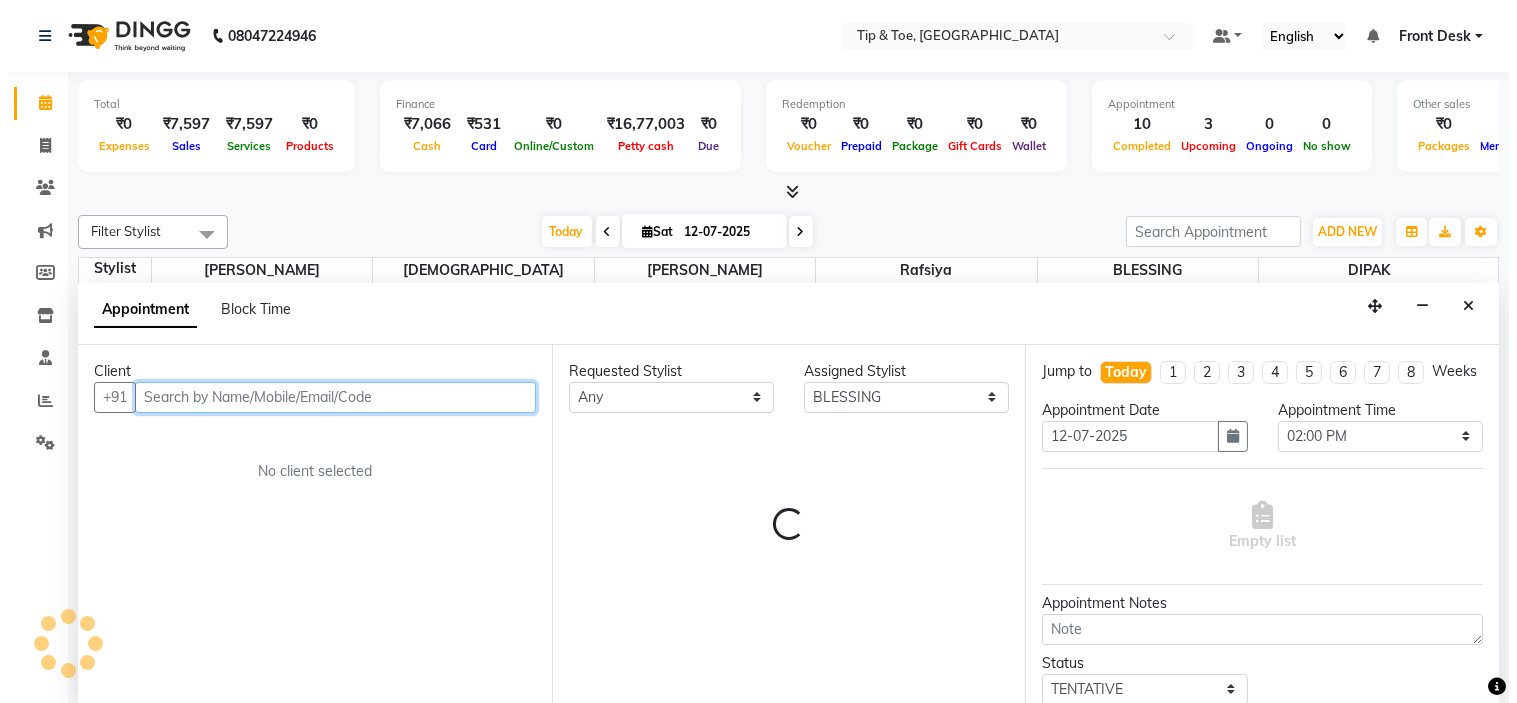 scroll, scrollTop: 1, scrollLeft: 0, axis: vertical 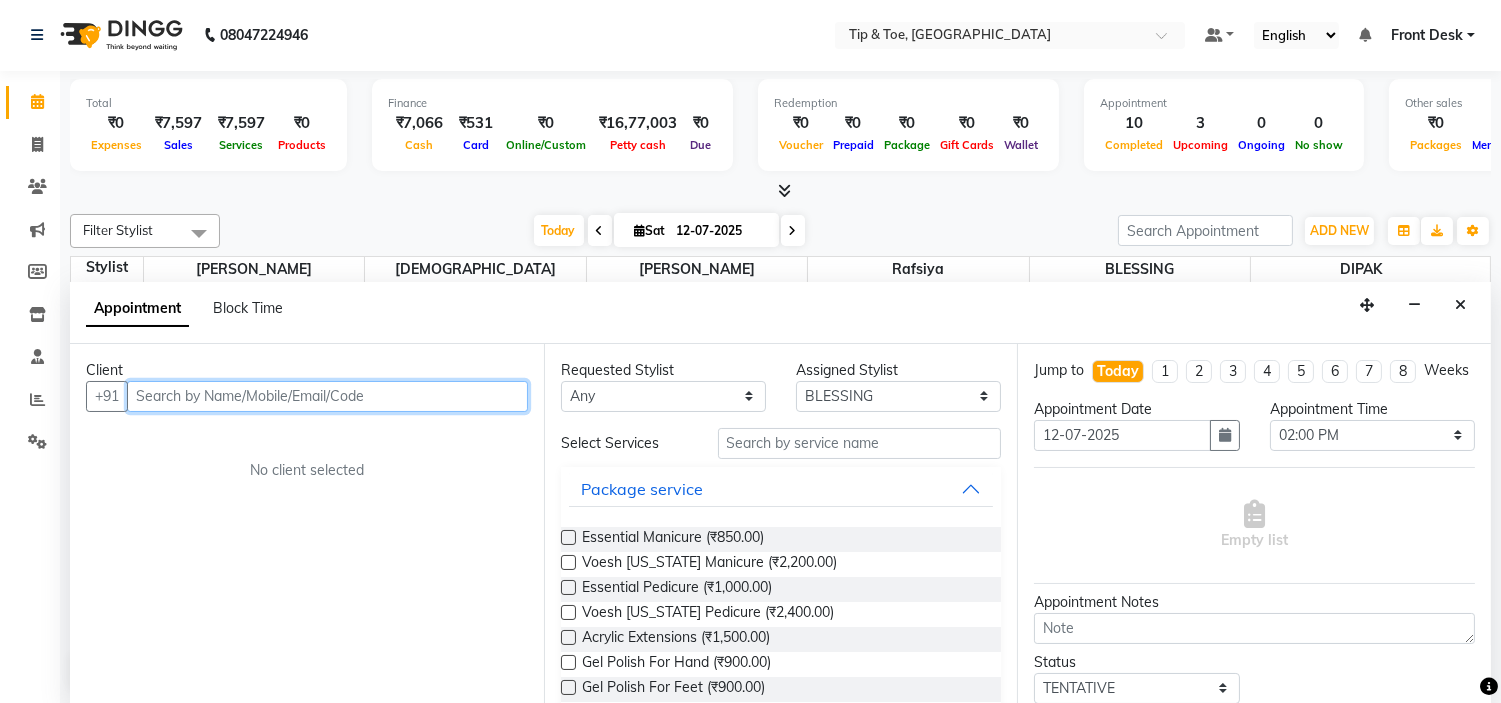 click at bounding box center [327, 396] 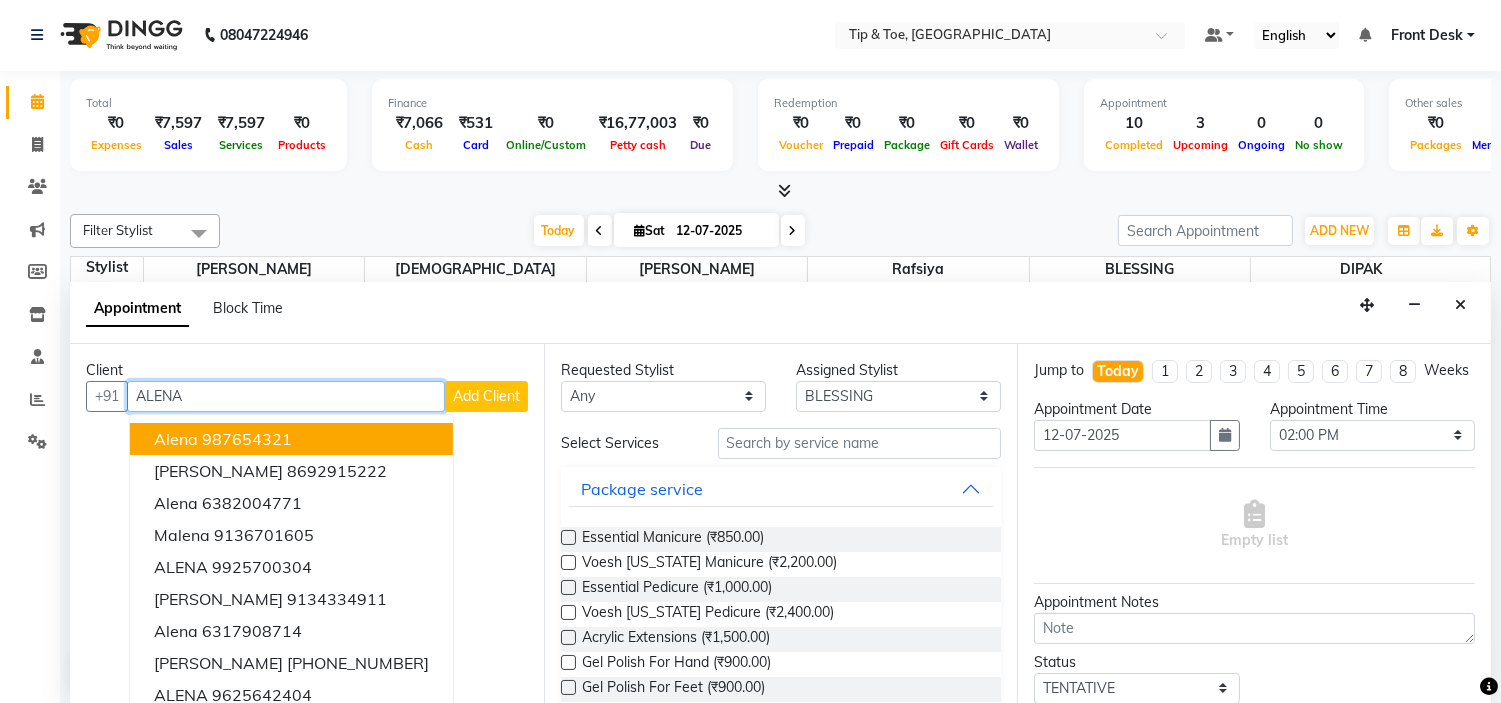 click on "ALENA" at bounding box center [286, 396] 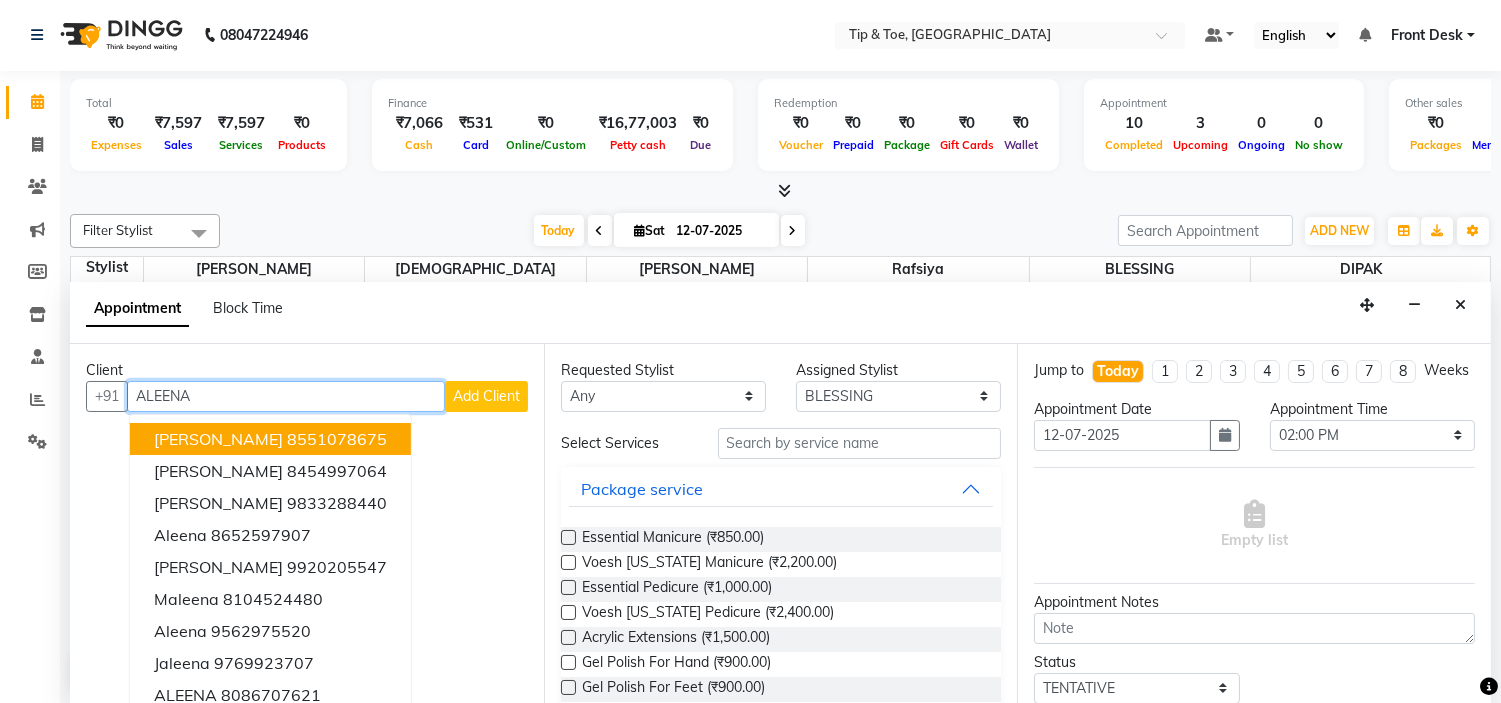 type on "ALEENA" 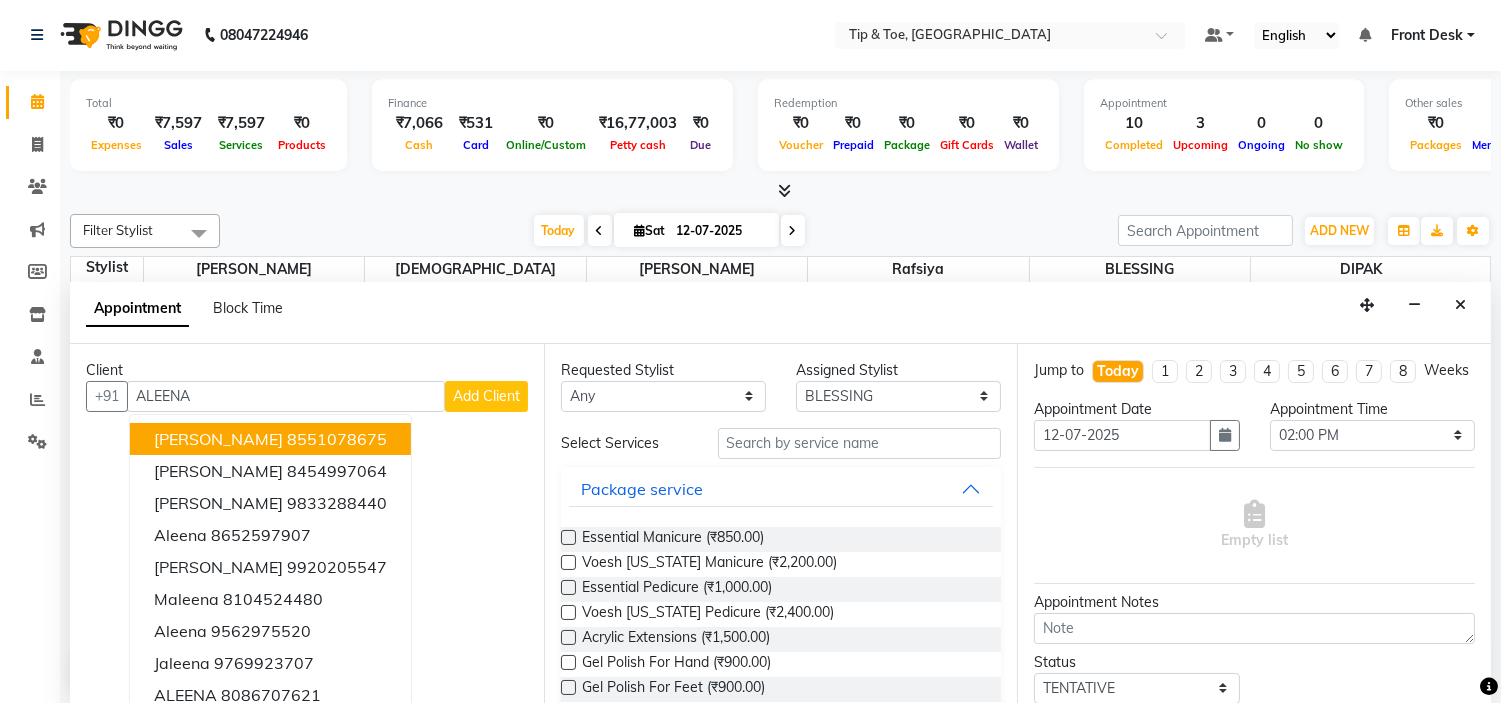 click on "Add Client" at bounding box center [486, 396] 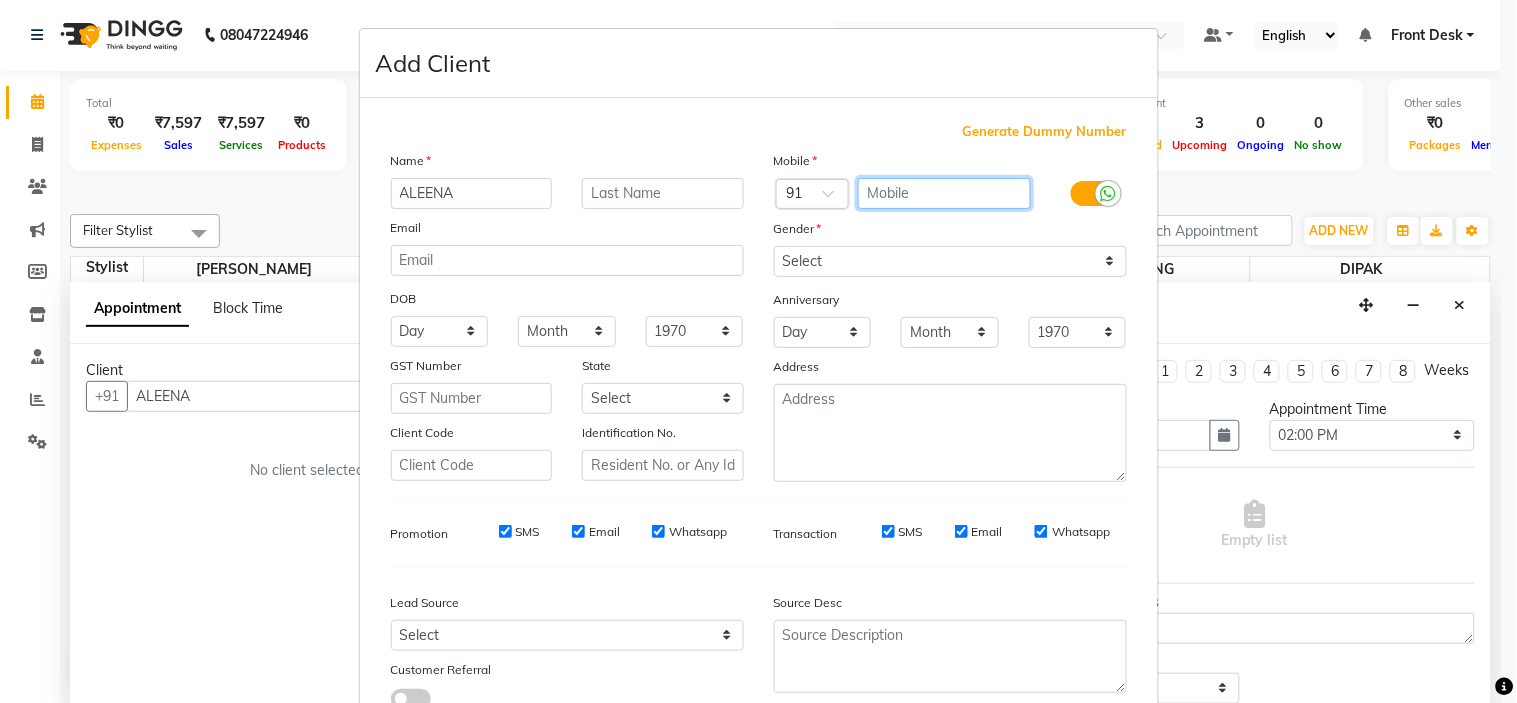 click at bounding box center (944, 193) 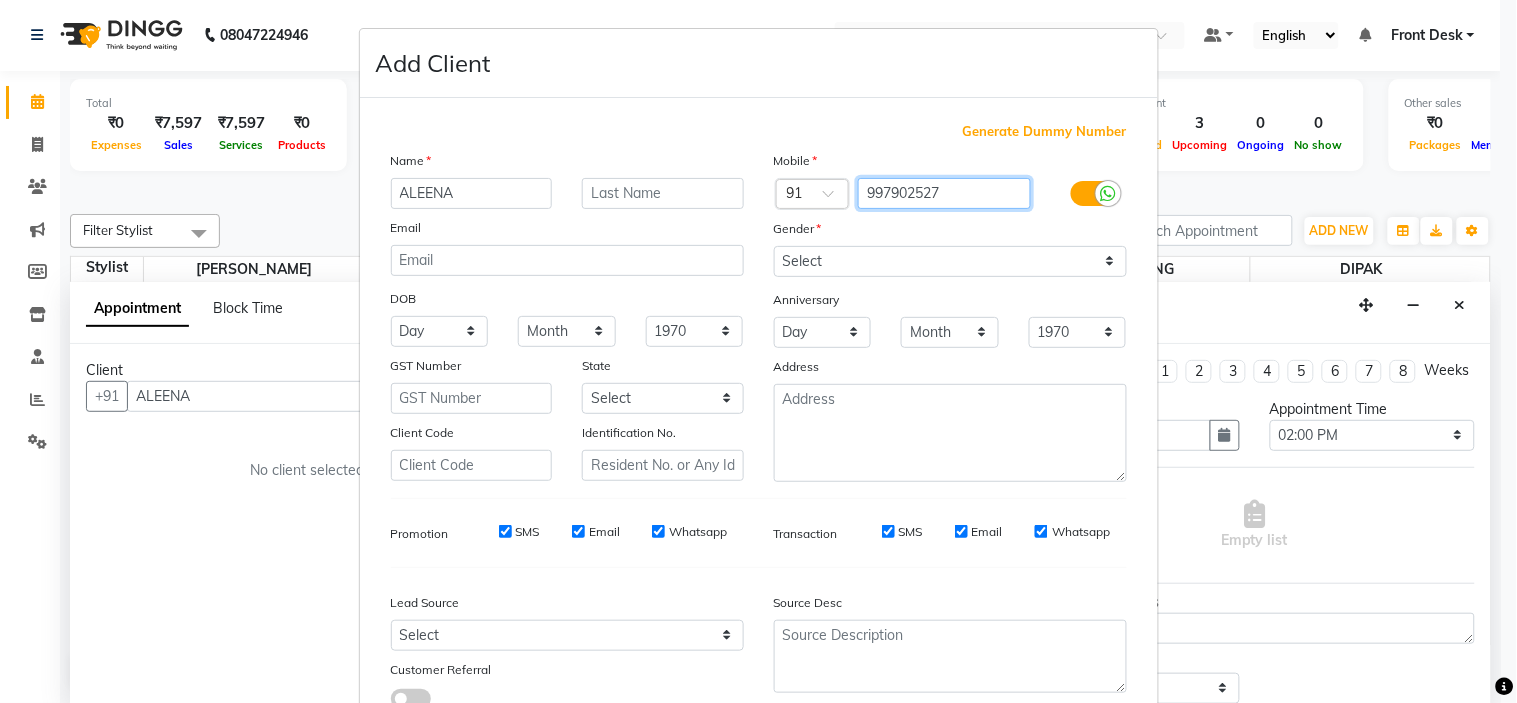 type on "997902527" 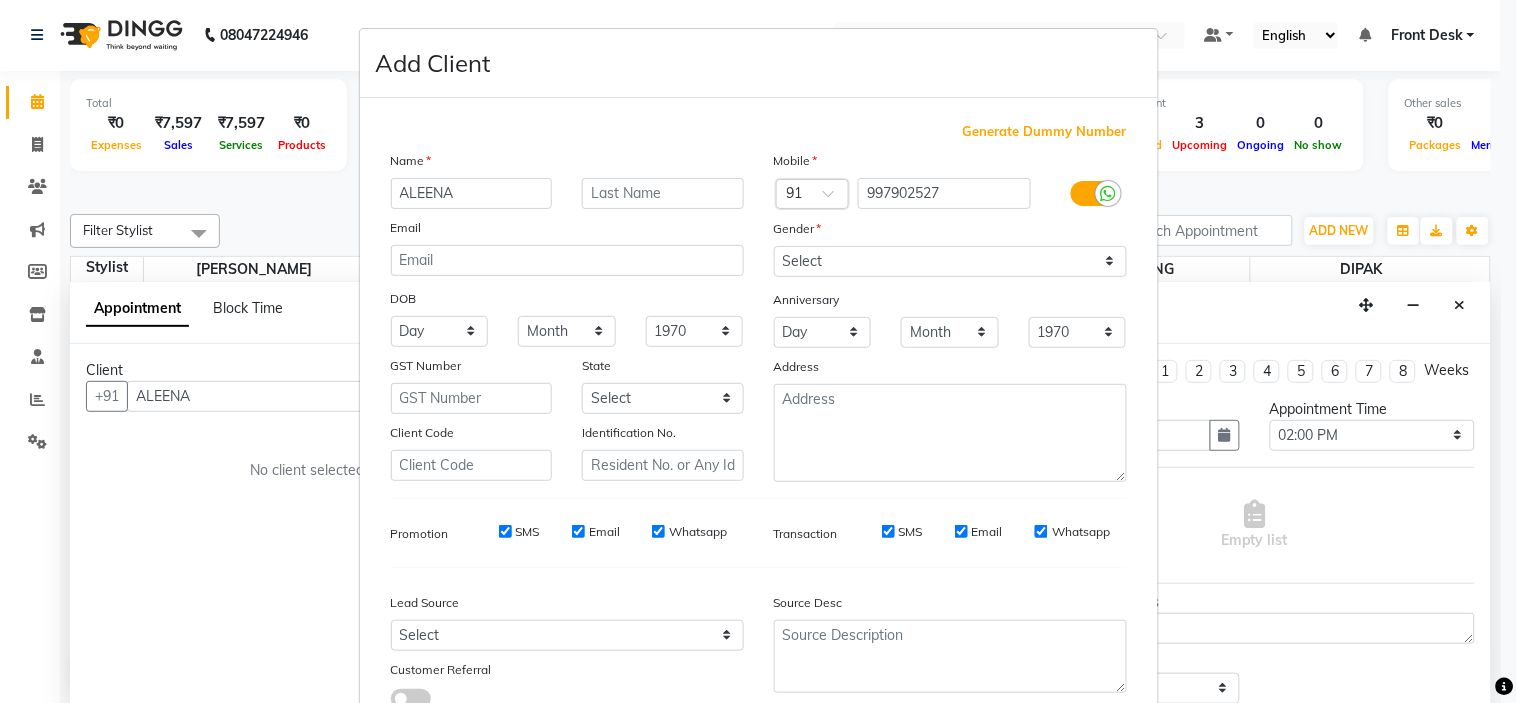 click on "Gender" at bounding box center [950, 232] 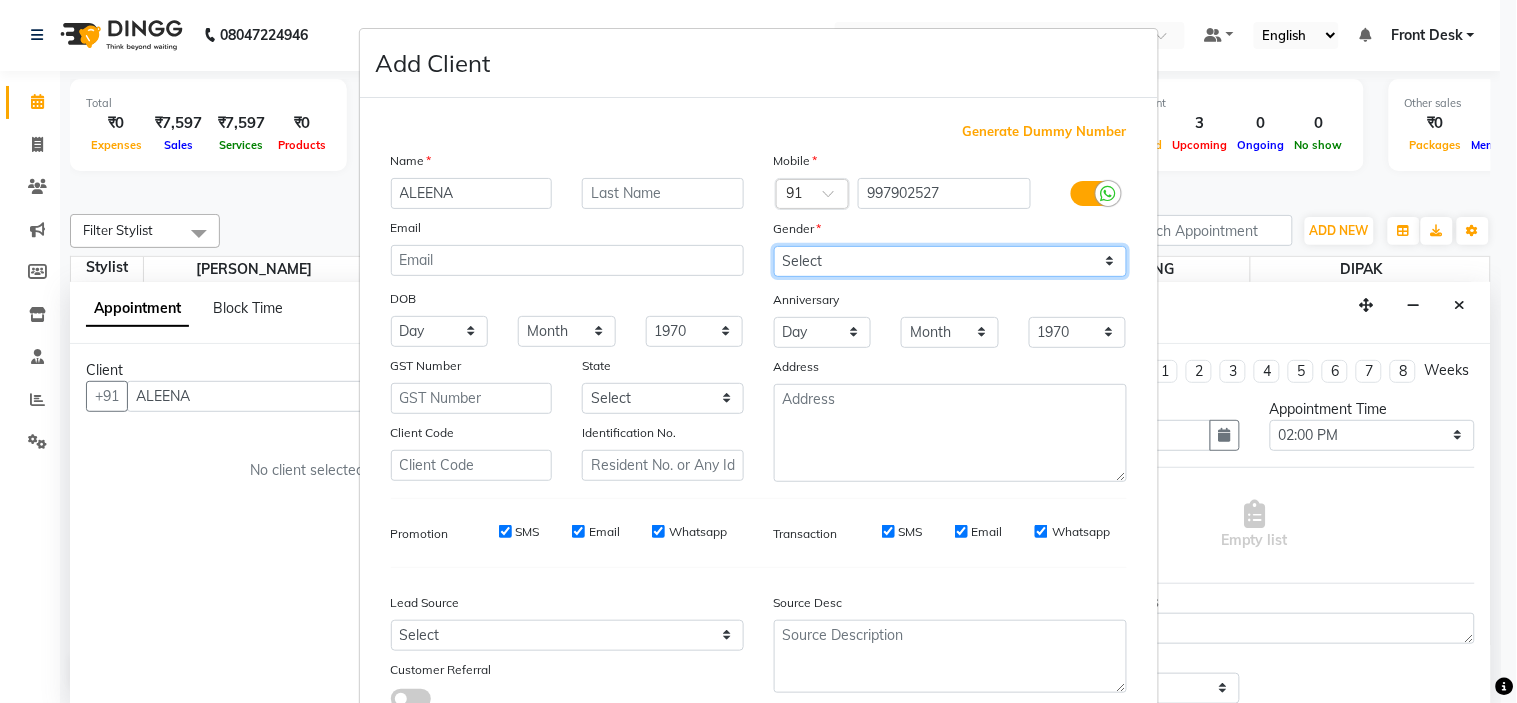 click on "Select [DEMOGRAPHIC_DATA] [DEMOGRAPHIC_DATA] Other Prefer Not To Say" at bounding box center (950, 261) 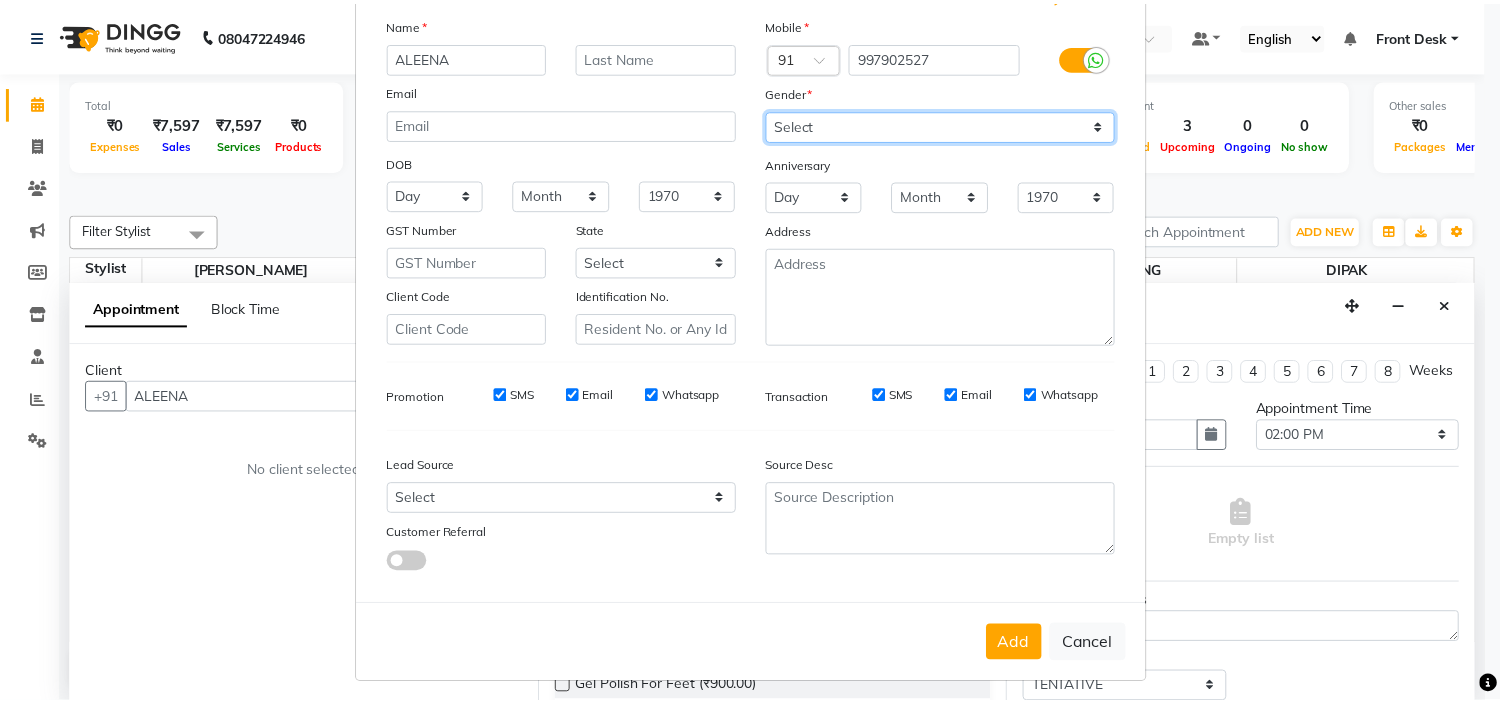 scroll, scrollTop: 147, scrollLeft: 0, axis: vertical 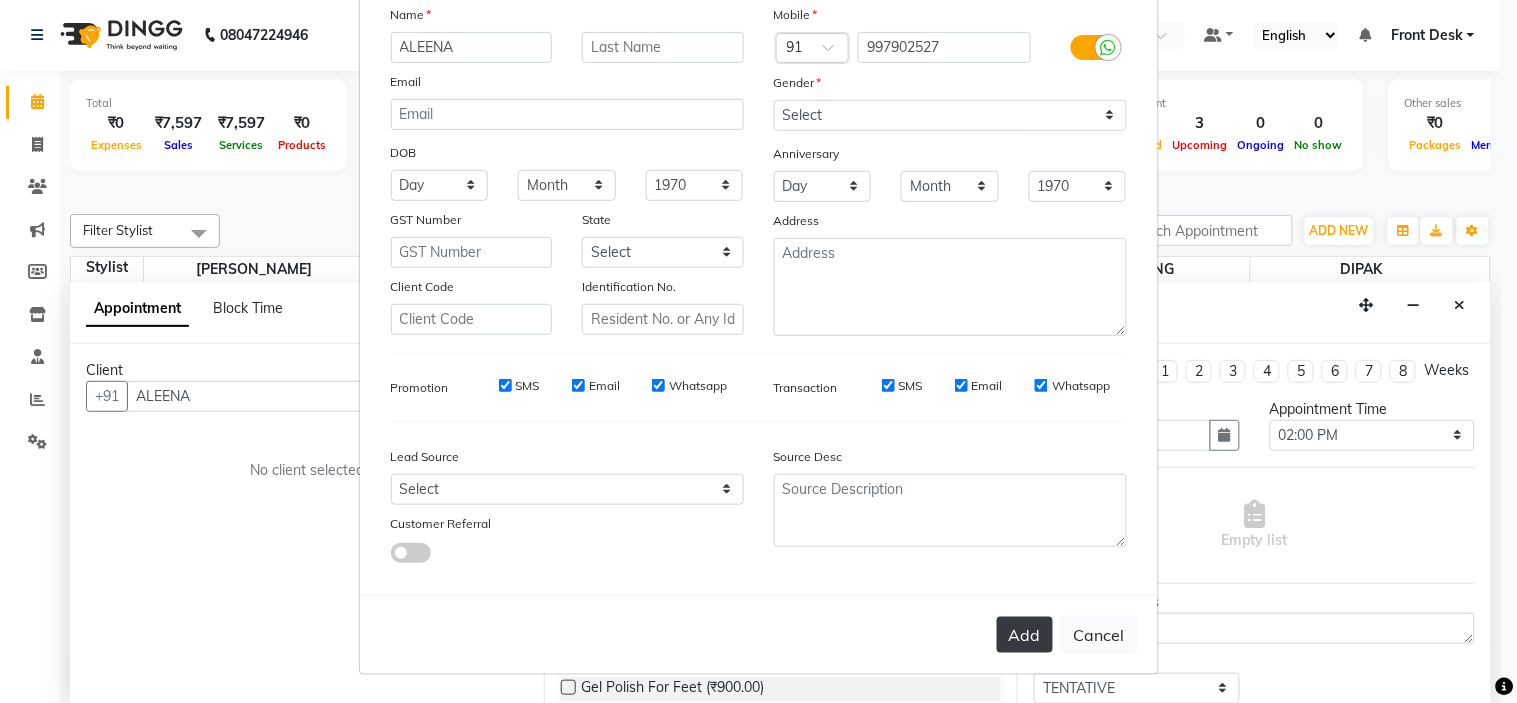 click on "Add" at bounding box center [1025, 635] 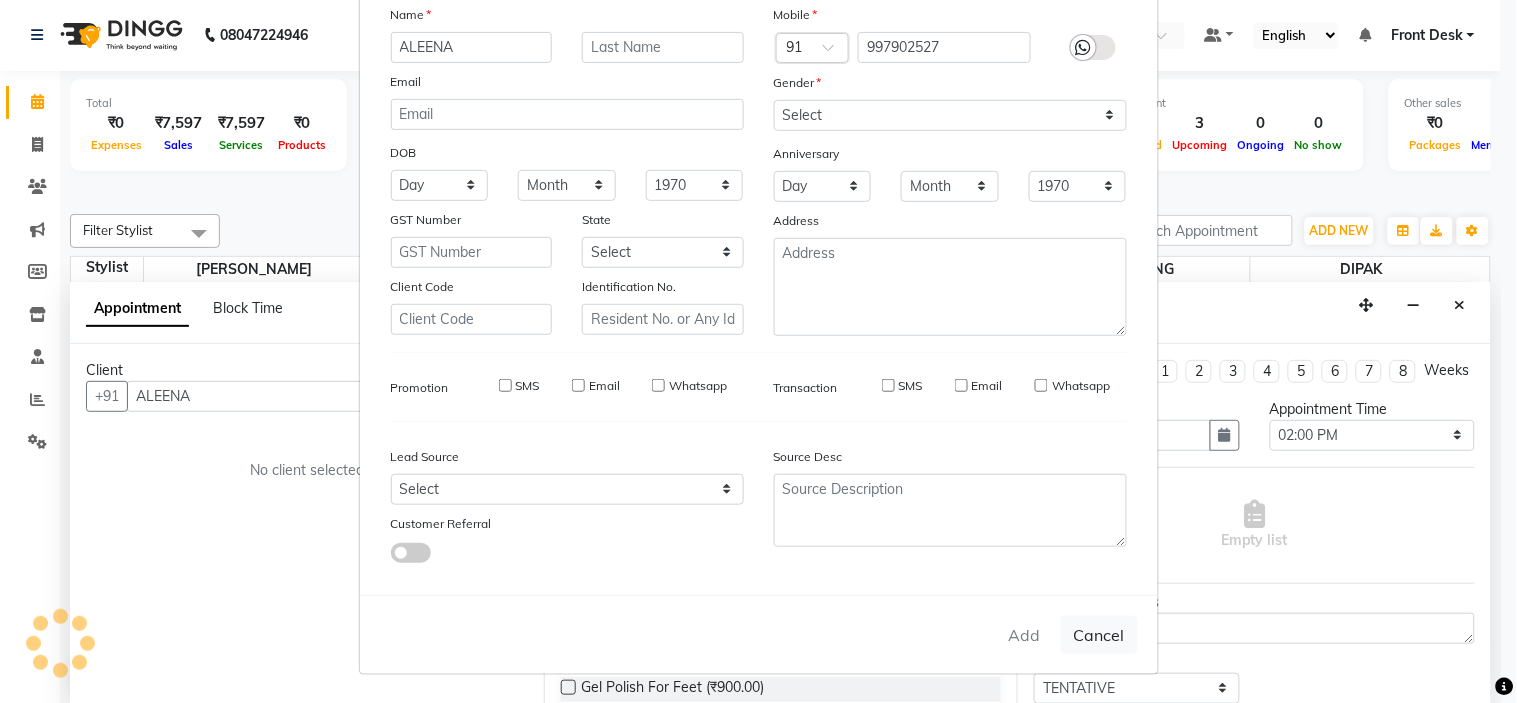 type on "997902527" 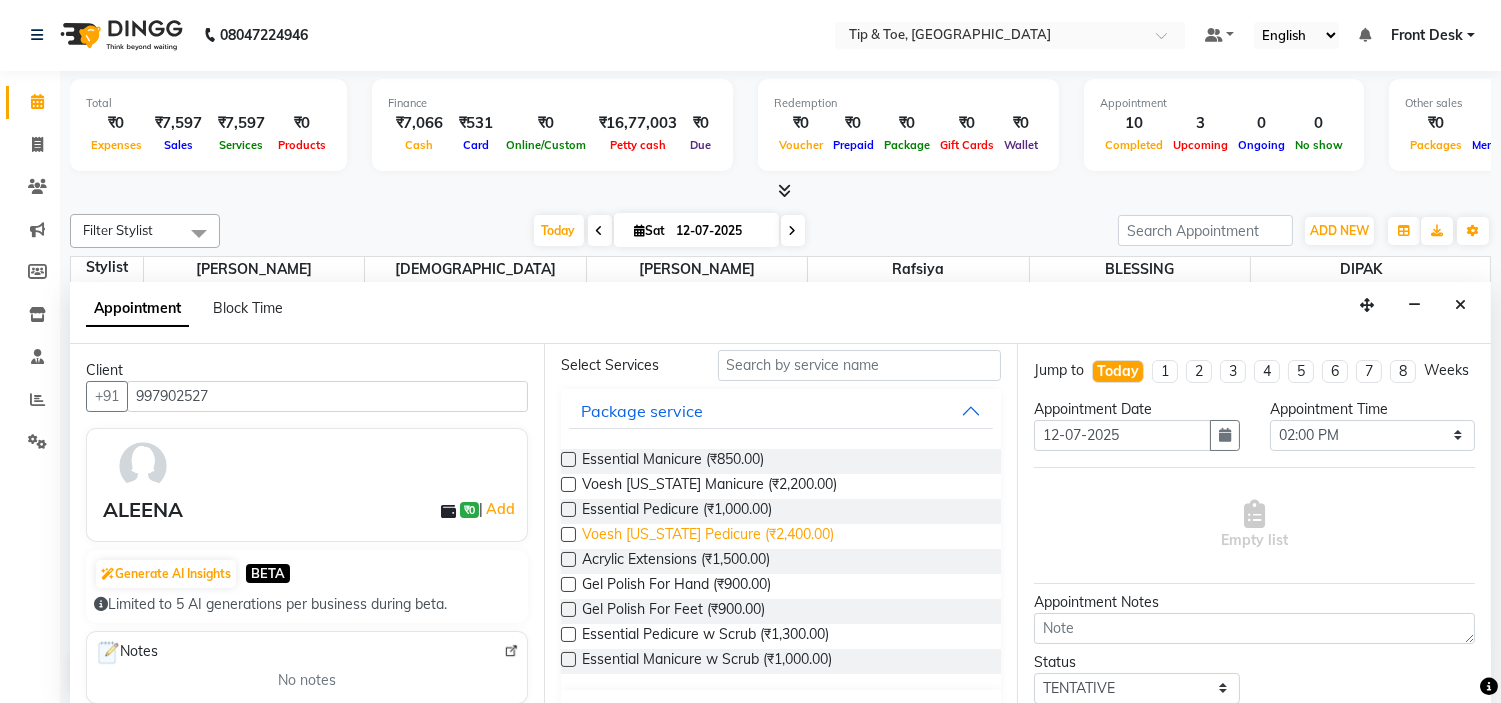 scroll, scrollTop: 333, scrollLeft: 0, axis: vertical 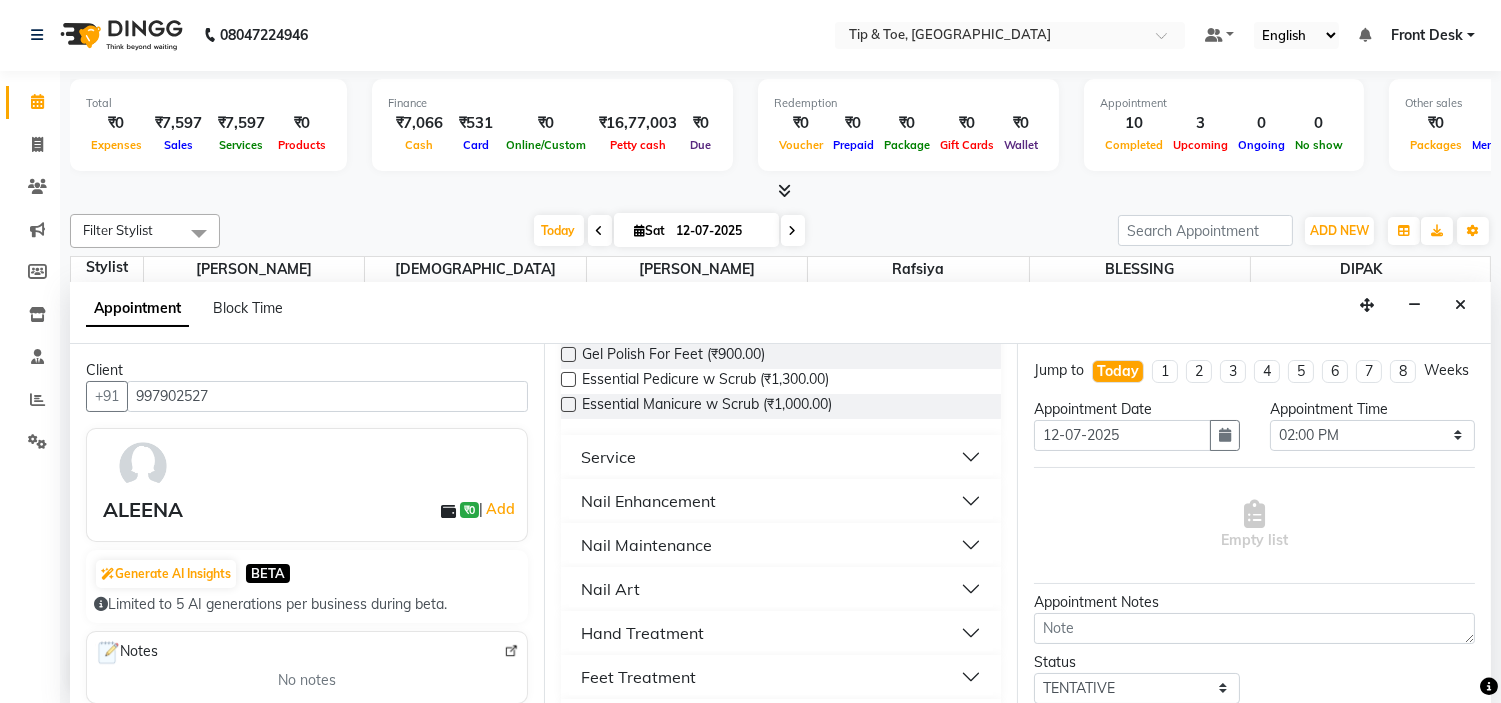 click on "Feet Treatment" at bounding box center (781, 677) 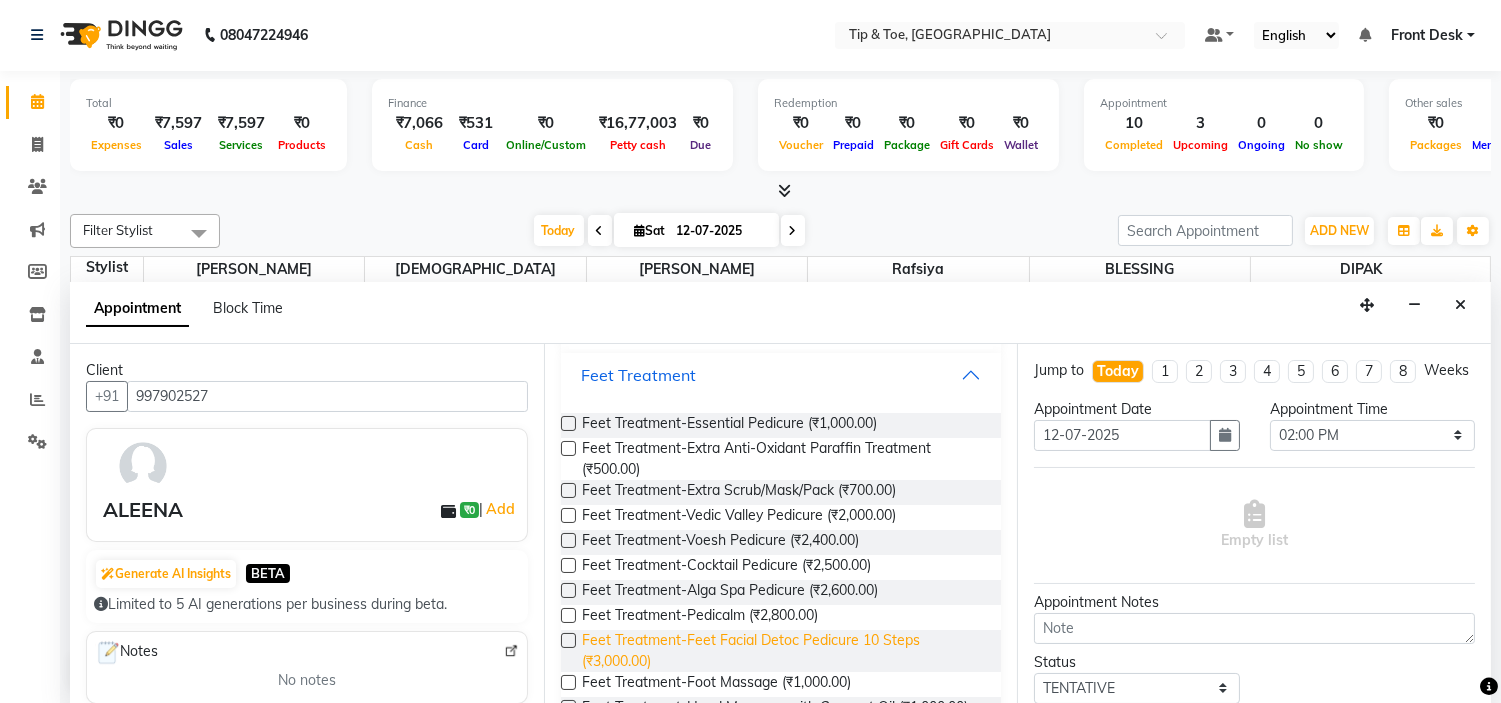 scroll, scrollTop: 666, scrollLeft: 0, axis: vertical 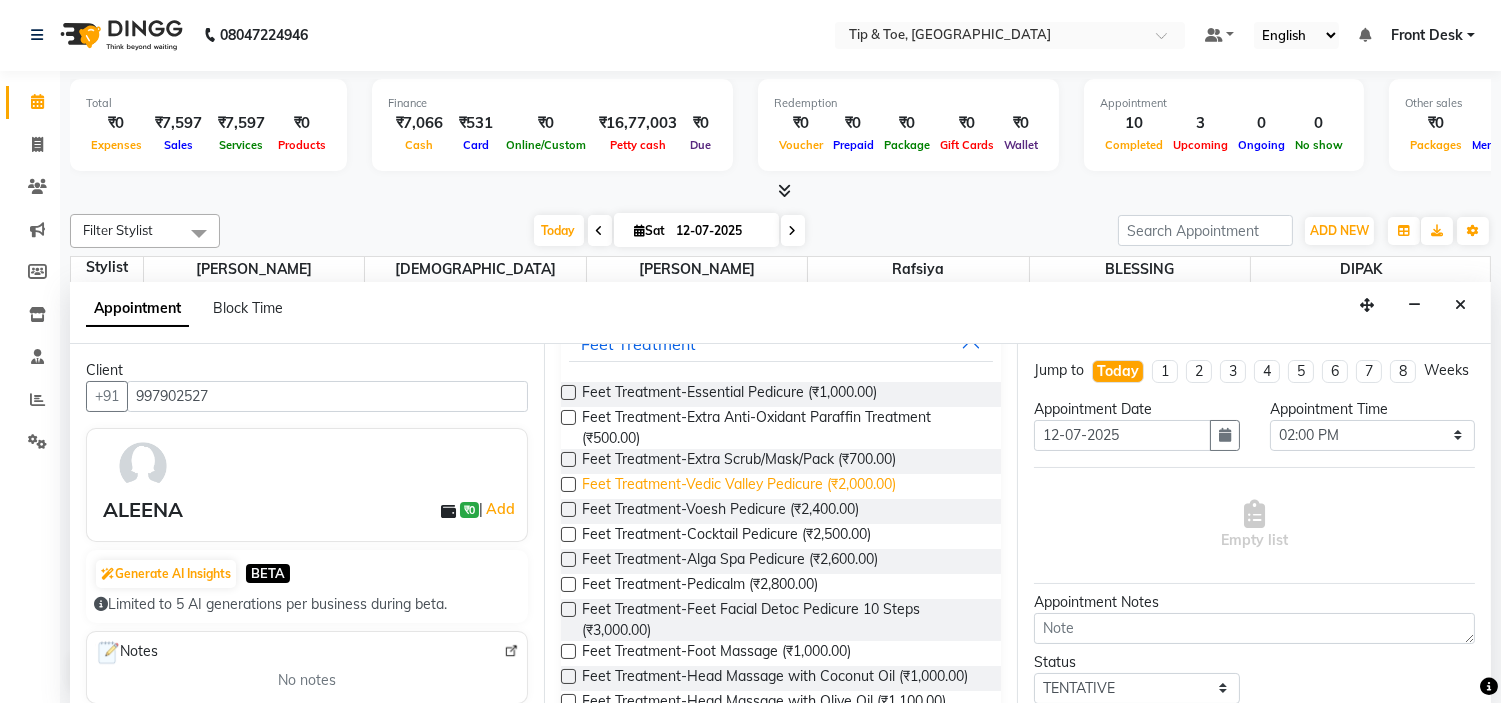 click on "Feet Treatment-Vedic Valley Pedicure (₹2,000.00)" at bounding box center [739, 486] 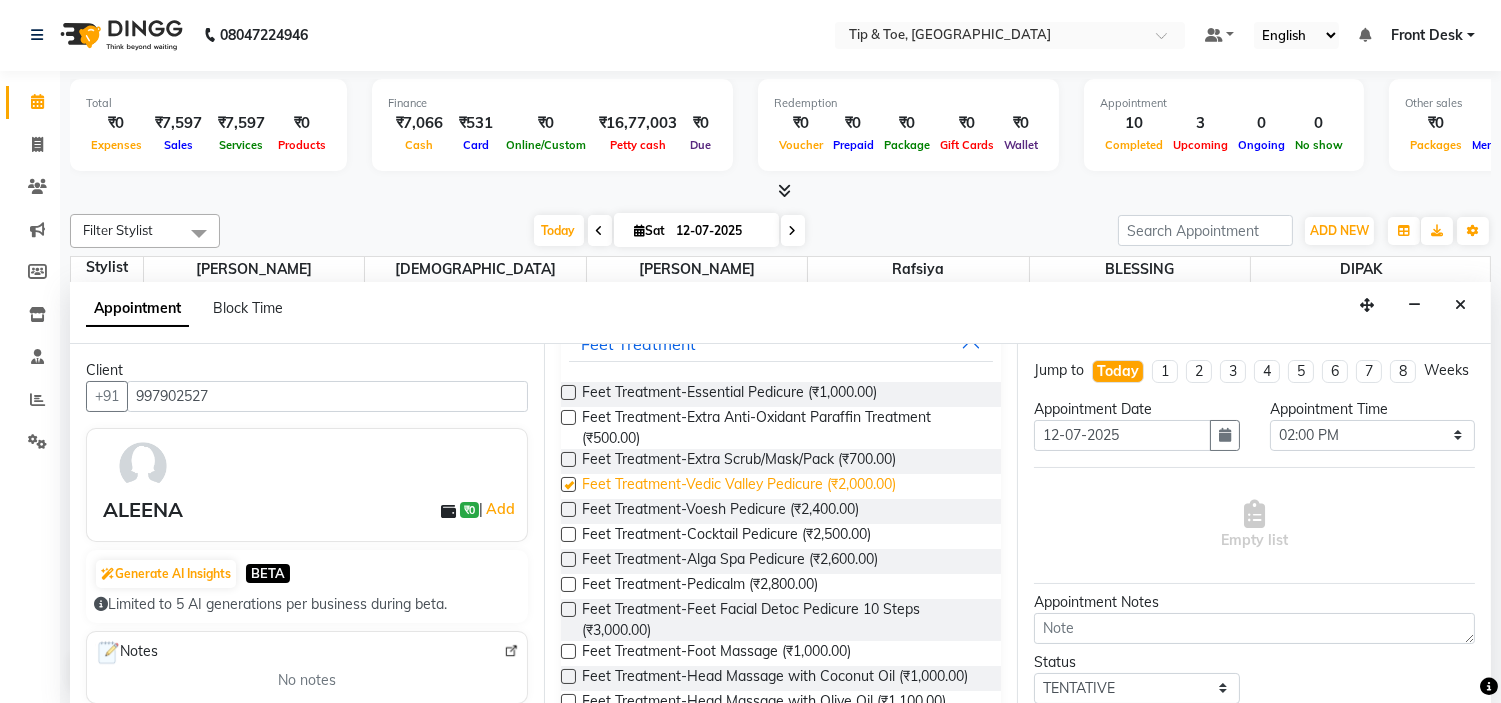 checkbox on "false" 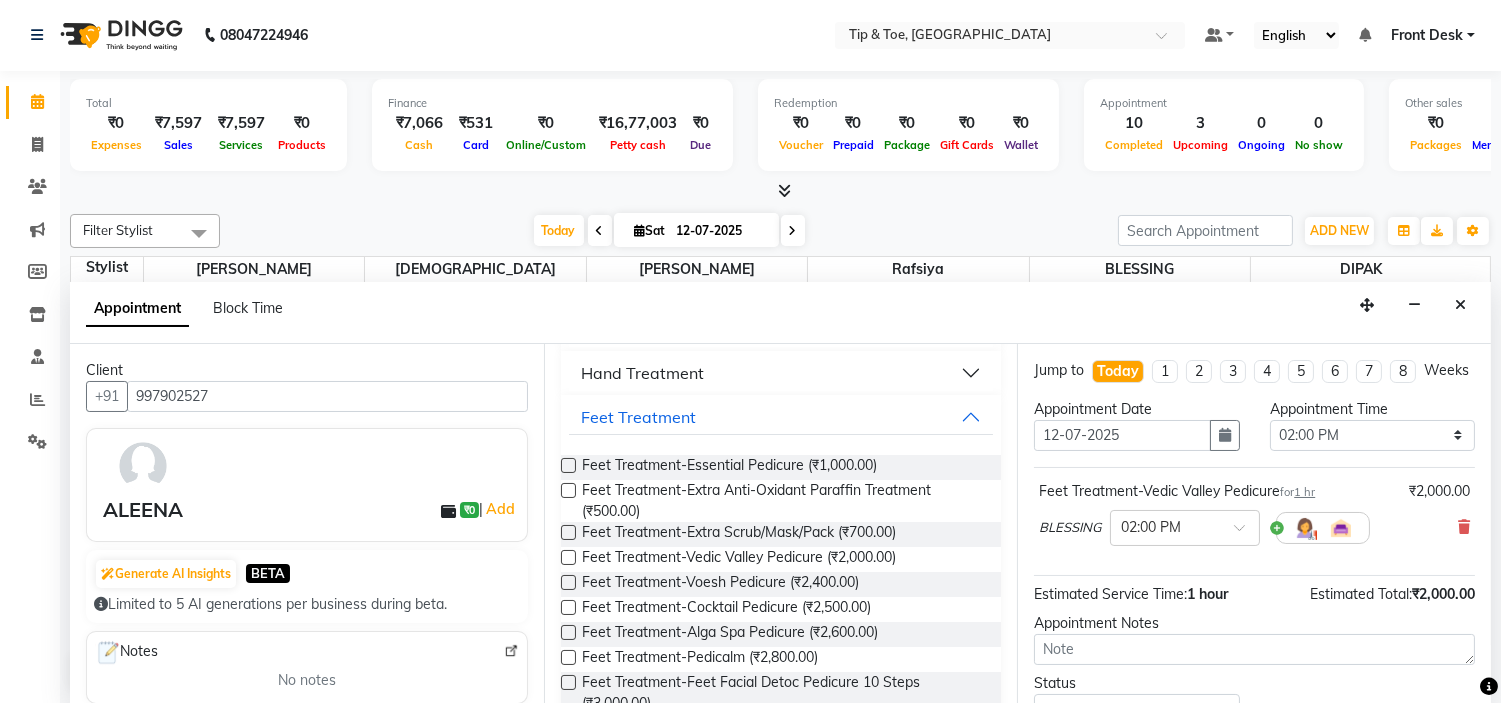 scroll, scrollTop: 444, scrollLeft: 0, axis: vertical 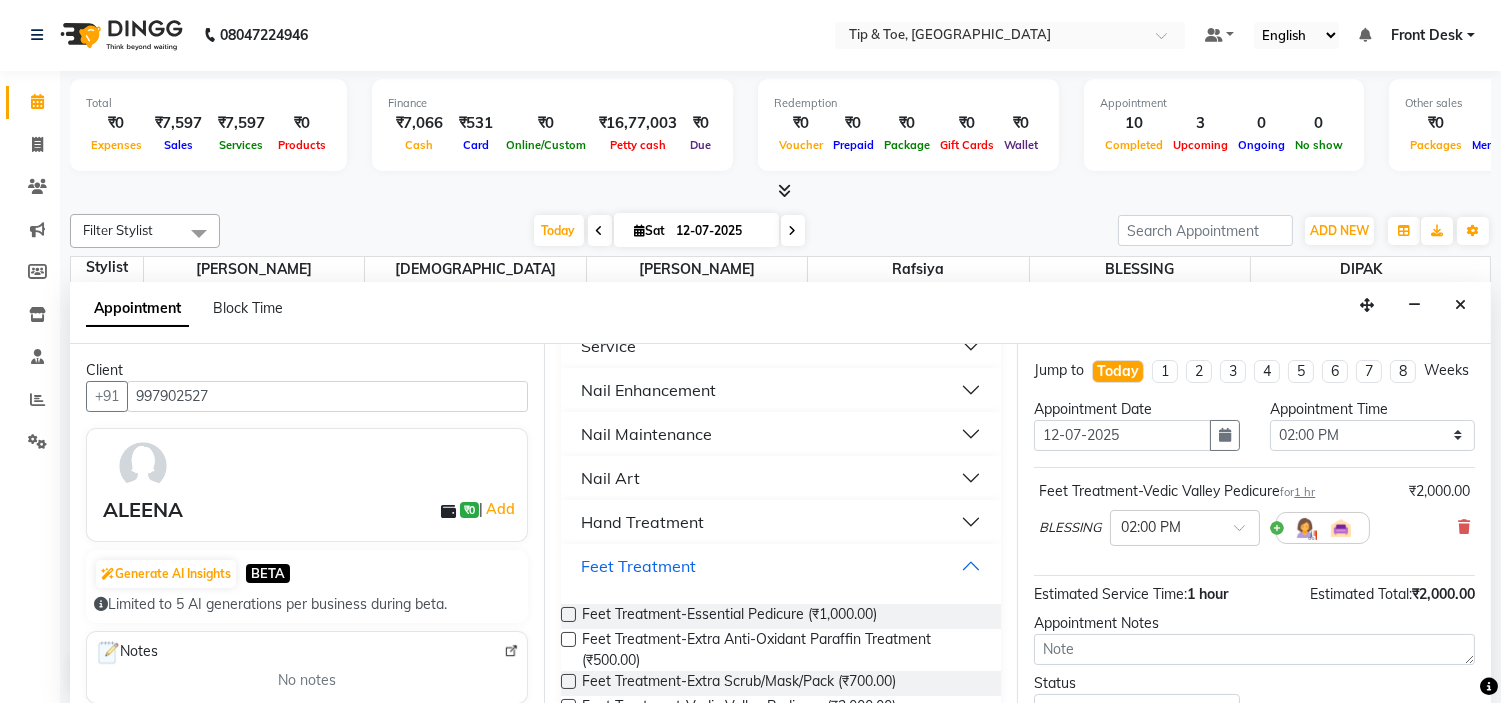 click on "Feet Treatment" at bounding box center (638, 566) 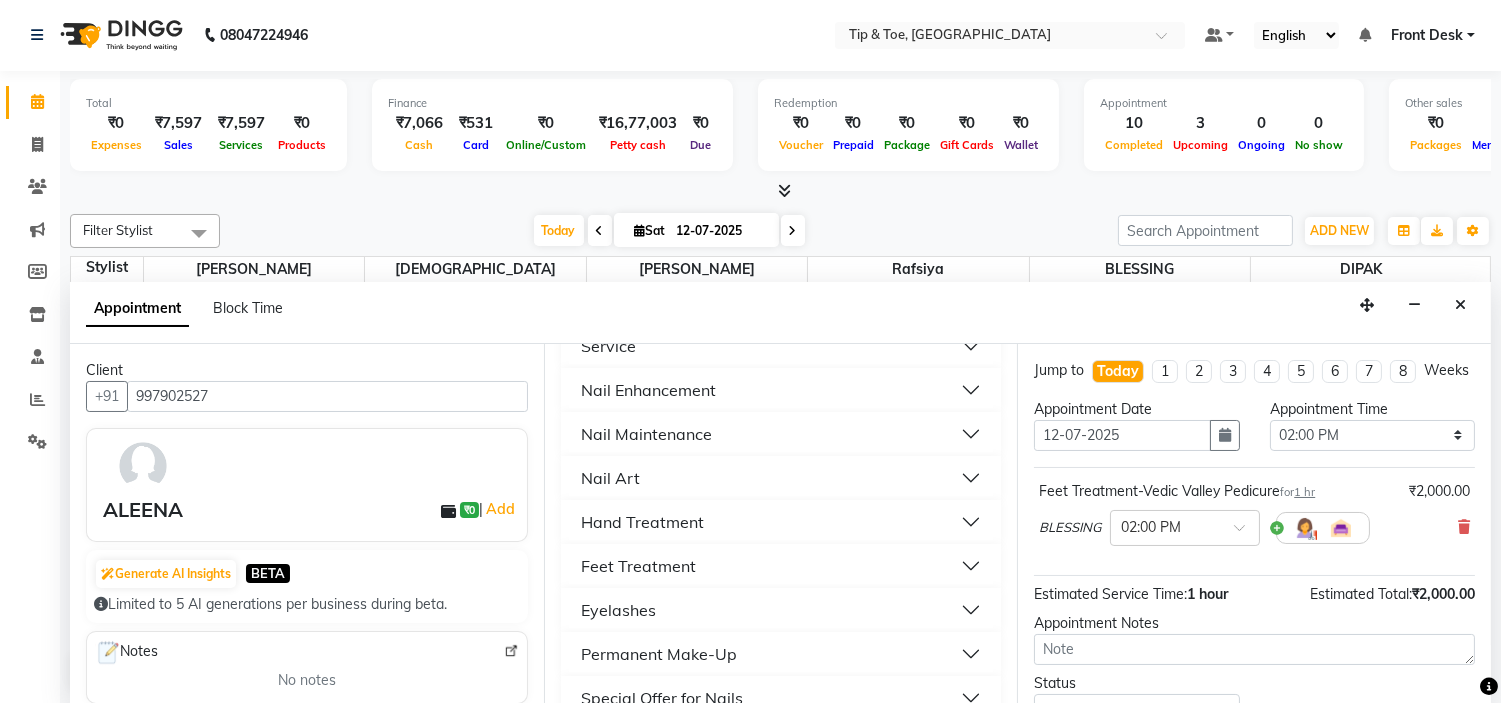 drag, startPoint x: 702, startPoint y: 560, endPoint x: 713, endPoint y: 558, distance: 11.18034 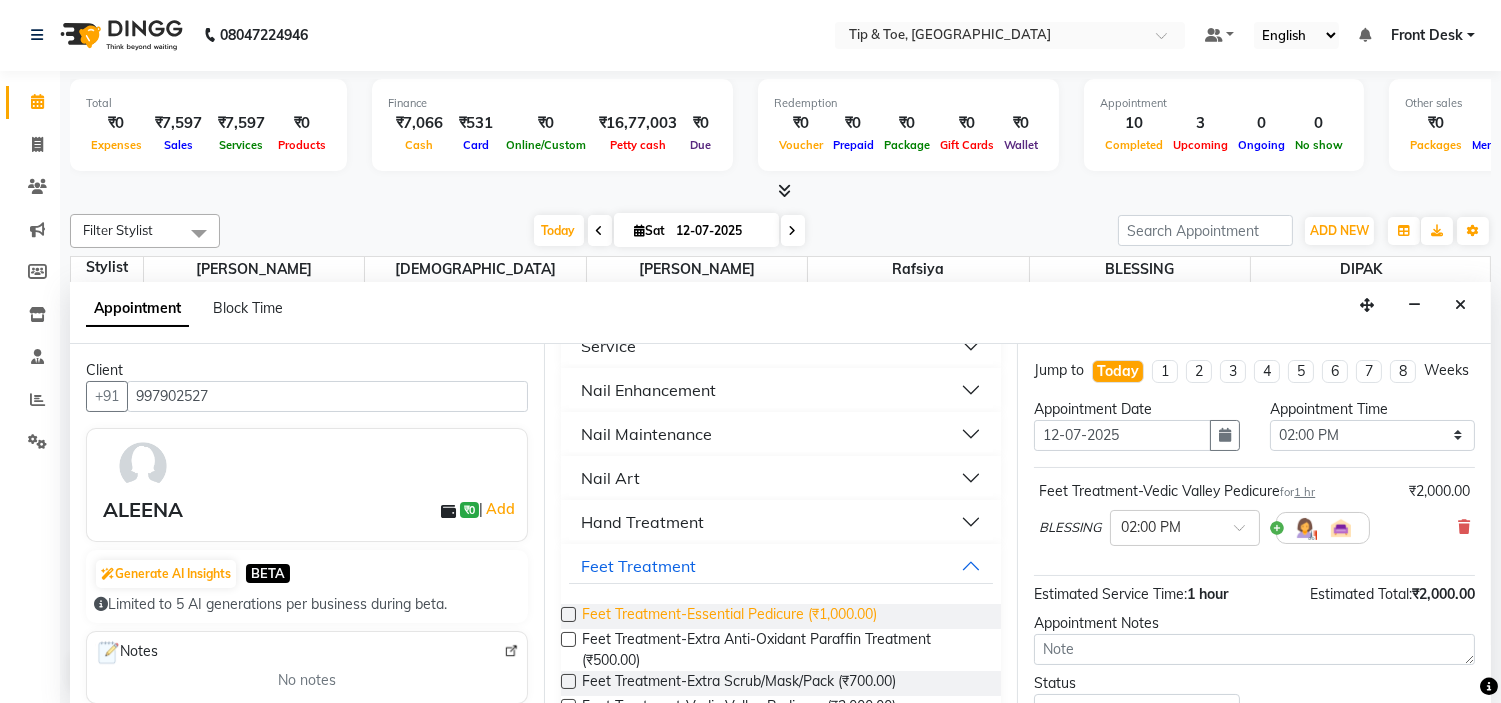 click on "Feet Treatment-Essential Pedicure (₹1,000.00)" at bounding box center [729, 616] 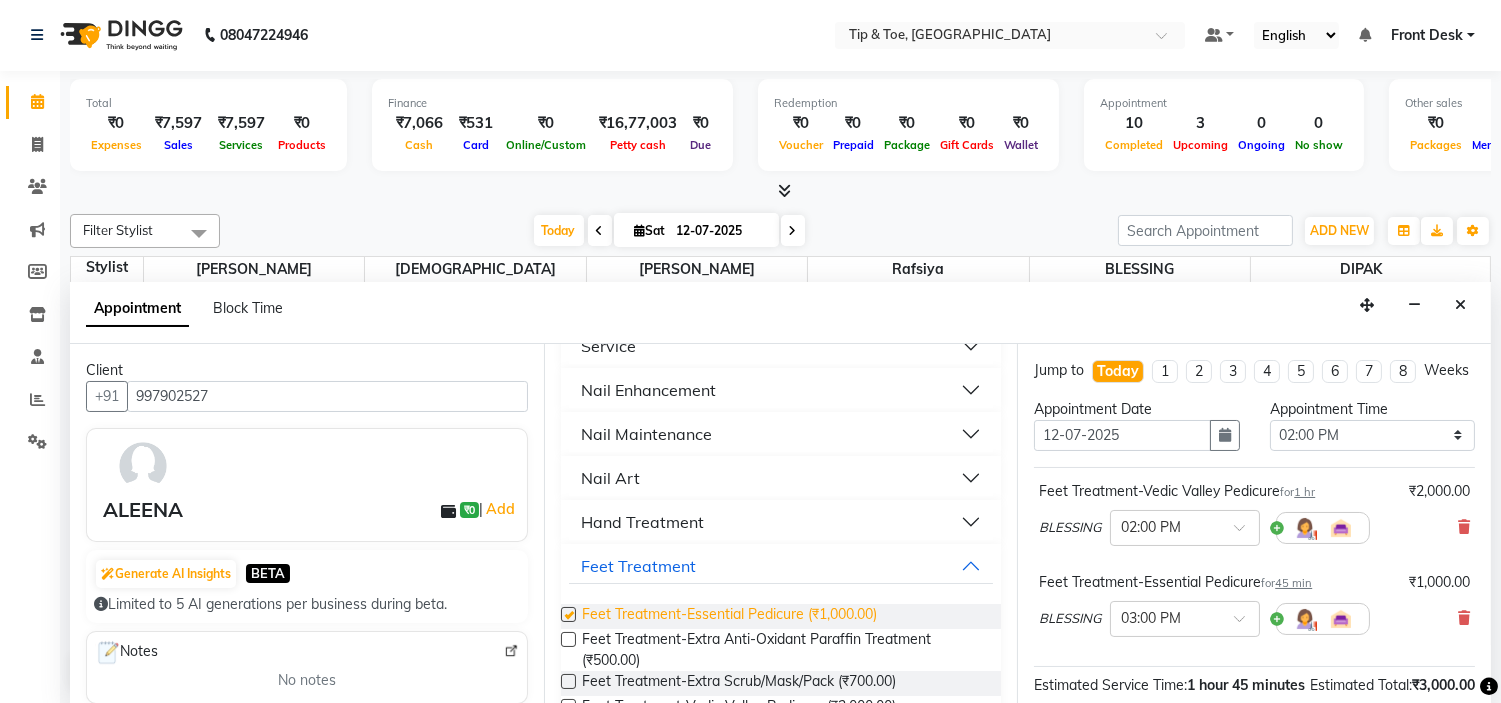 checkbox on "false" 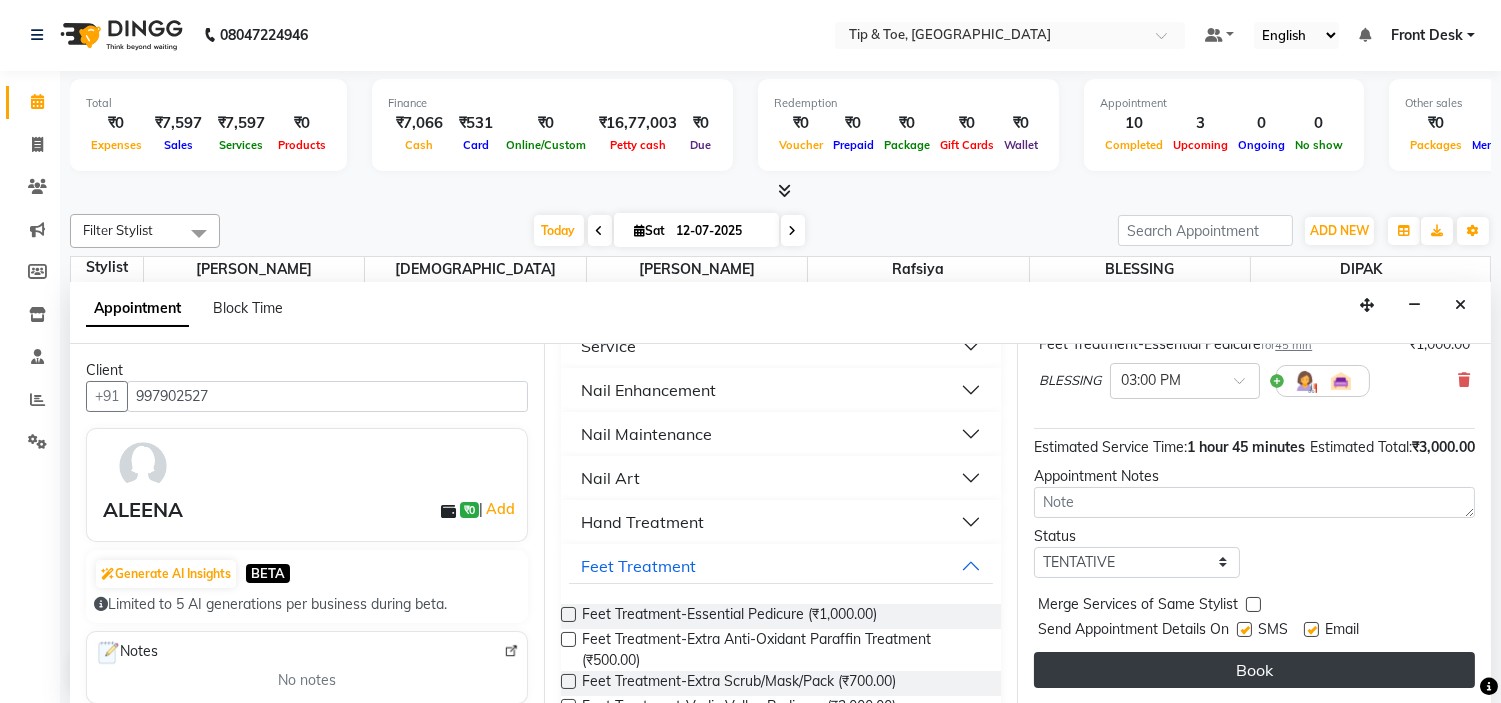 scroll, scrollTop: 277, scrollLeft: 0, axis: vertical 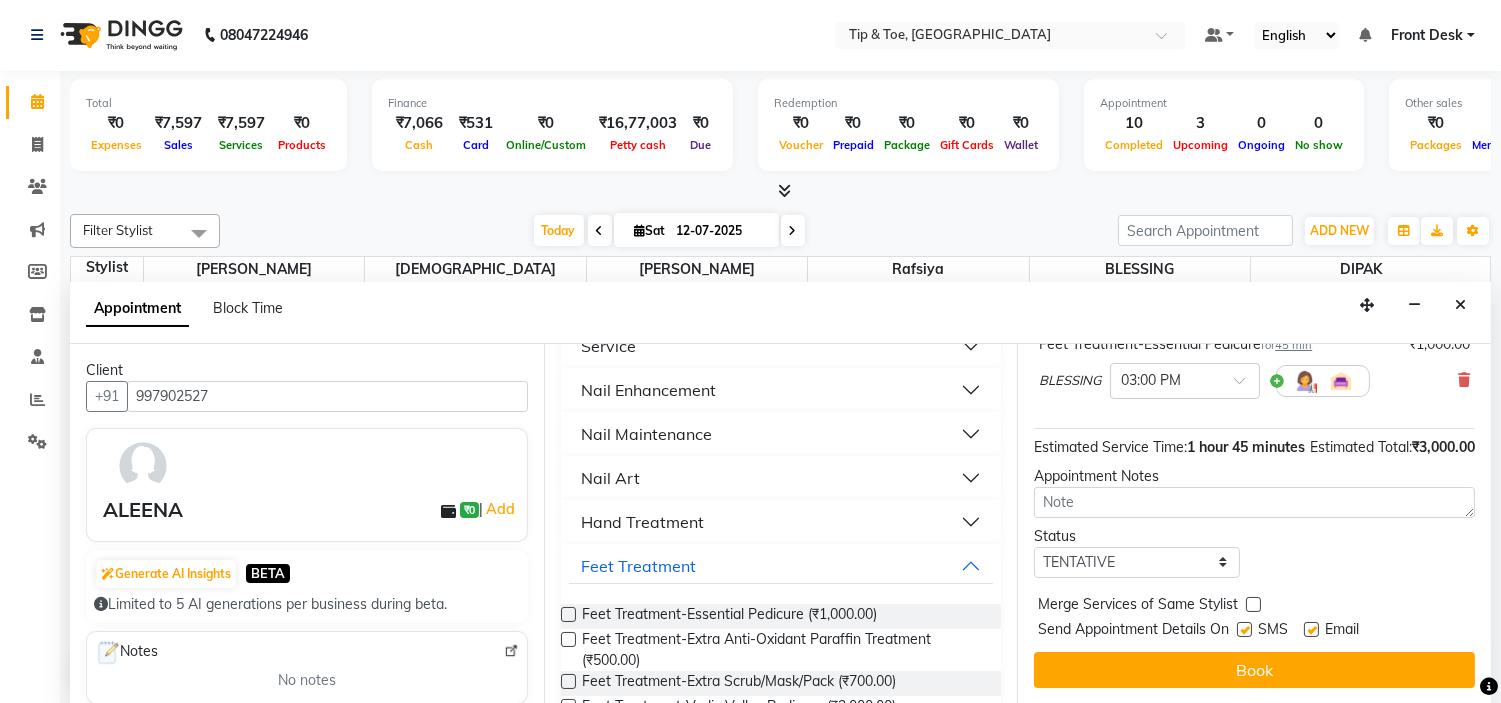 drag, startPoint x: 1310, startPoint y: 634, endPoint x: 1313, endPoint y: 646, distance: 12.369317 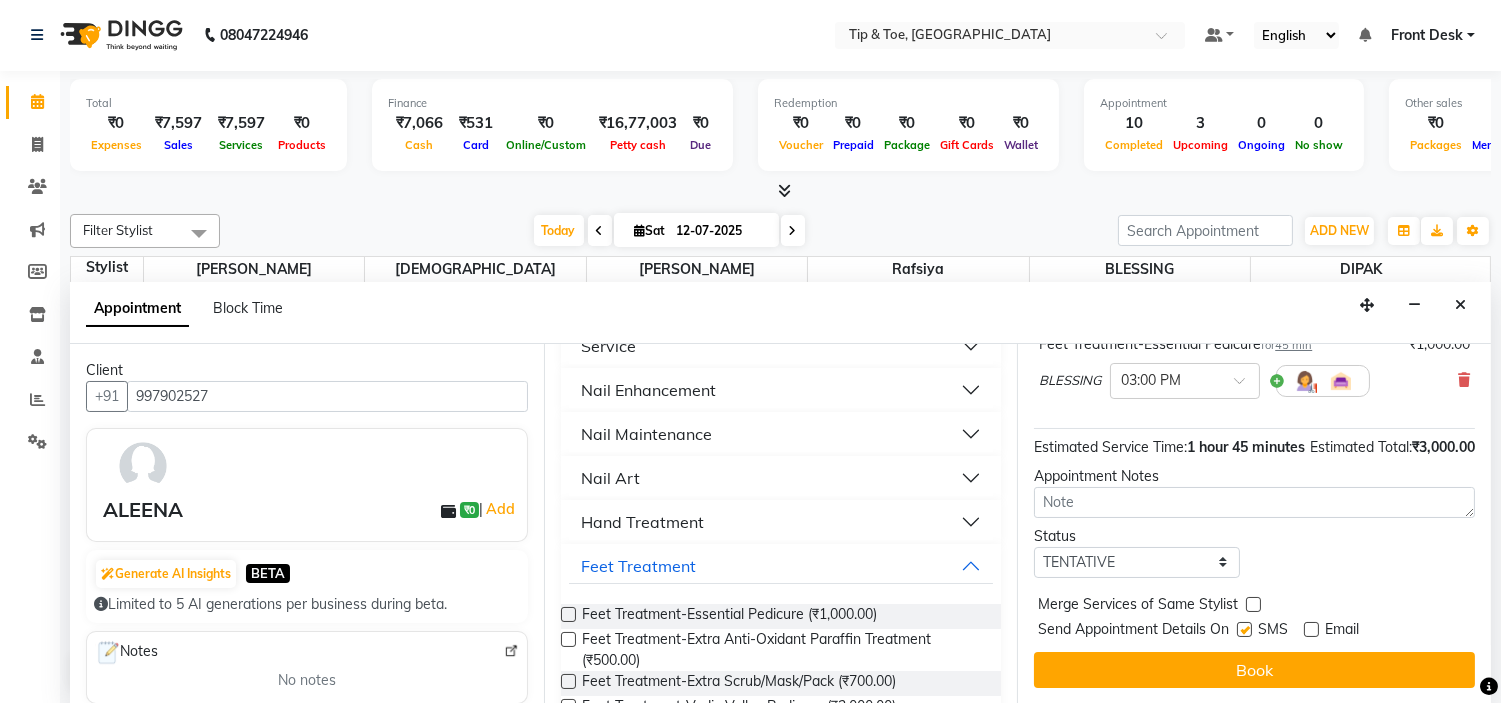 click on "Book" at bounding box center (1254, 670) 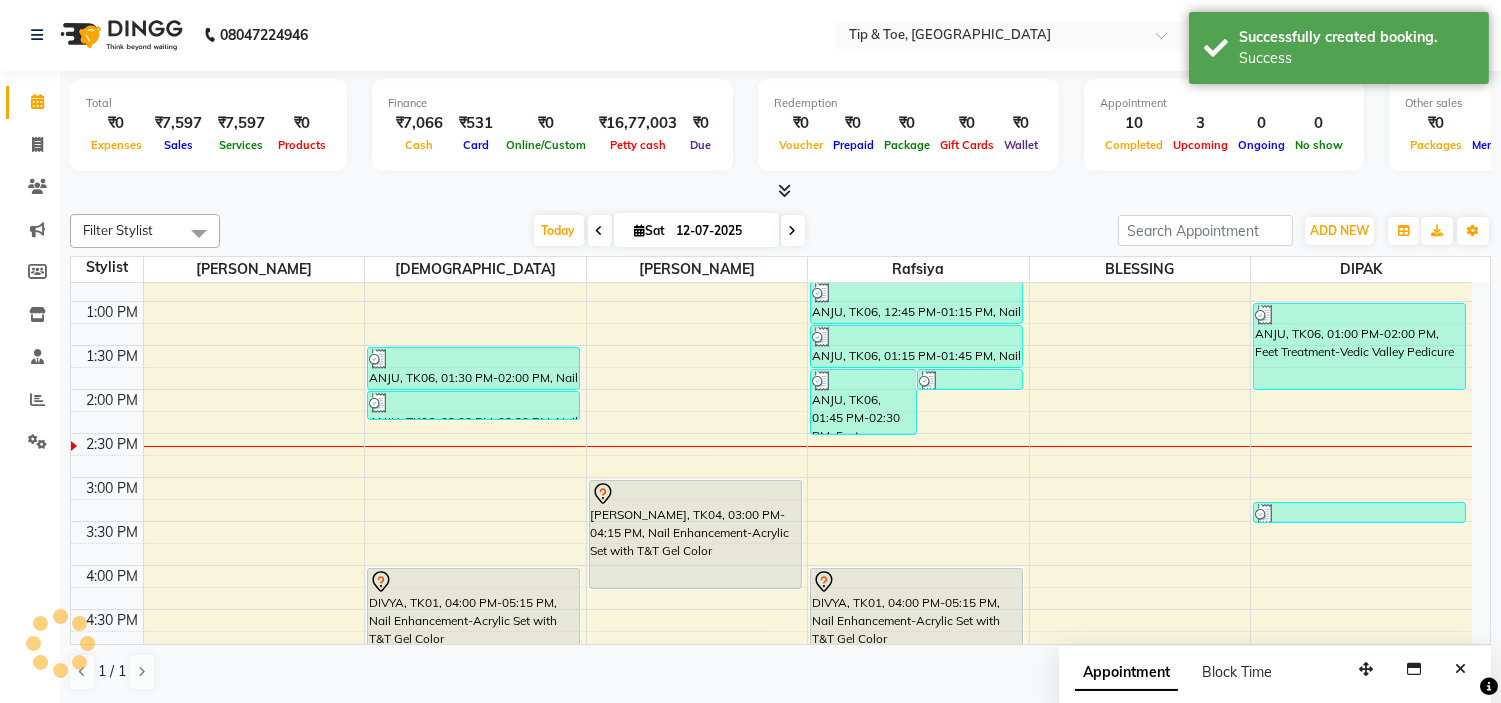 scroll, scrollTop: 0, scrollLeft: 0, axis: both 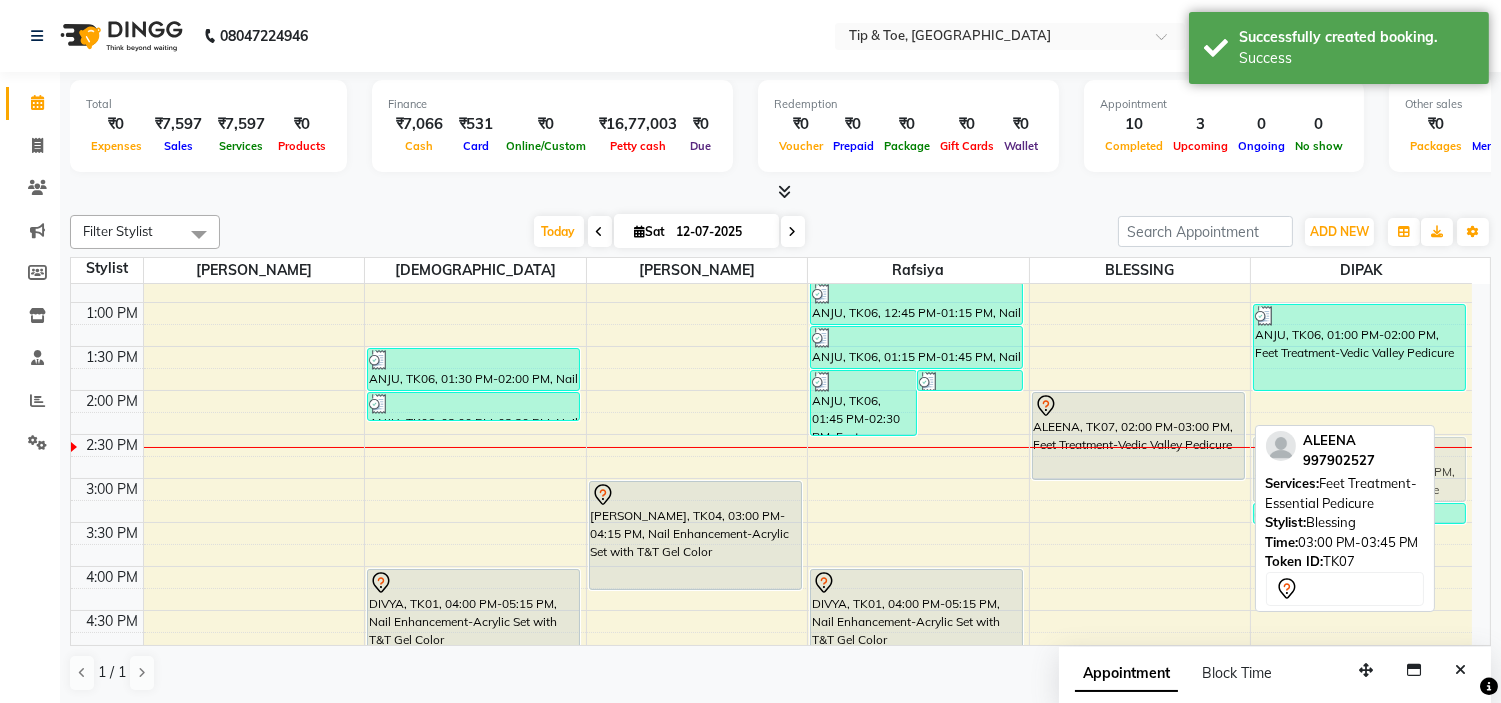 drag, startPoint x: 1216, startPoint y: 508, endPoint x: 1357, endPoint y: 458, distance: 149.60281 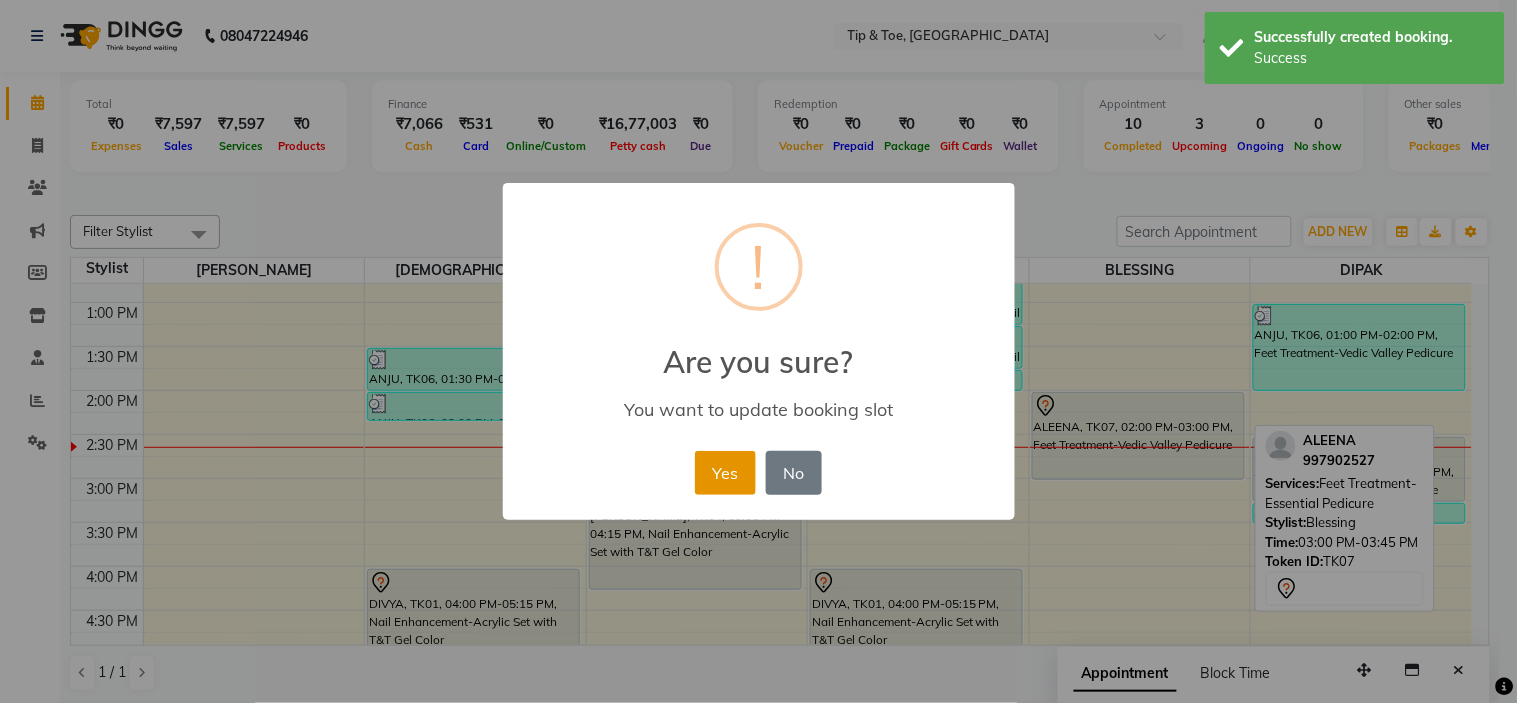drag, startPoint x: 707, startPoint y: 473, endPoint x: 833, endPoint y: 454, distance: 127.424484 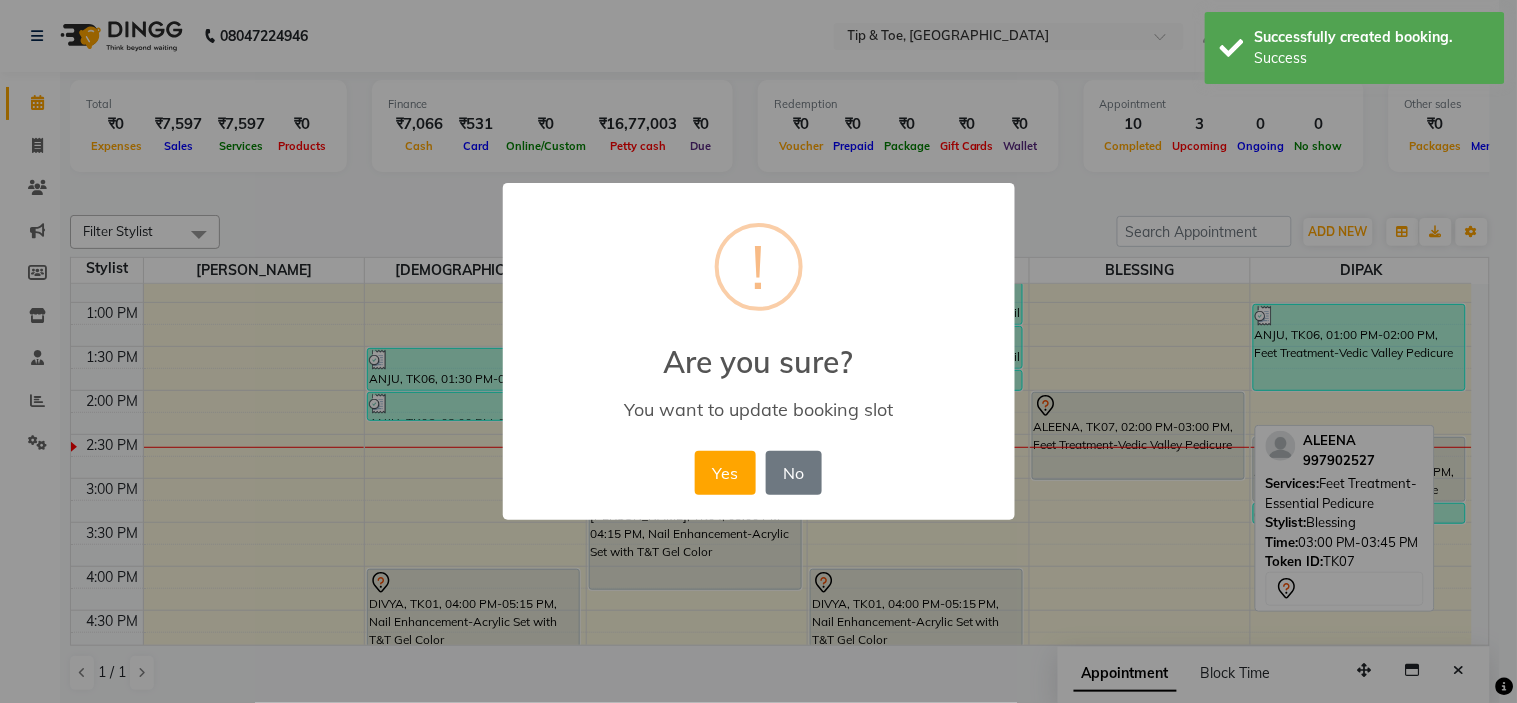 click on "Yes" at bounding box center (725, 473) 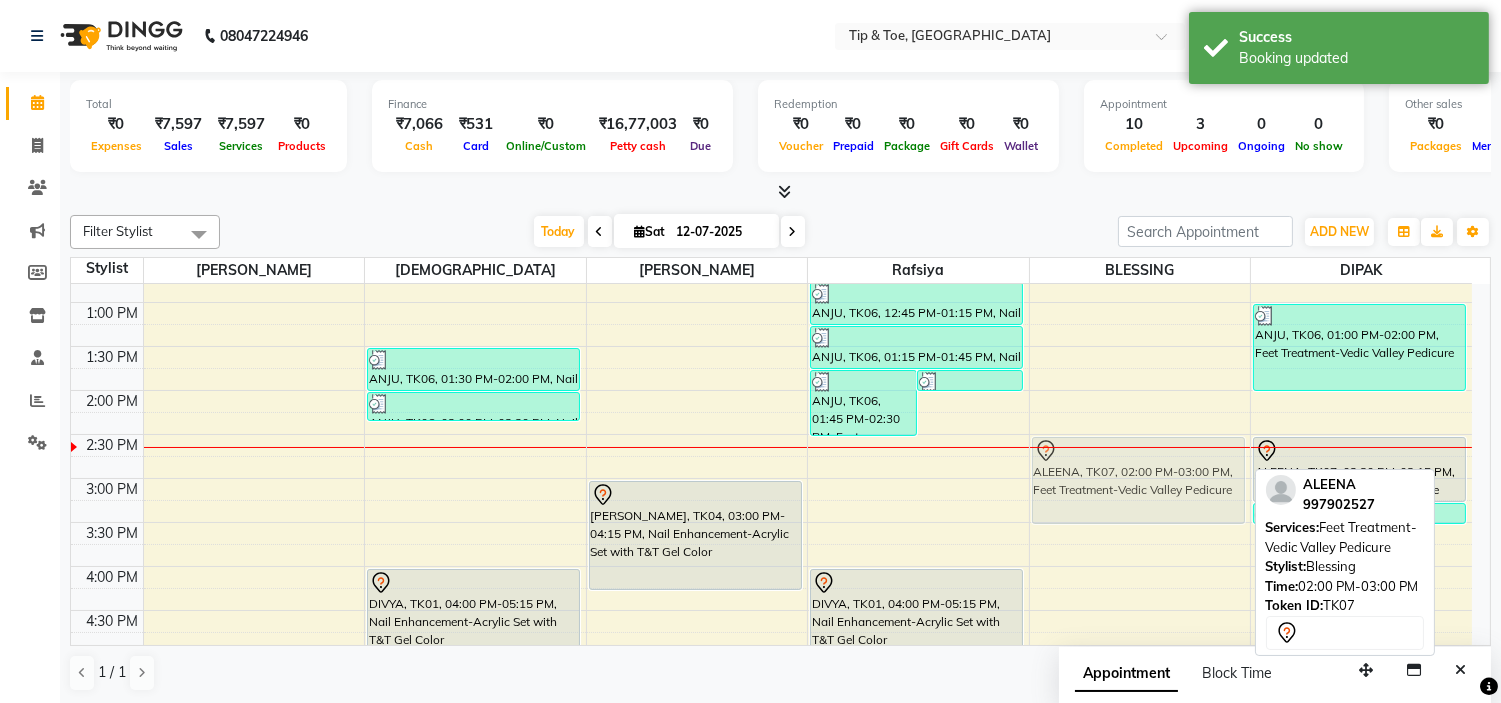 drag, startPoint x: 1097, startPoint y: 426, endPoint x: 1104, endPoint y: 464, distance: 38.63936 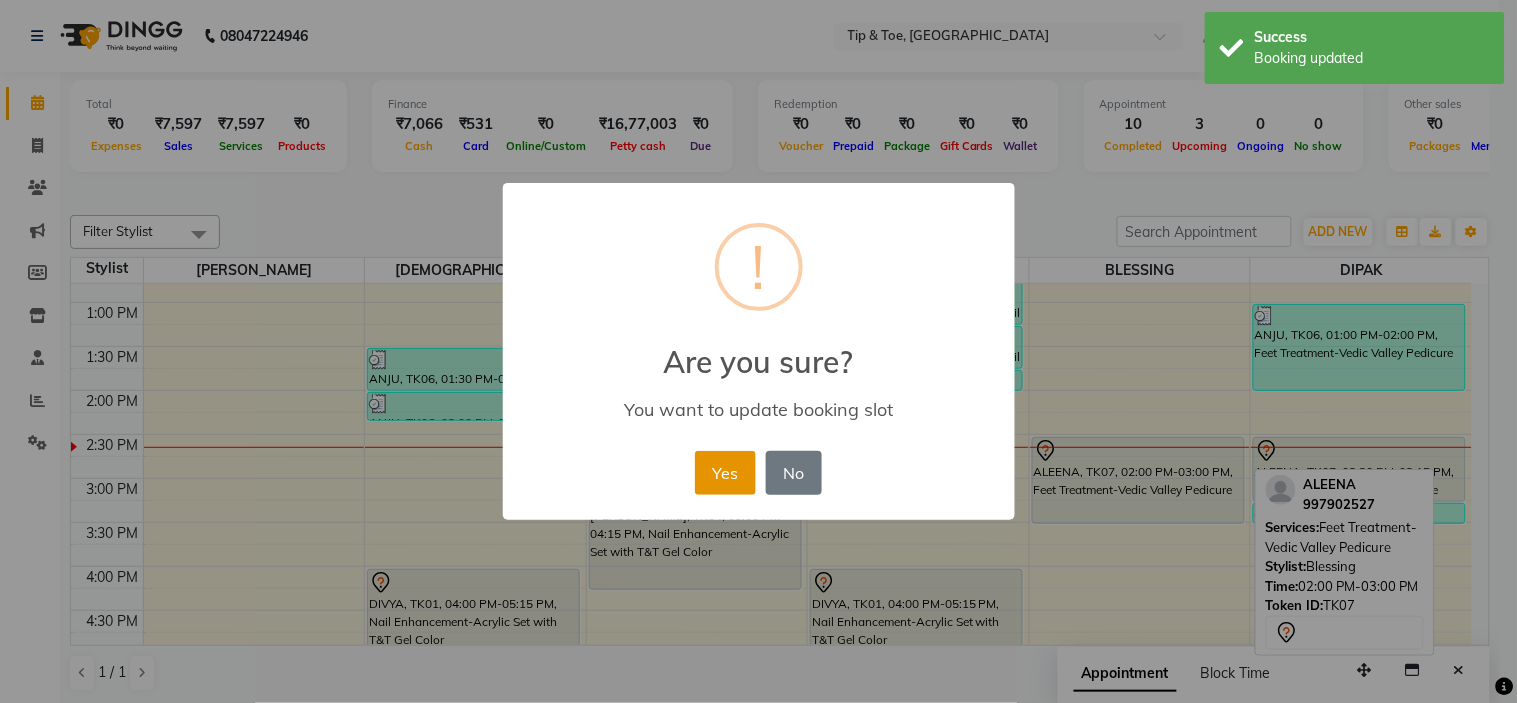drag, startPoint x: 708, startPoint y: 476, endPoint x: 861, endPoint y: 447, distance: 155.72412 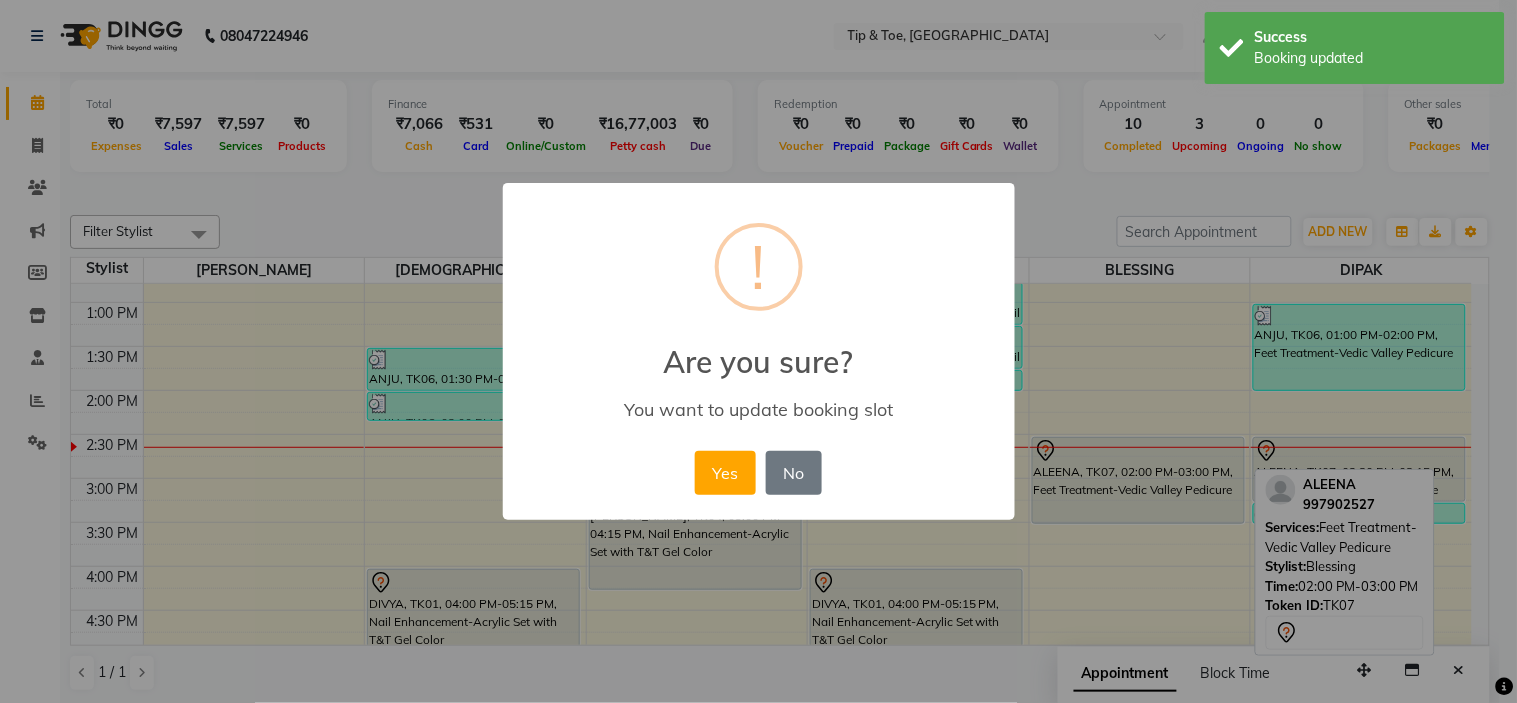 click on "Yes" at bounding box center [725, 473] 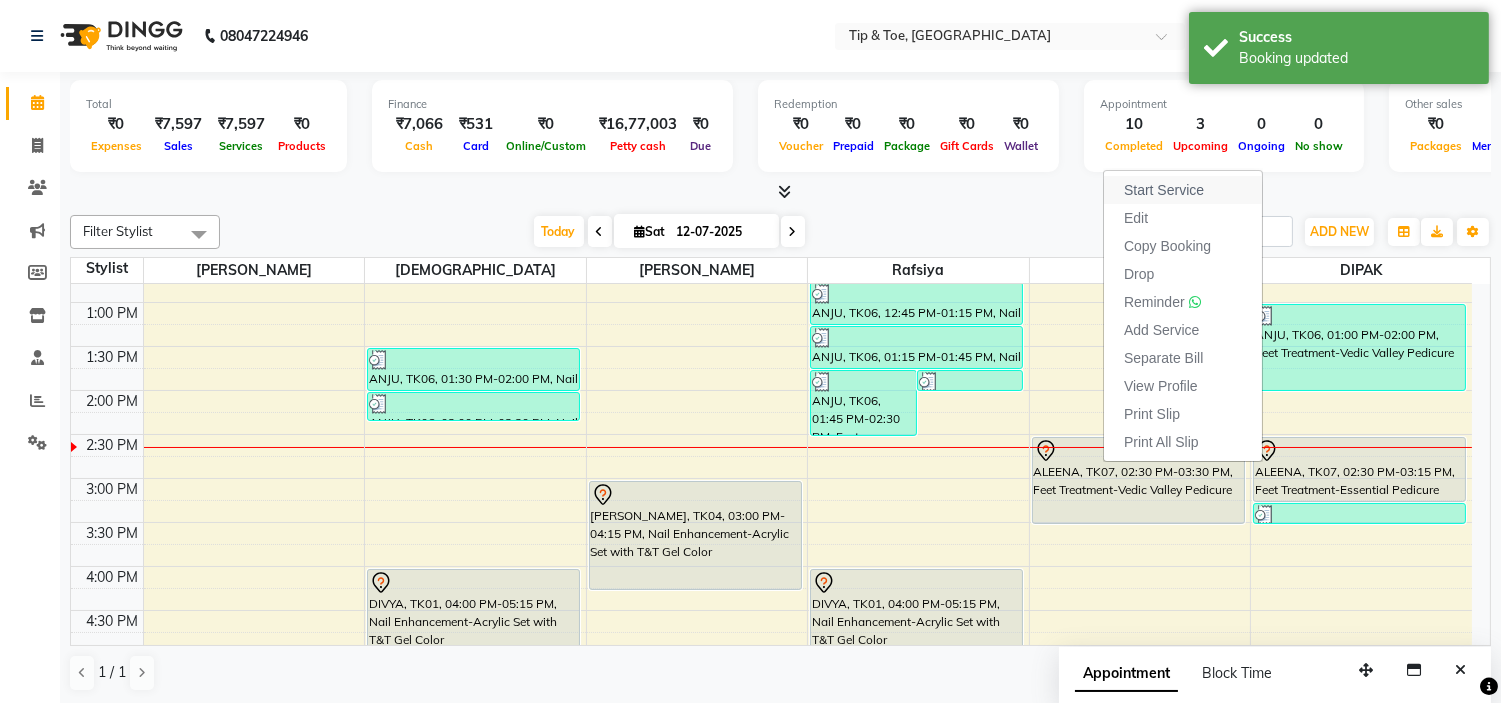 click on "Start Service" at bounding box center [1164, 190] 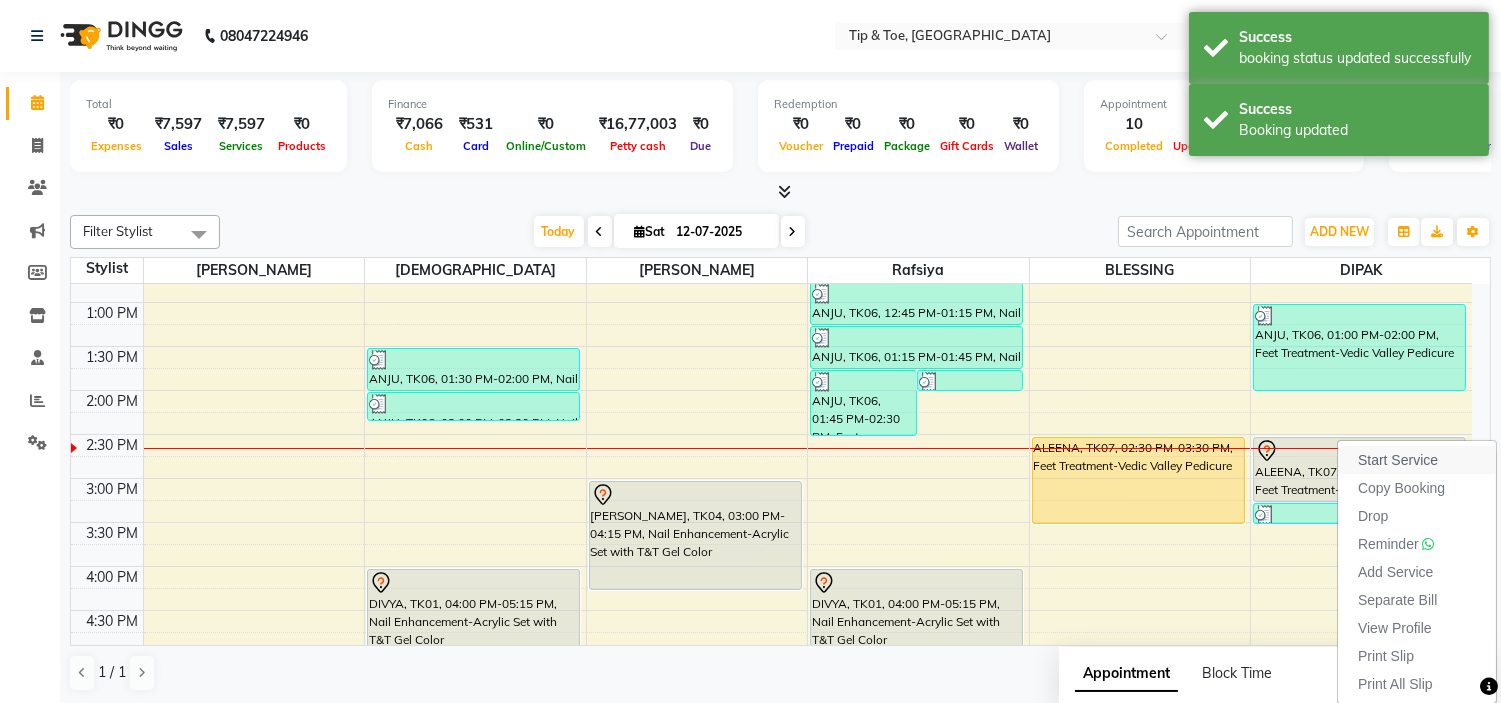 click on "Start Service" at bounding box center [1398, 460] 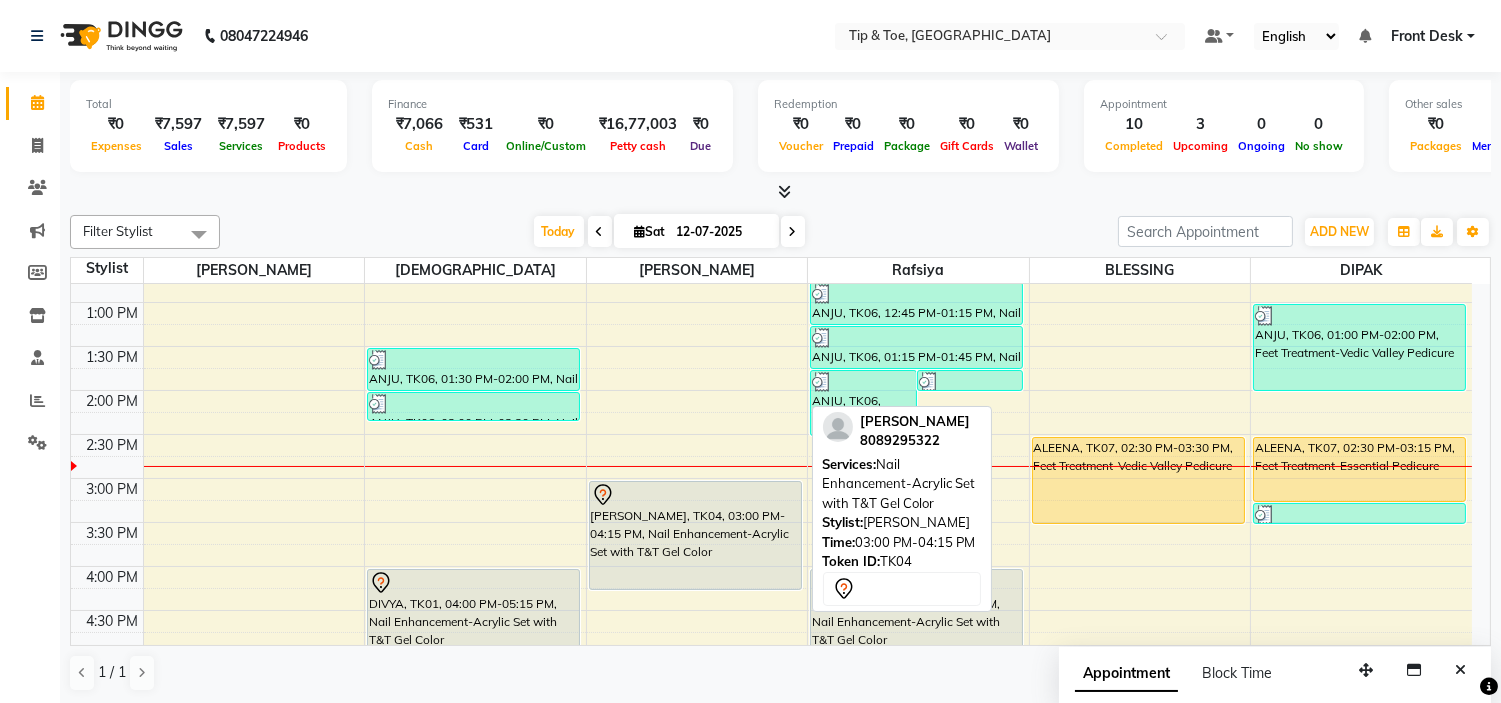 scroll, scrollTop: 444, scrollLeft: 0, axis: vertical 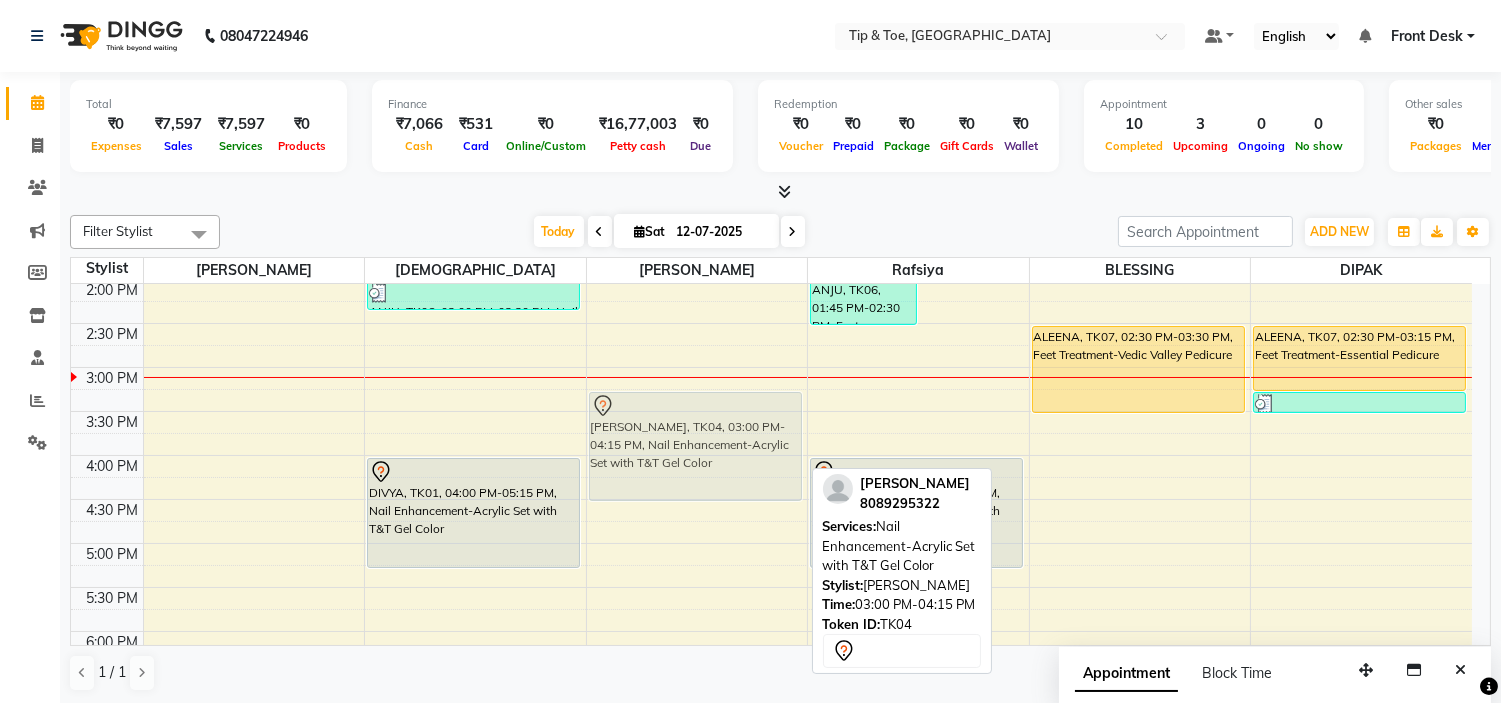 drag, startPoint x: 708, startPoint y: 392, endPoint x: 714, endPoint y: 412, distance: 20.880613 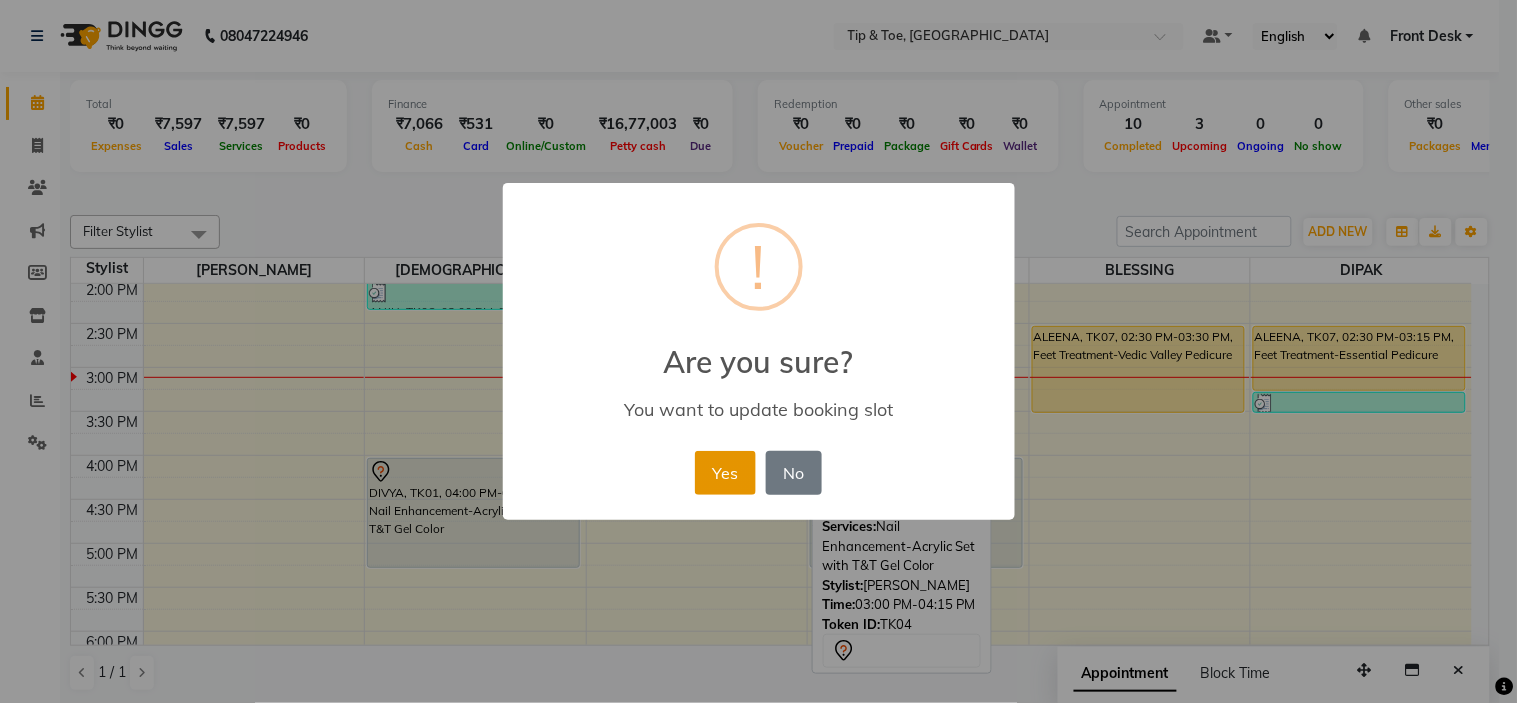 click on "Yes" at bounding box center [725, 473] 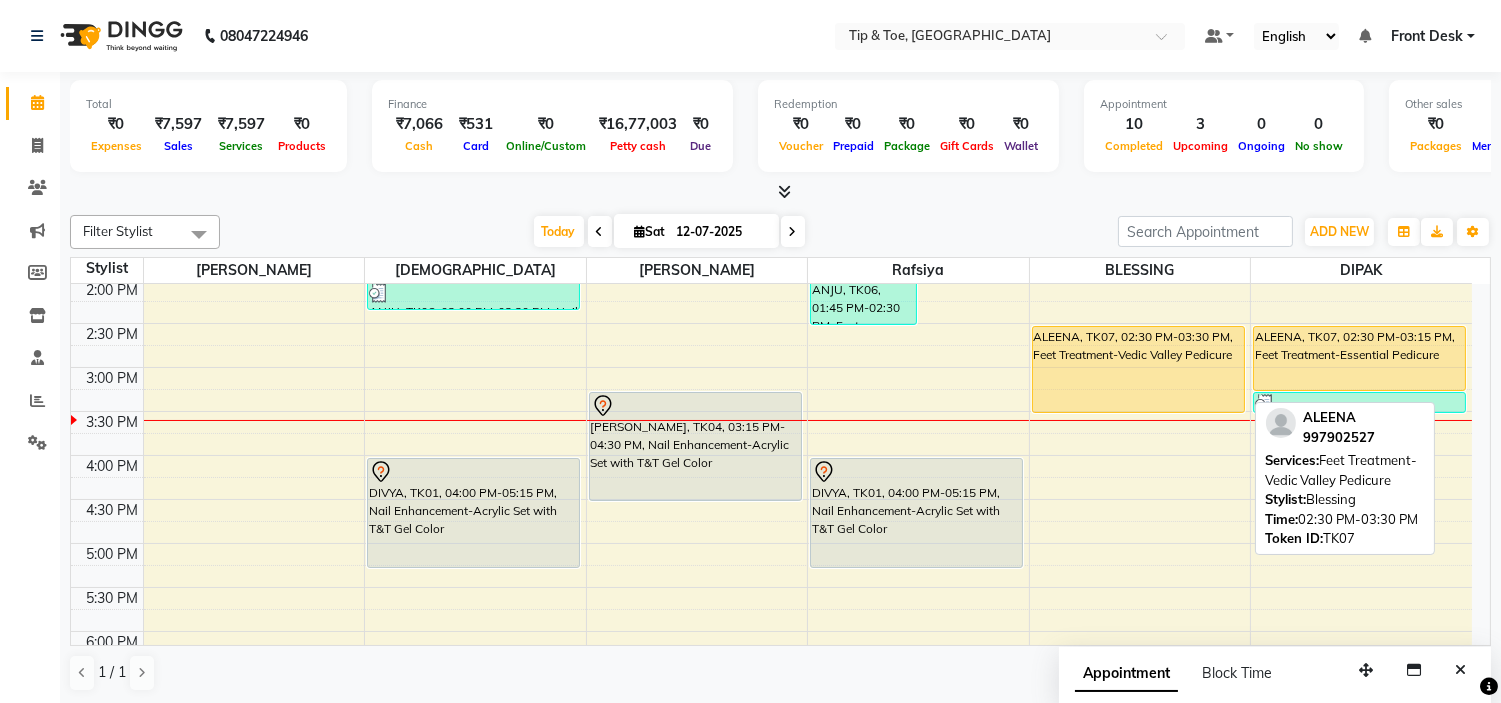 click on "ALEENA, TK07, 02:30 PM-03:30 PM, Feet Treatment-Vedic Valley Pedicure" at bounding box center (1138, 369) 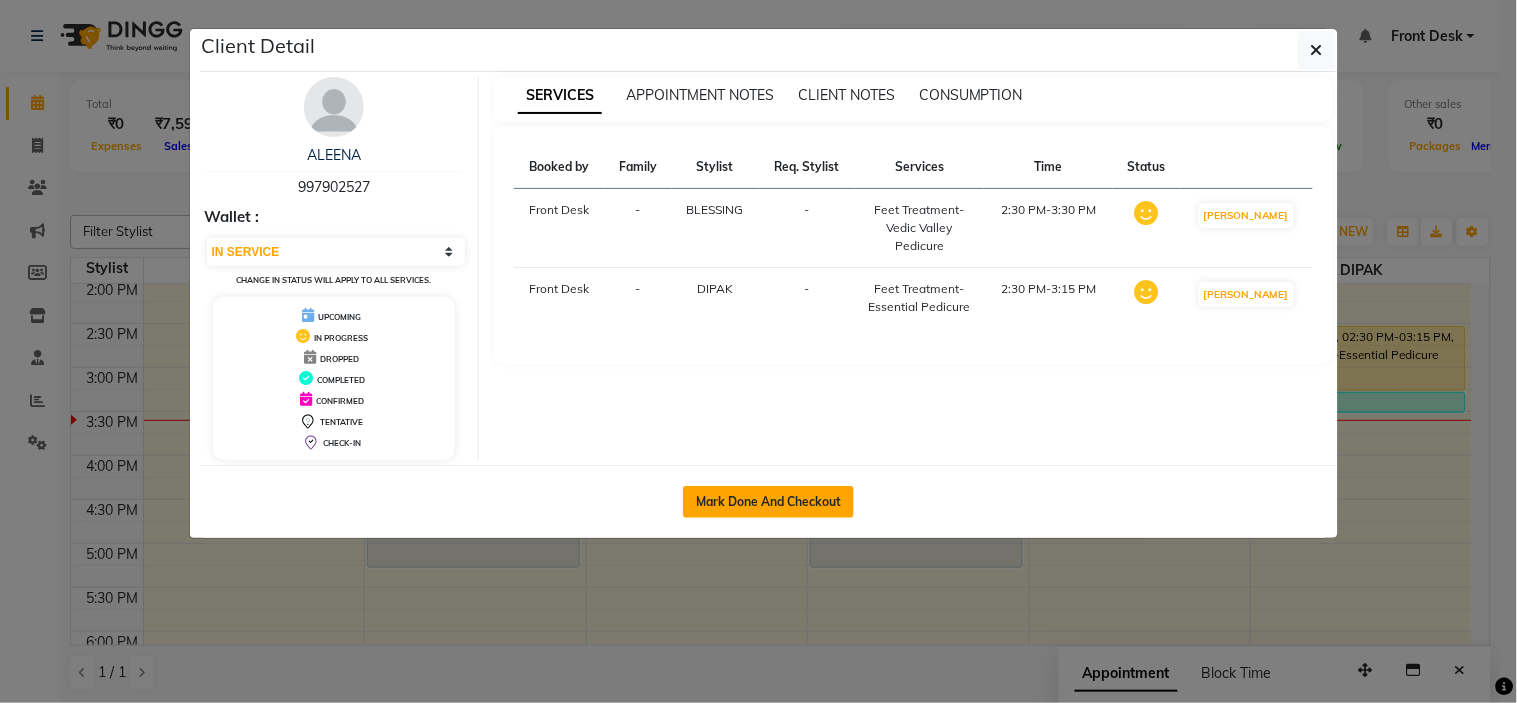 click on "Mark Done And Checkout" 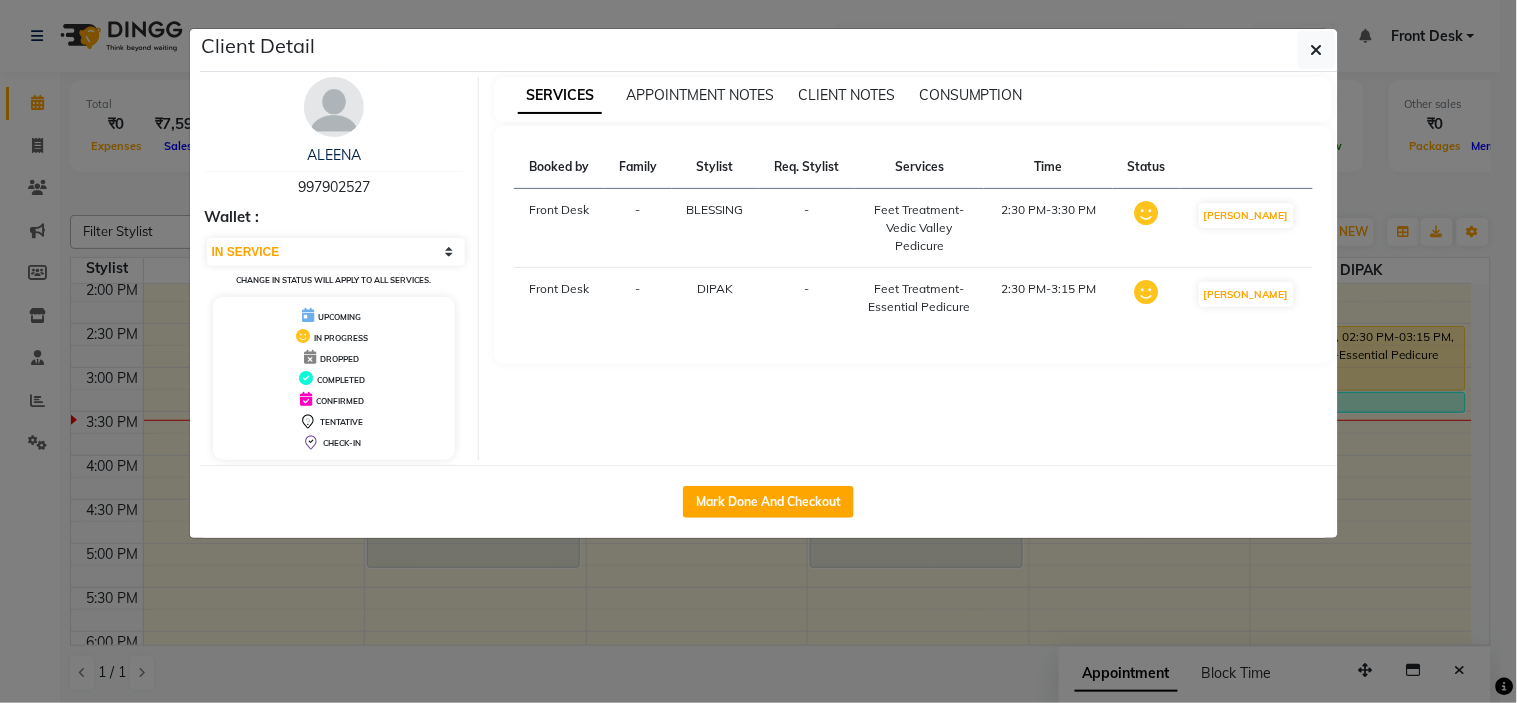 select on "5360" 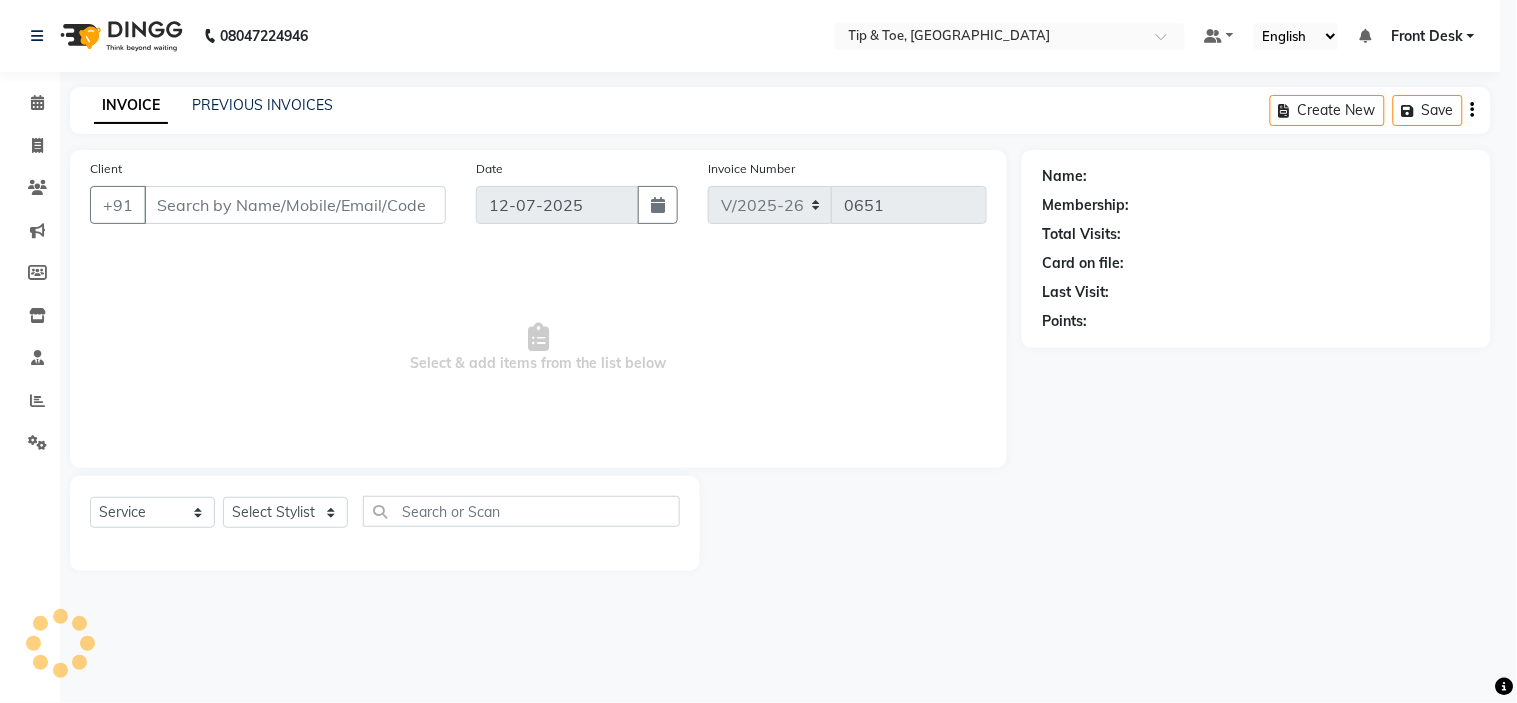 select on "3" 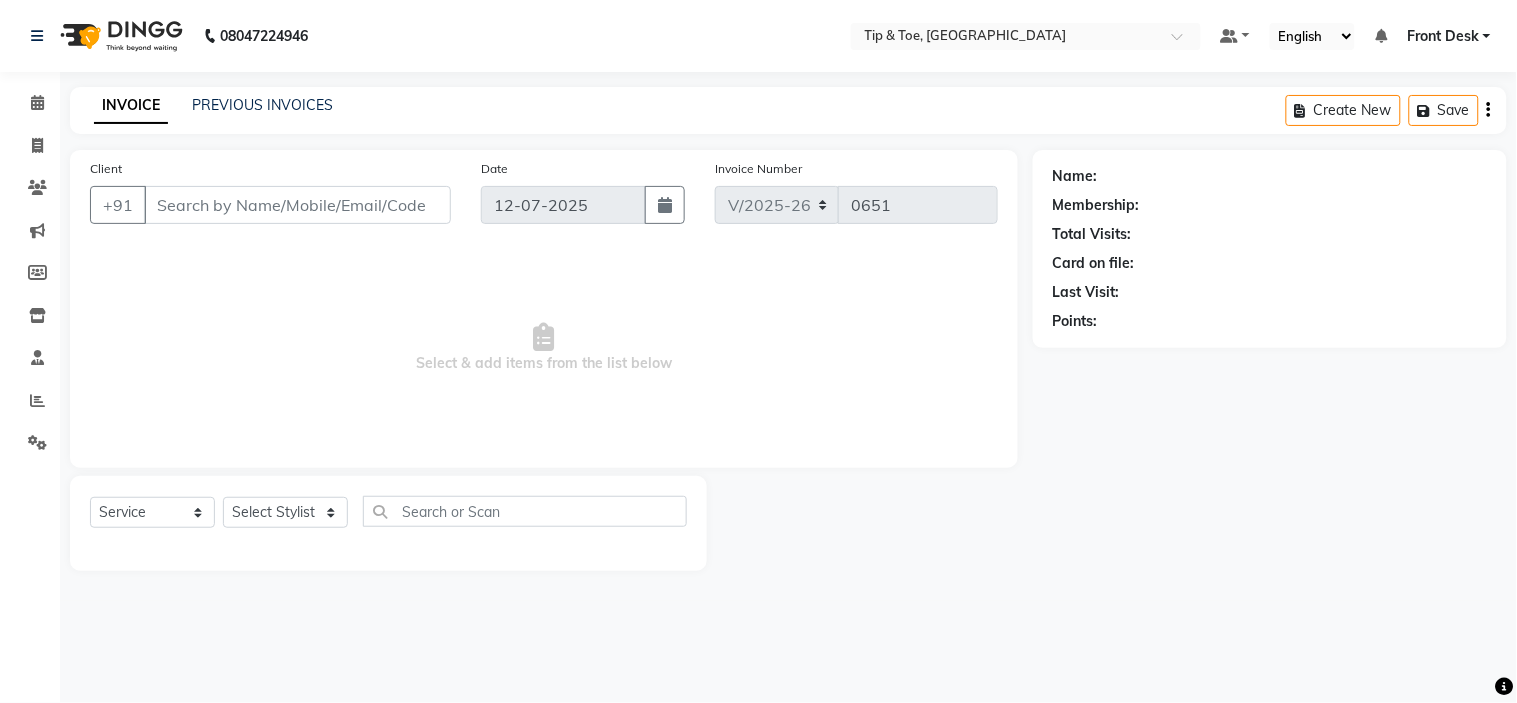 type on "997902527" 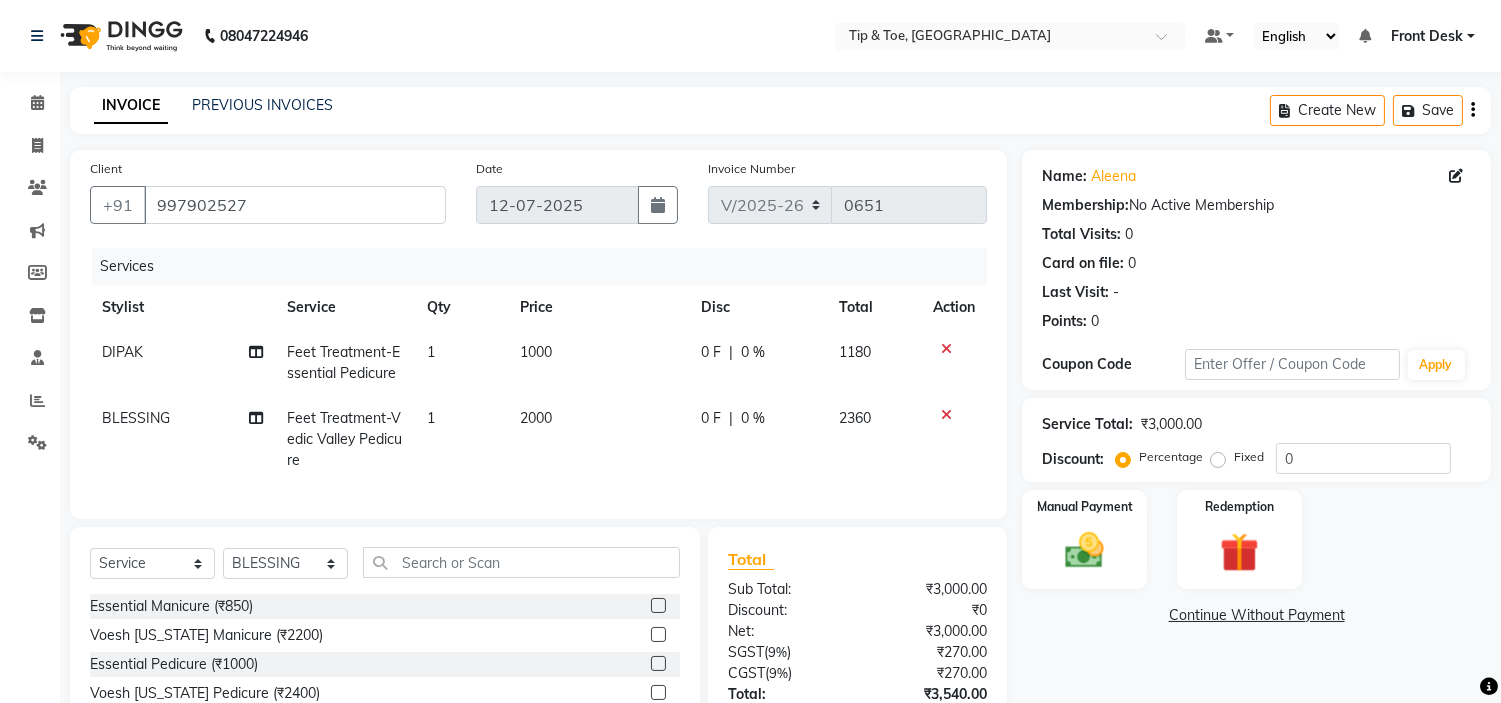 click on "2000" 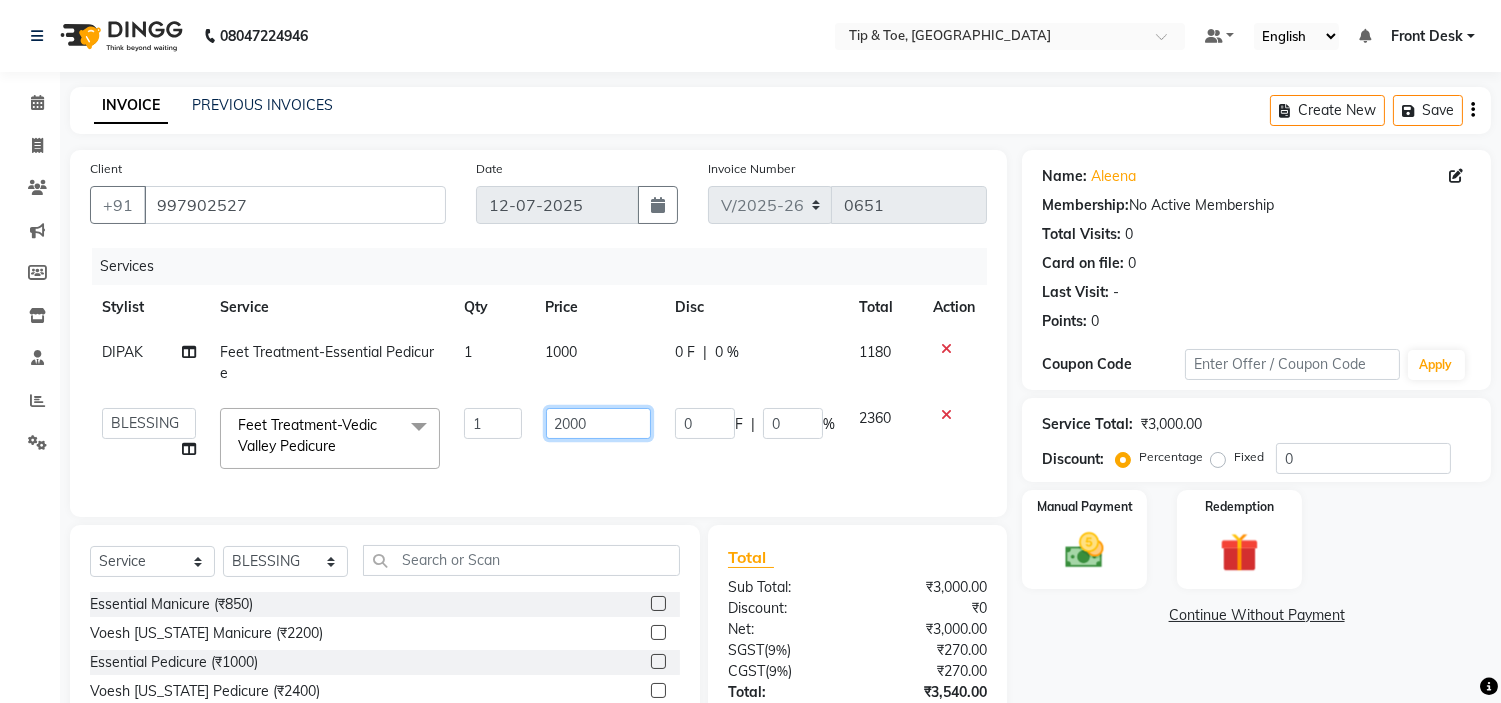 click on "2000" 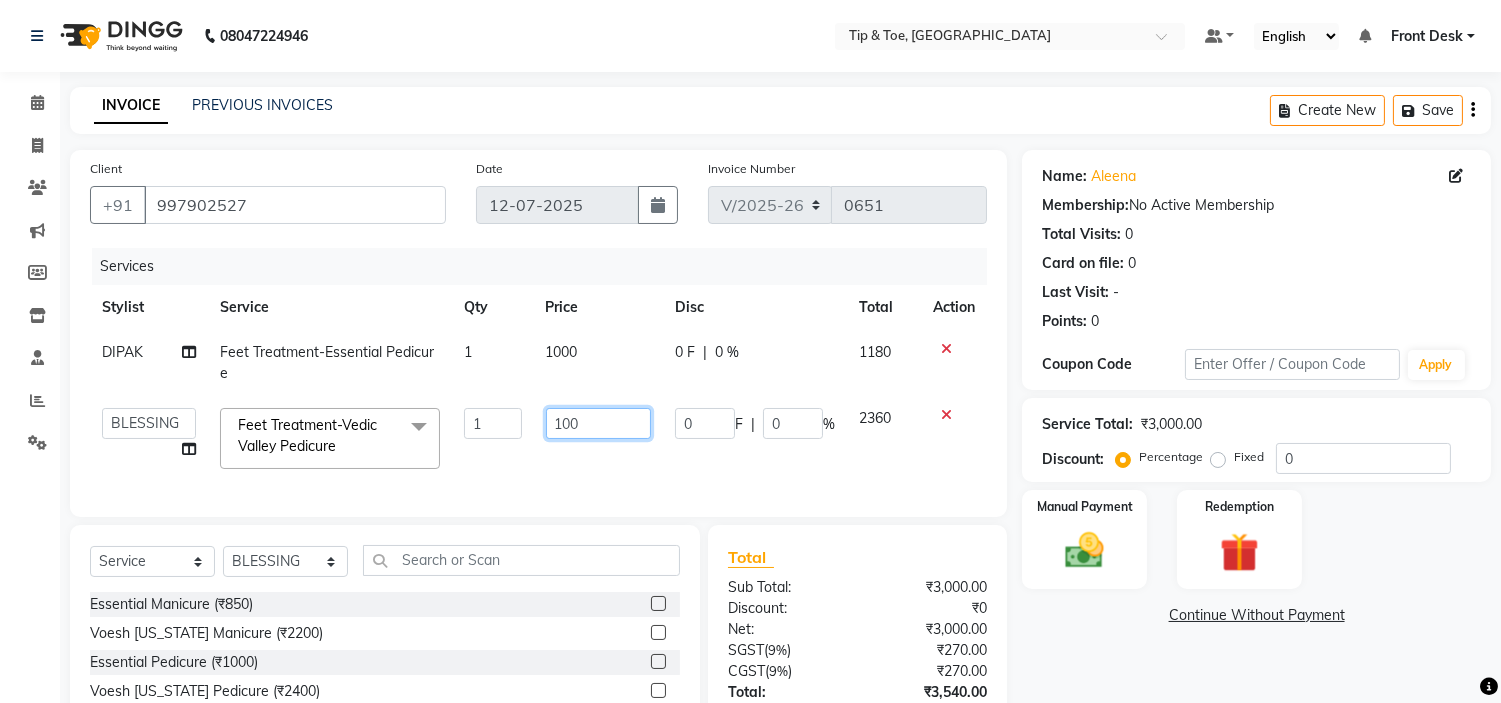 type on "1500" 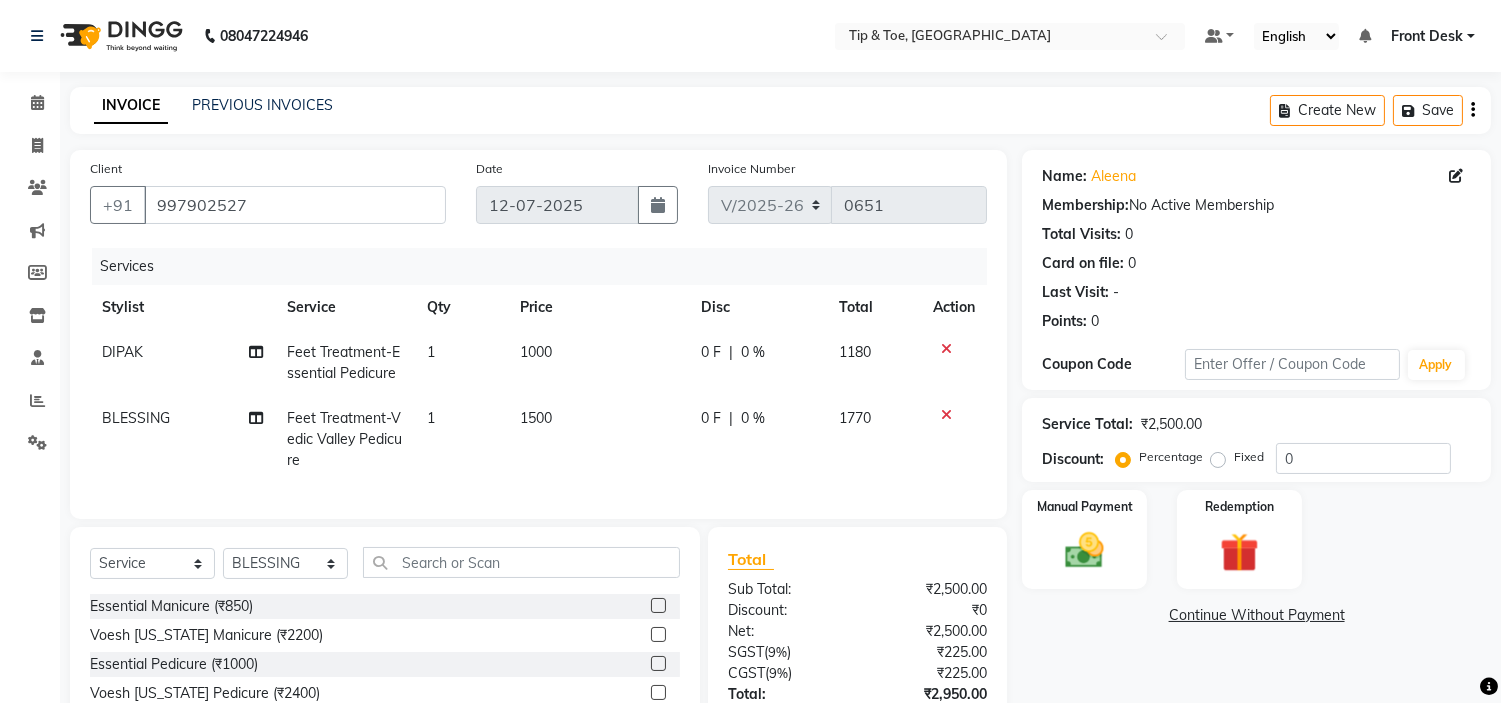 click on "1500" 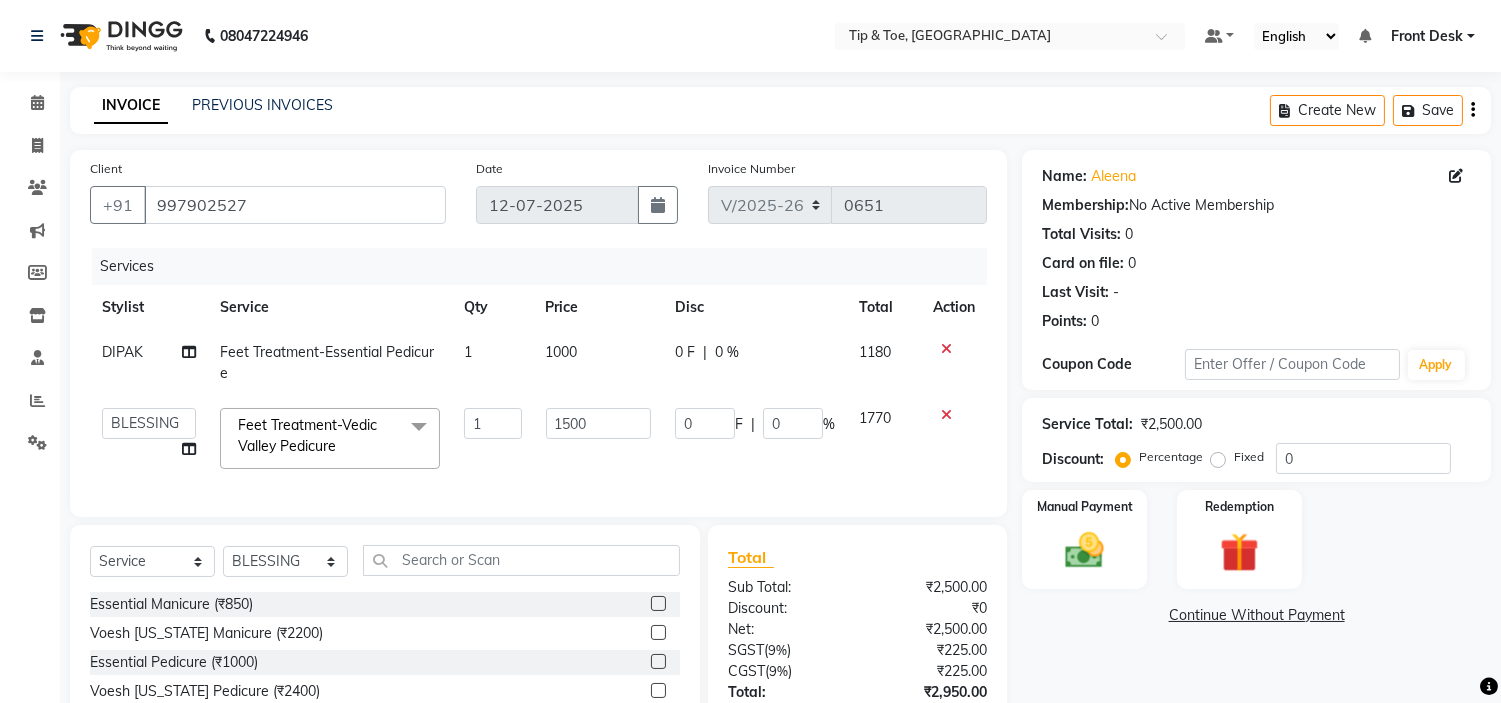 scroll, scrollTop: 163, scrollLeft: 0, axis: vertical 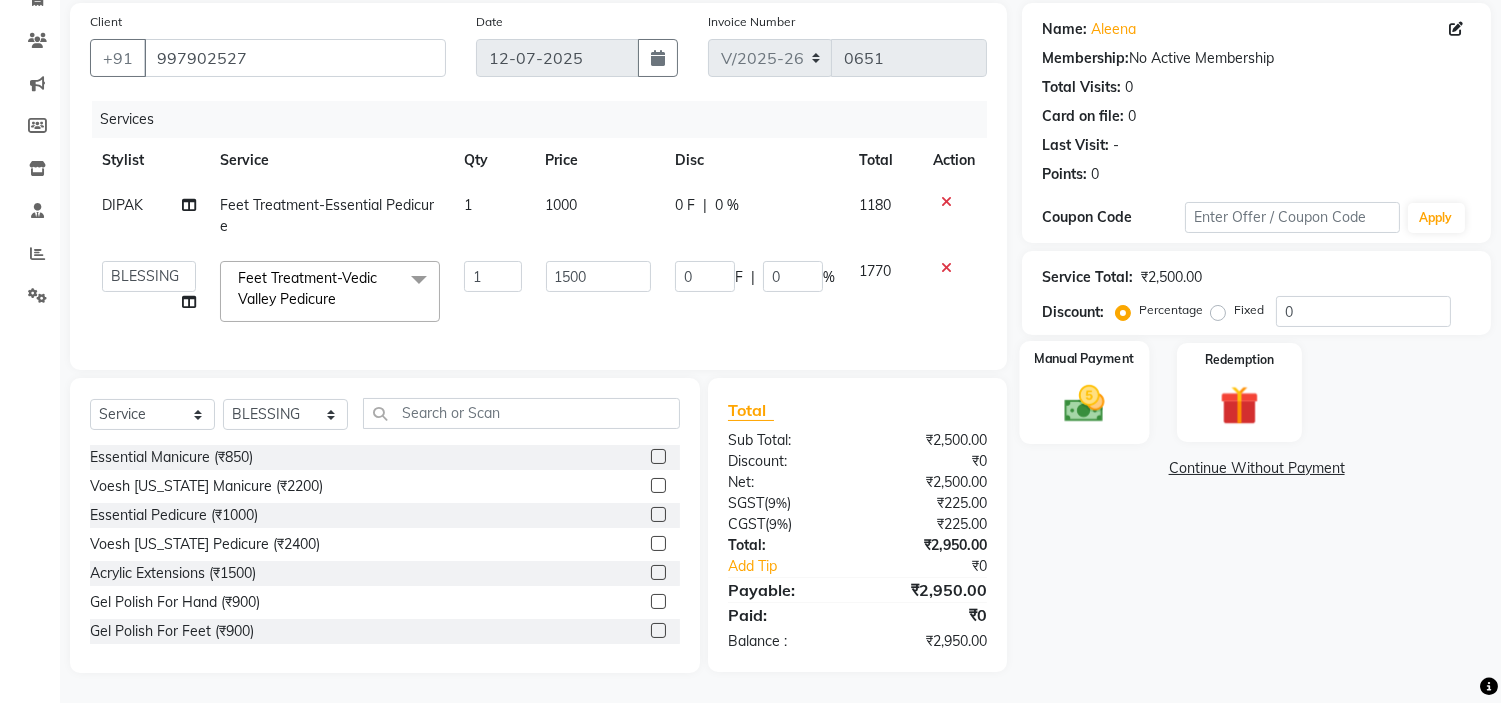 click 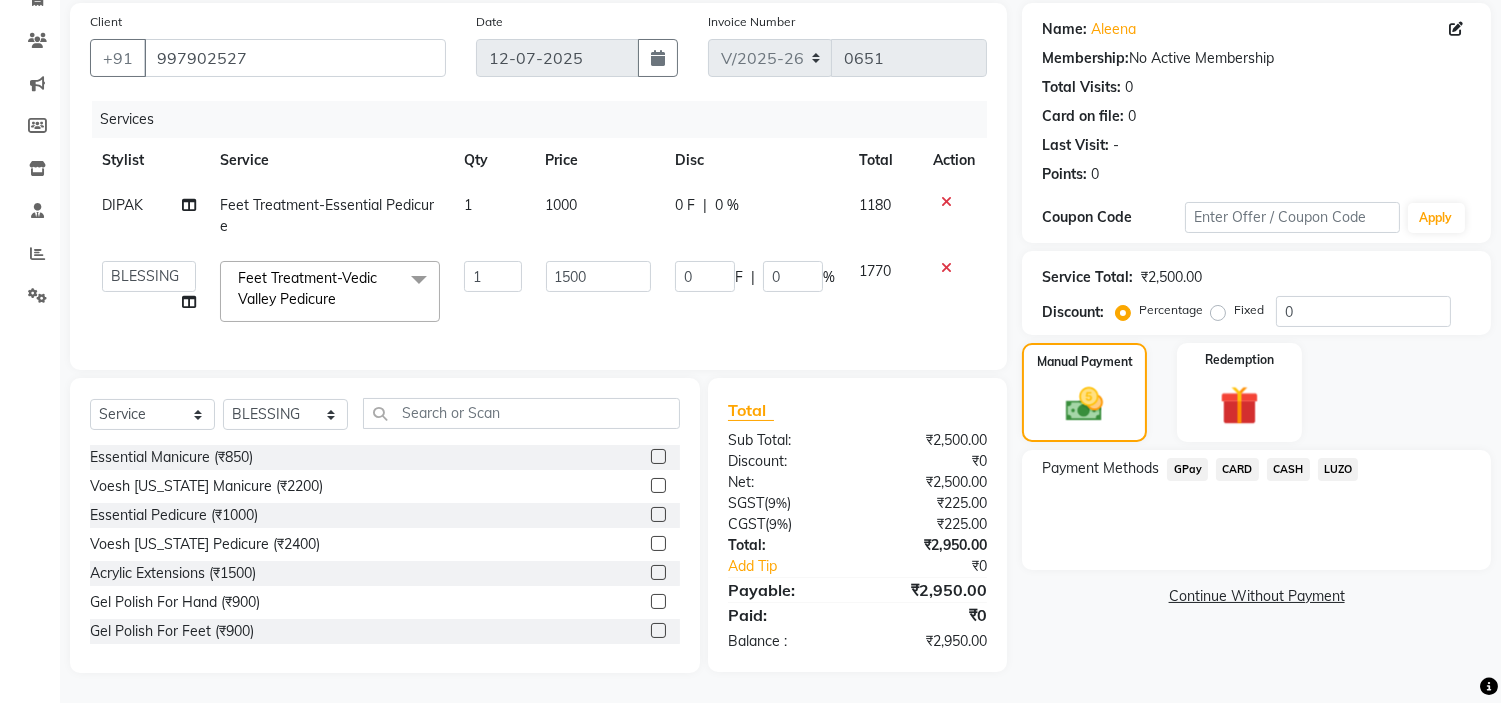 click on "CARD" 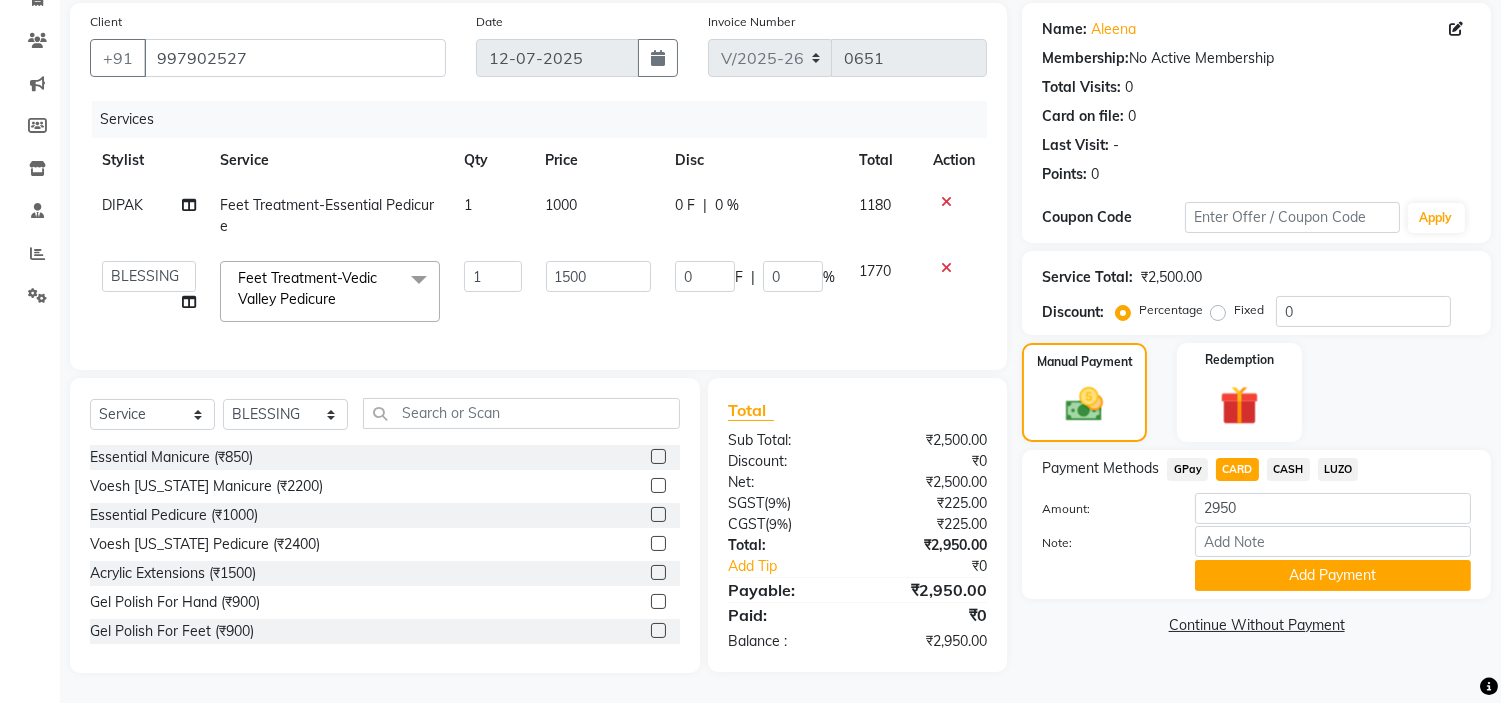 click 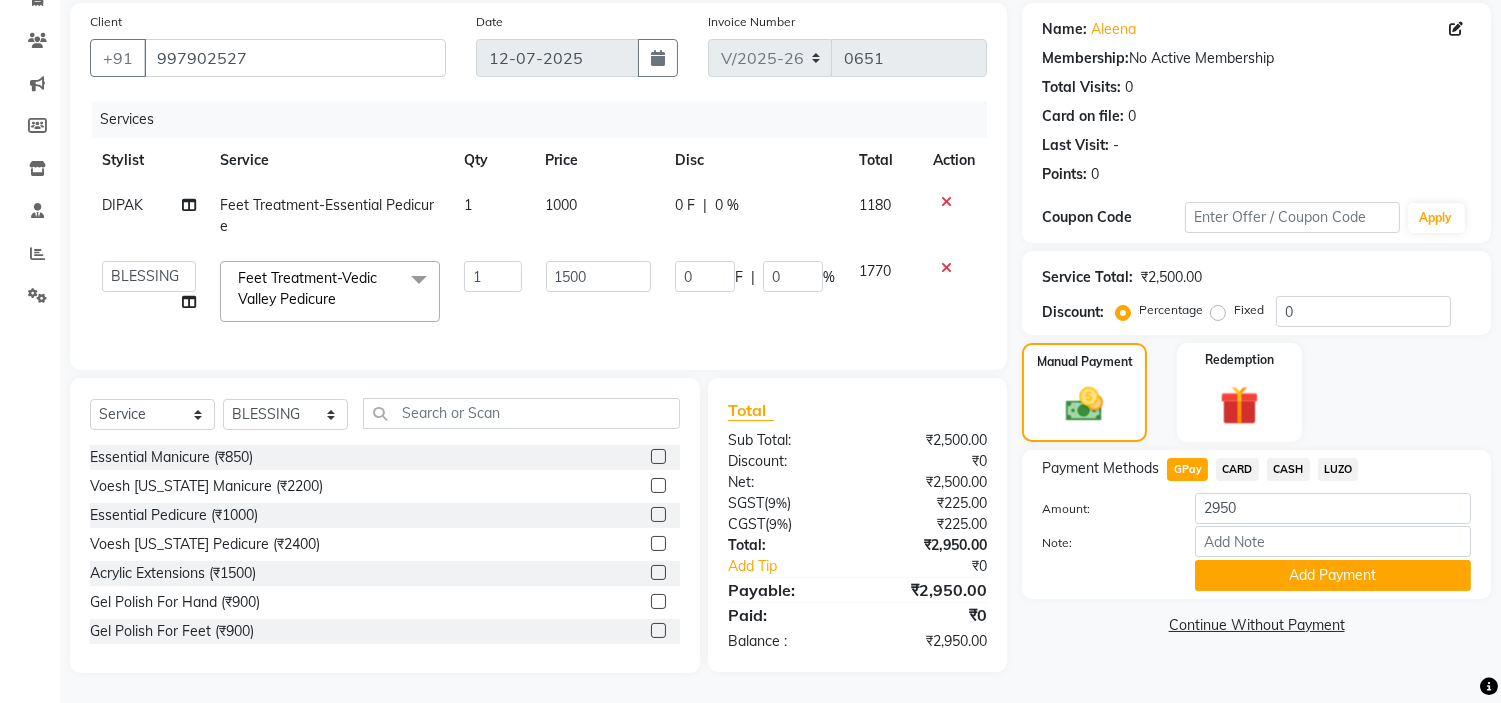 scroll, scrollTop: 0, scrollLeft: 0, axis: both 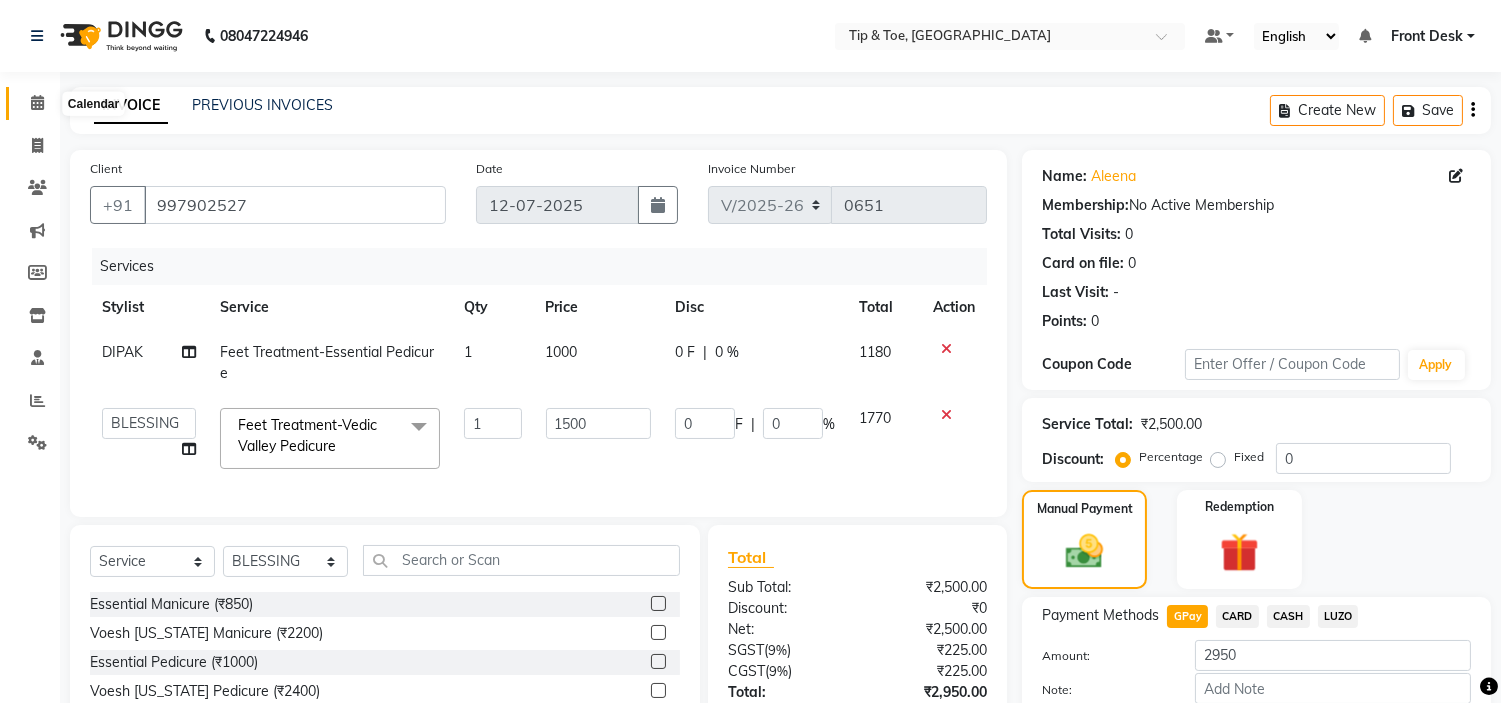 click 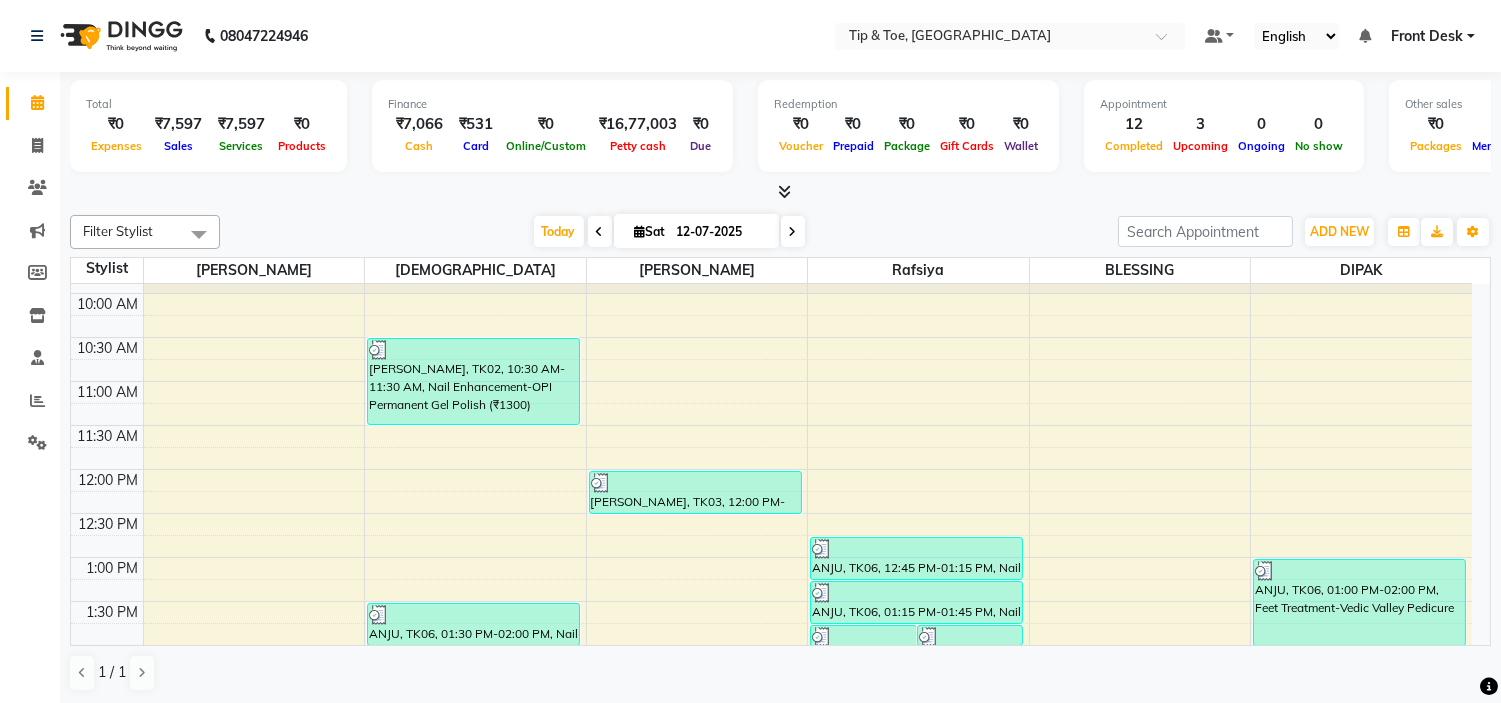 scroll, scrollTop: 444, scrollLeft: 0, axis: vertical 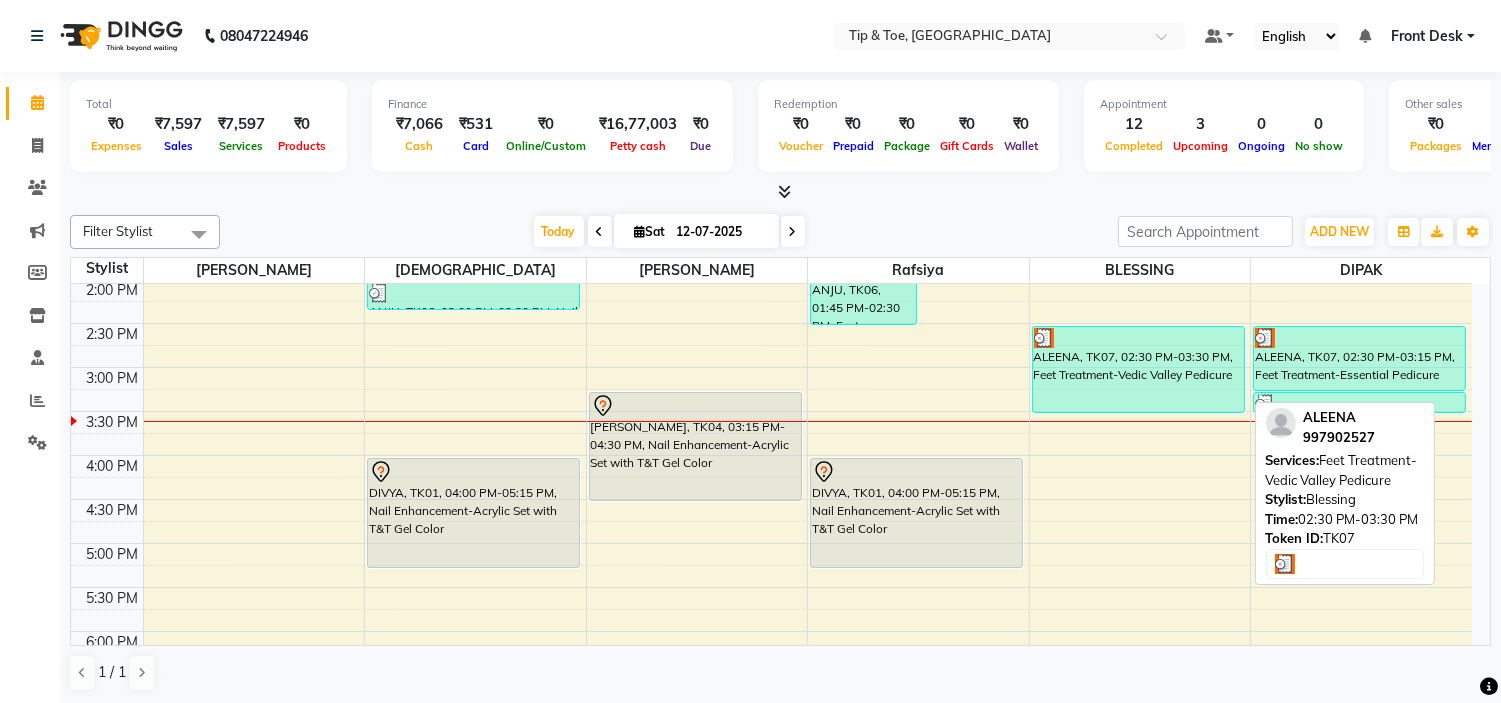 click on "ALEENA, TK07, 02:30 PM-03:30 PM, Feet Treatment-Vedic Valley Pedicure" at bounding box center [1138, 369] 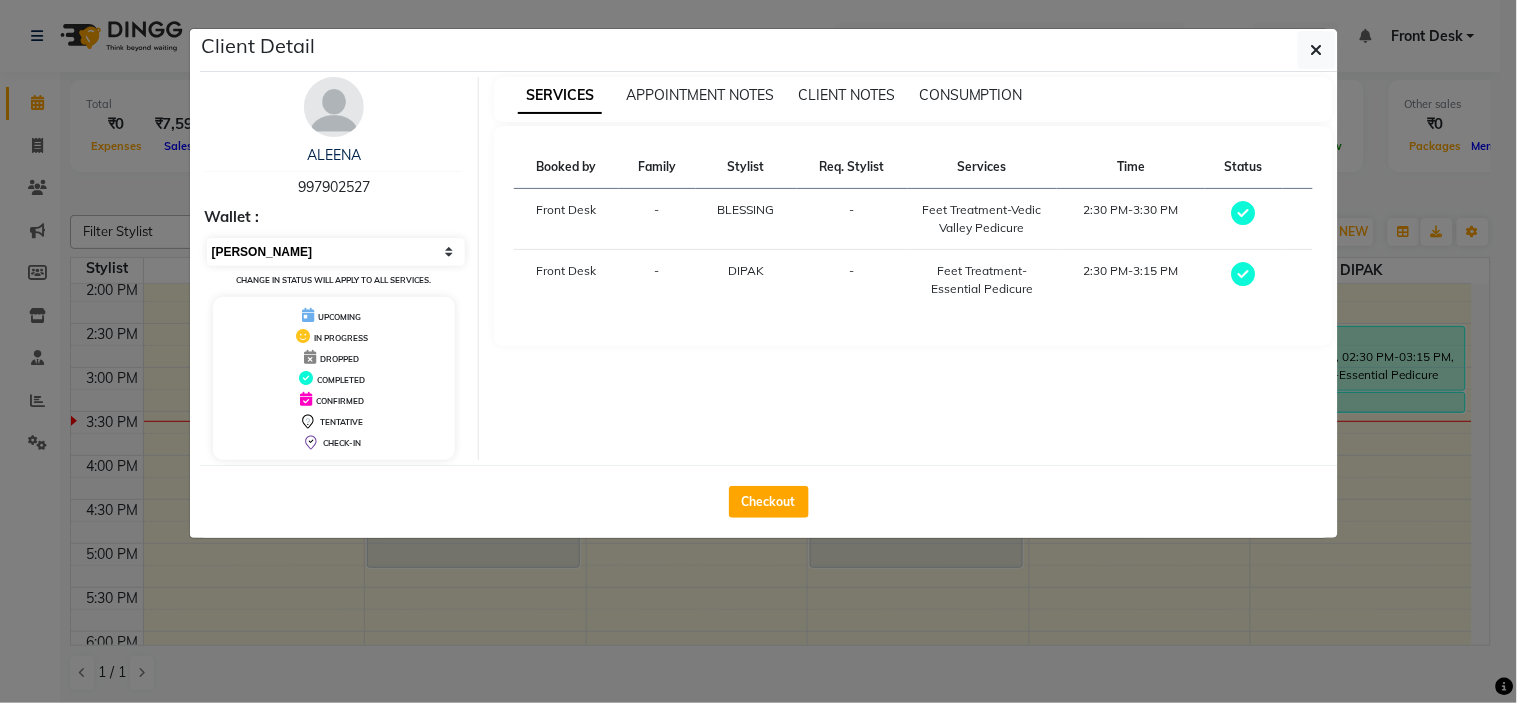 click on "Select MARK DONE UPCOMING" at bounding box center [336, 252] 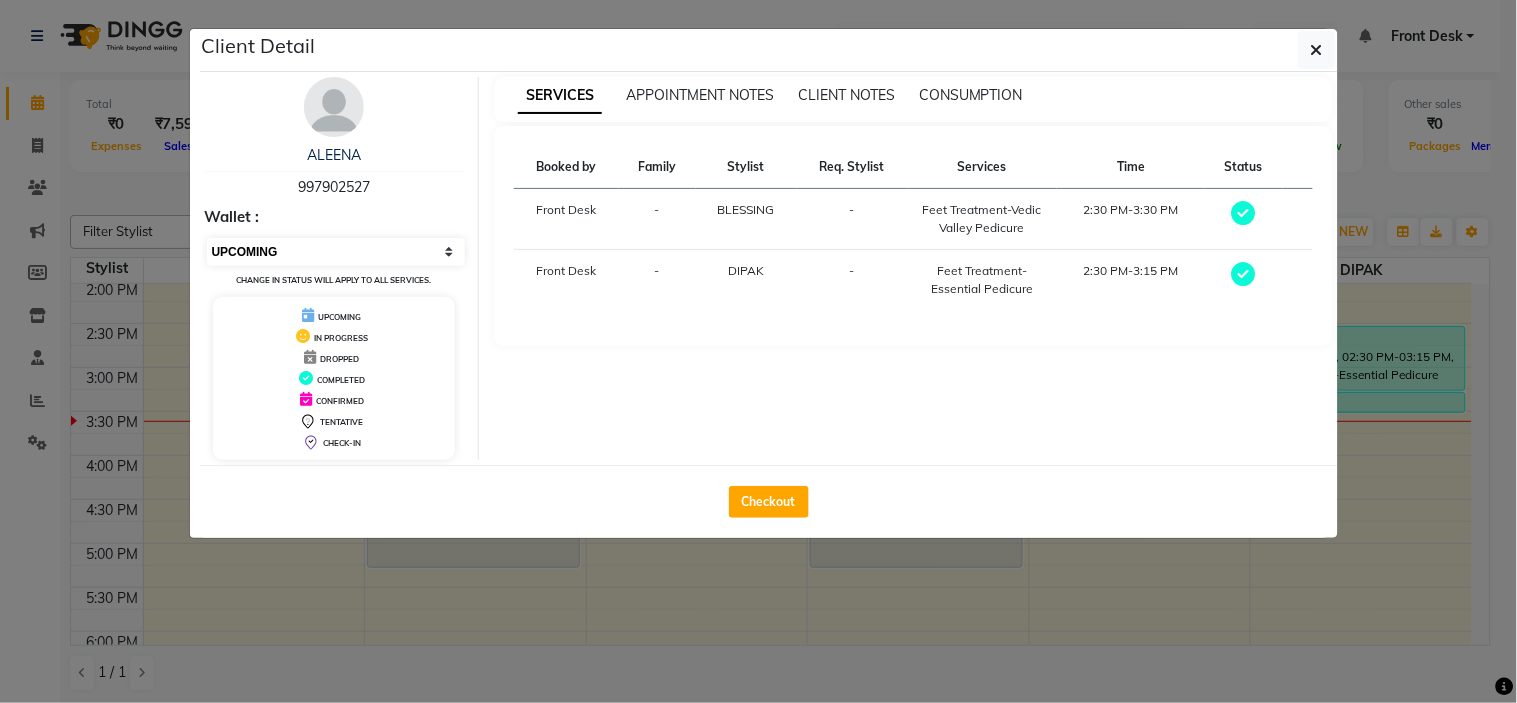 click on "Select MARK DONE UPCOMING" at bounding box center [336, 252] 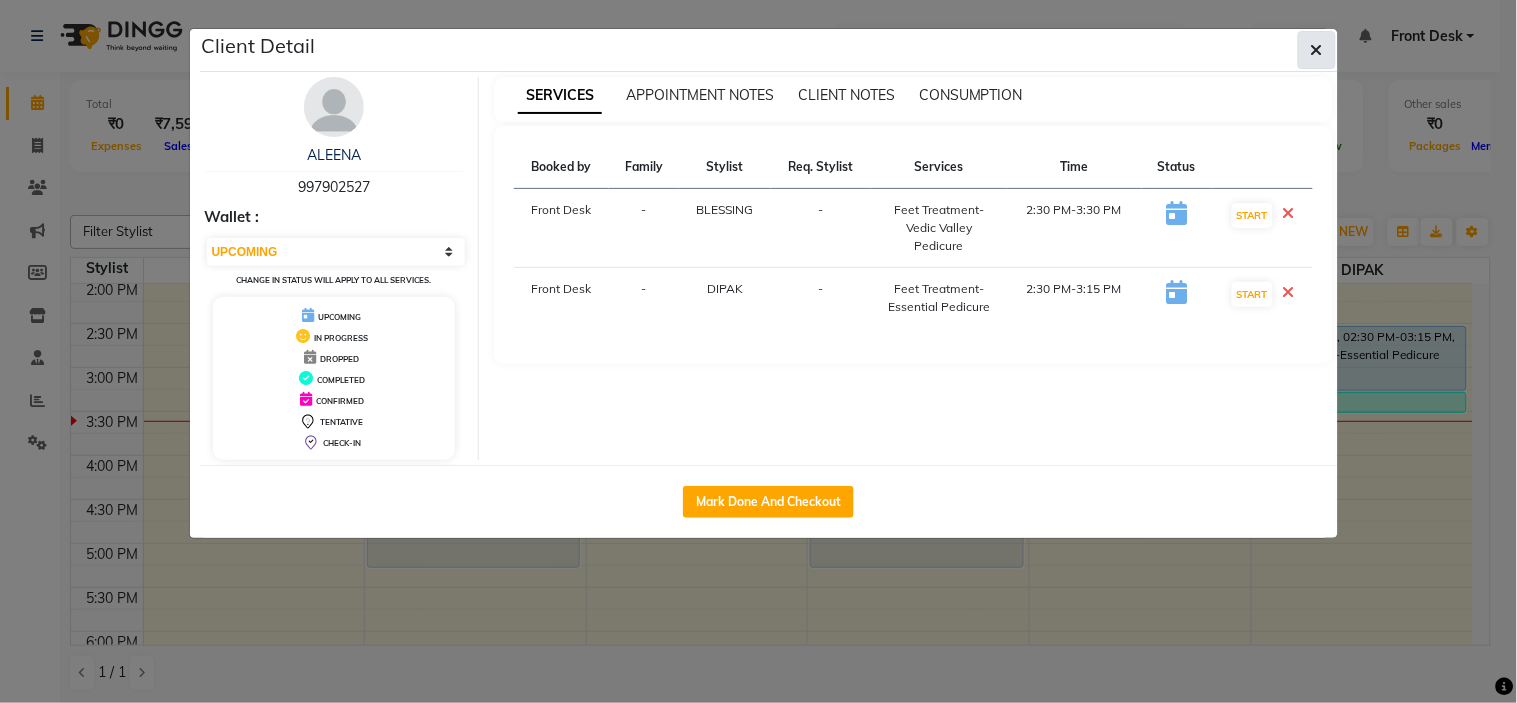 click 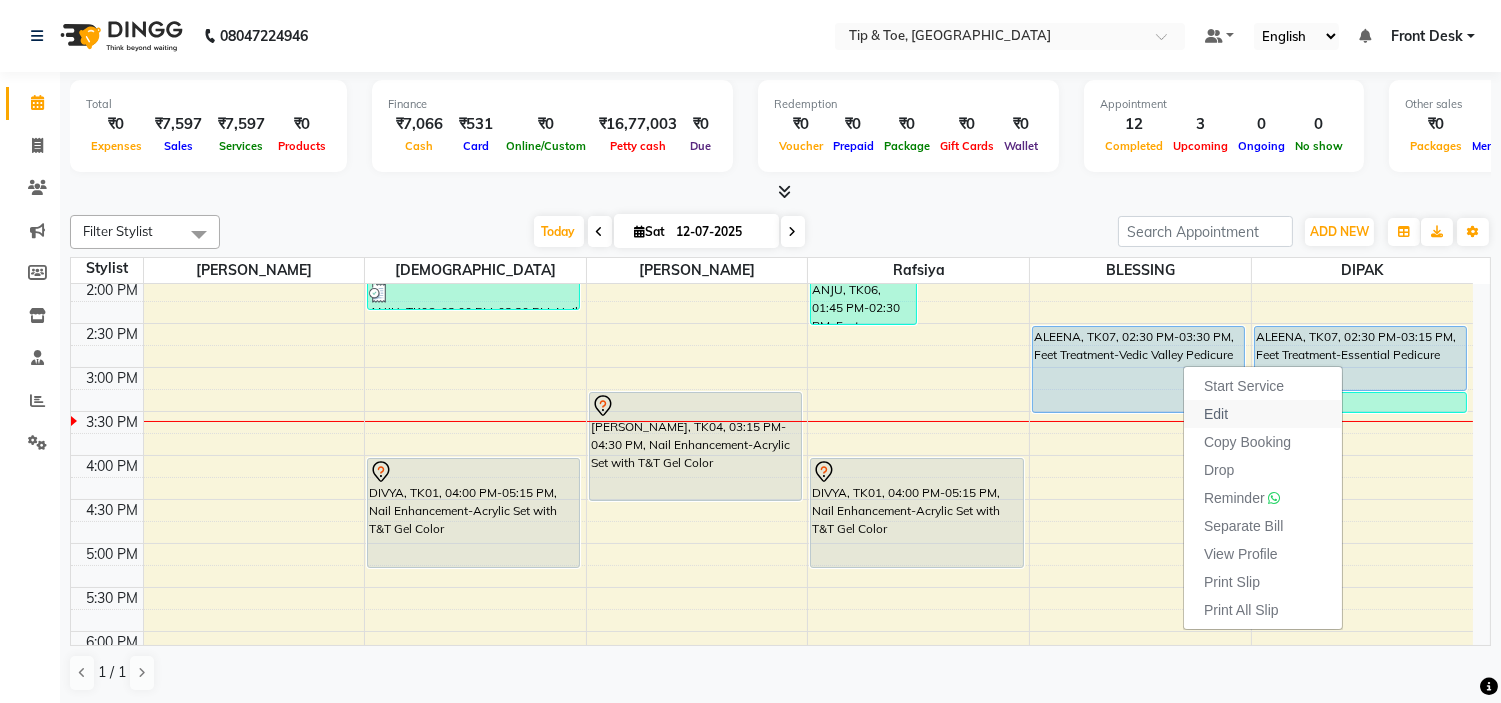 click on "Edit" at bounding box center [1263, 414] 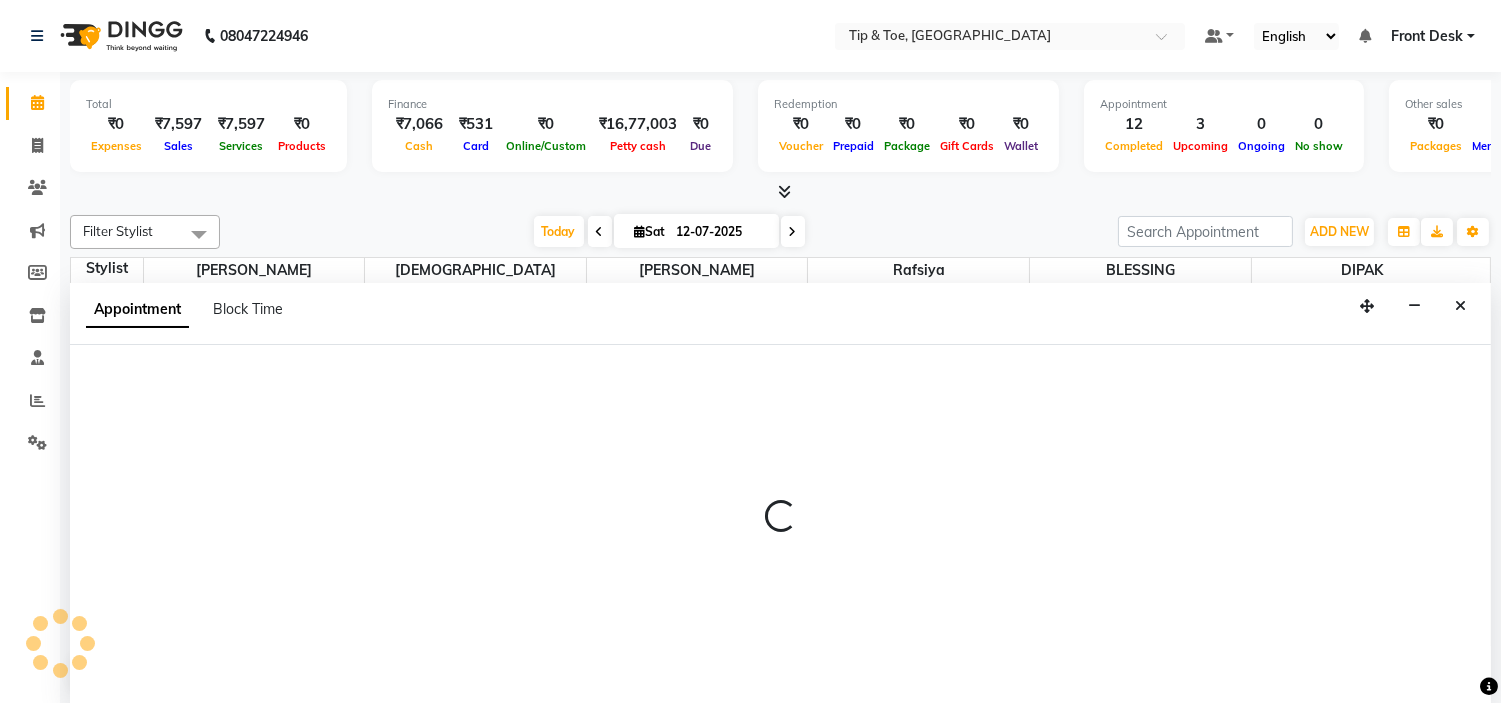 scroll, scrollTop: 1, scrollLeft: 0, axis: vertical 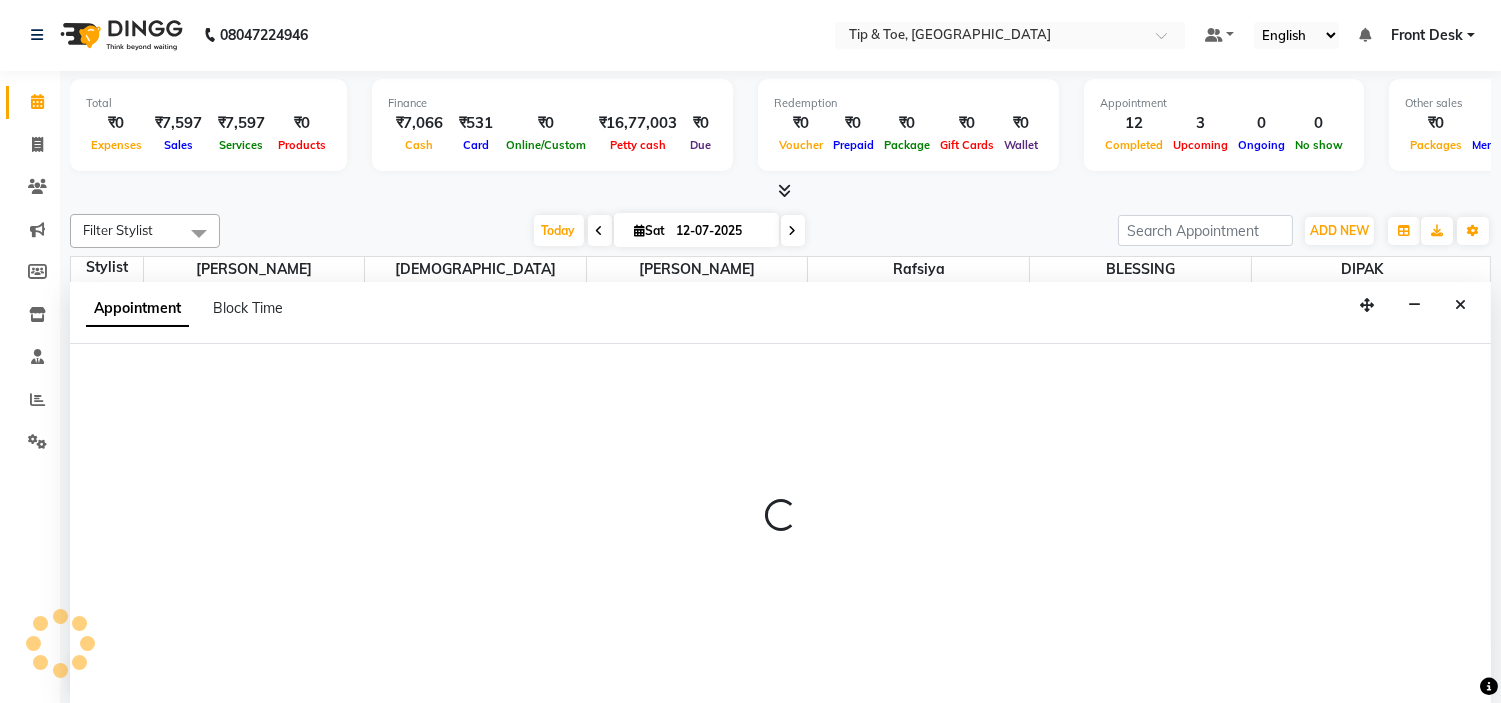select on "tentative" 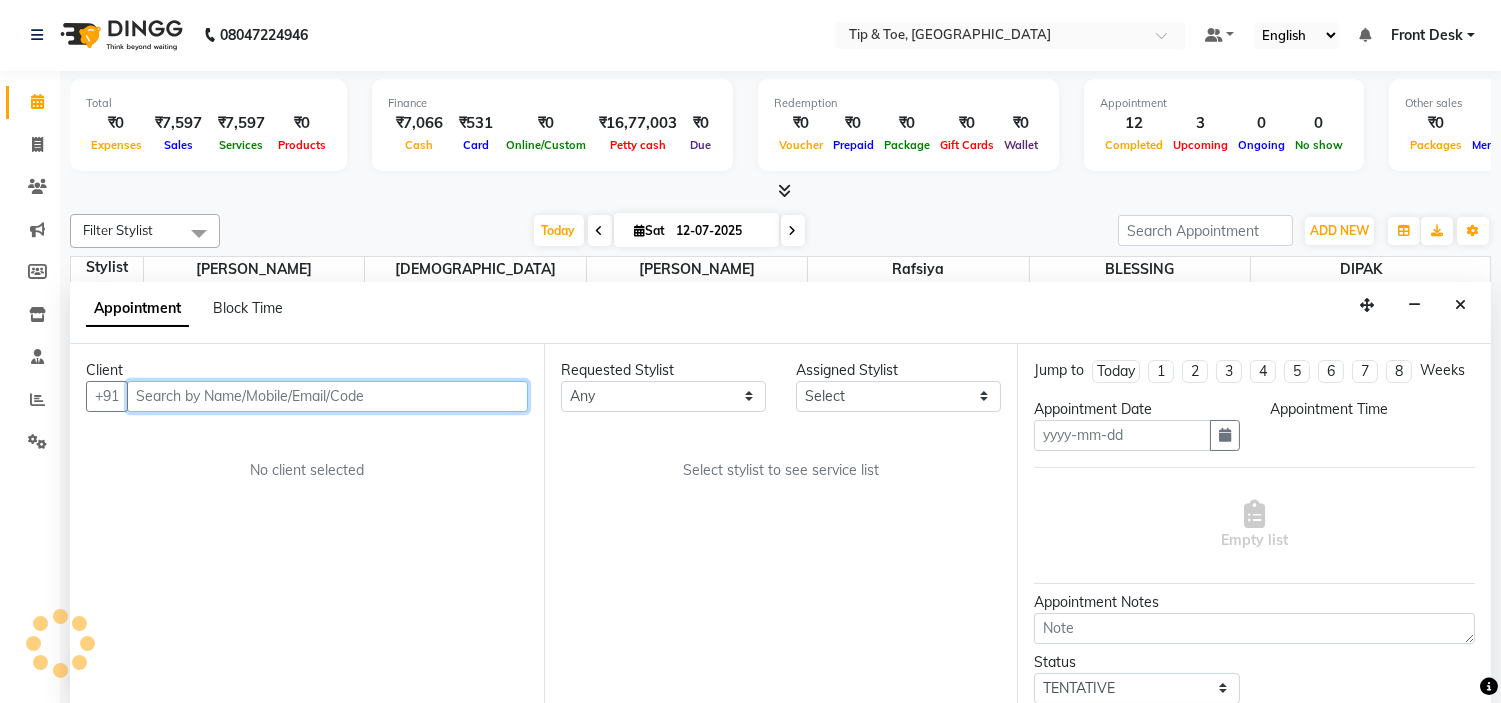 type on "12-07-2025" 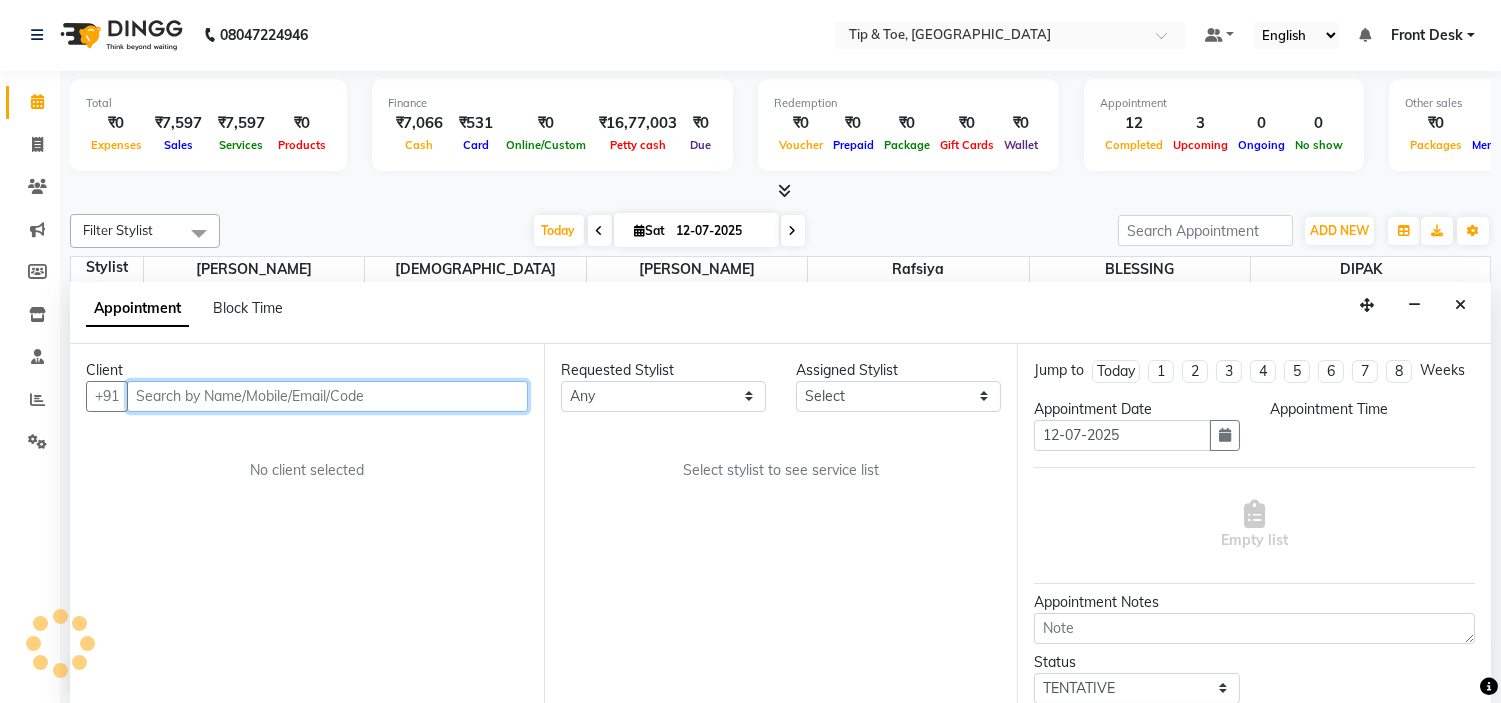 scroll, scrollTop: 0, scrollLeft: 0, axis: both 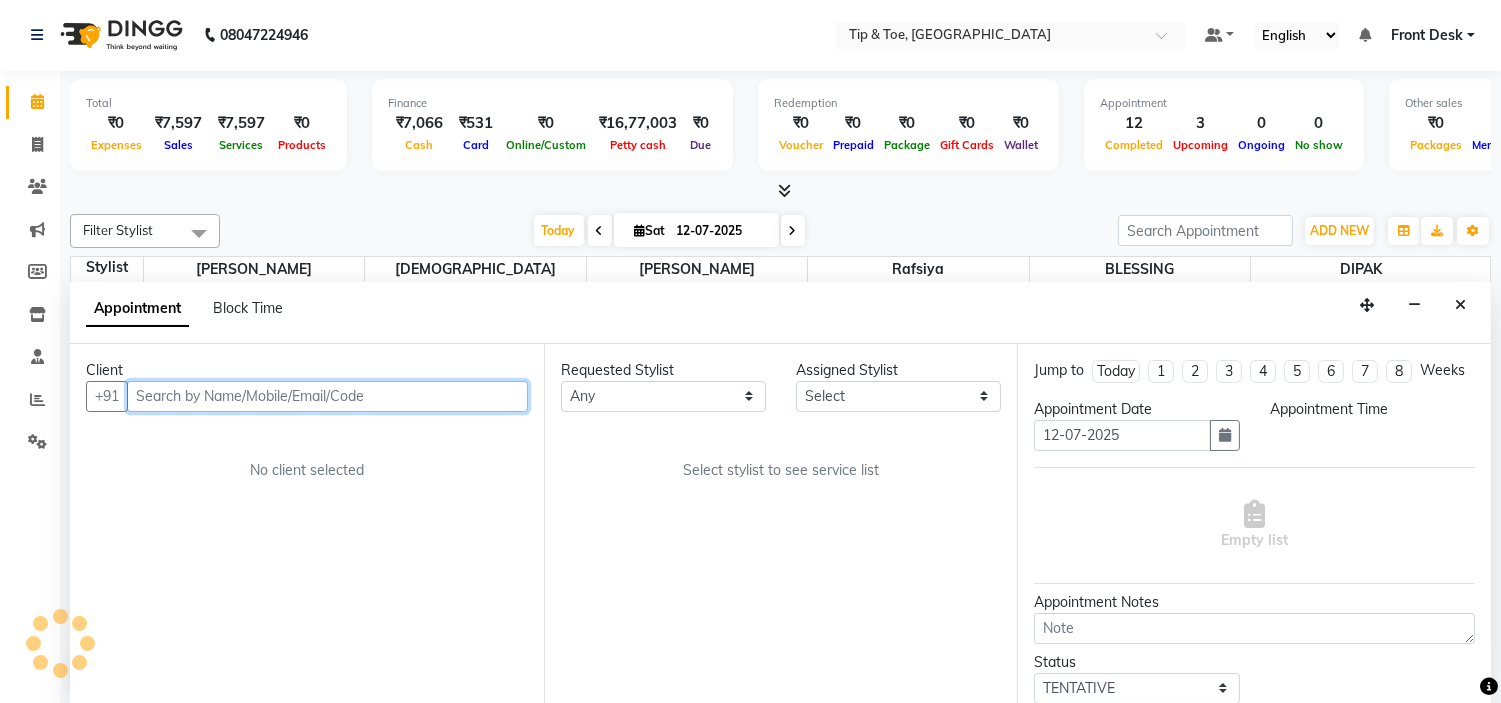 select on "upcoming" 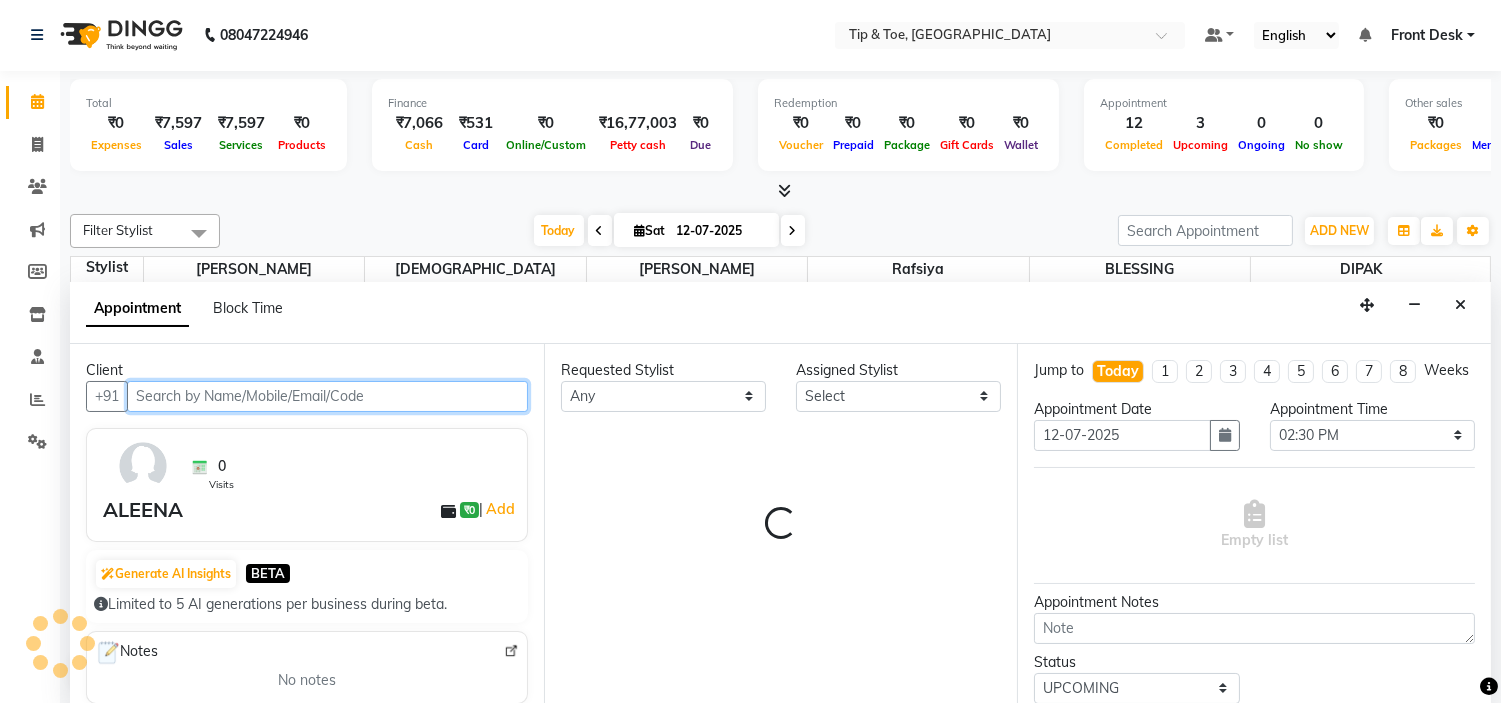 select on "50942" 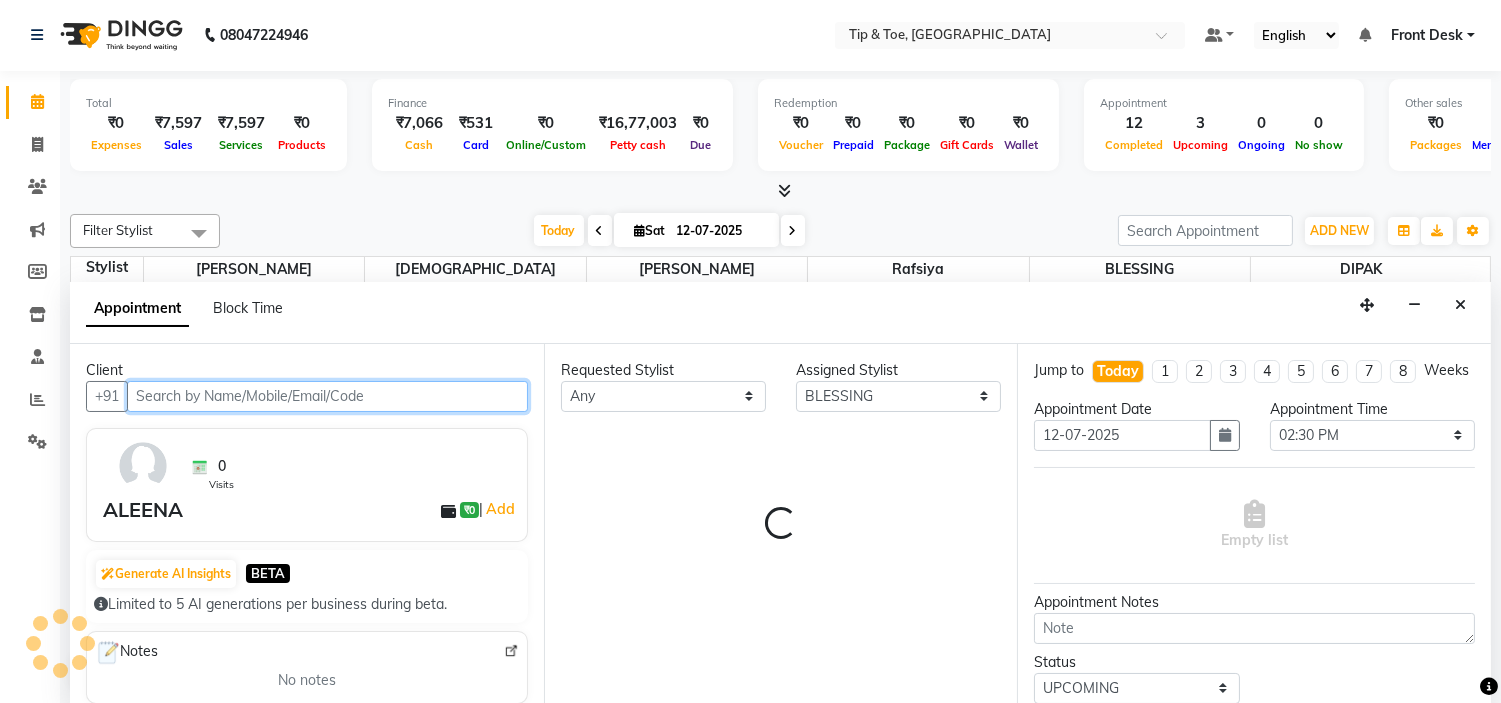 scroll, scrollTop: 531, scrollLeft: 0, axis: vertical 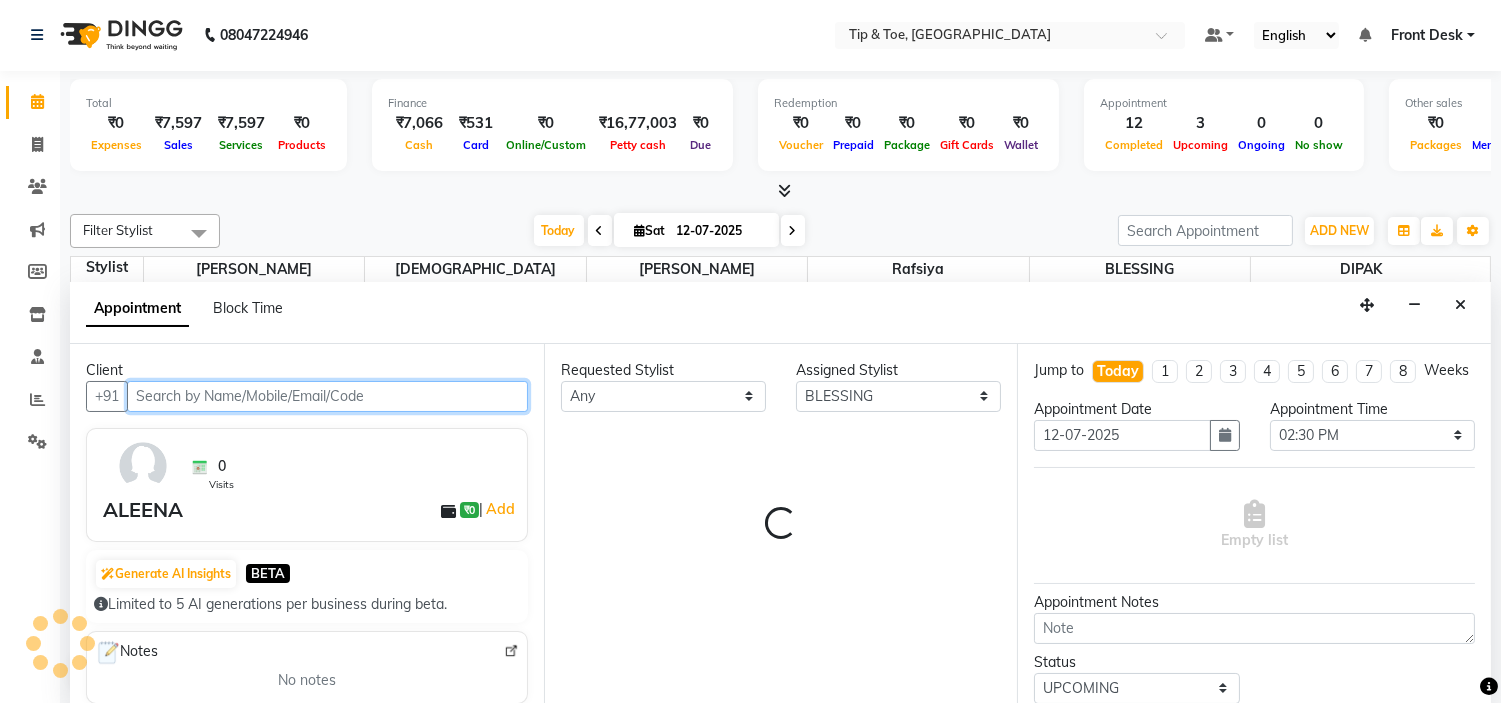 select on "2436" 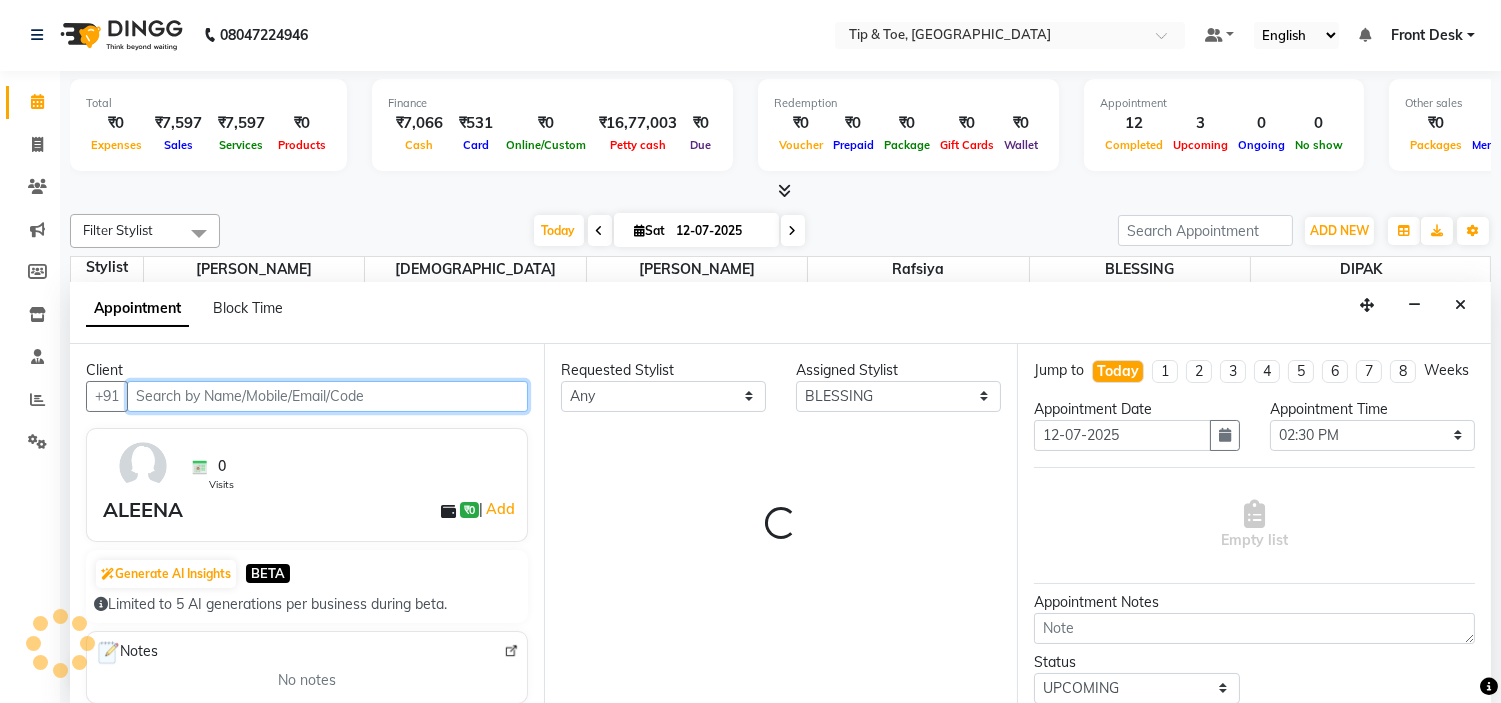select on "2436" 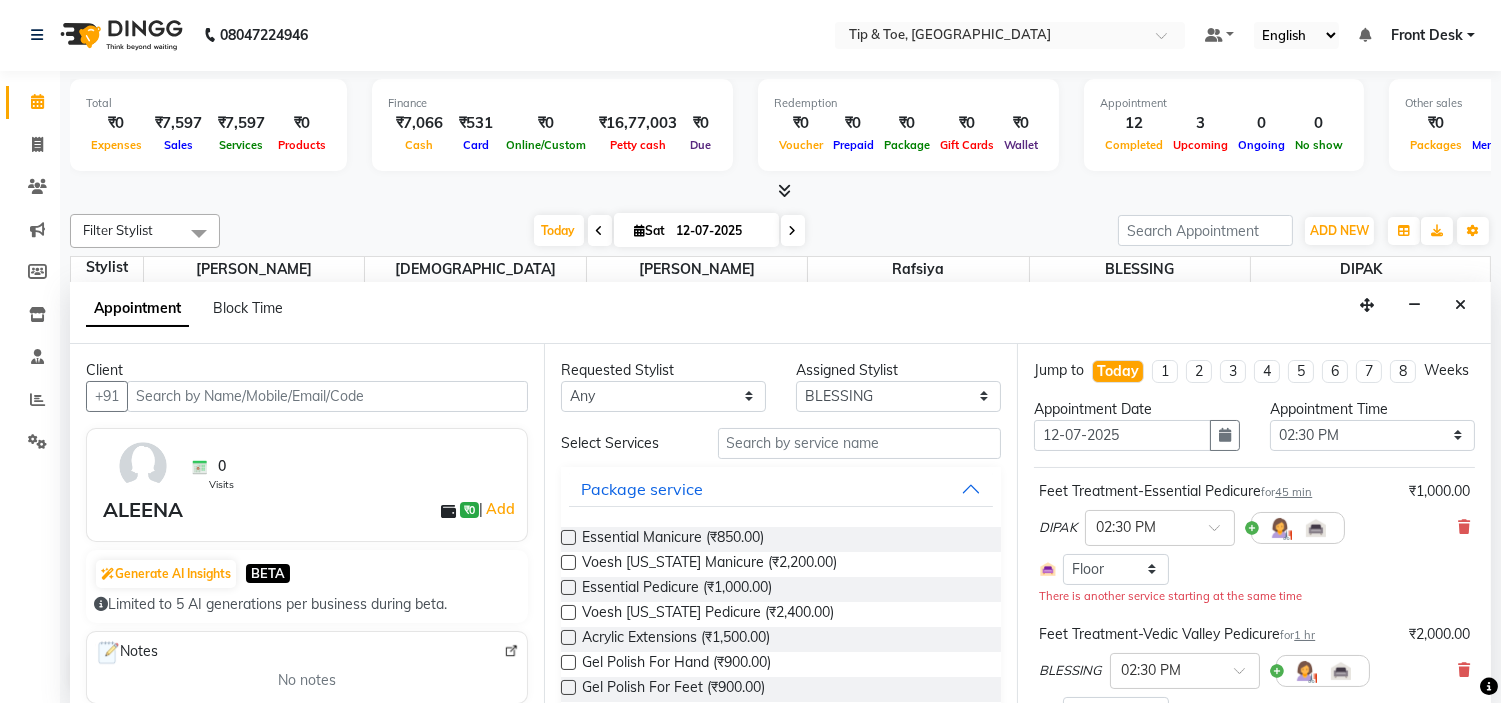 click at bounding box center [1460, 305] 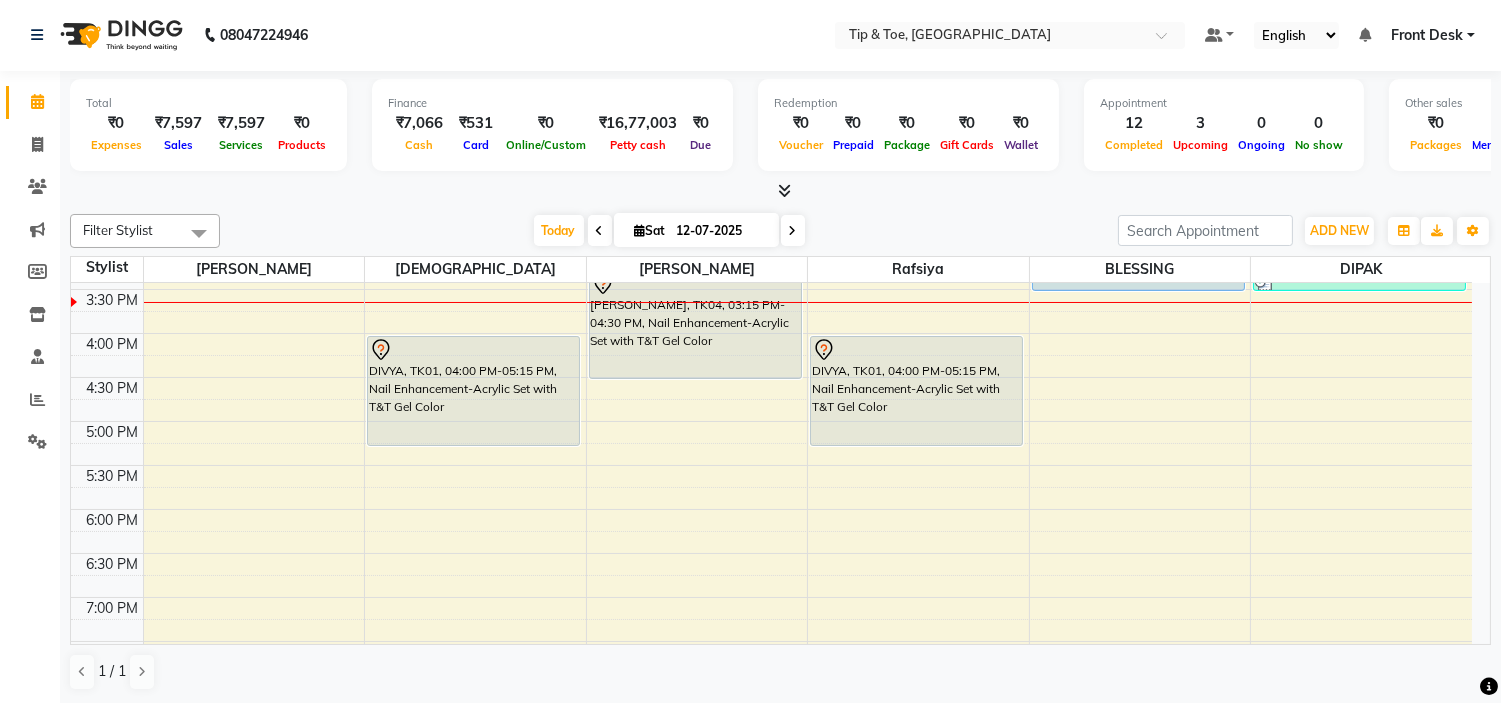 scroll, scrollTop: 454, scrollLeft: 0, axis: vertical 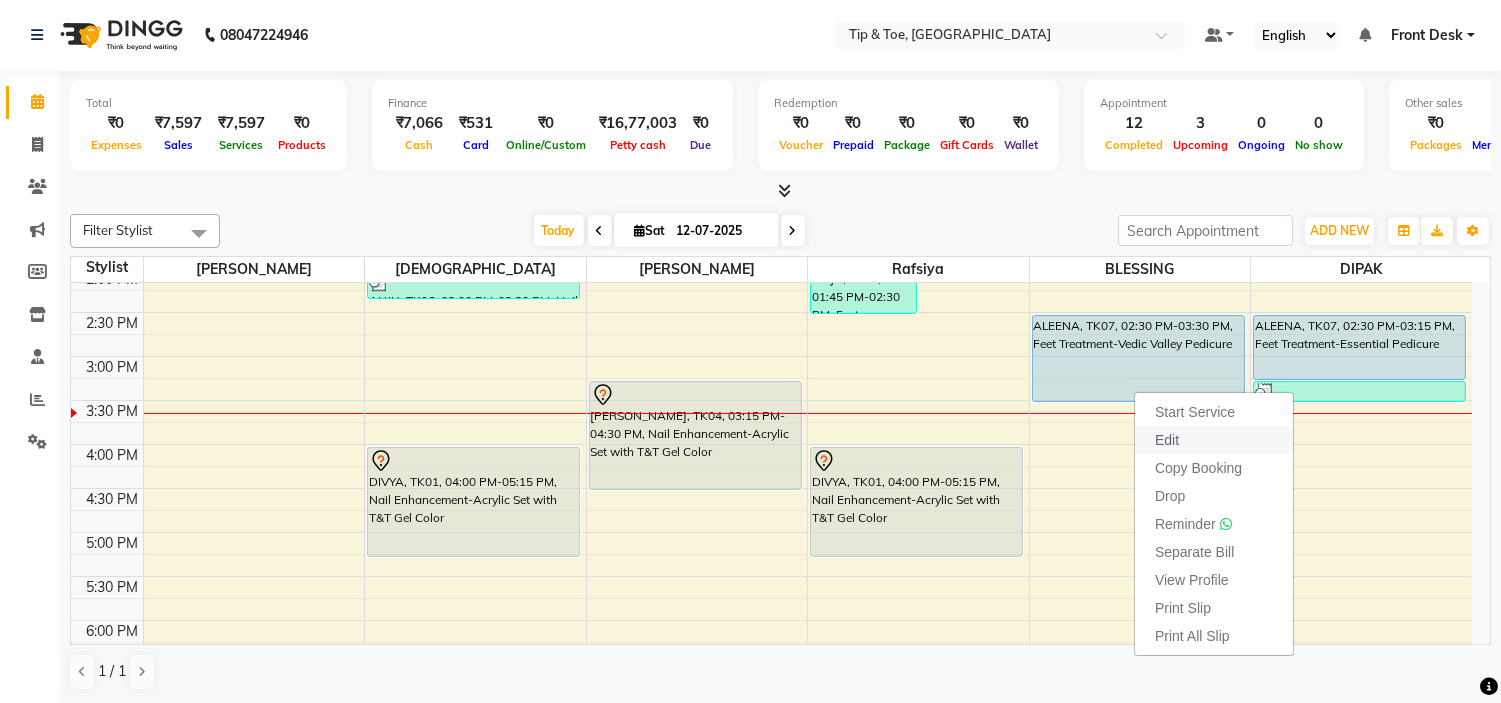 click on "Edit" at bounding box center (1167, 440) 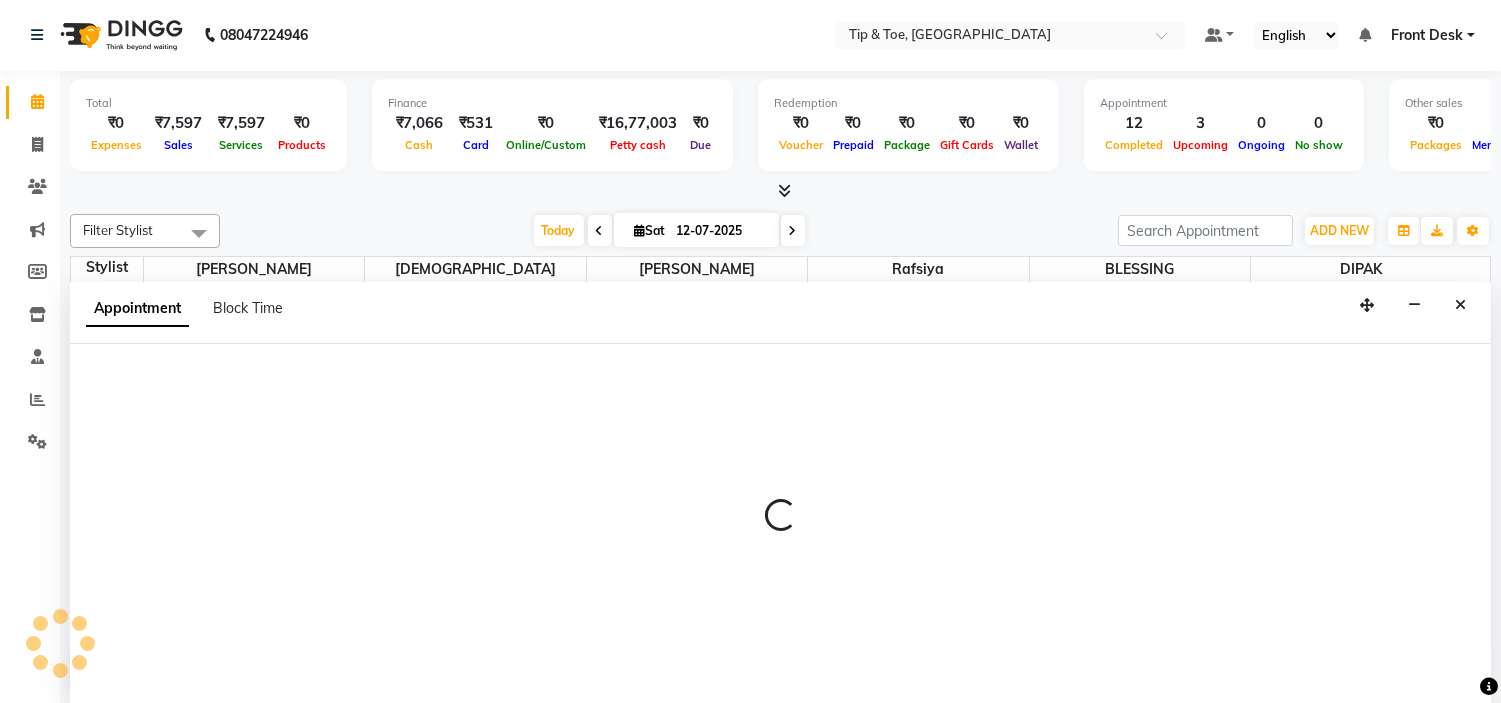 select on "upcoming" 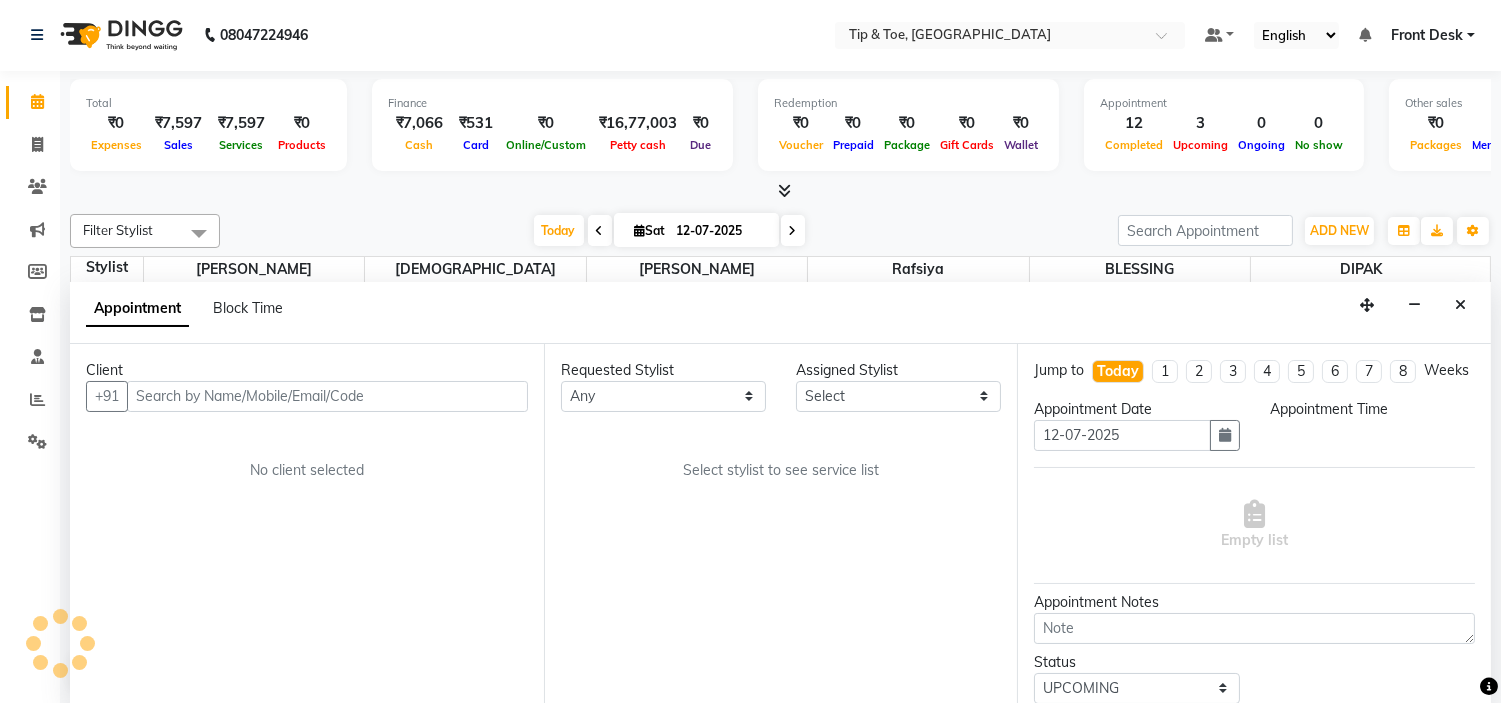 scroll, scrollTop: 0, scrollLeft: 0, axis: both 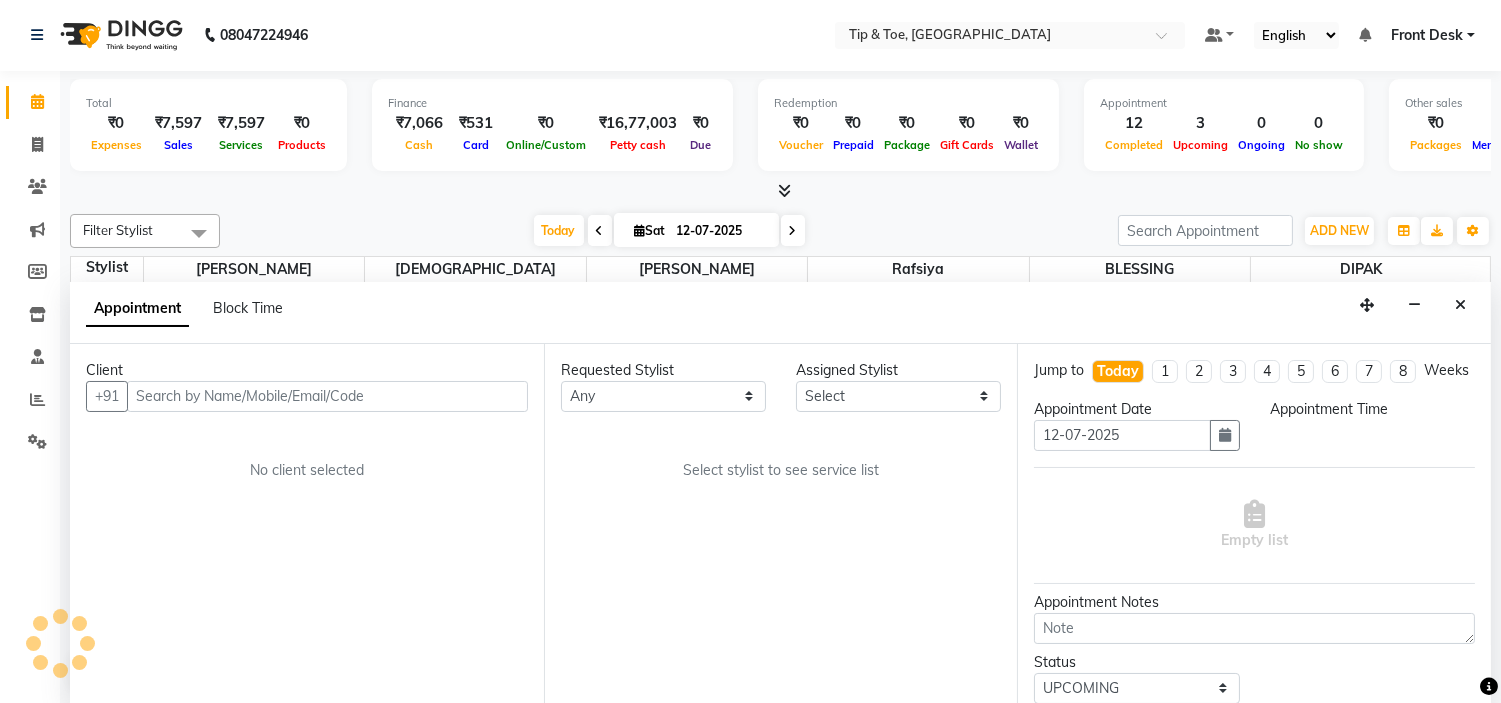 select on "50942" 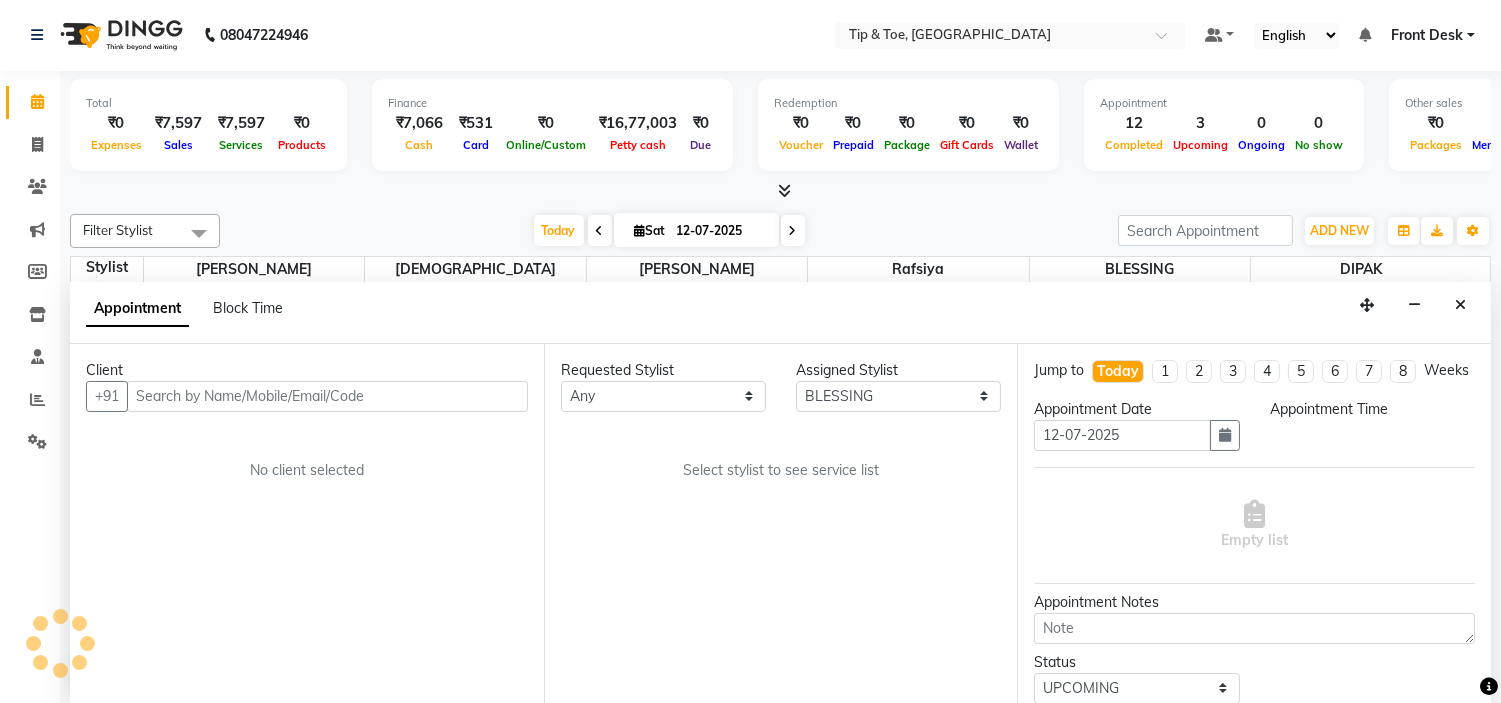 select on "870" 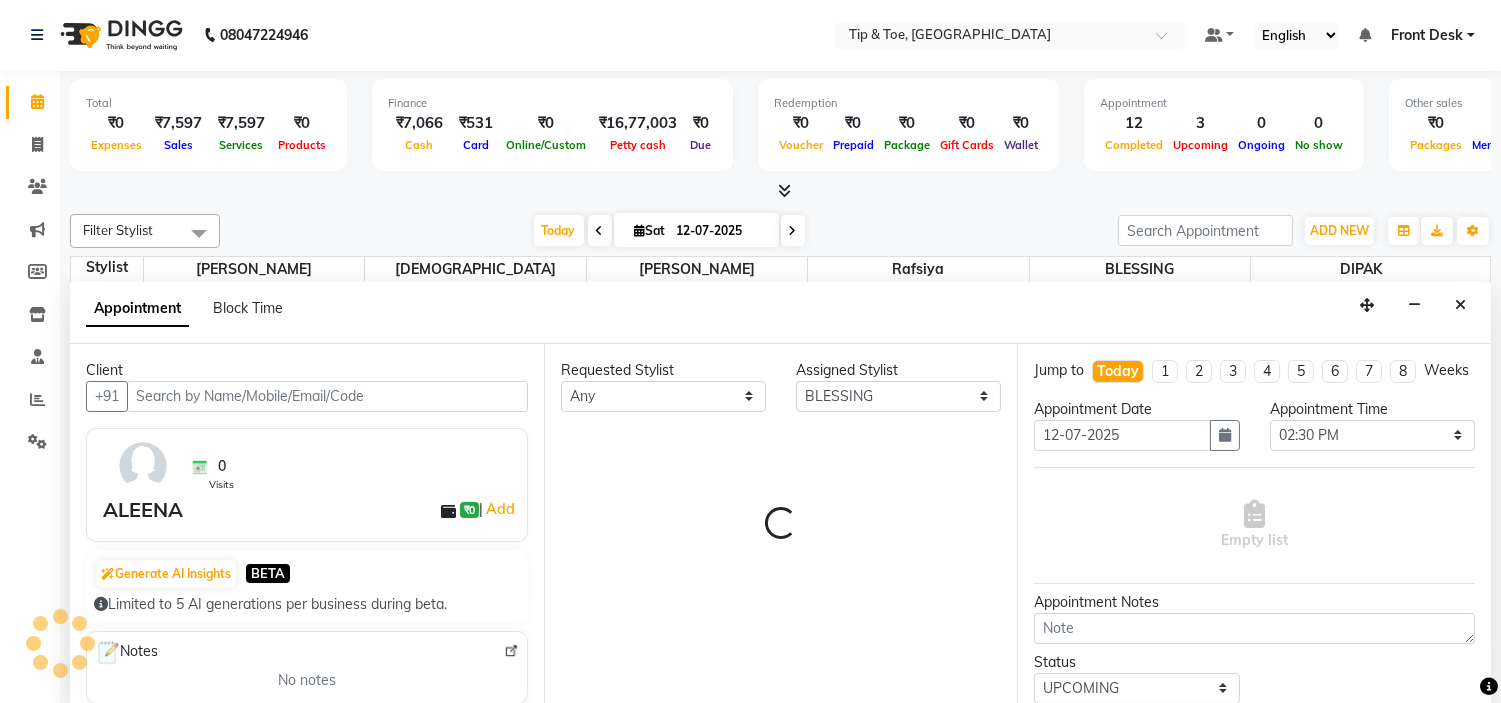 scroll, scrollTop: 531, scrollLeft: 0, axis: vertical 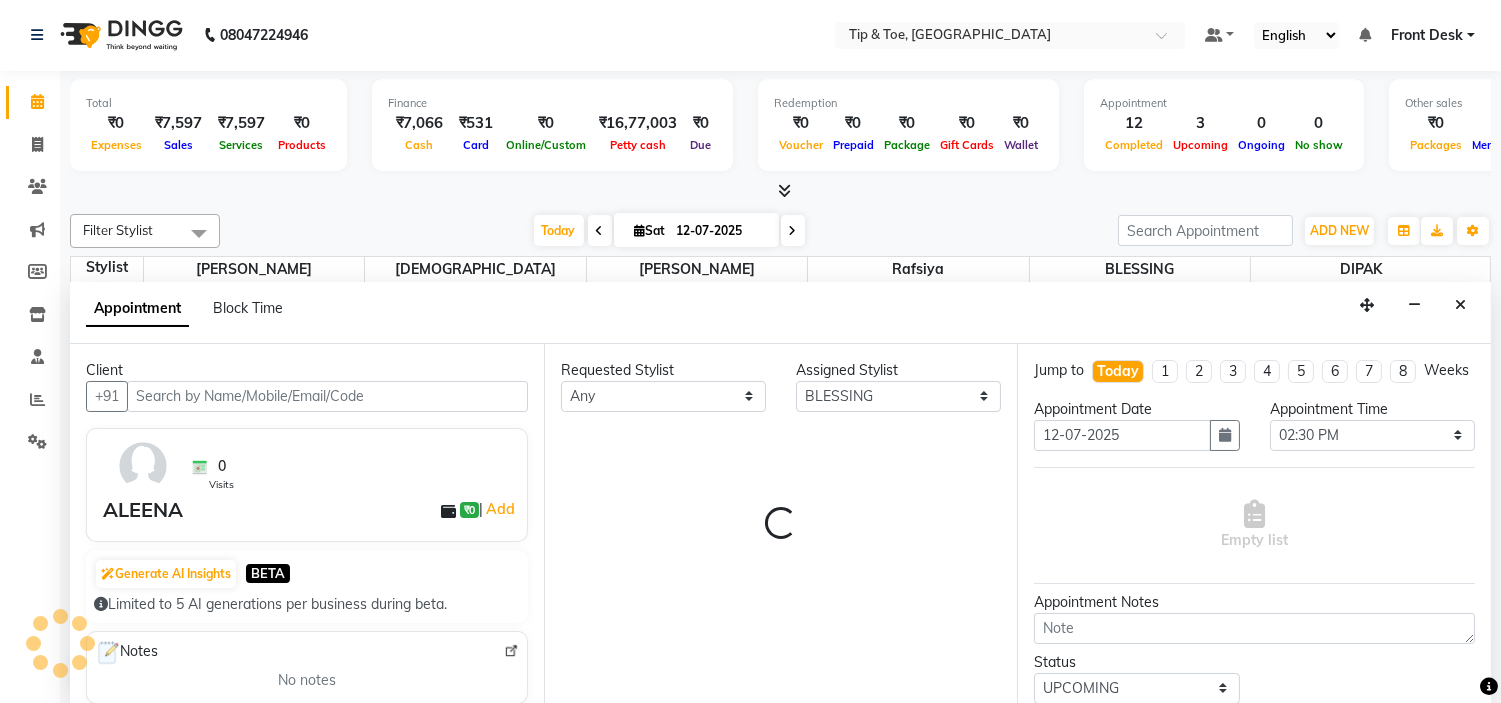 select on "2436" 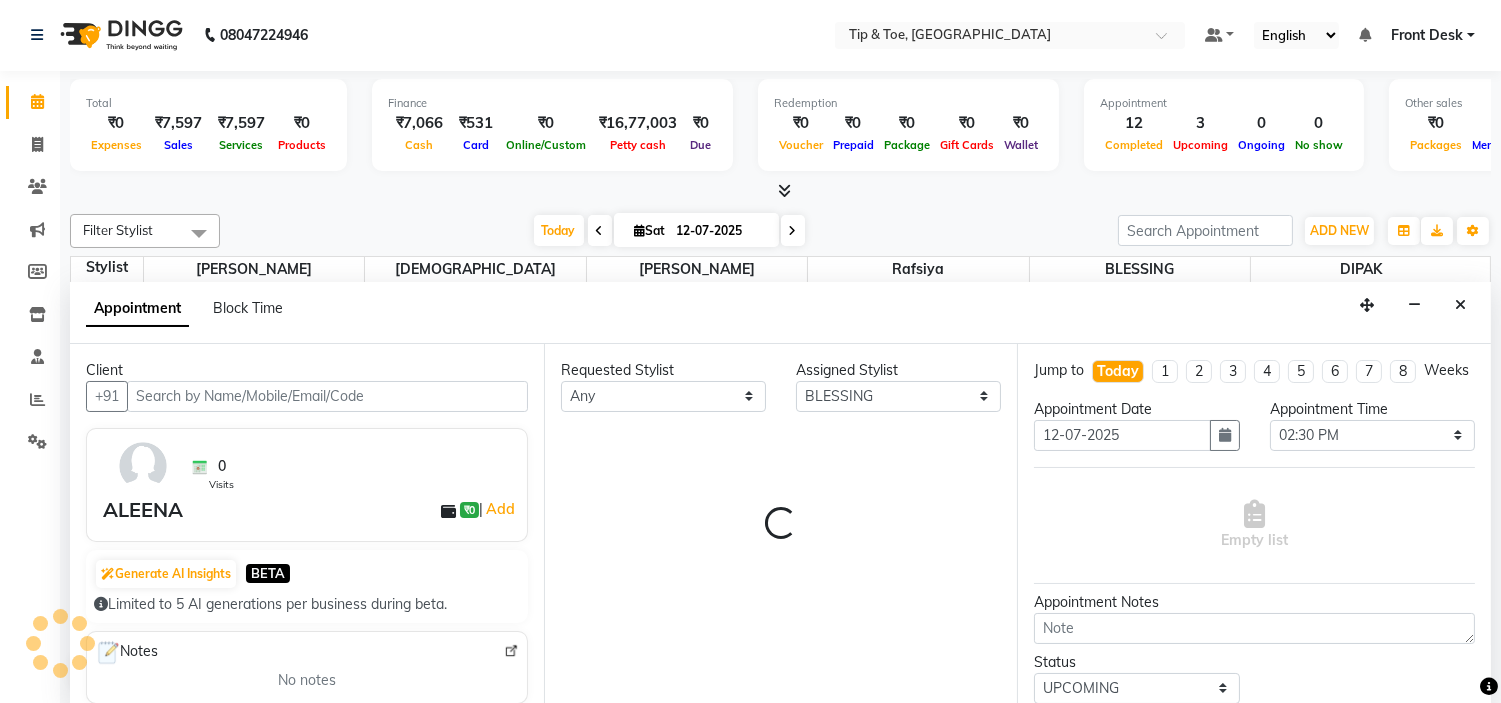 select on "2436" 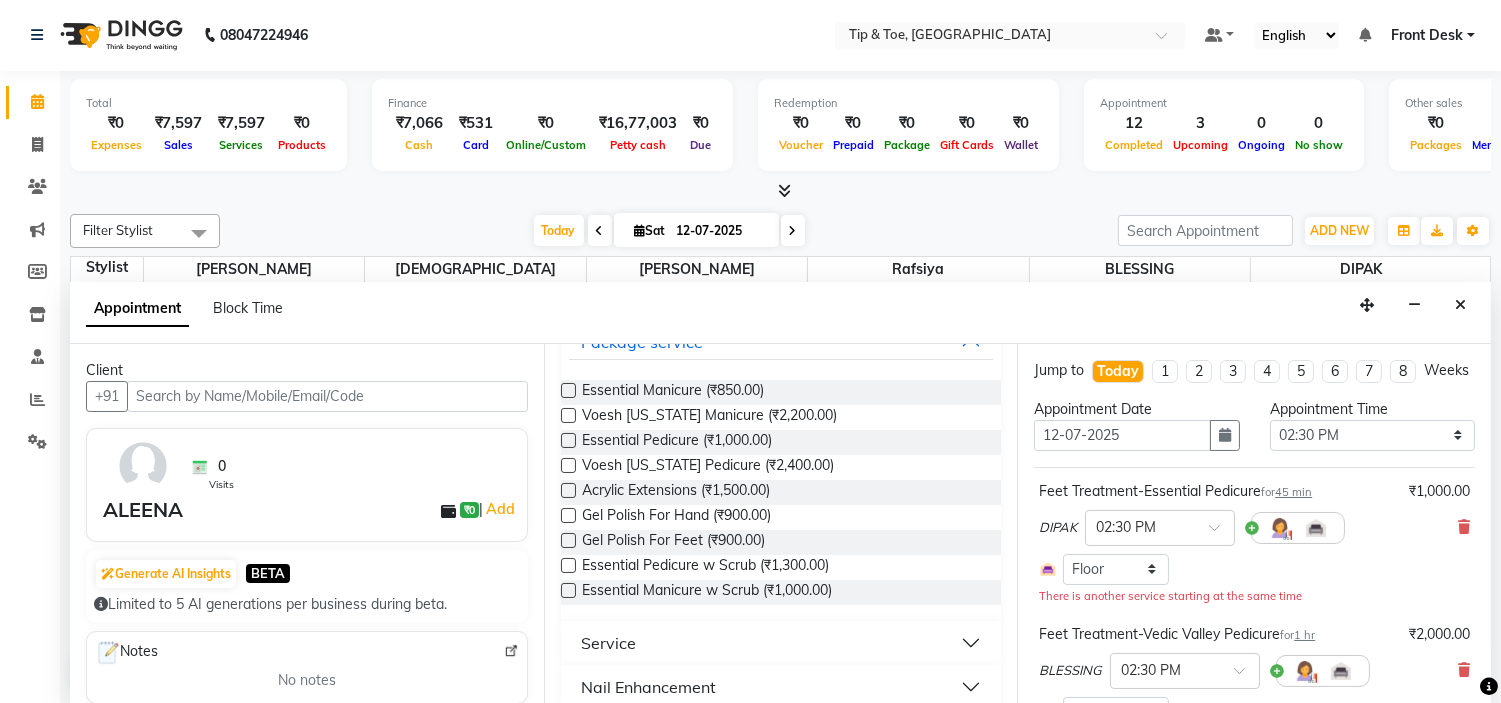 scroll, scrollTop: 222, scrollLeft: 0, axis: vertical 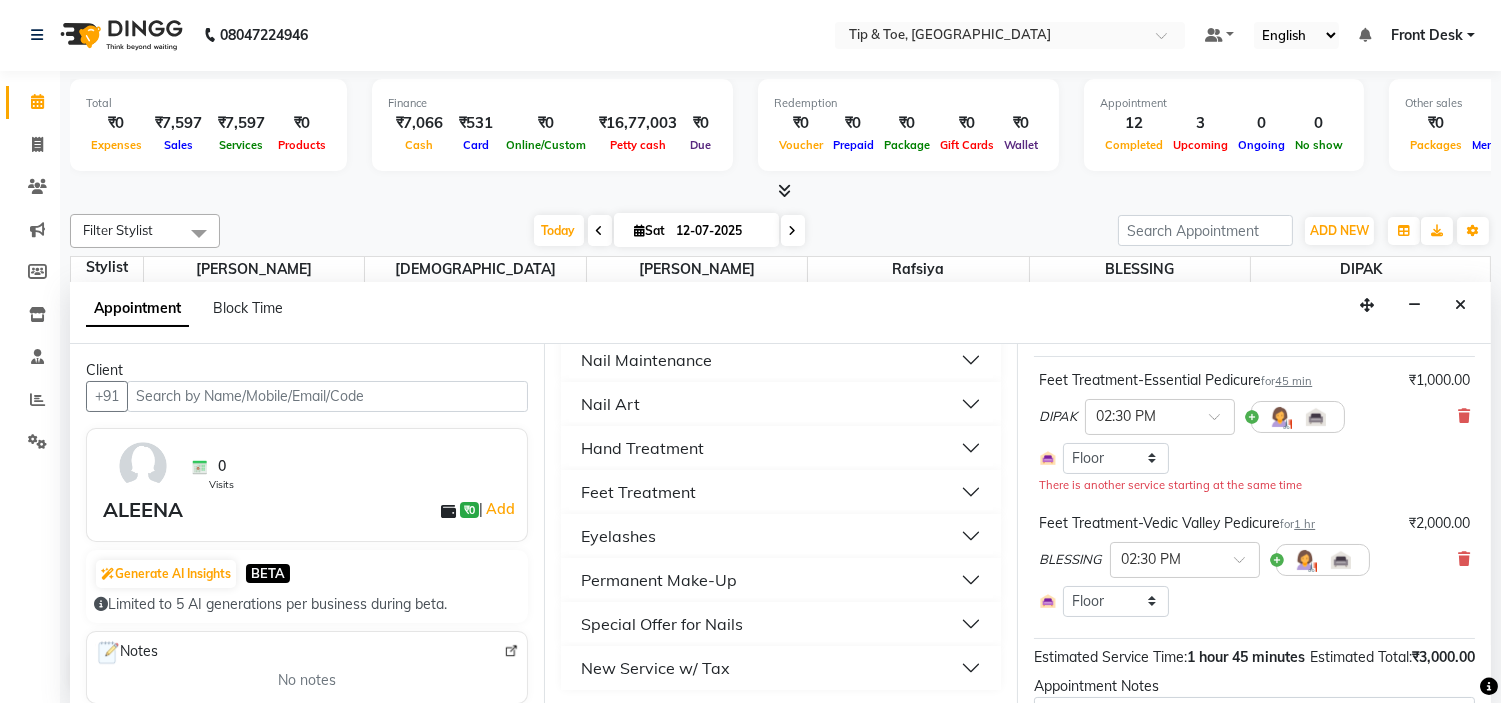 click on "Hand Treatment" at bounding box center [781, 448] 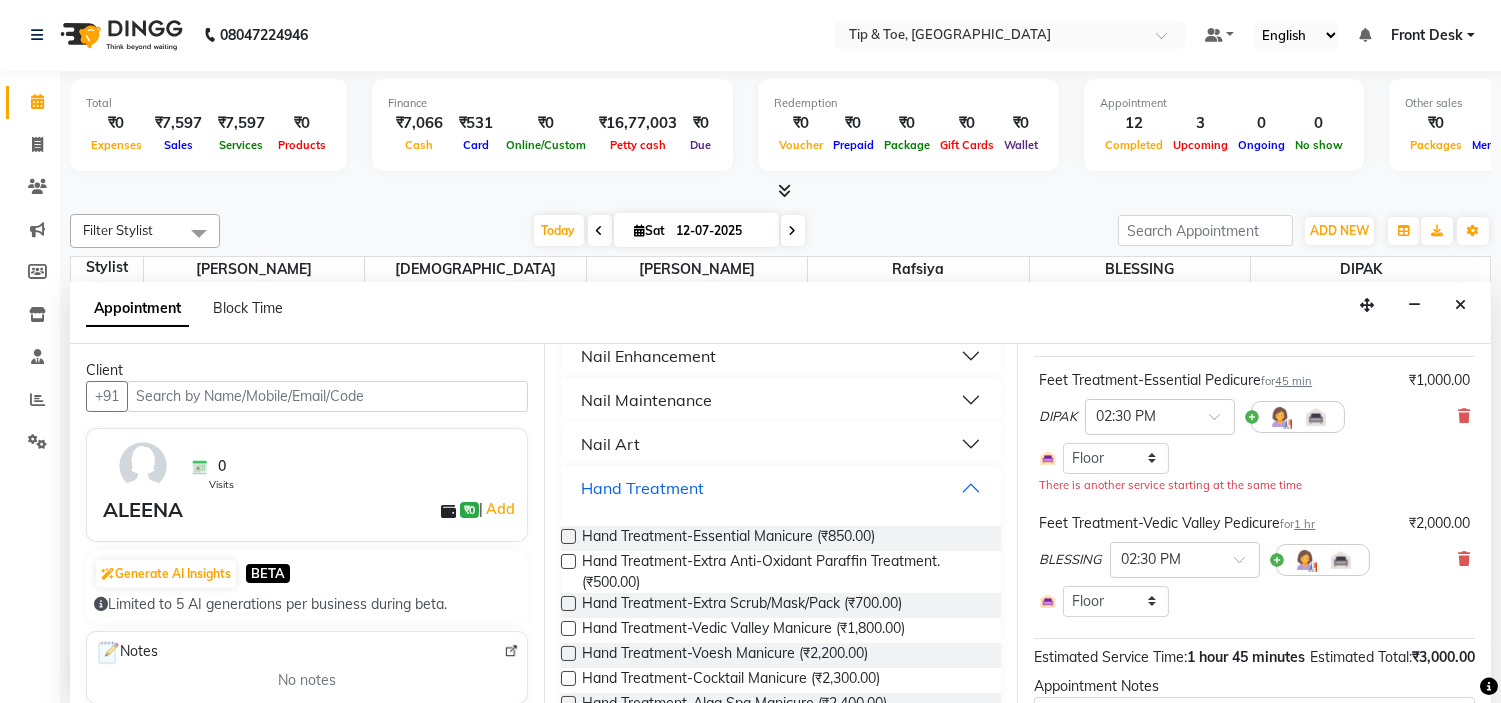 scroll, scrollTop: 476, scrollLeft: 0, axis: vertical 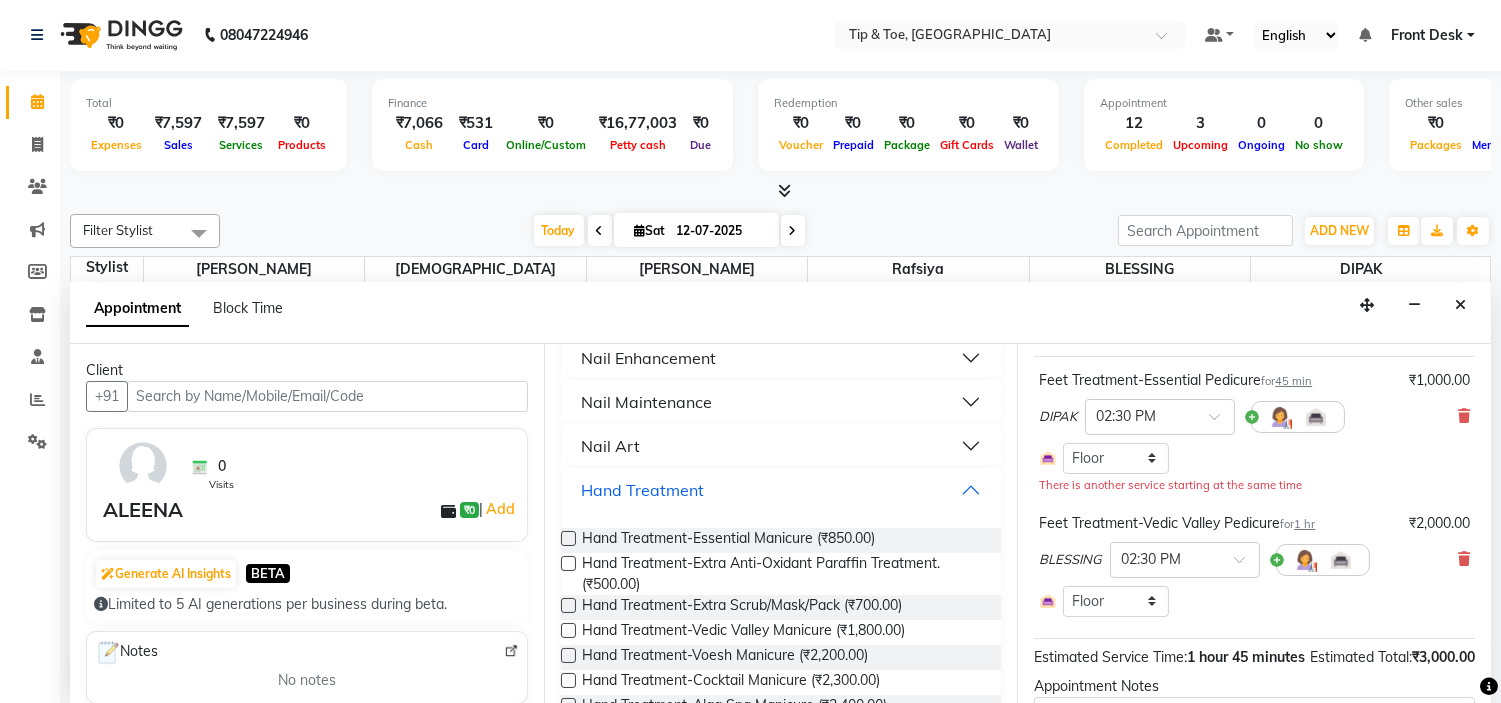 click on "Hand Treatment" at bounding box center [781, 490] 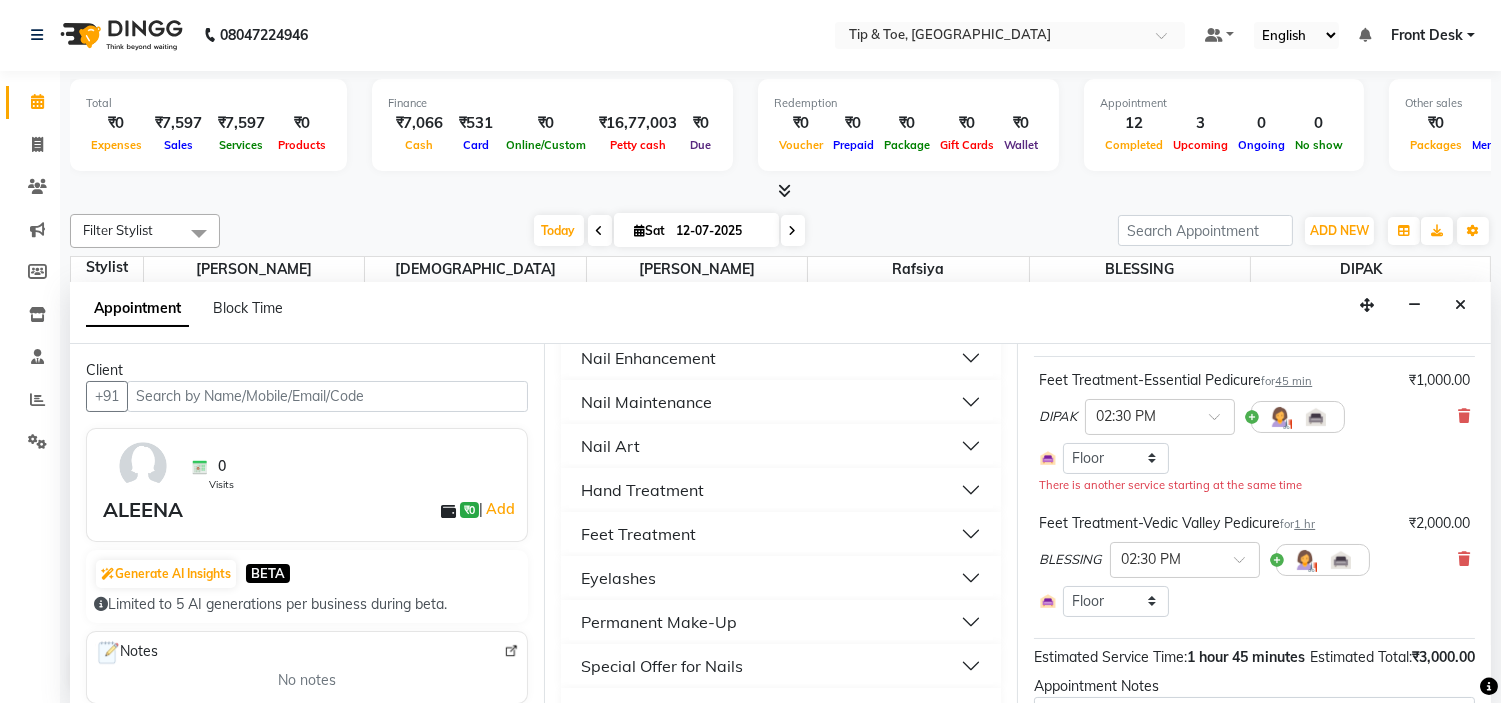 click on "Nail Enhancement" at bounding box center [781, 358] 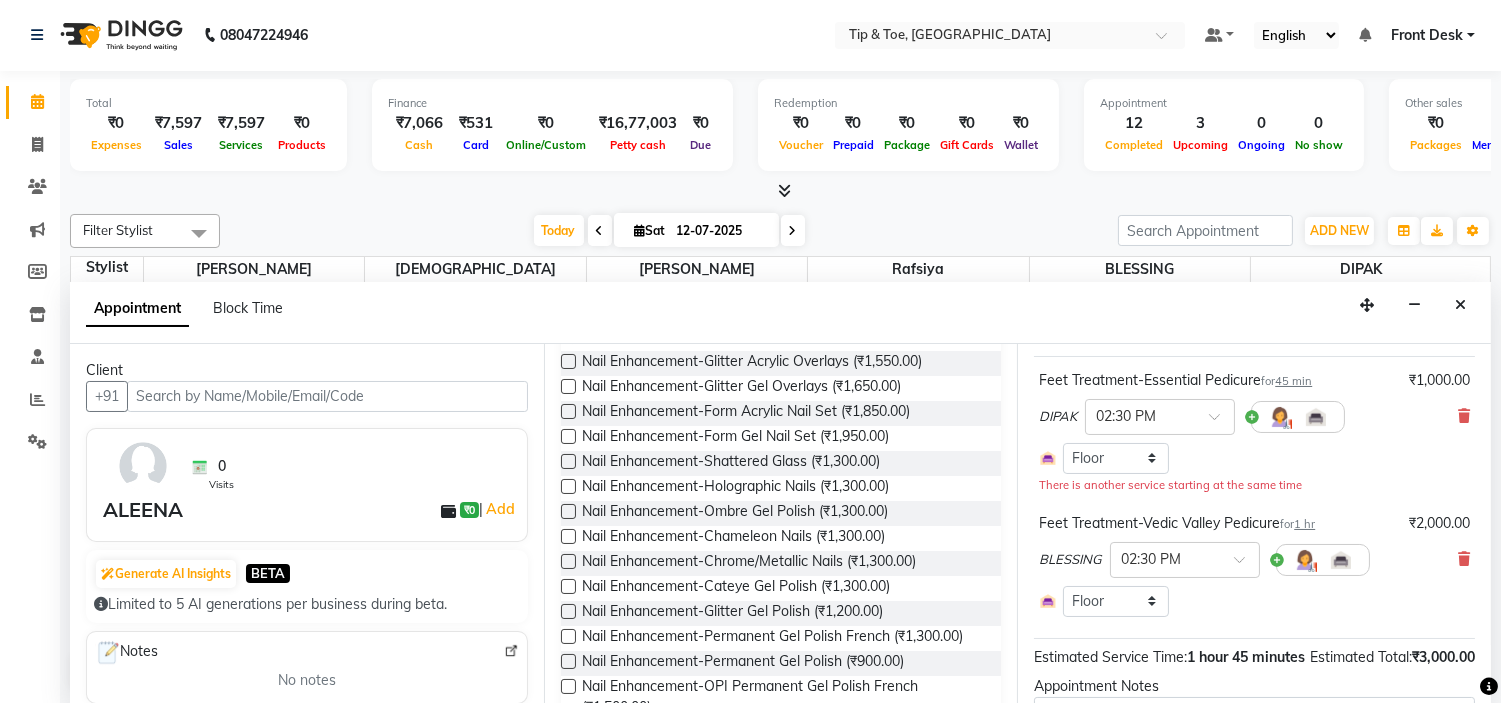 scroll, scrollTop: 1254, scrollLeft: 0, axis: vertical 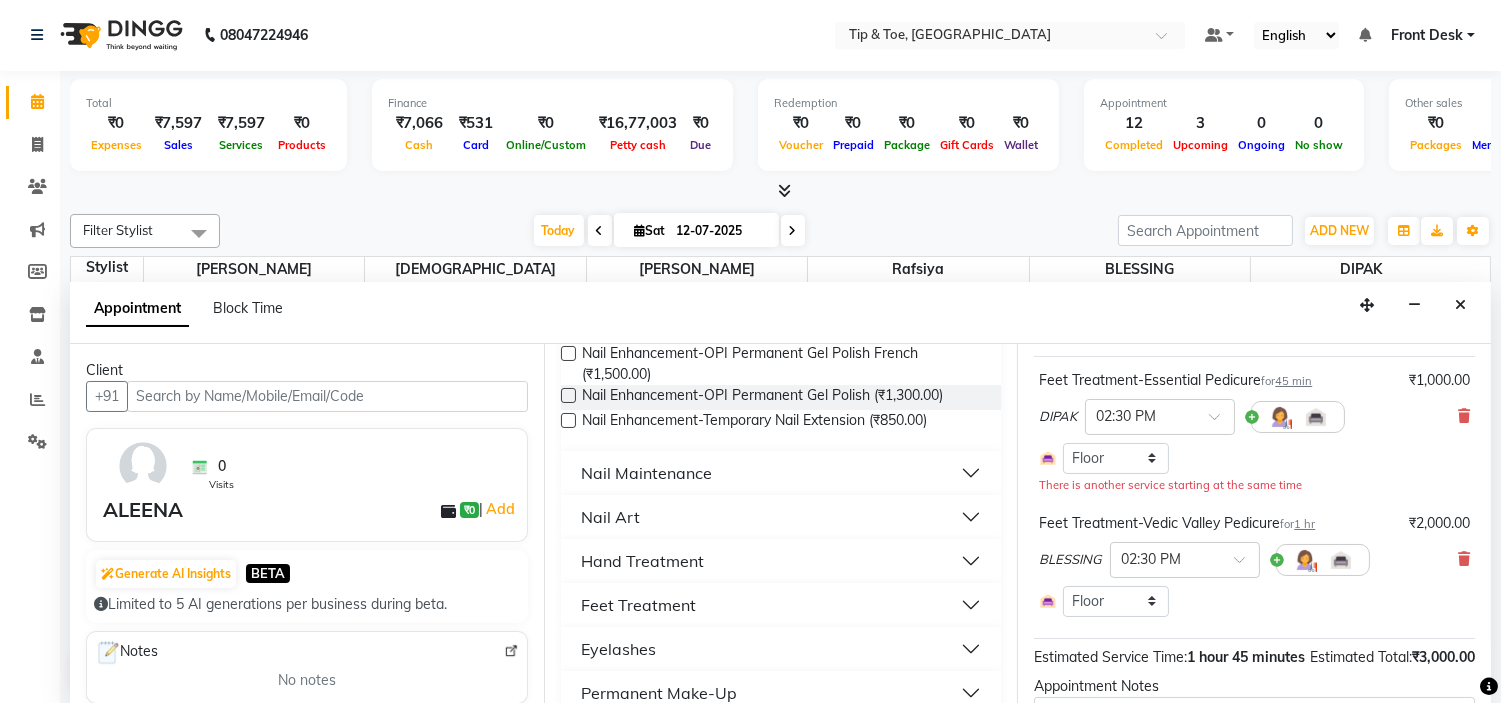 click on "Nail Enhancement-Permanent Gel Polish (₹900.00)" at bounding box center (743, 330) 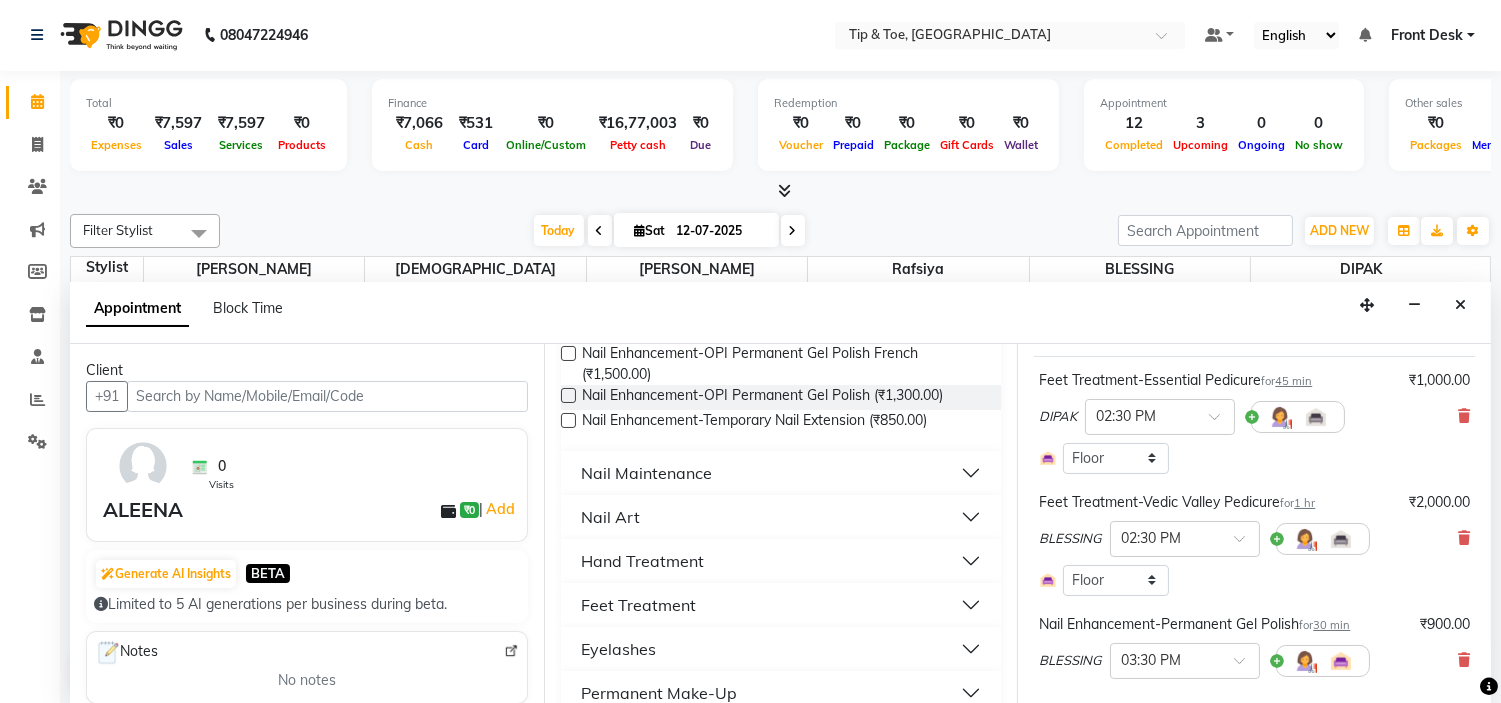 checkbox on "false" 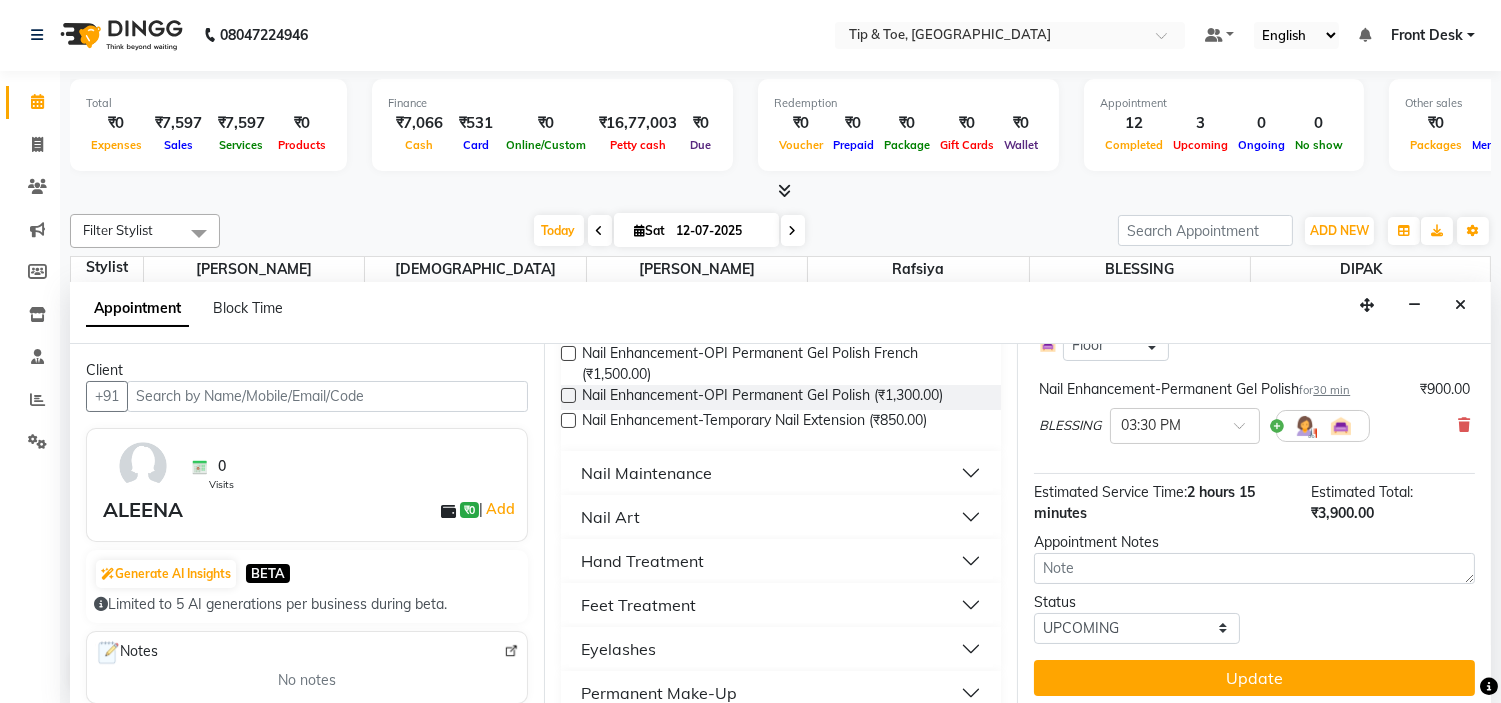 scroll, scrollTop: 372, scrollLeft: 0, axis: vertical 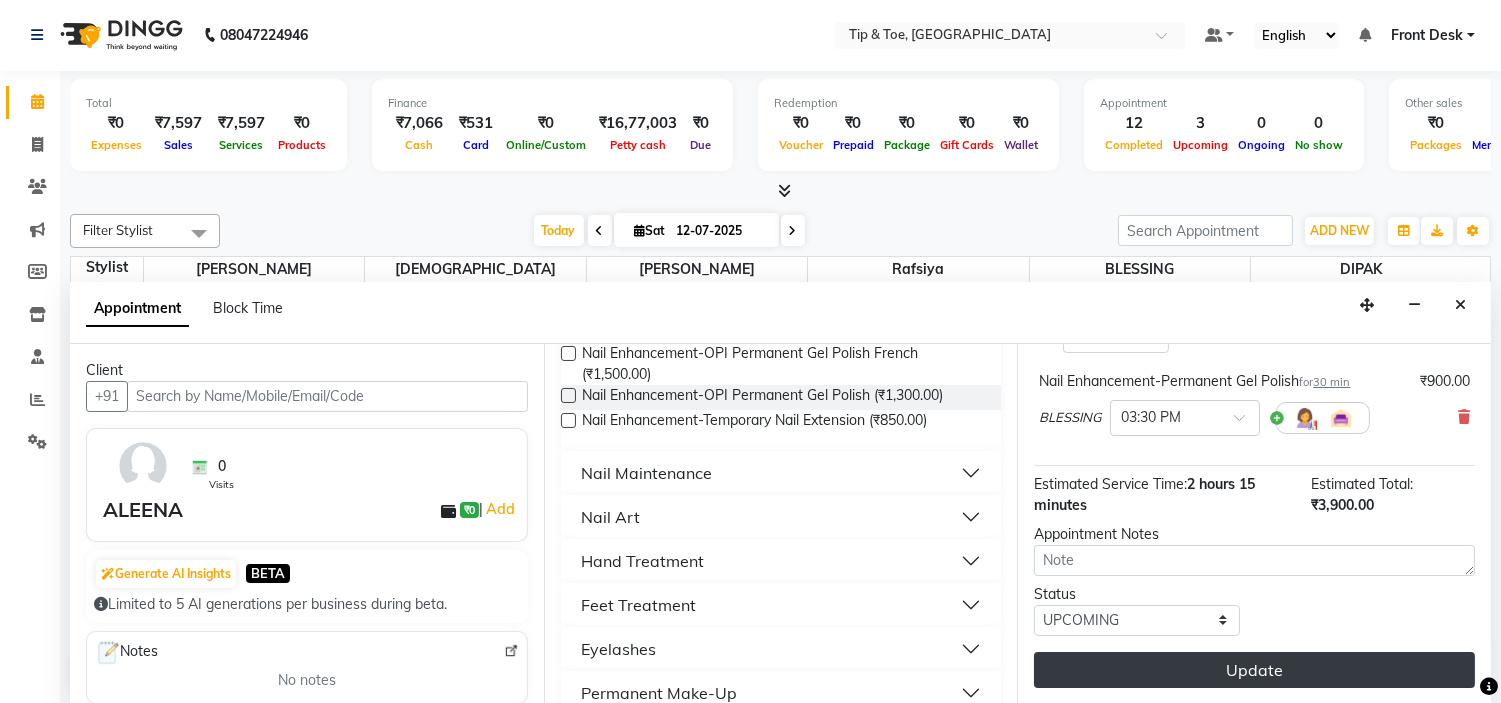 click on "Update" at bounding box center (1254, 670) 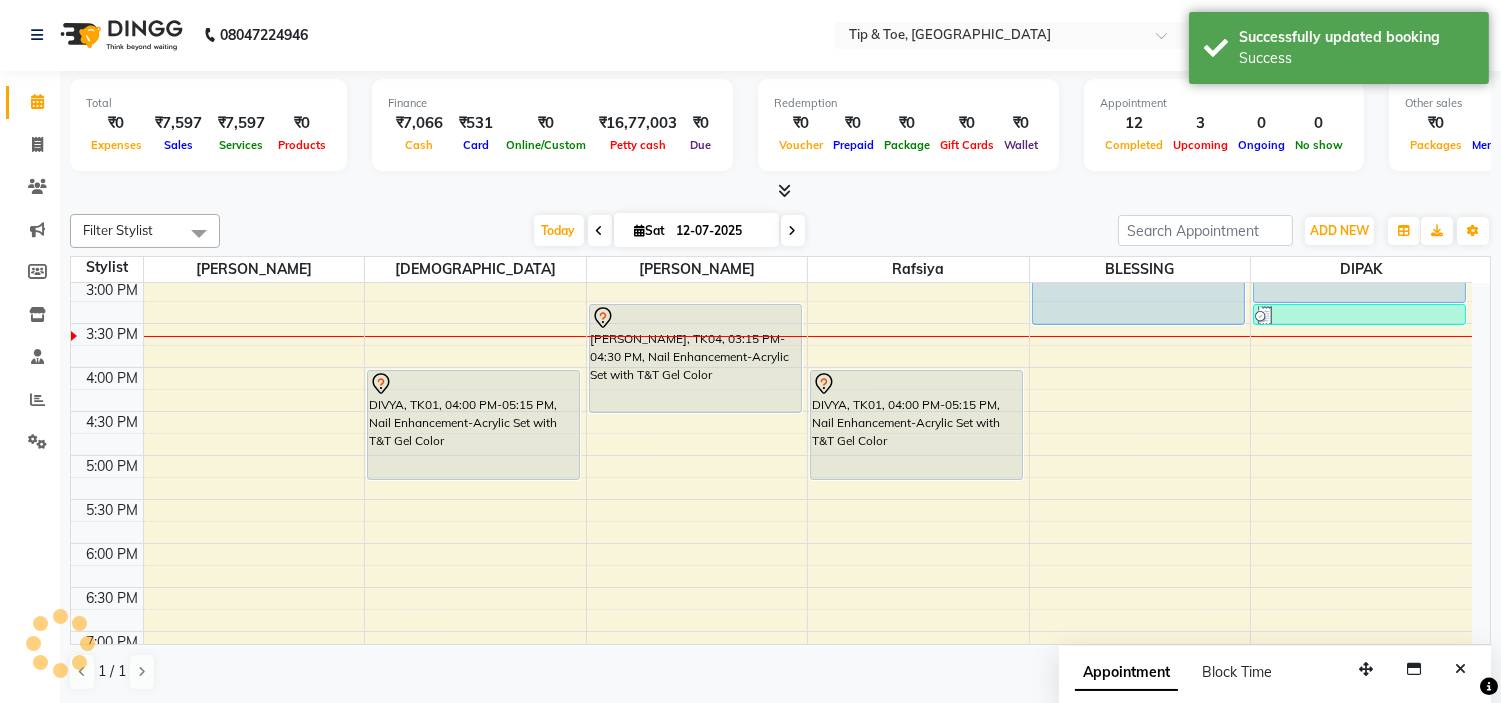 scroll, scrollTop: 0, scrollLeft: 0, axis: both 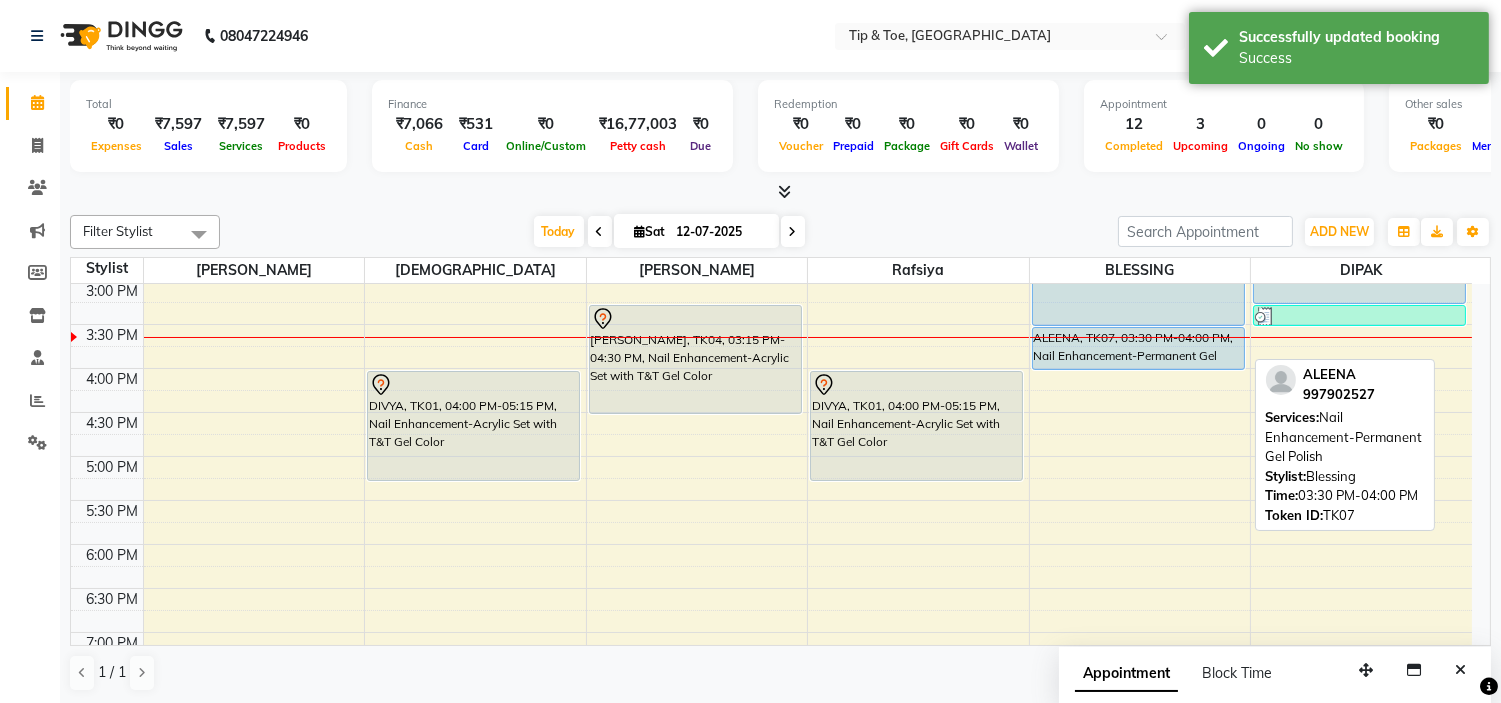 click on "ALEENA, TK07, 03:30 PM-04:00 PM, Nail Enhancement-Permanent Gel Polish" at bounding box center (1138, 348) 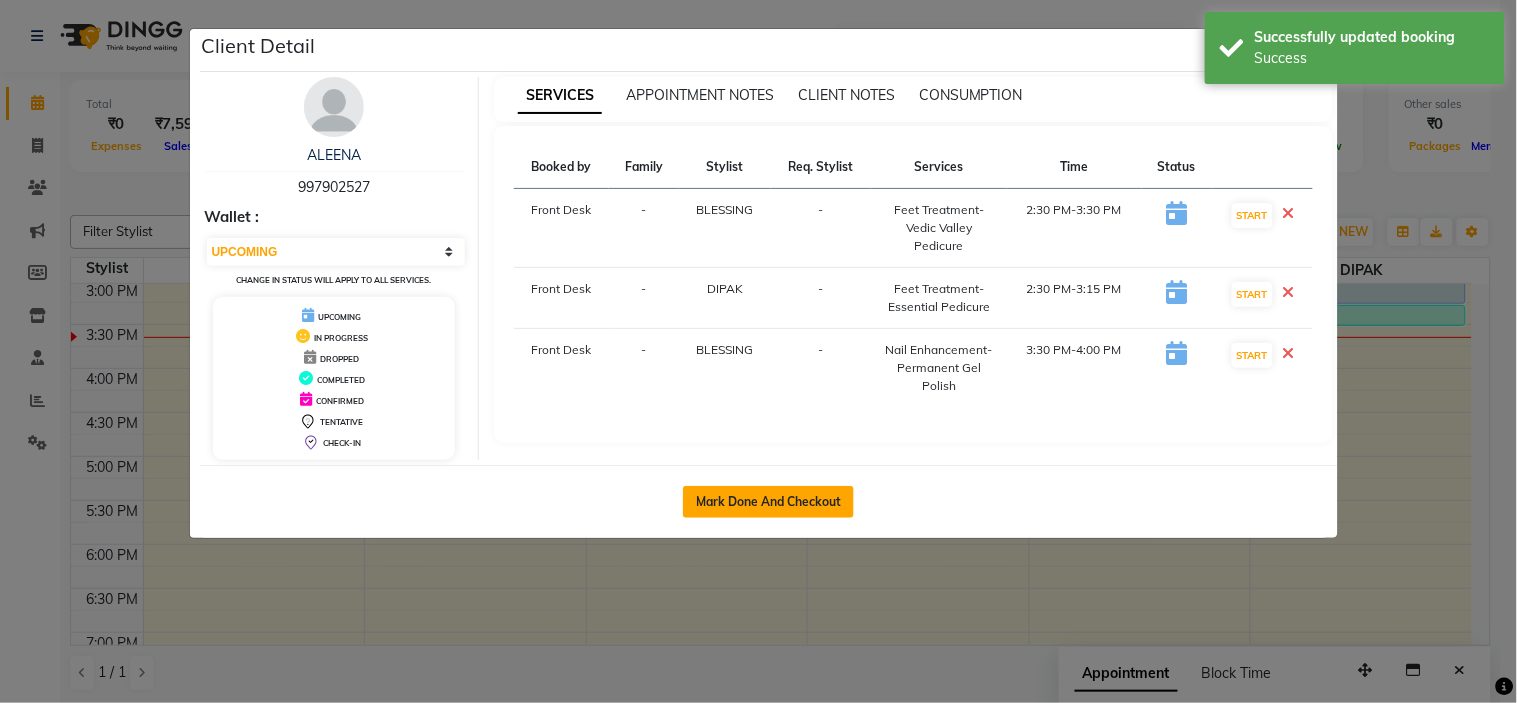 click on "Mark Done And Checkout" 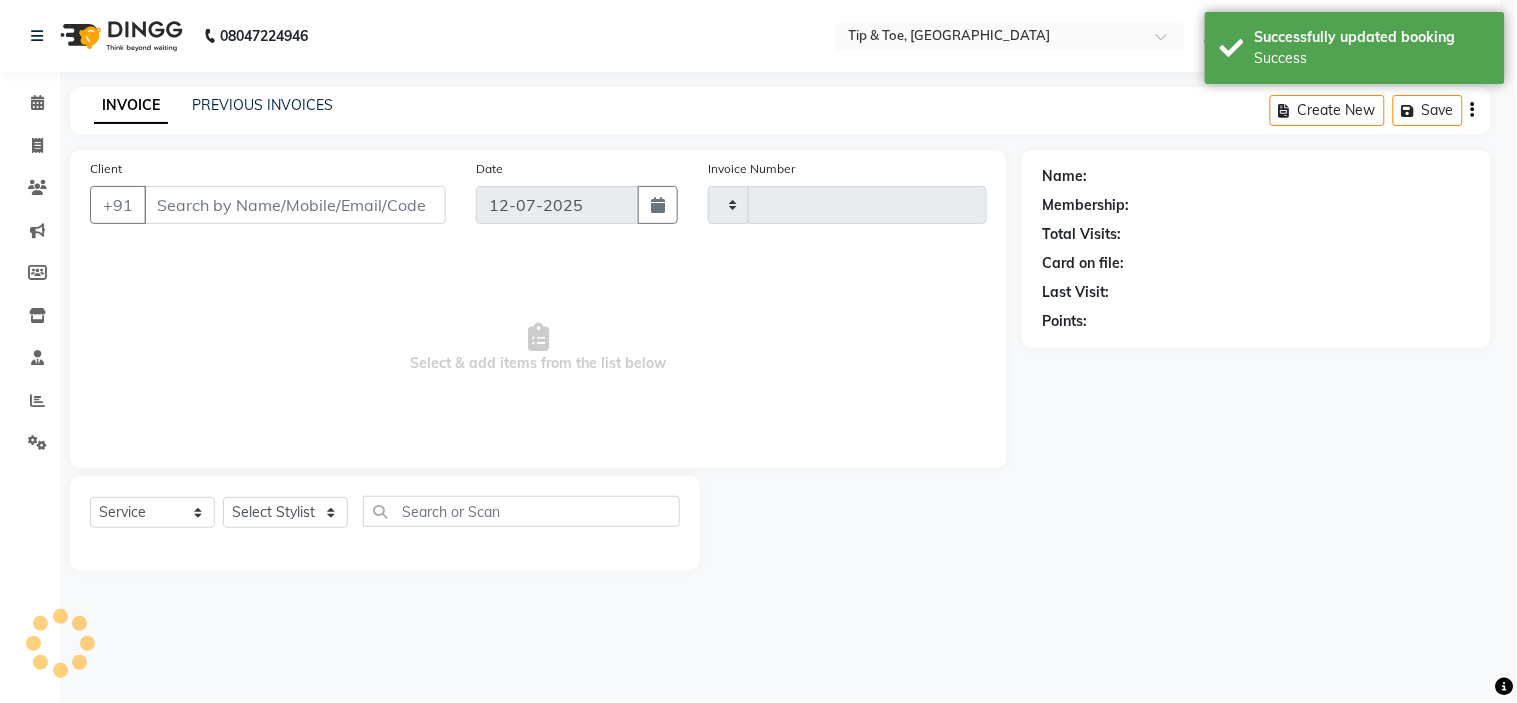 type on "0651" 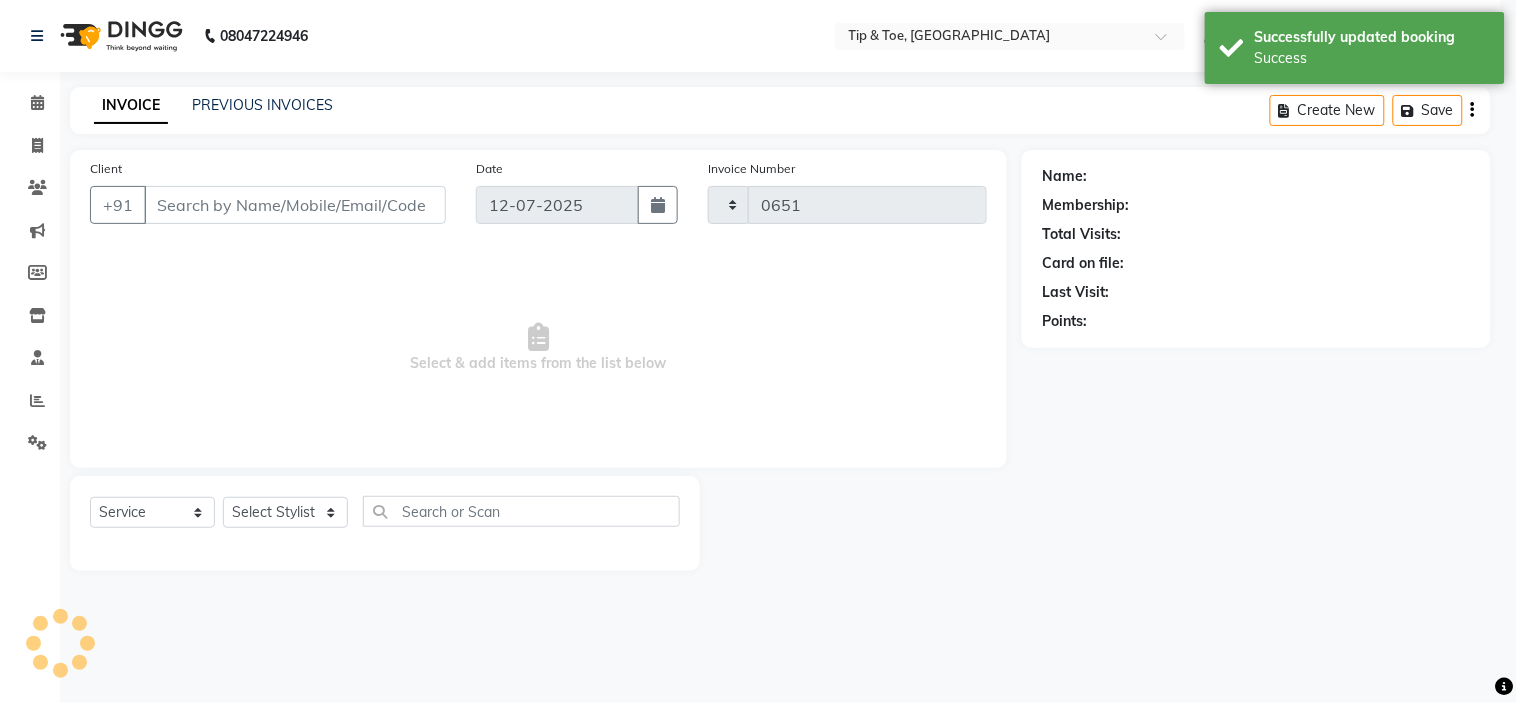 select on "5360" 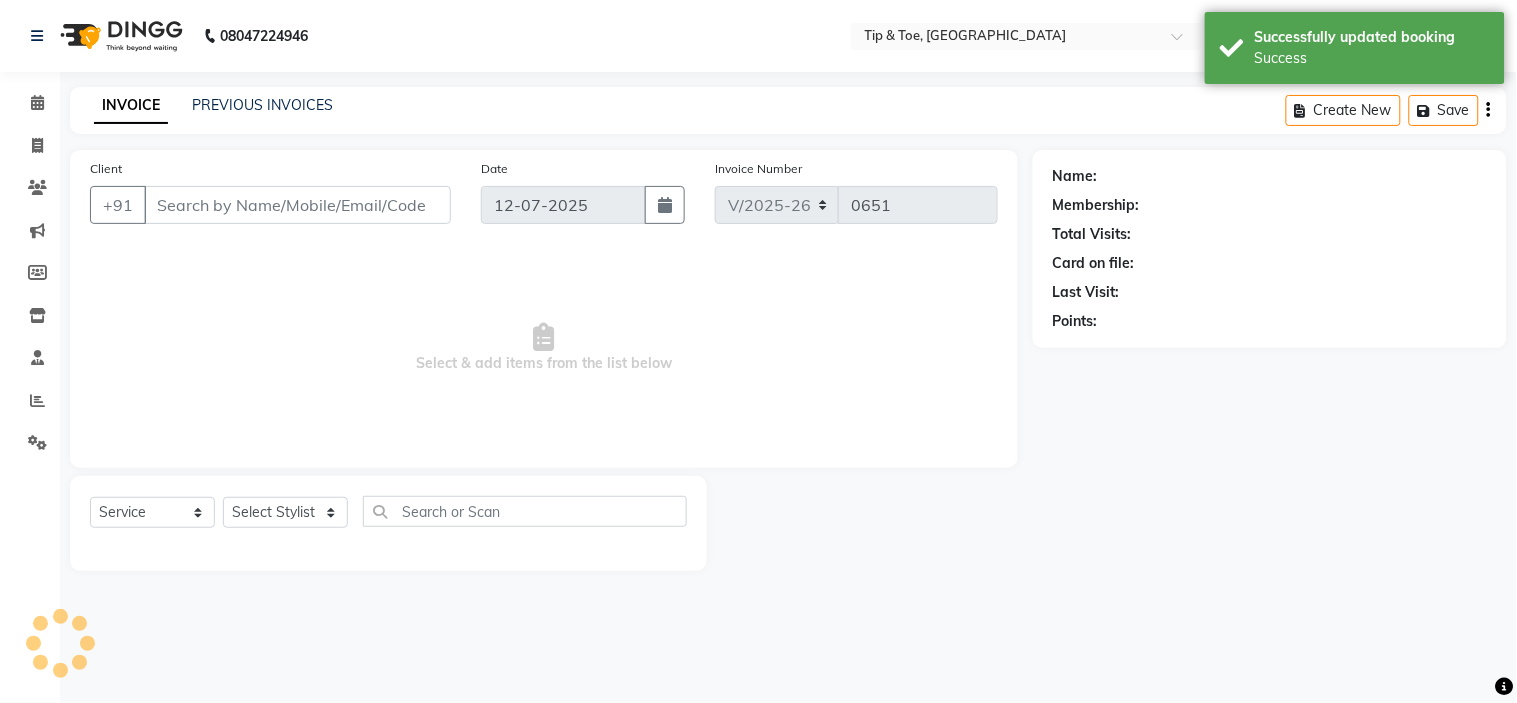 type on "997902527" 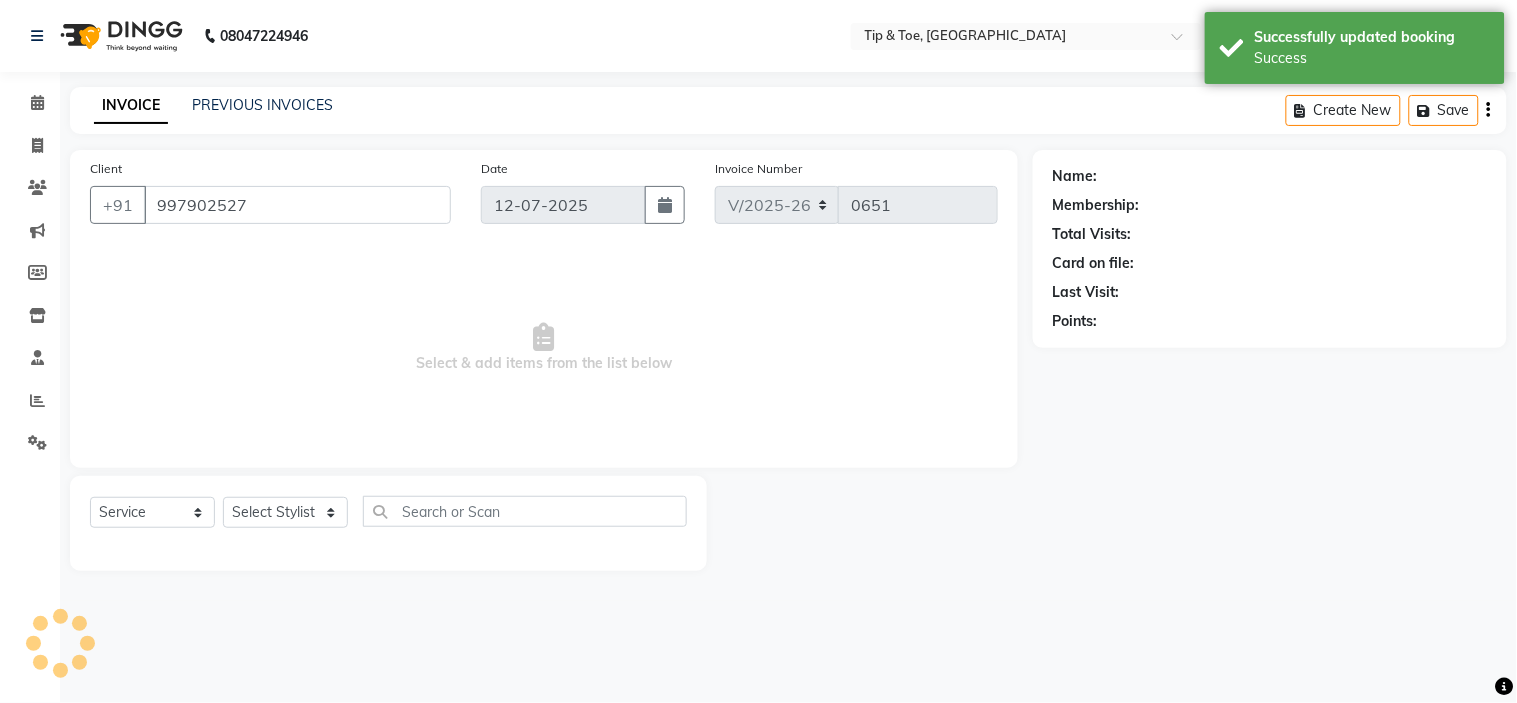select on "50942" 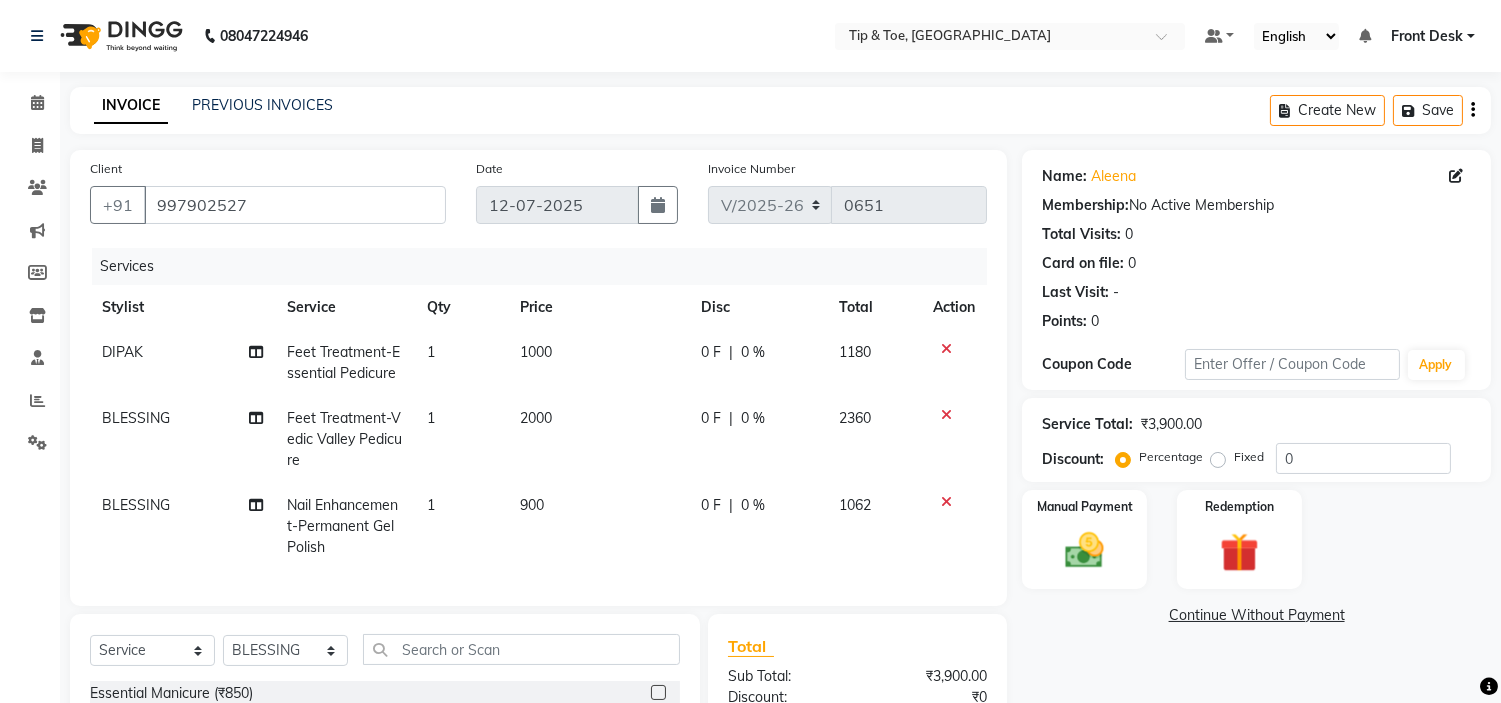 scroll, scrollTop: 222, scrollLeft: 0, axis: vertical 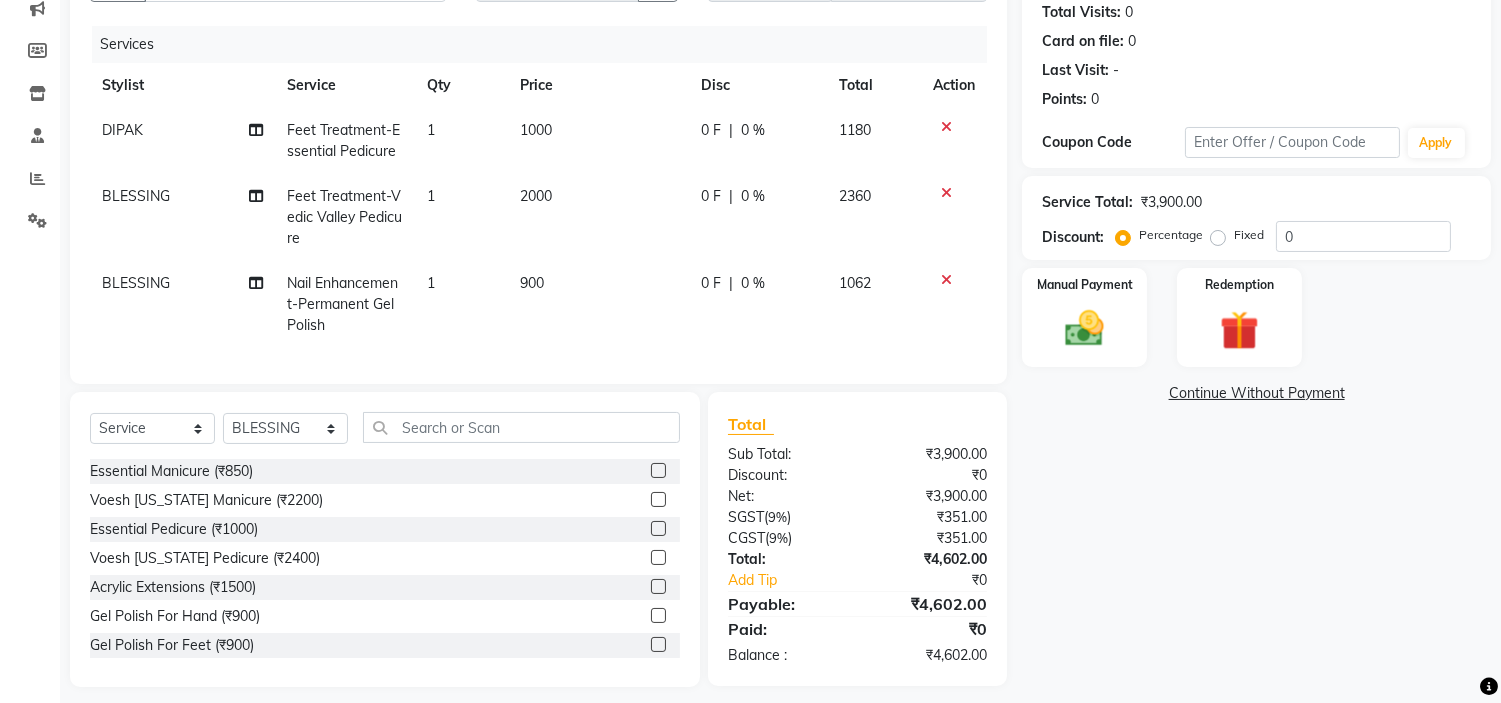click on "2000" 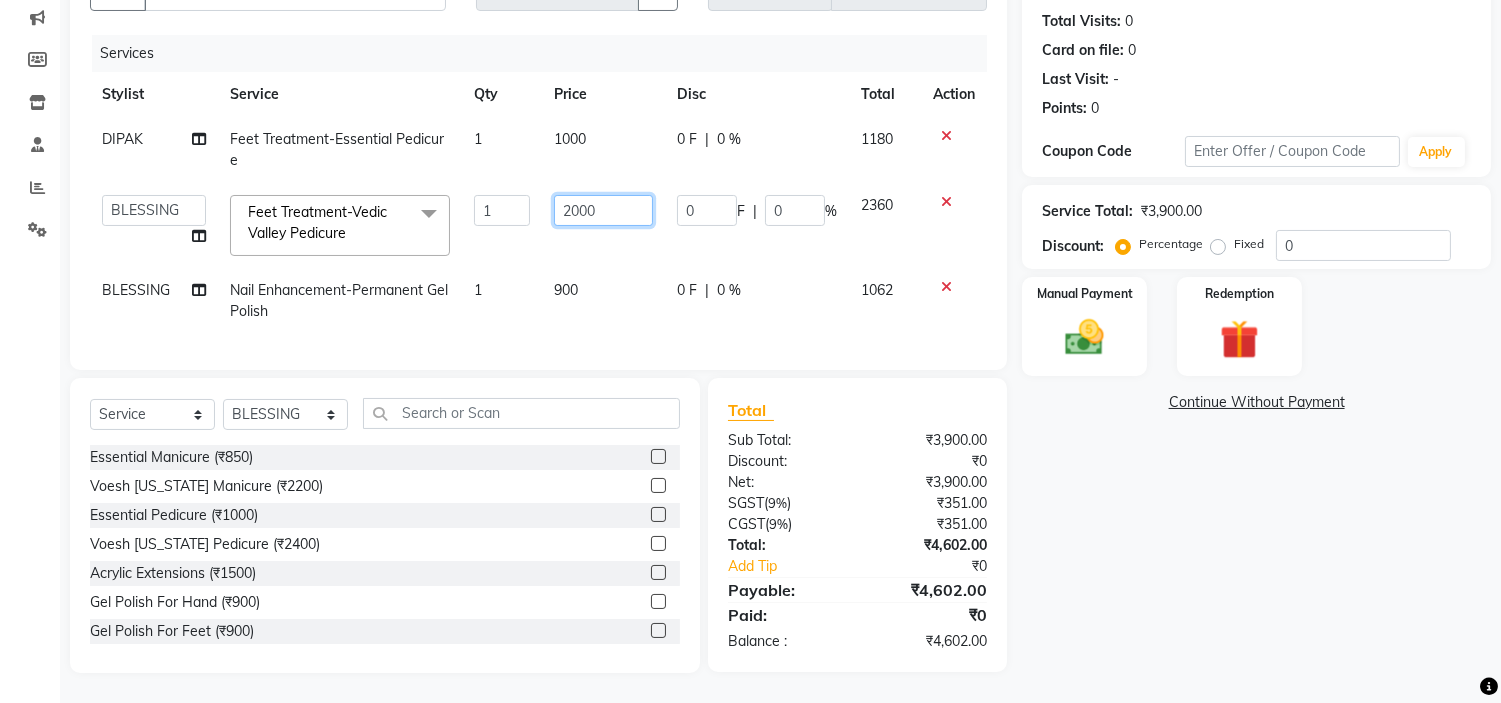 click on "2000" 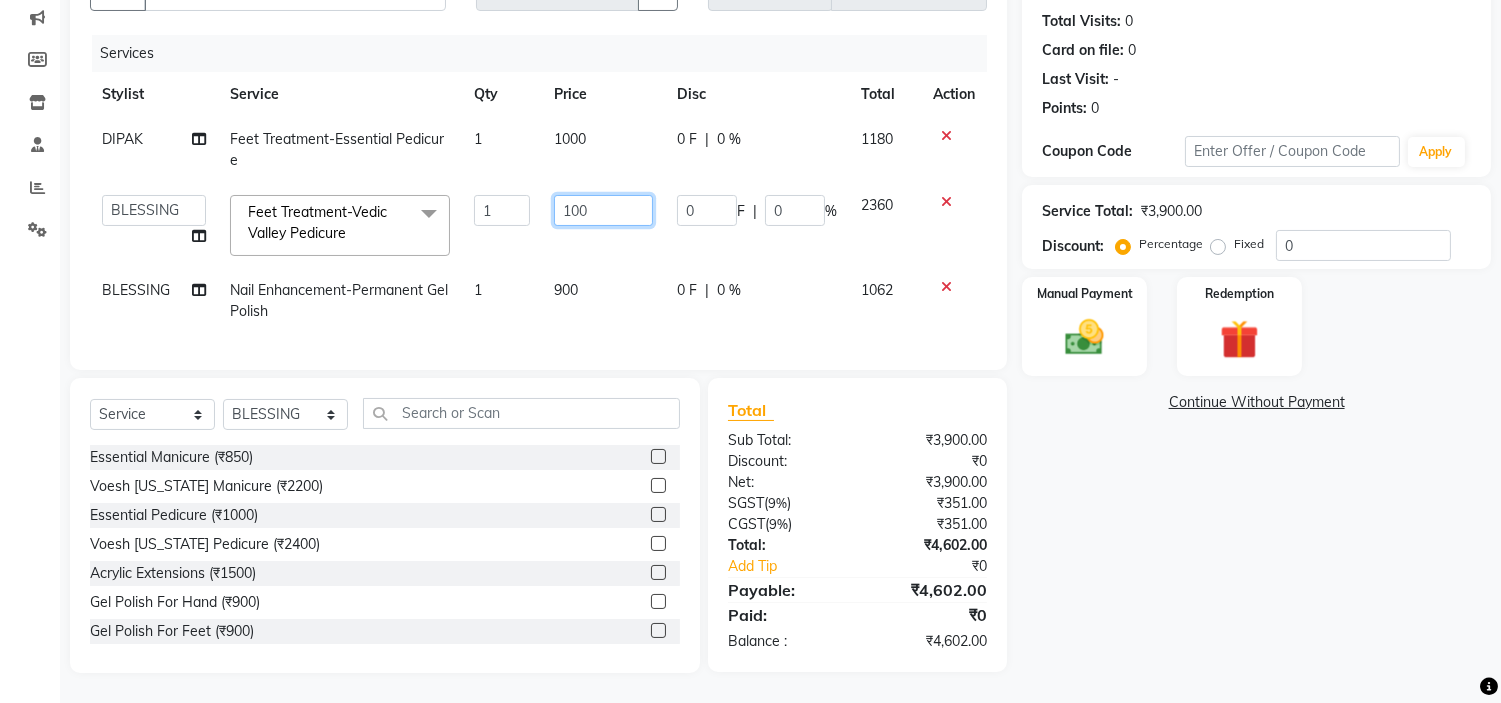 type on "1500" 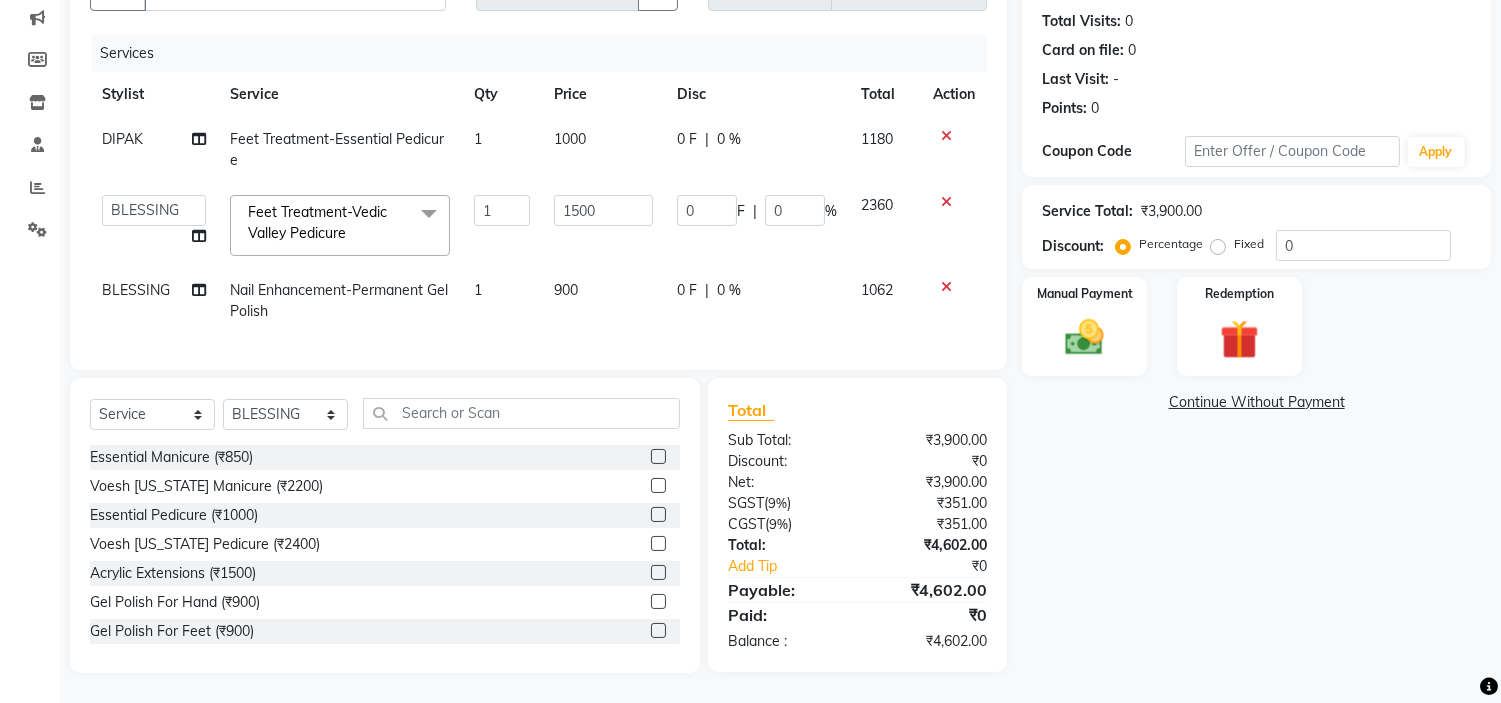 click on "900" 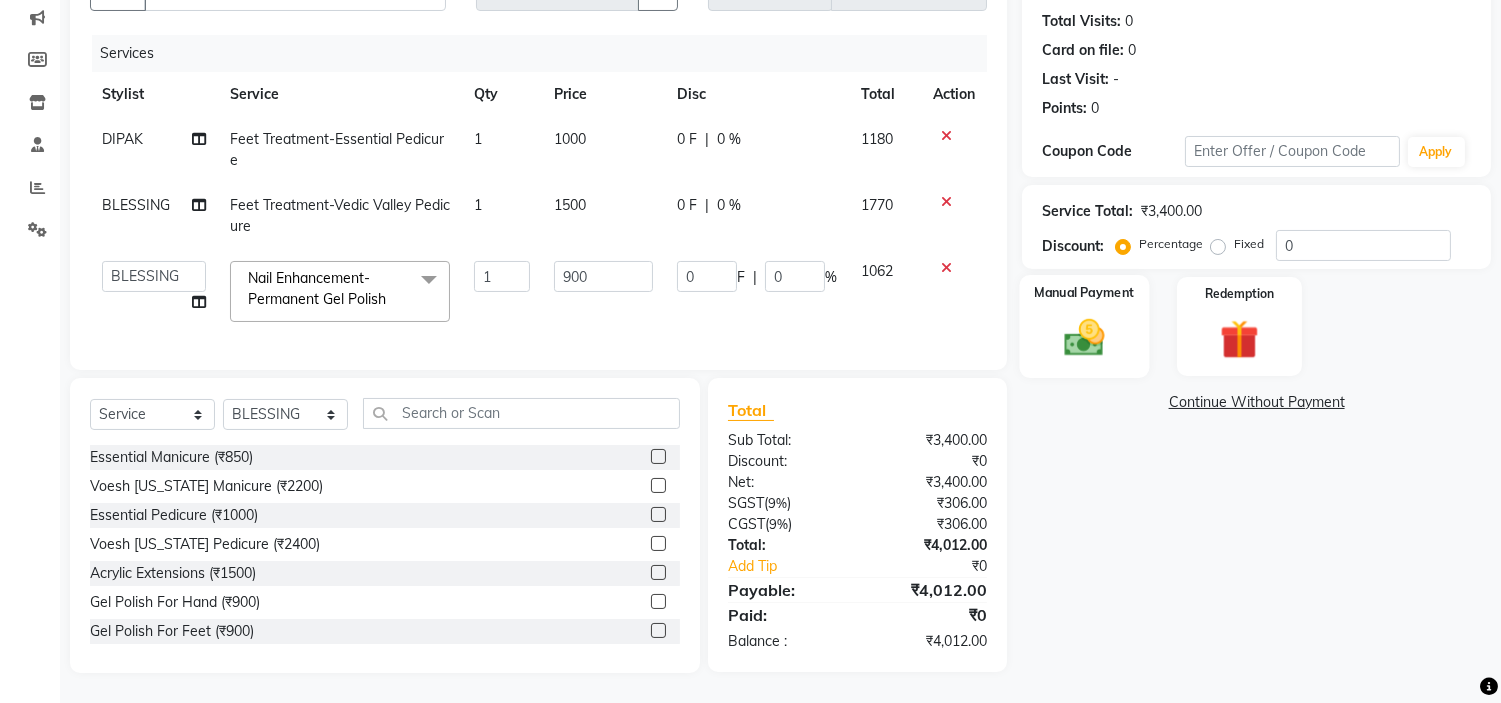 scroll, scrollTop: 228, scrollLeft: 0, axis: vertical 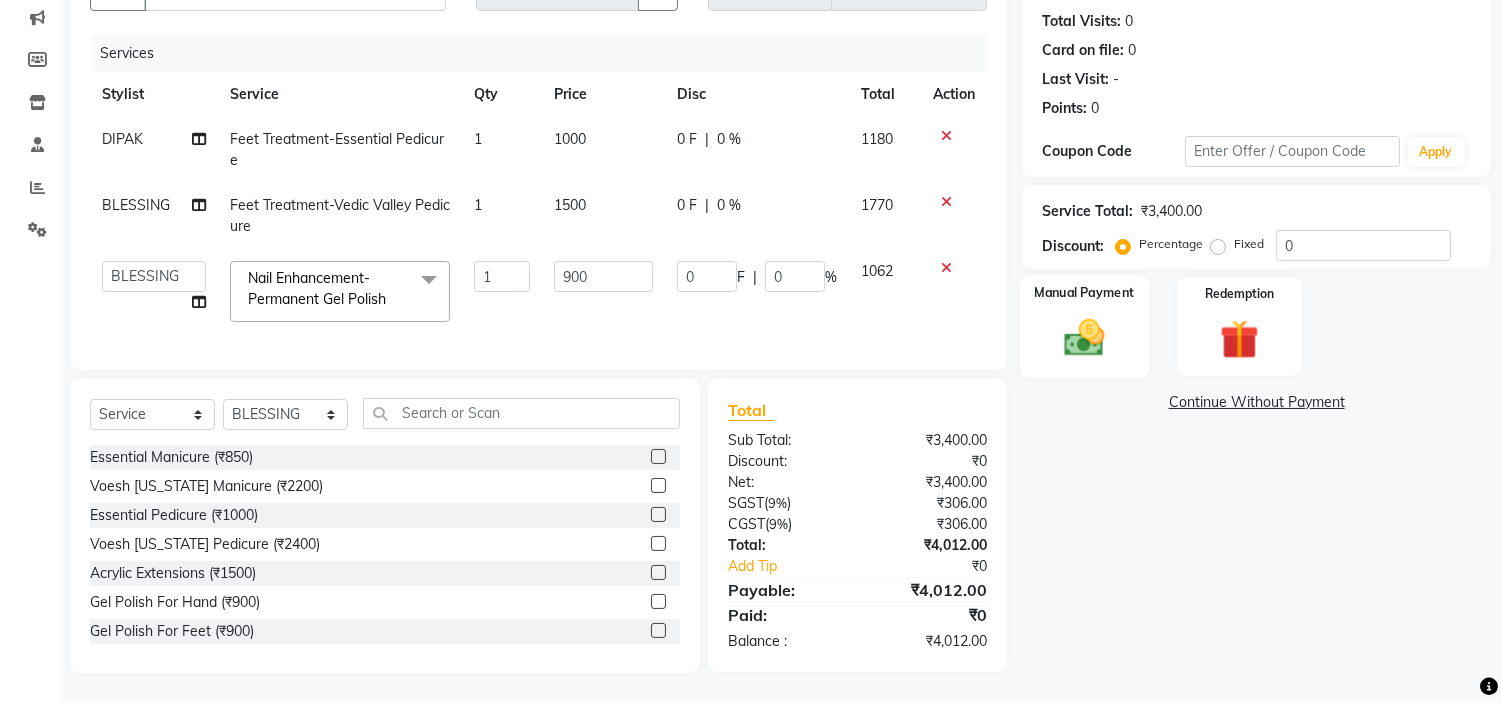 click 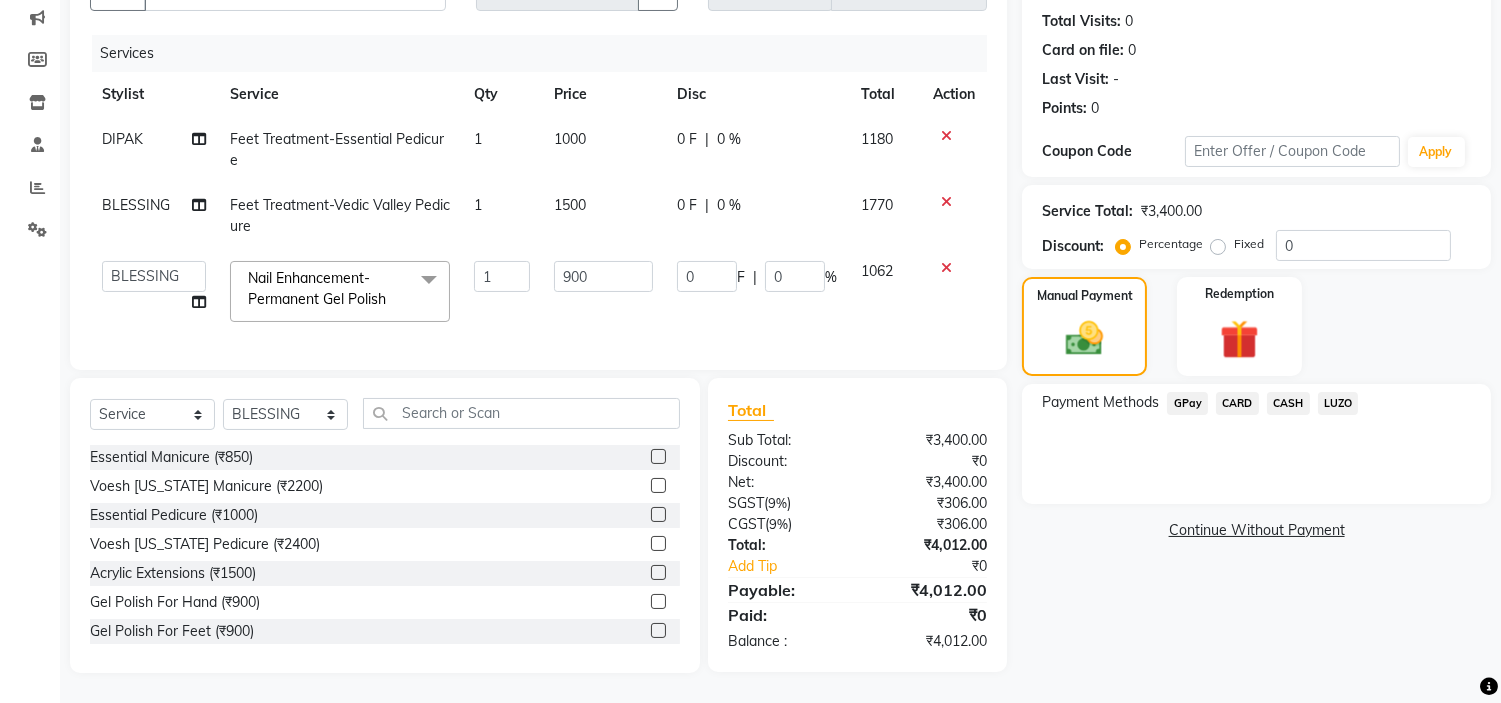 click on "GPay" 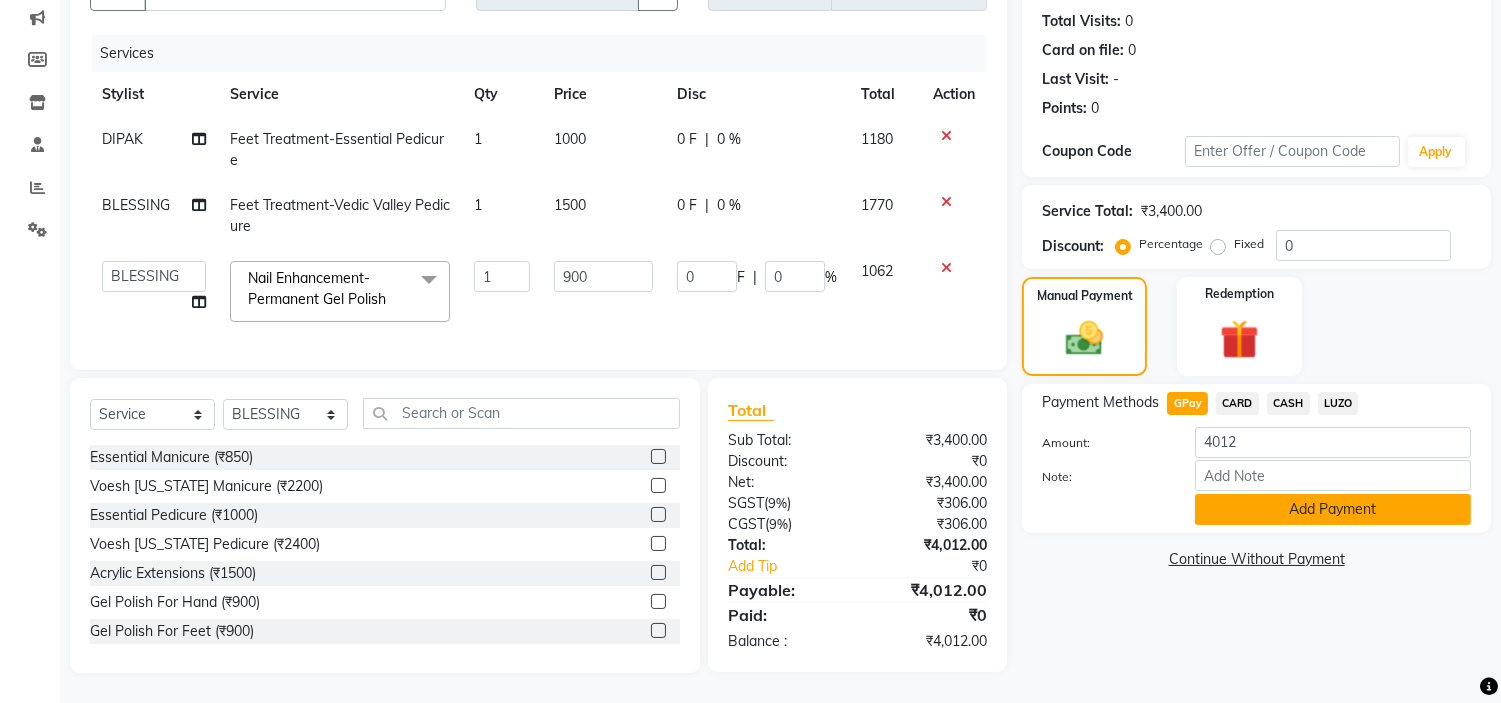 click on "Add Payment" 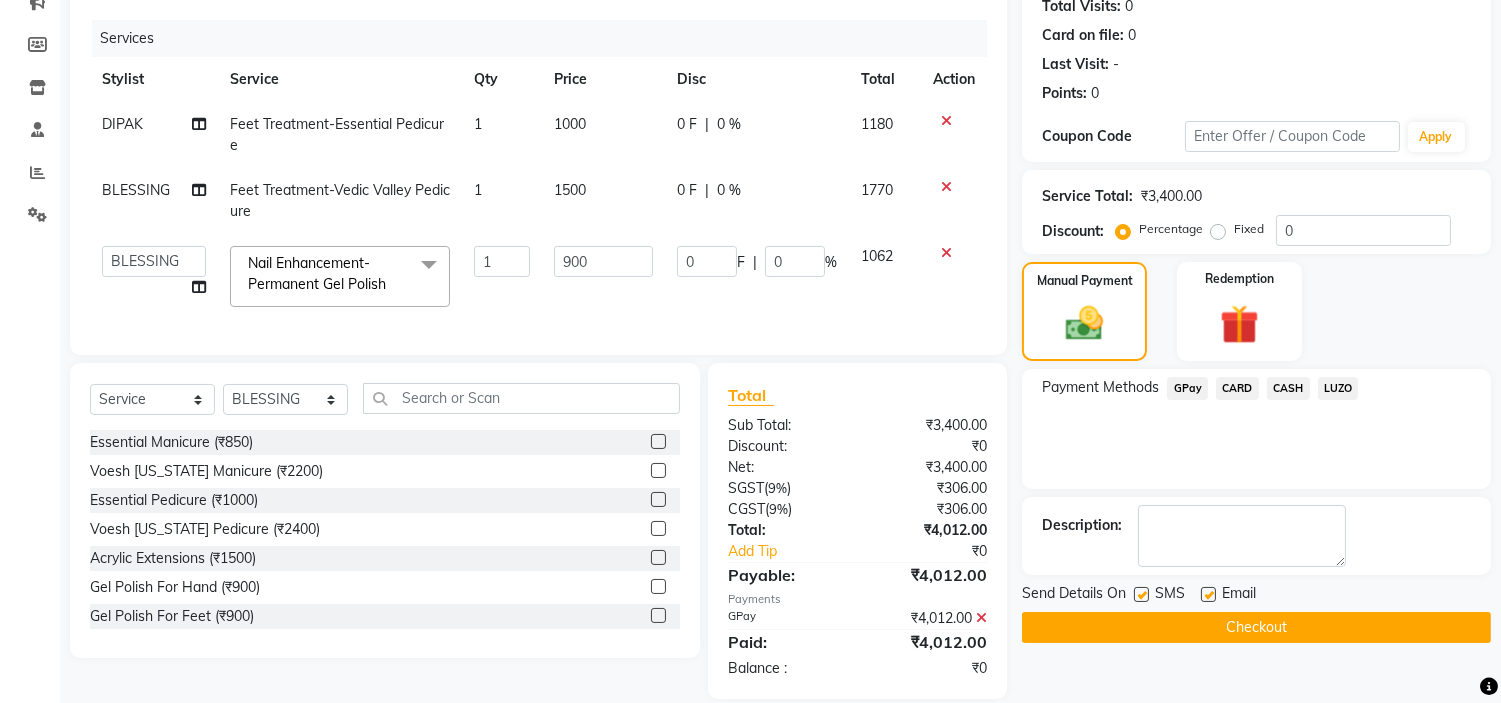 scroll, scrollTop: 270, scrollLeft: 0, axis: vertical 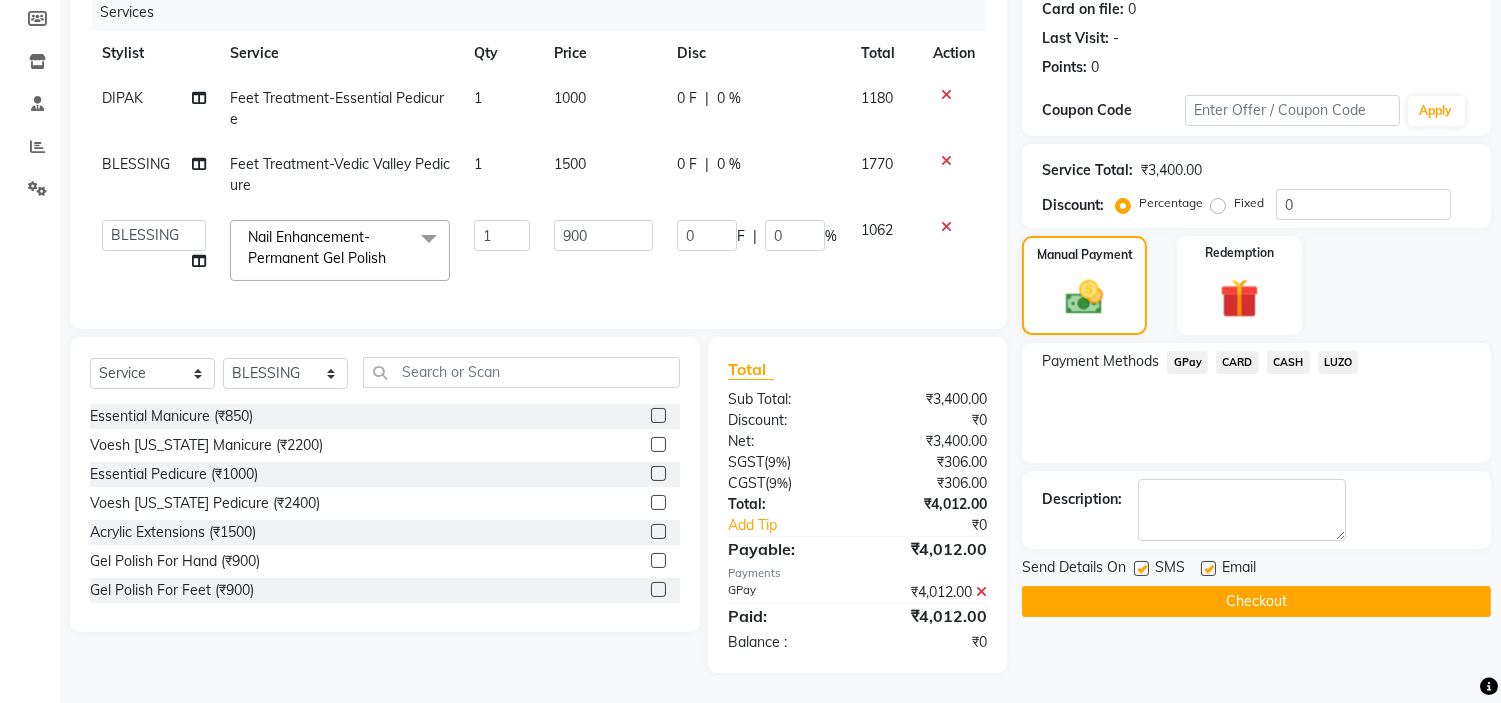 click 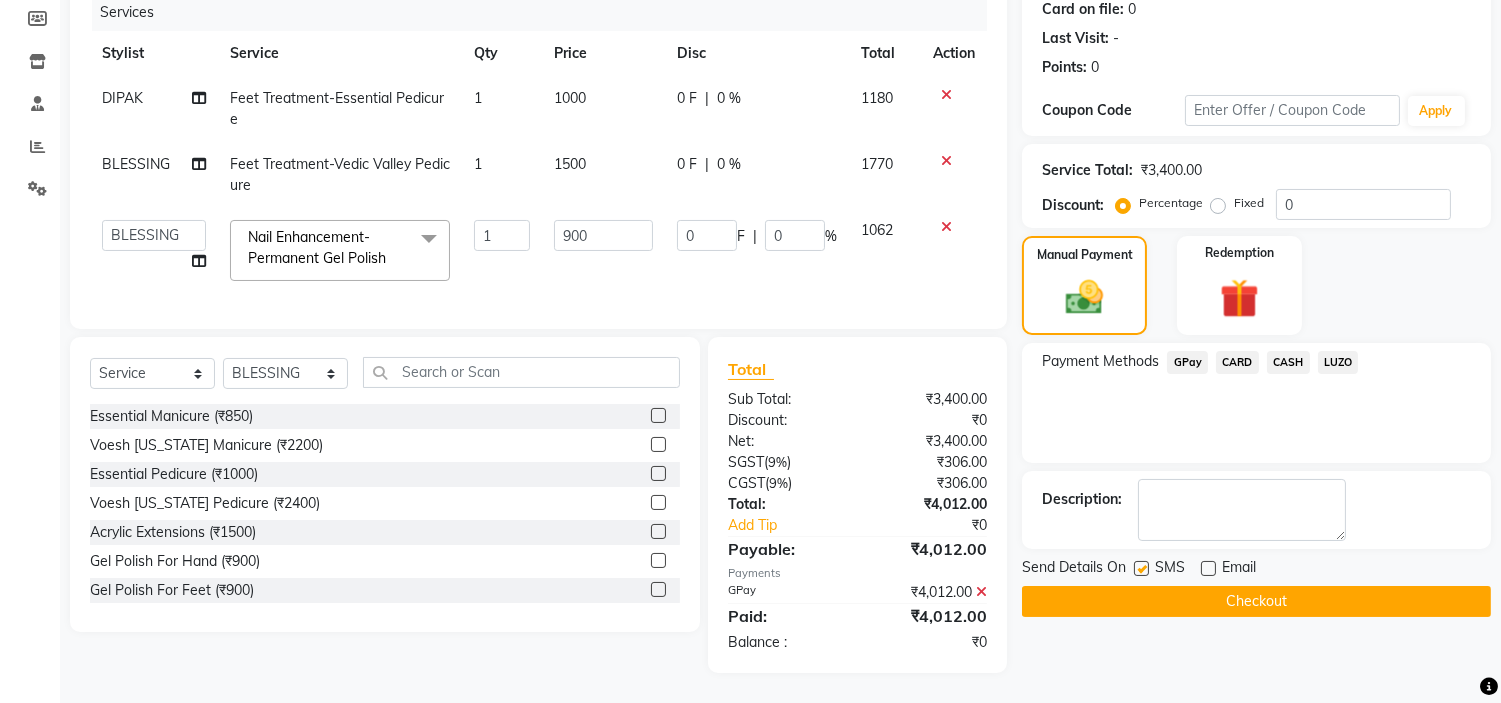 click on "Checkout" 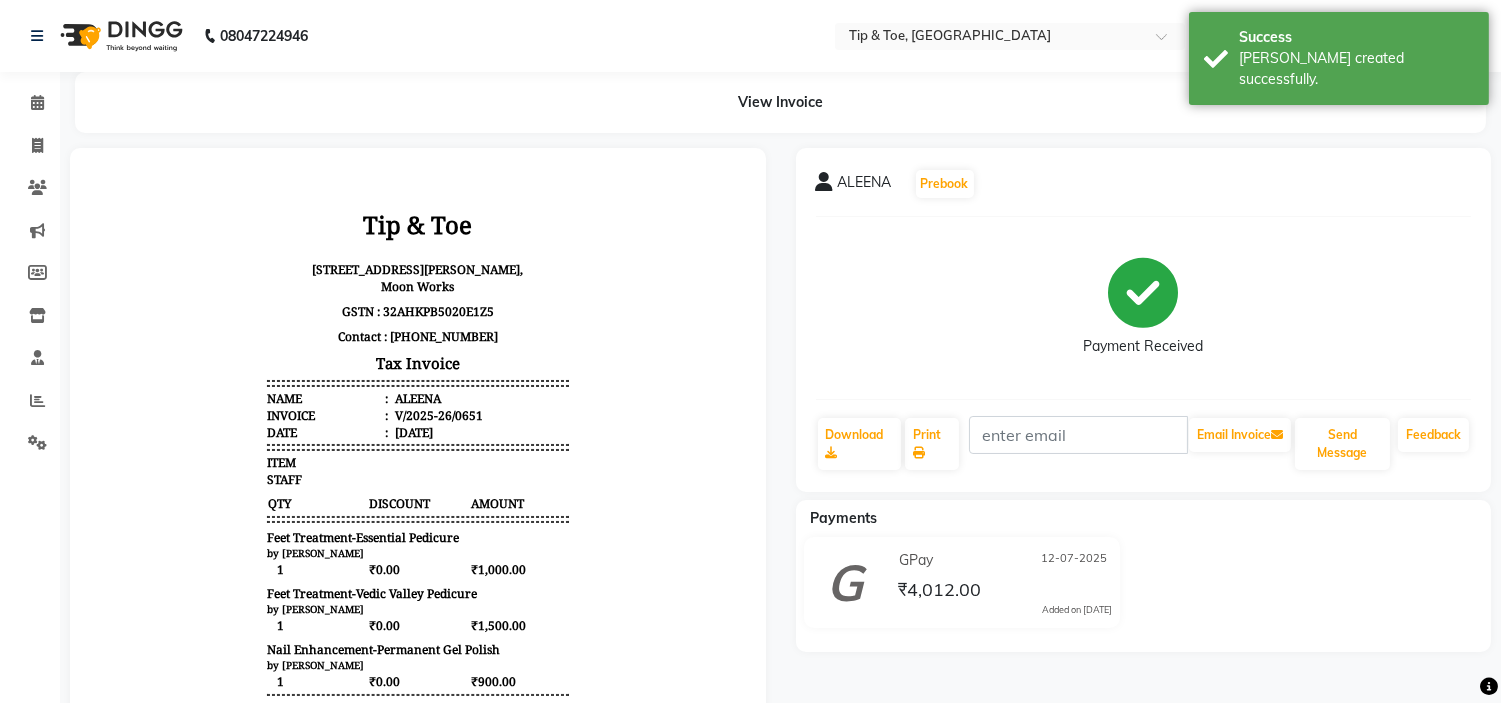 scroll, scrollTop: 0, scrollLeft: 0, axis: both 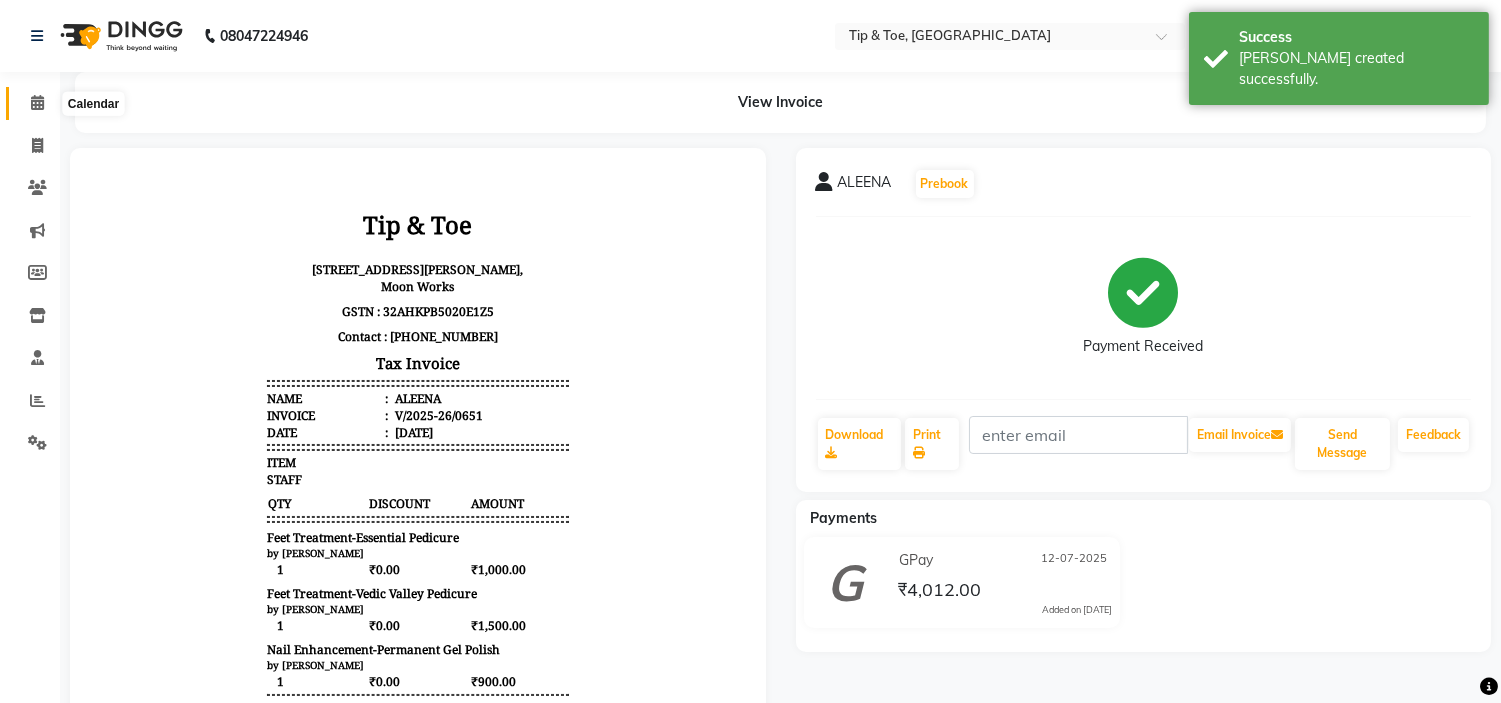 click 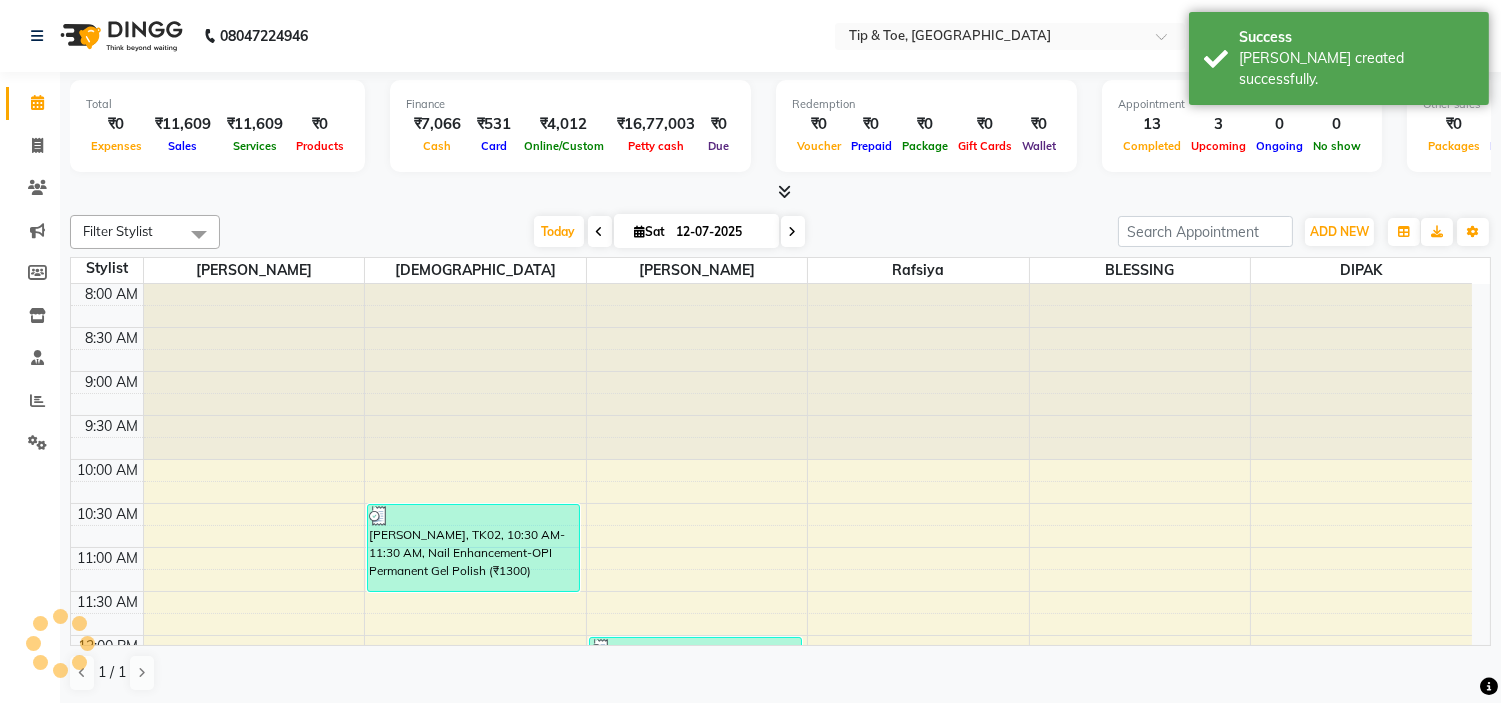 scroll, scrollTop: 0, scrollLeft: 0, axis: both 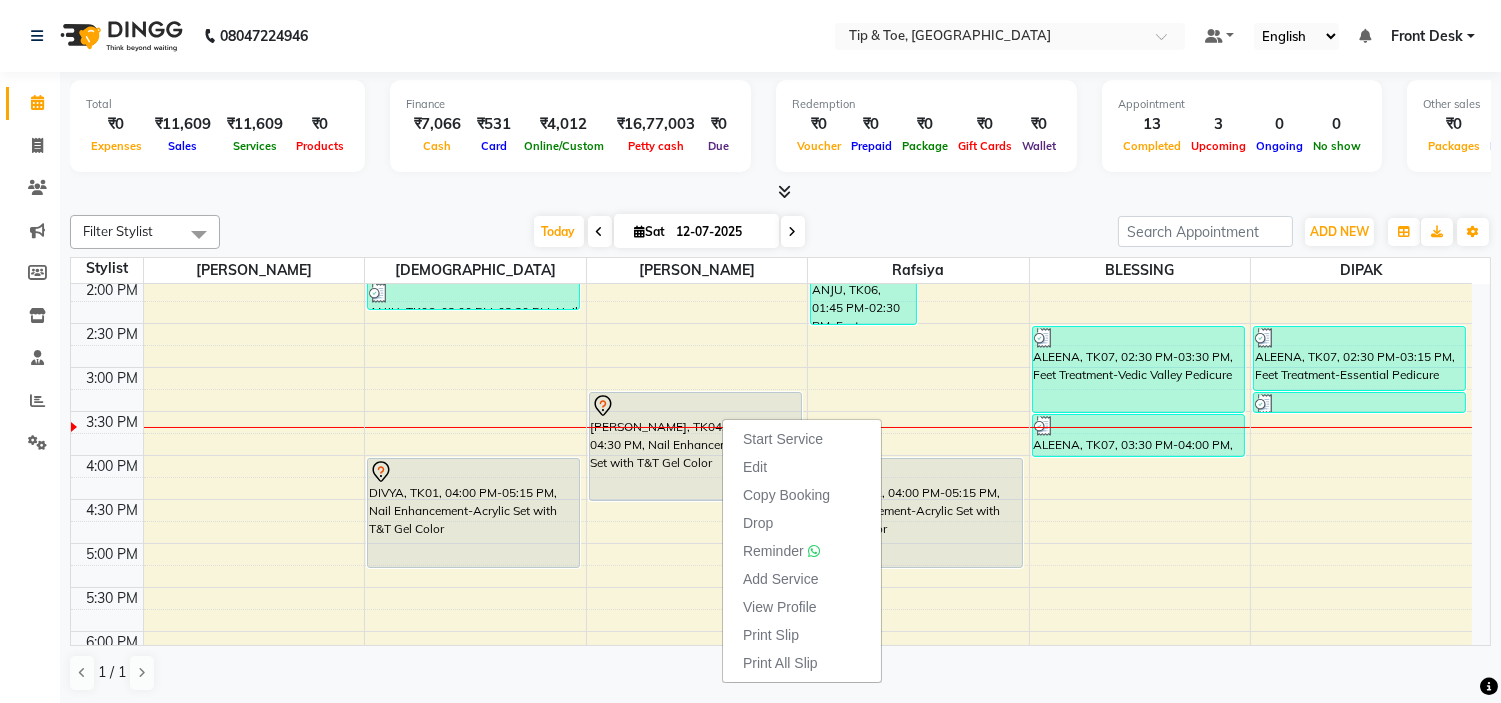 click on "Start Service" at bounding box center (783, 439) 